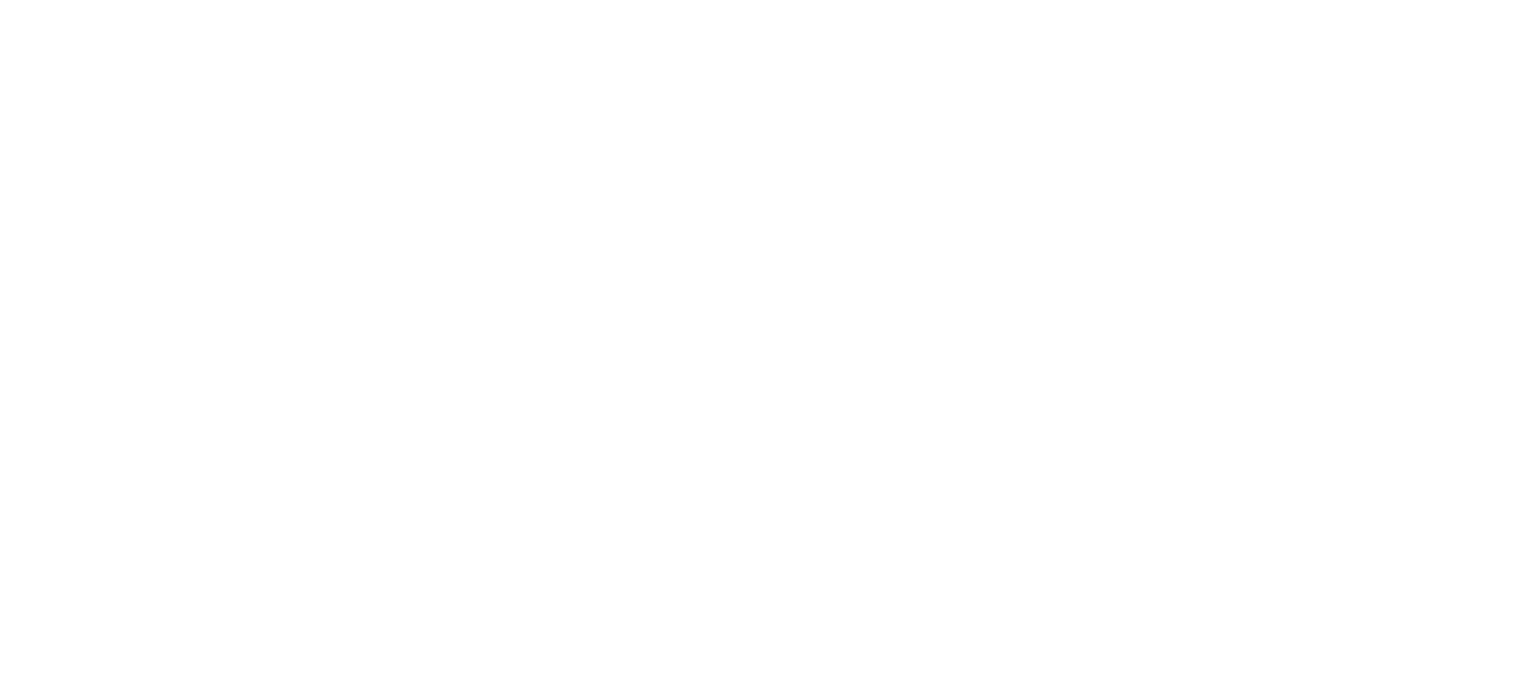 scroll, scrollTop: 0, scrollLeft: 0, axis: both 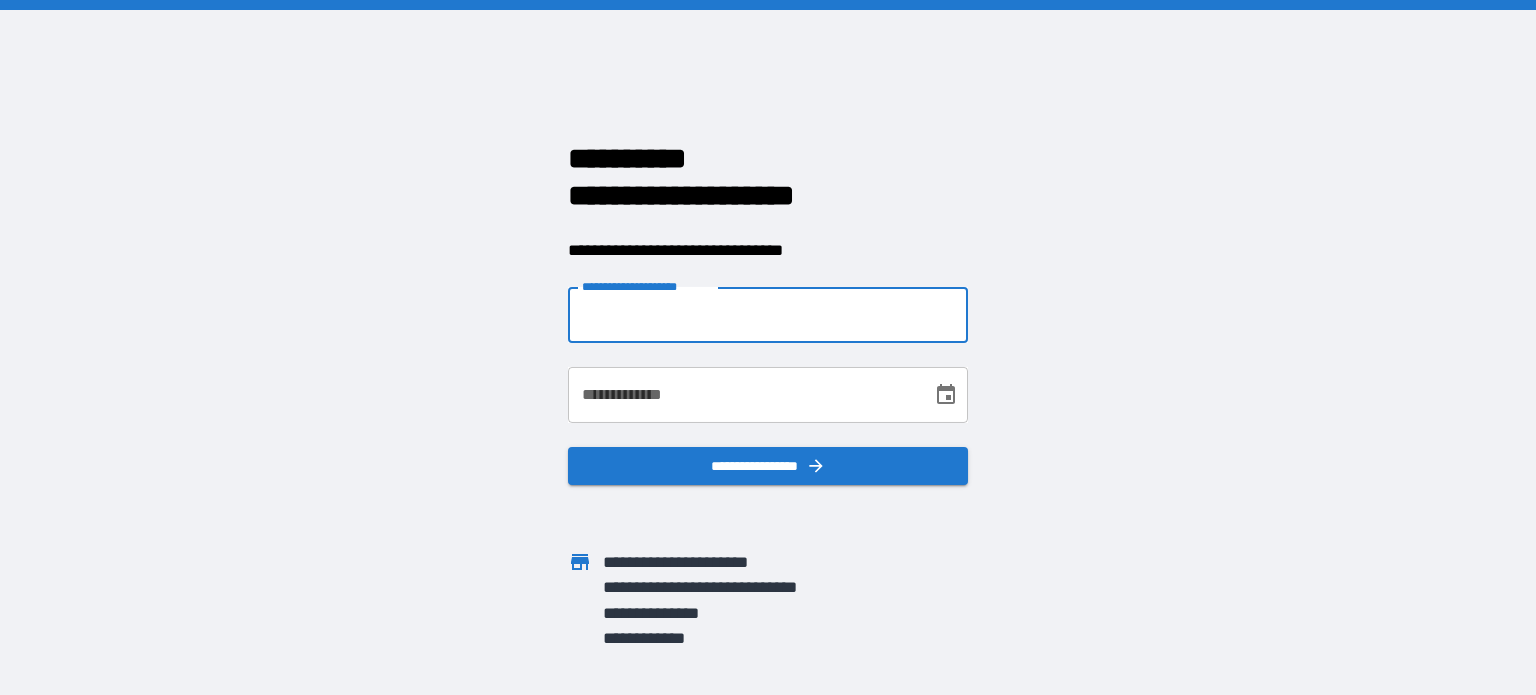 click on "**********" at bounding box center [768, 315] 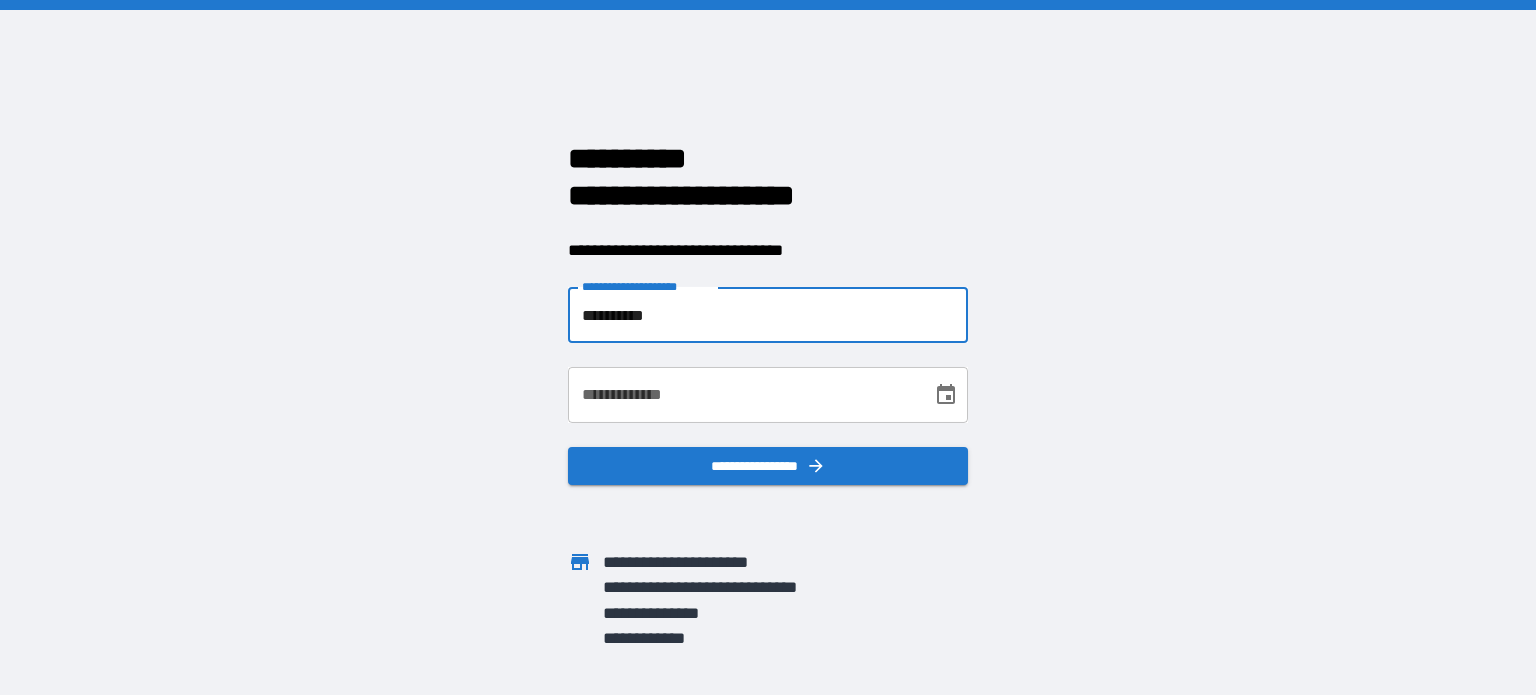 type on "**********" 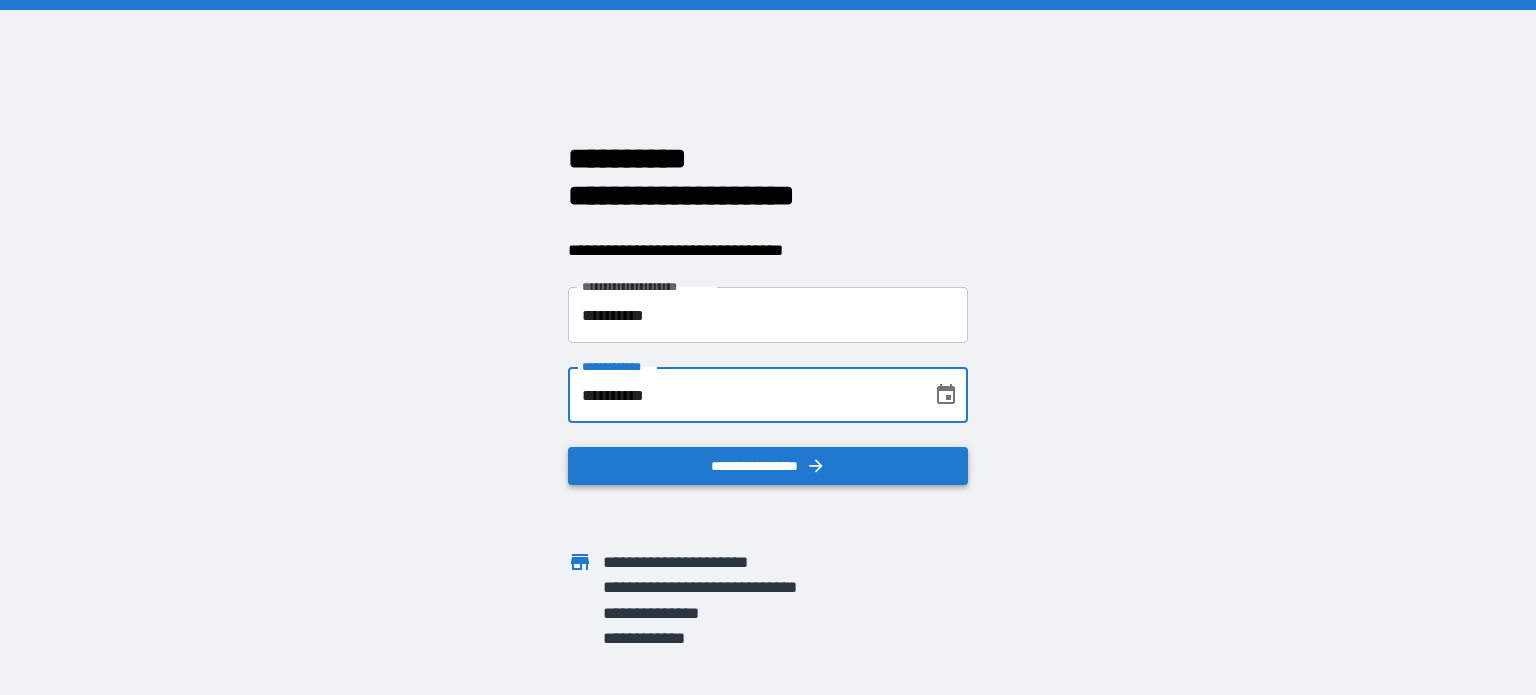type on "**********" 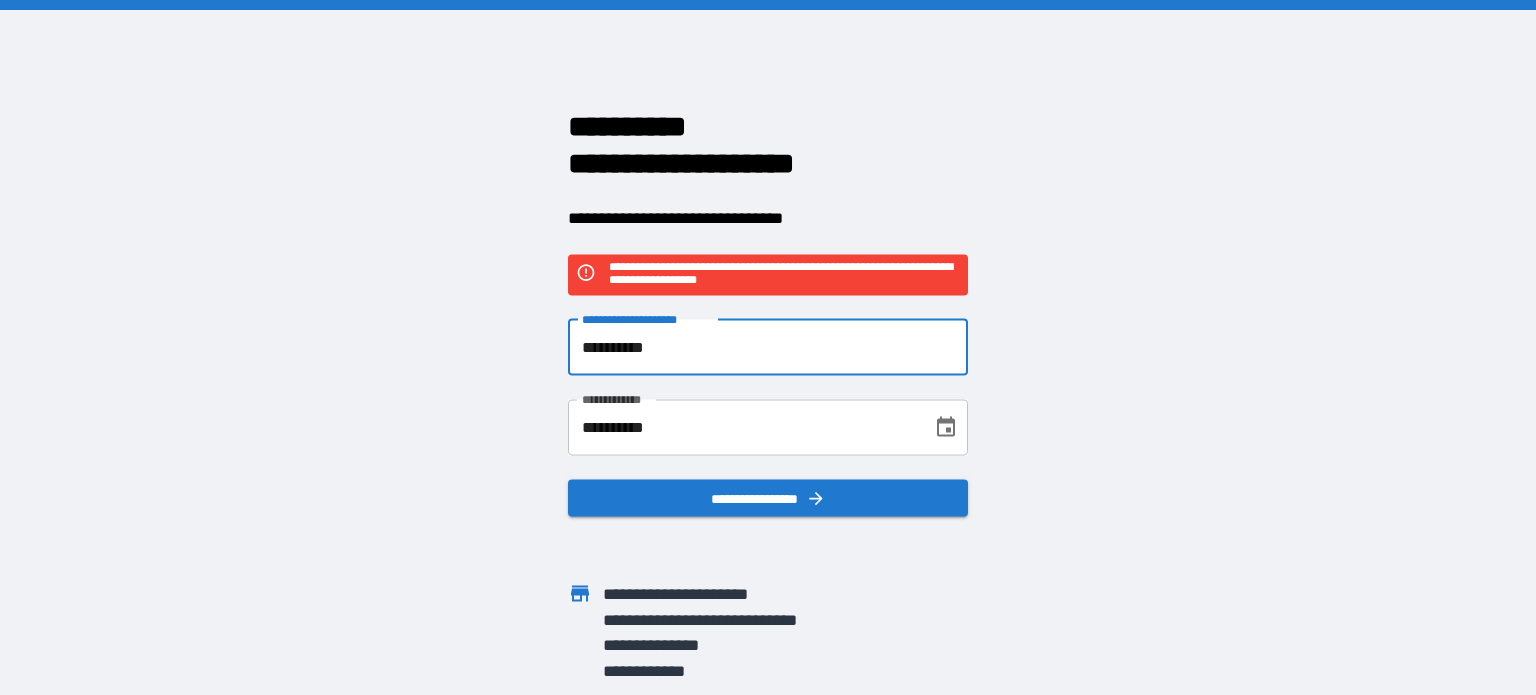 drag, startPoint x: 680, startPoint y: 344, endPoint x: 550, endPoint y: 331, distance: 130.64838 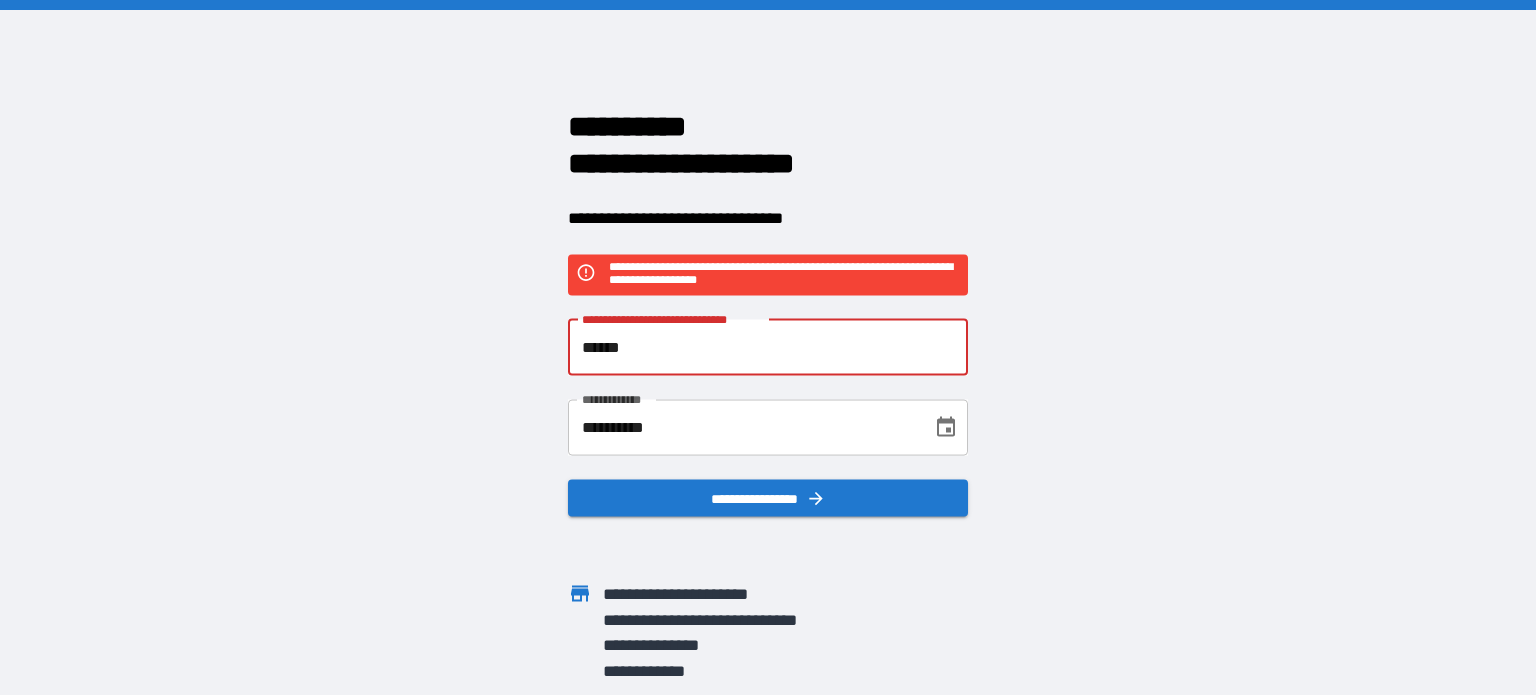 type on "**********" 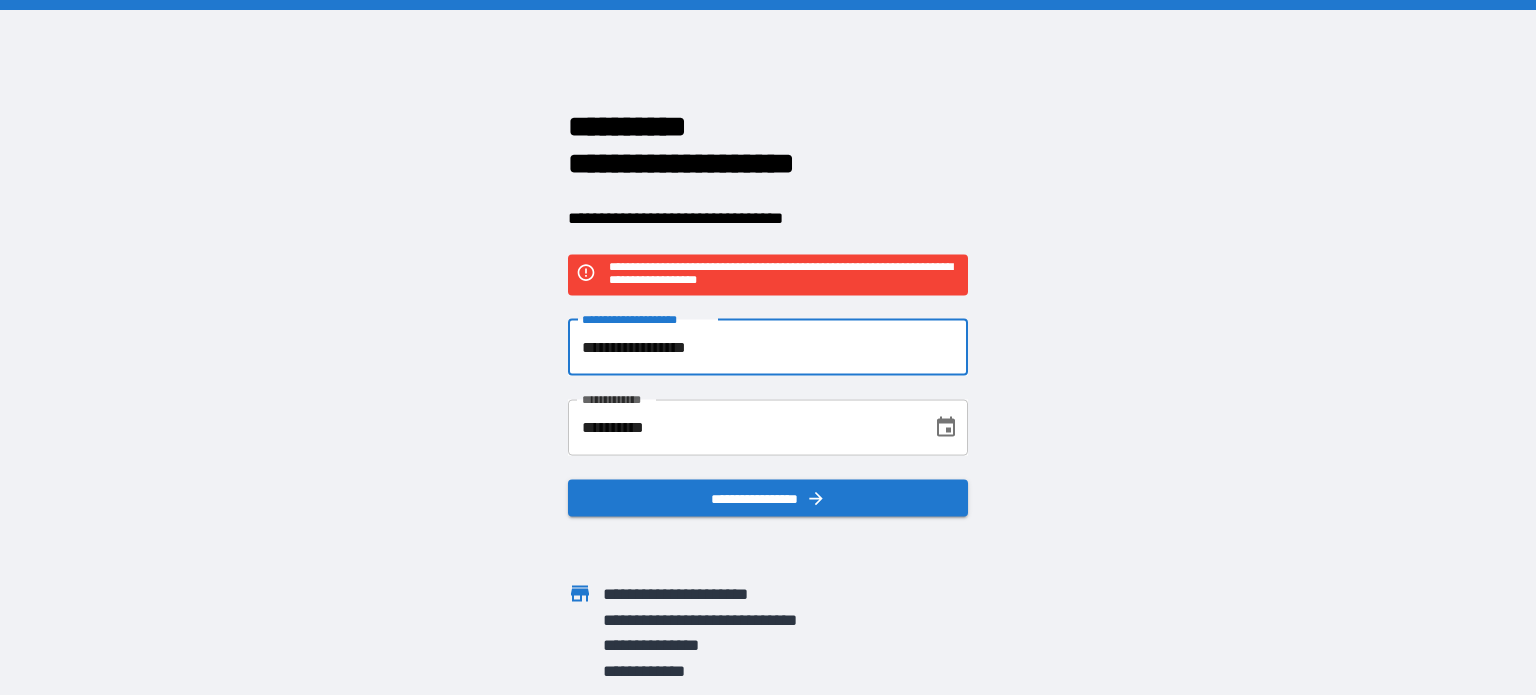 click on "**********" at bounding box center [768, 498] 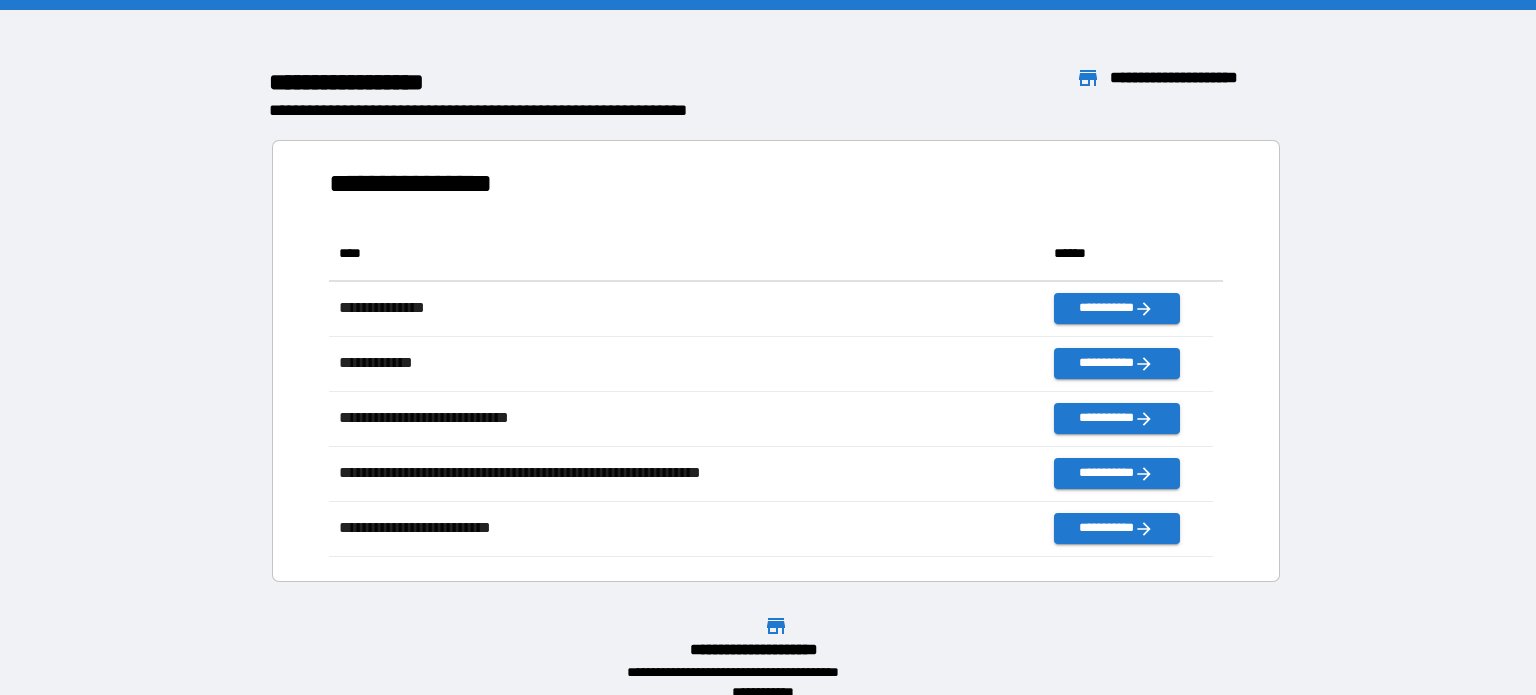 scroll, scrollTop: 16, scrollLeft: 16, axis: both 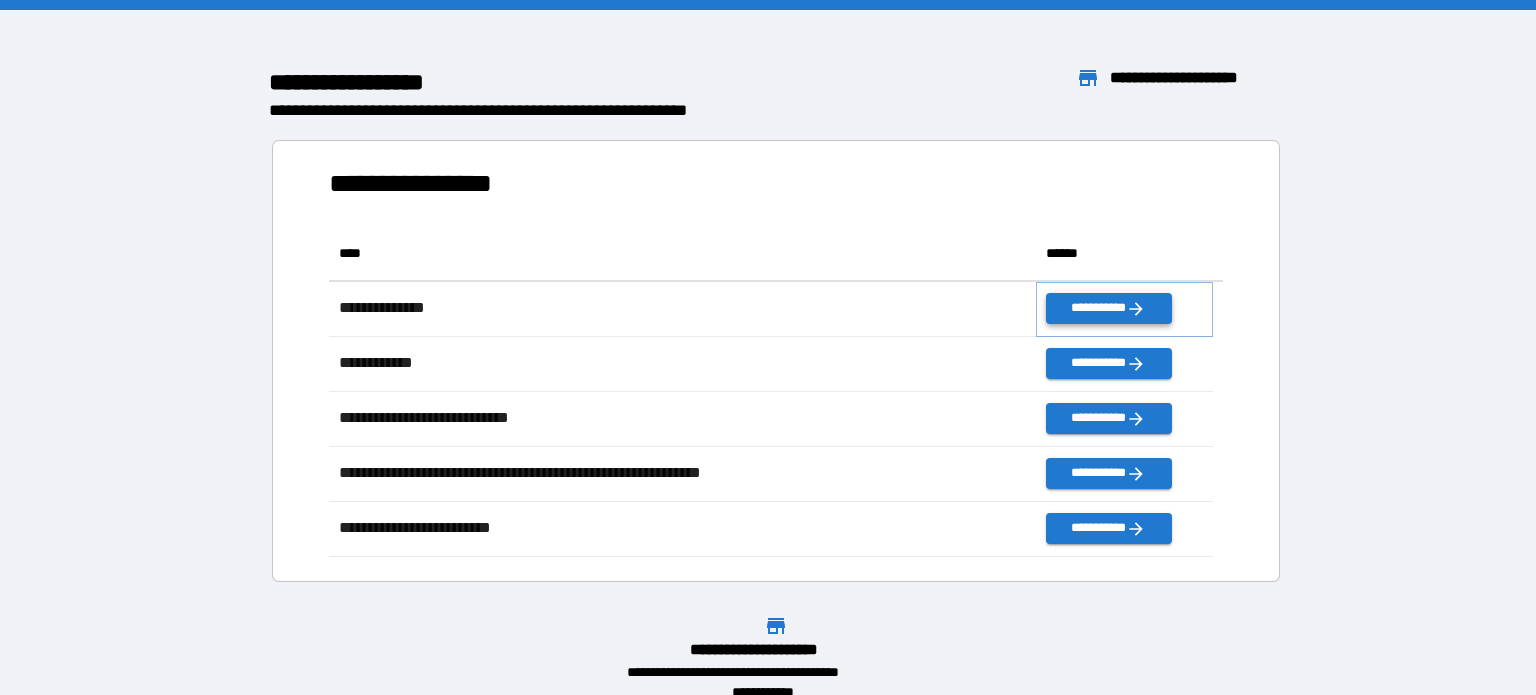 click on "**********" at bounding box center (1108, 308) 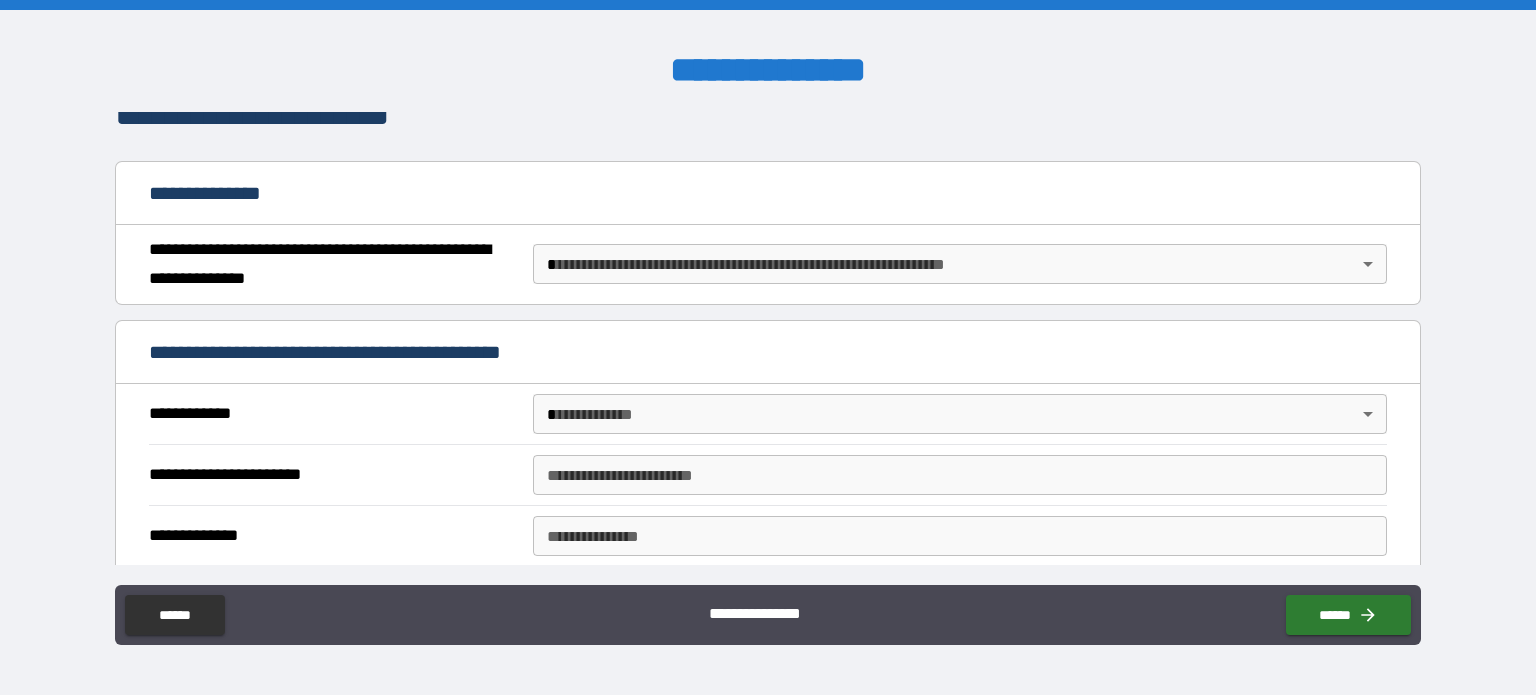 scroll, scrollTop: 100, scrollLeft: 0, axis: vertical 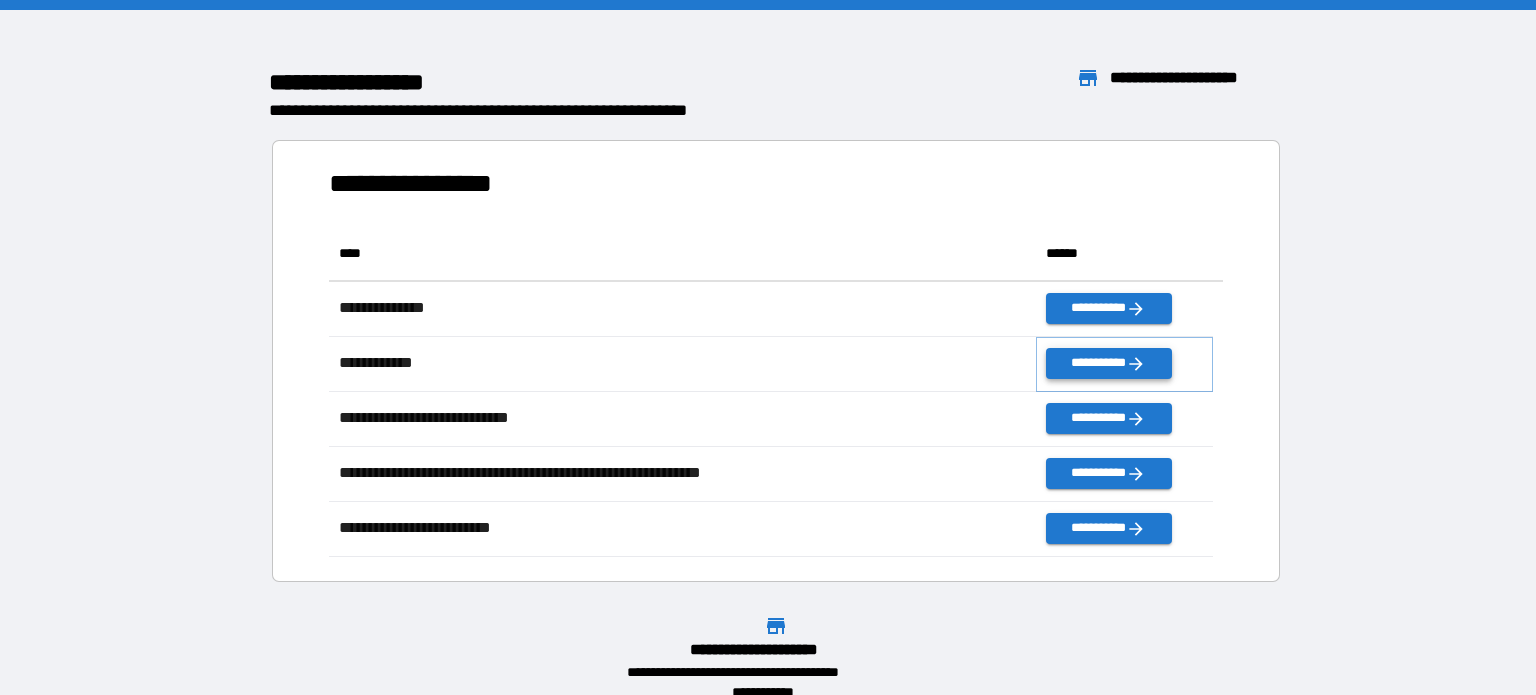 click on "**********" at bounding box center [1108, 363] 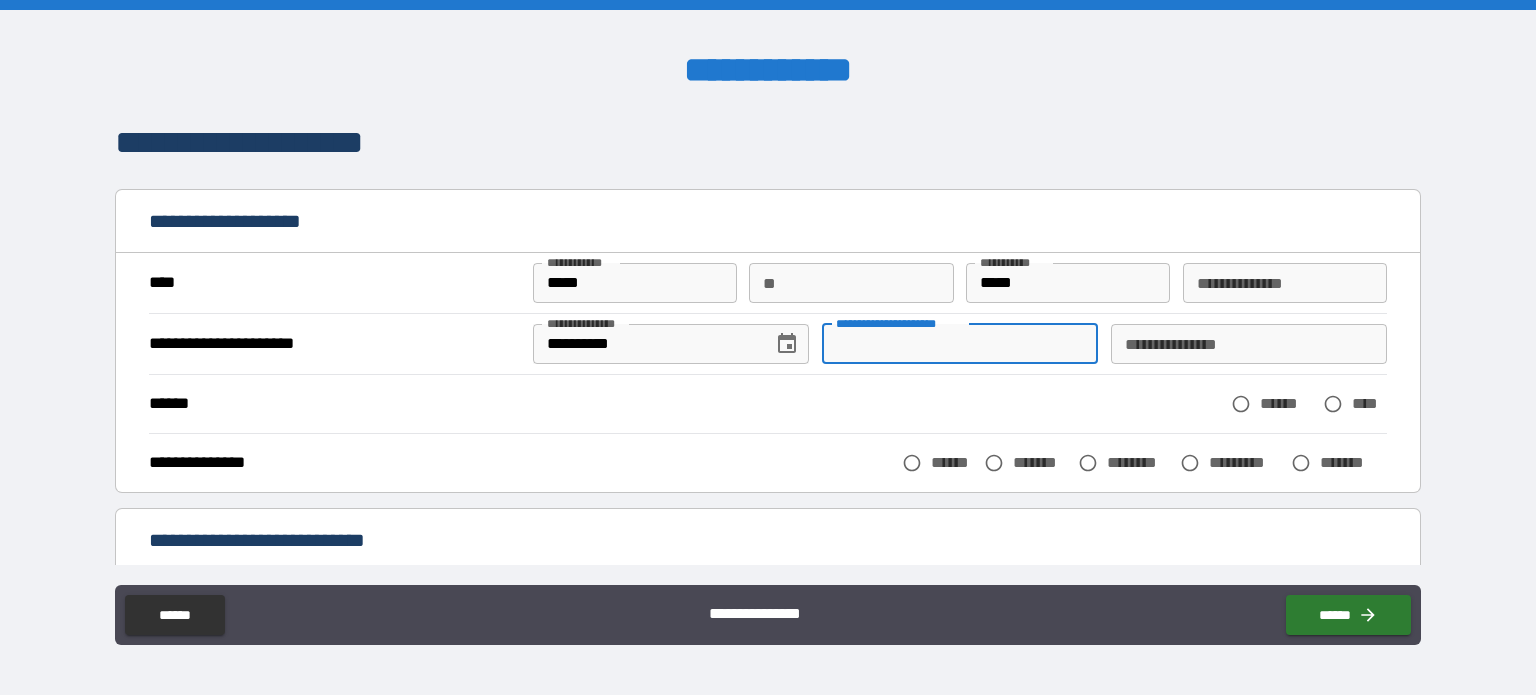 click on "**********" at bounding box center (960, 344) 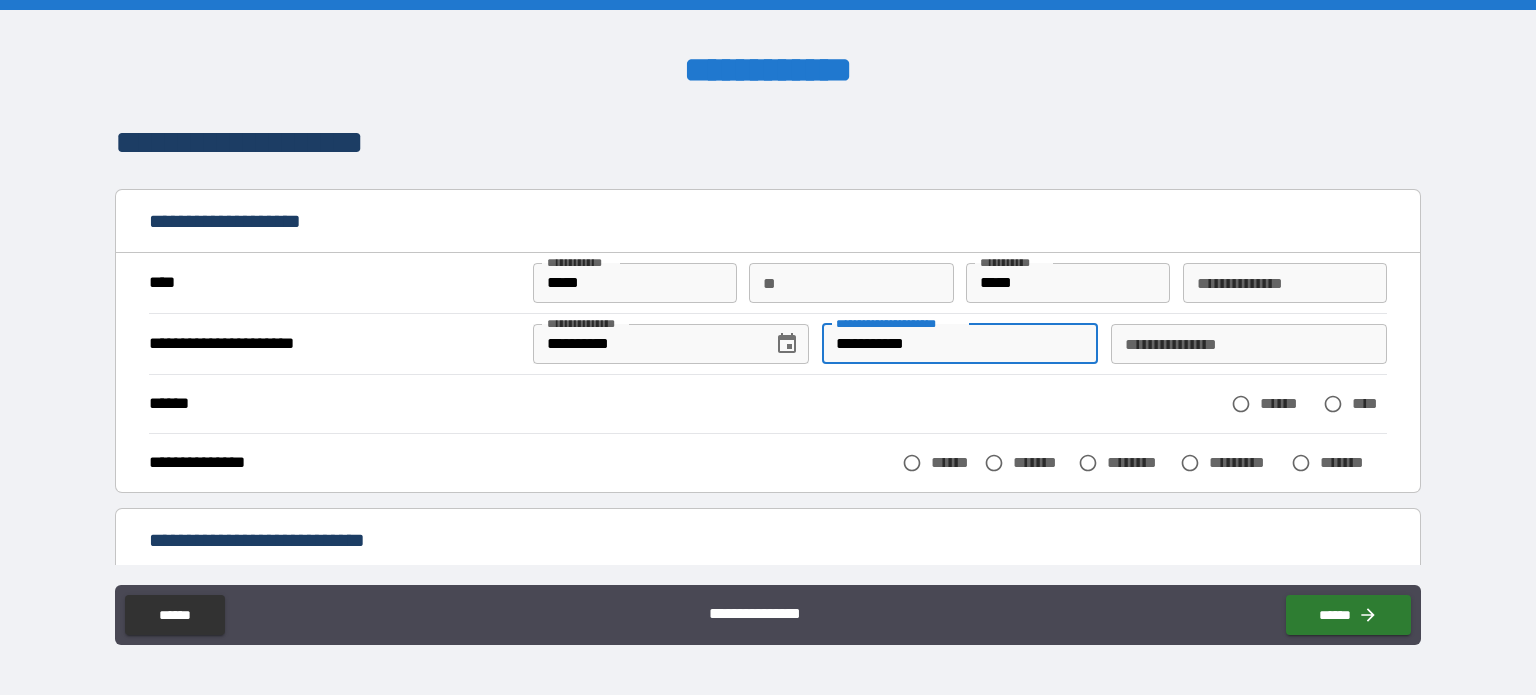 type on "**********" 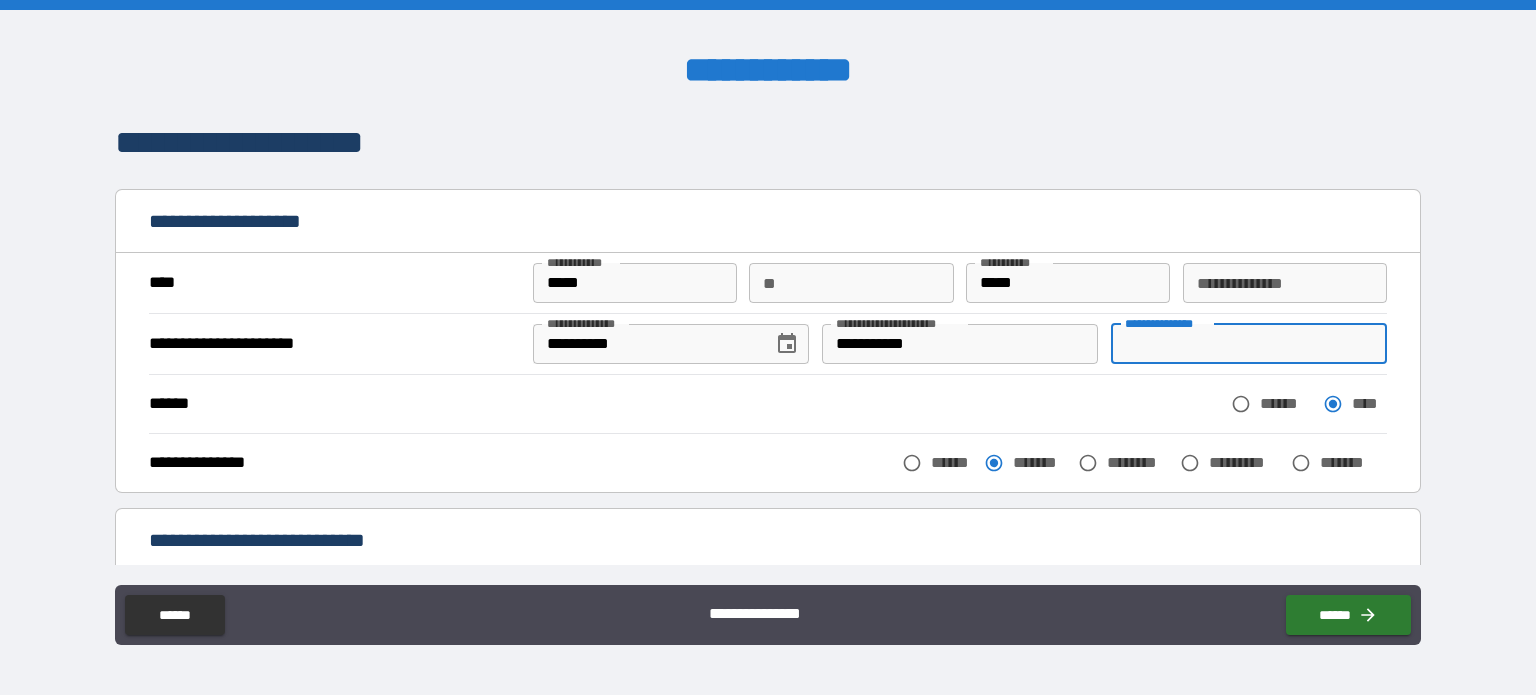 click on "**********" at bounding box center [1249, 344] 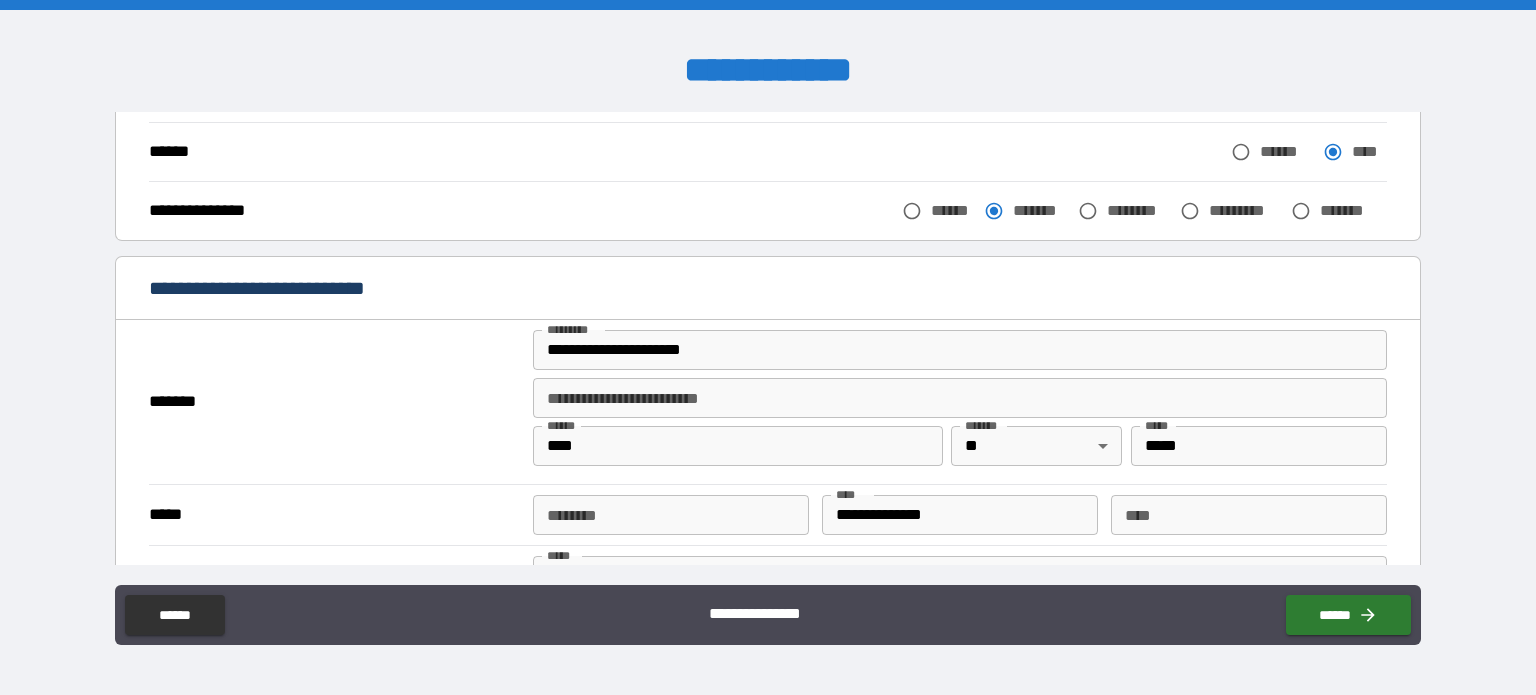 scroll, scrollTop: 300, scrollLeft: 0, axis: vertical 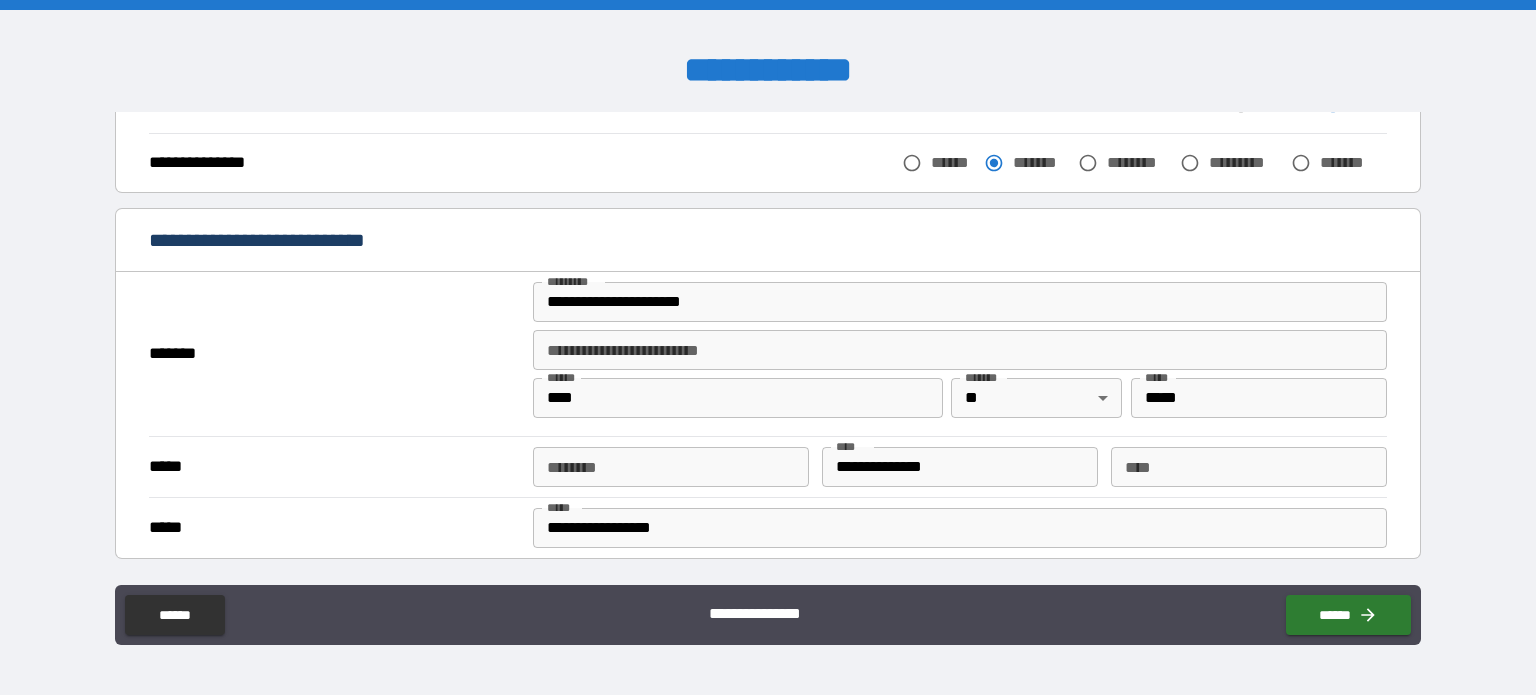 type on "*******" 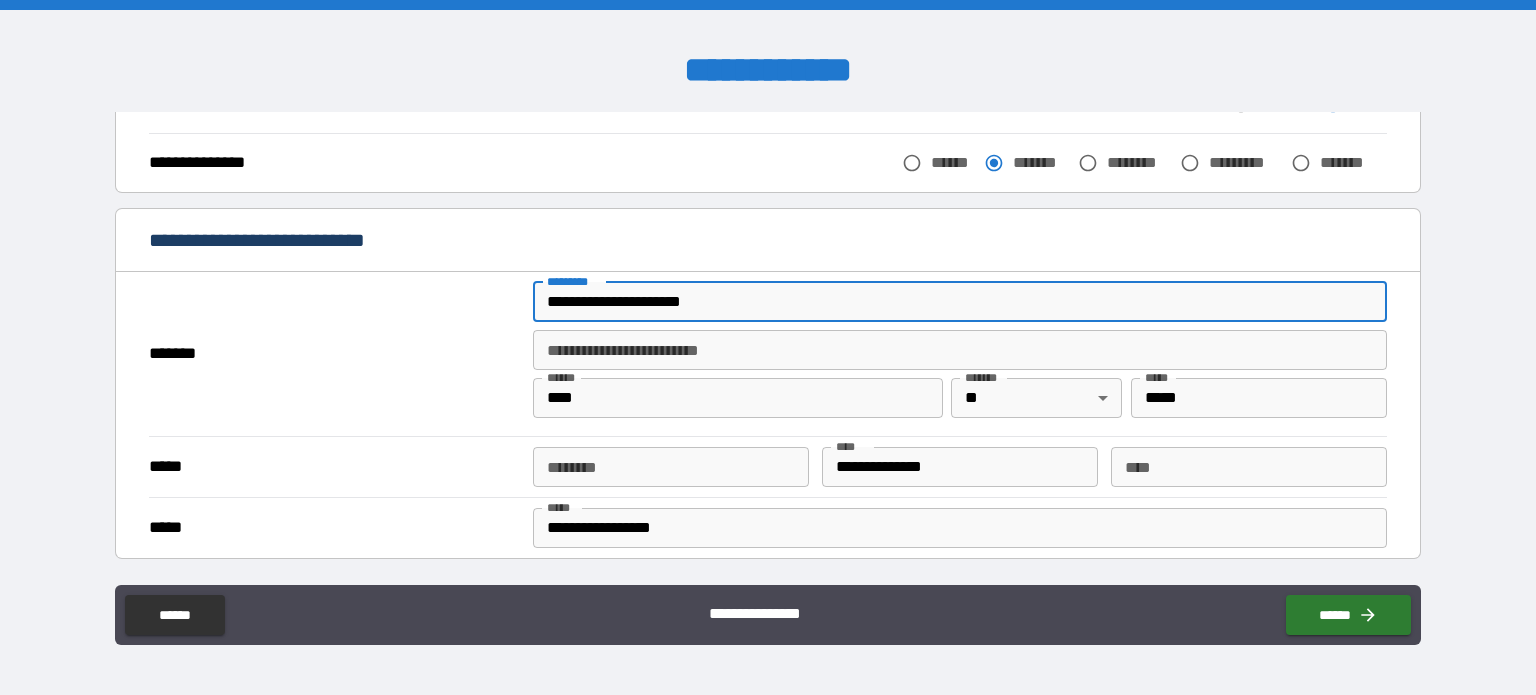 click on "**********" at bounding box center (960, 302) 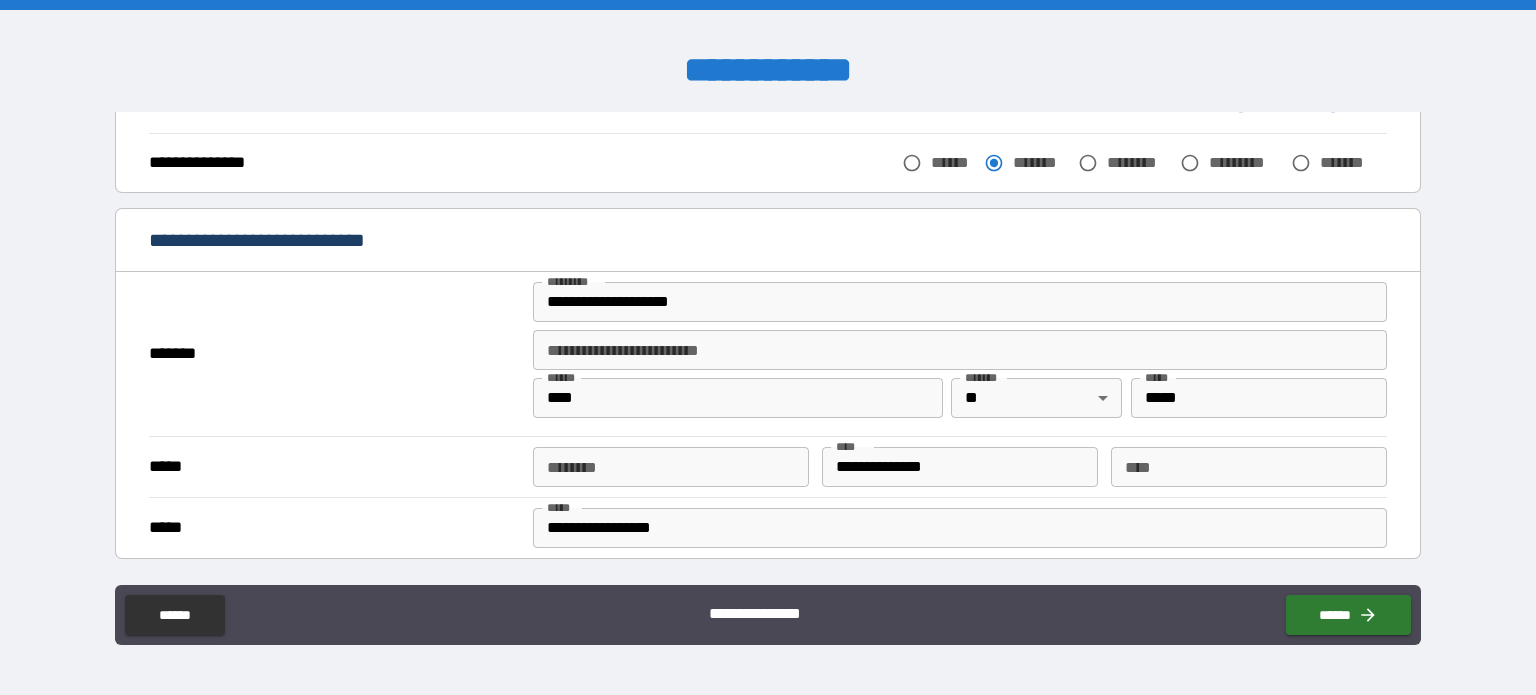 type on "**********" 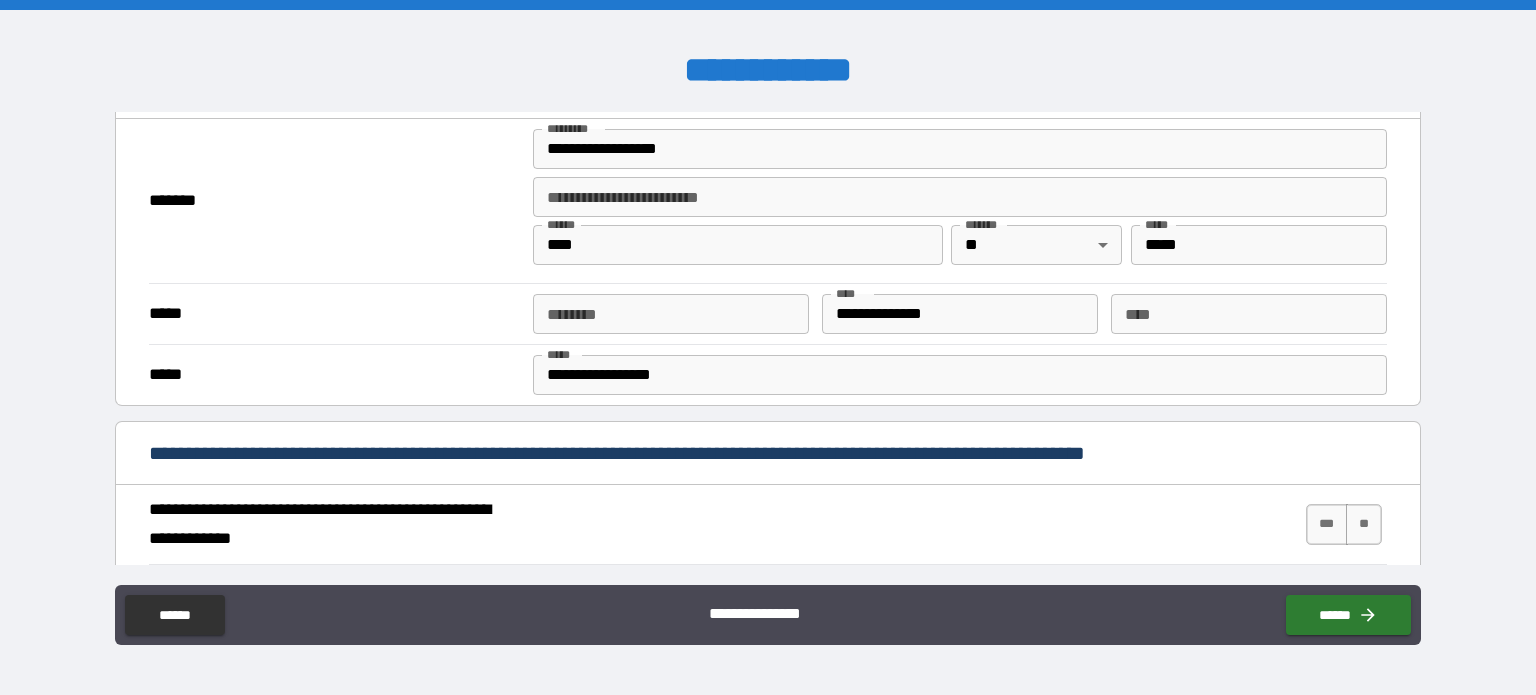 scroll, scrollTop: 500, scrollLeft: 0, axis: vertical 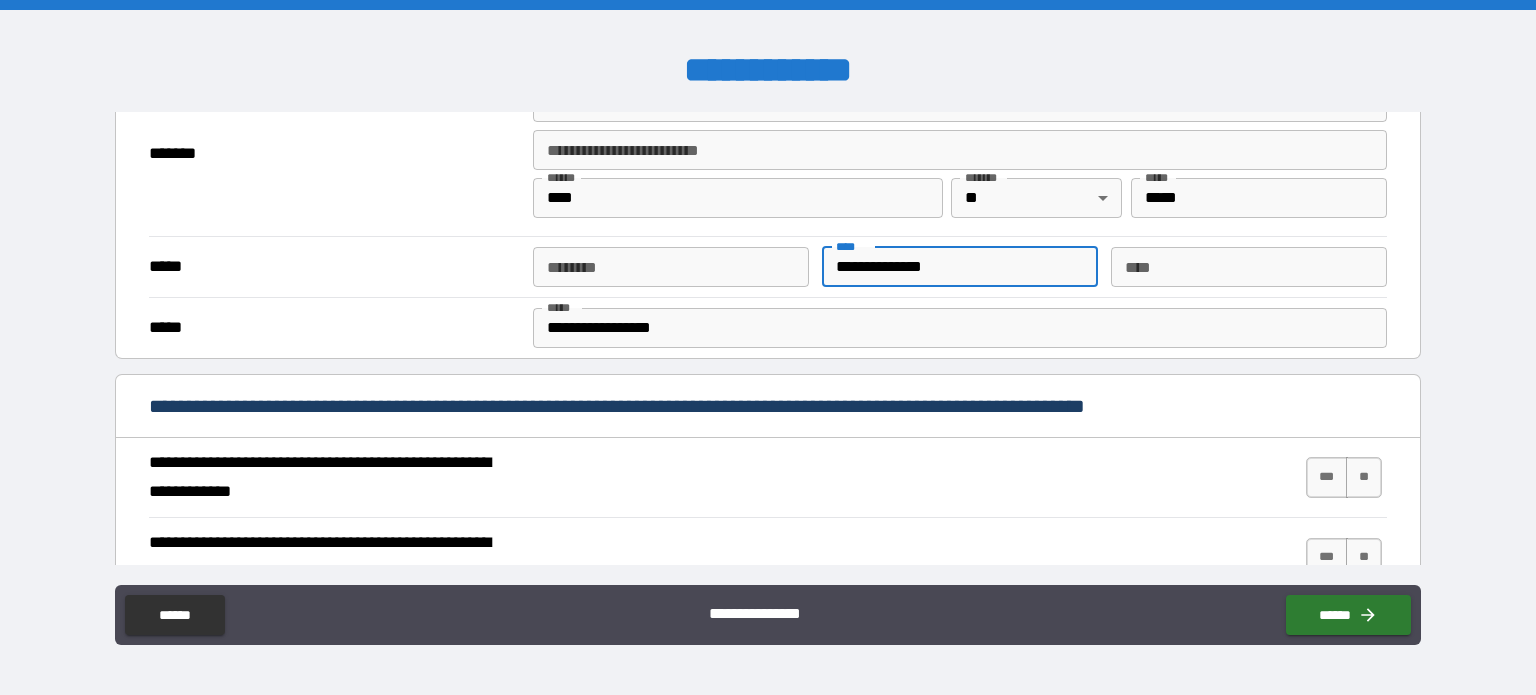 drag, startPoint x: 942, startPoint y: 260, endPoint x: 811, endPoint y: 259, distance: 131.00381 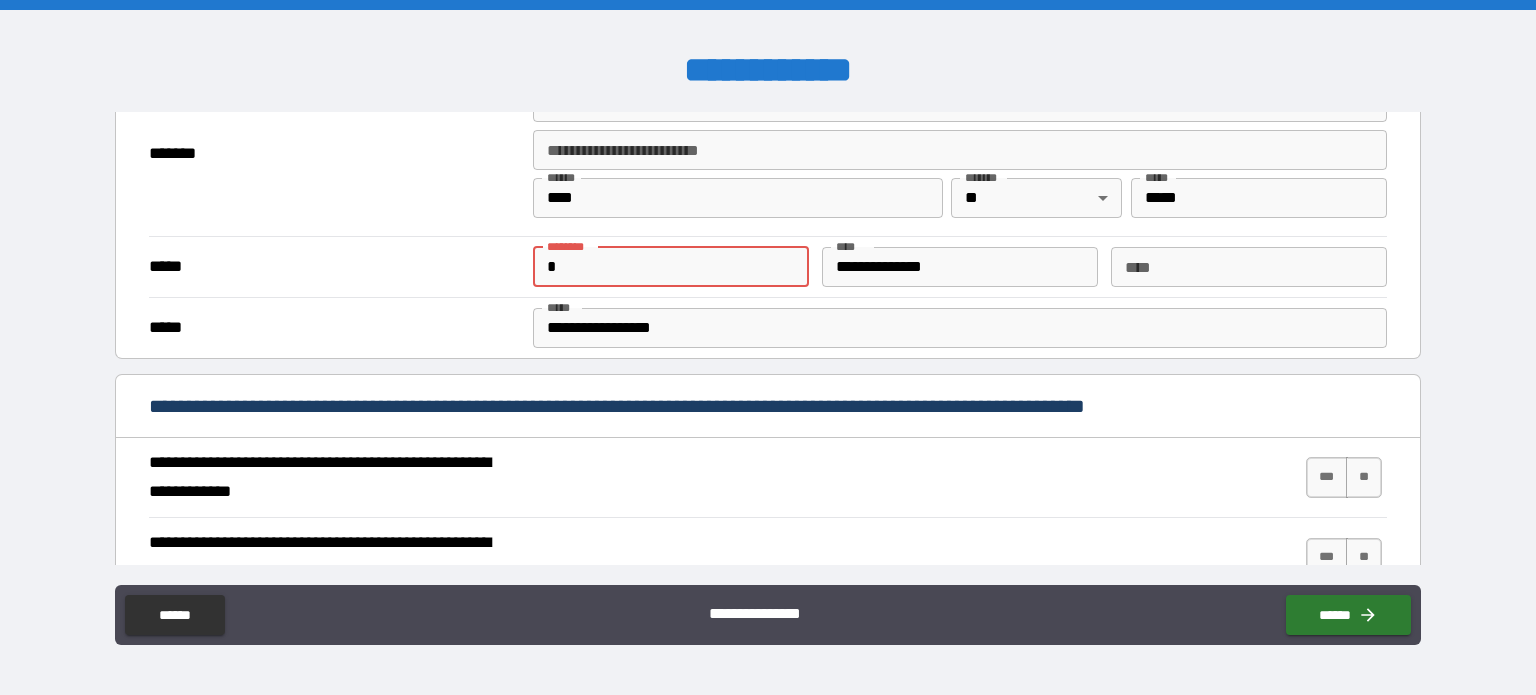 paste on "**********" 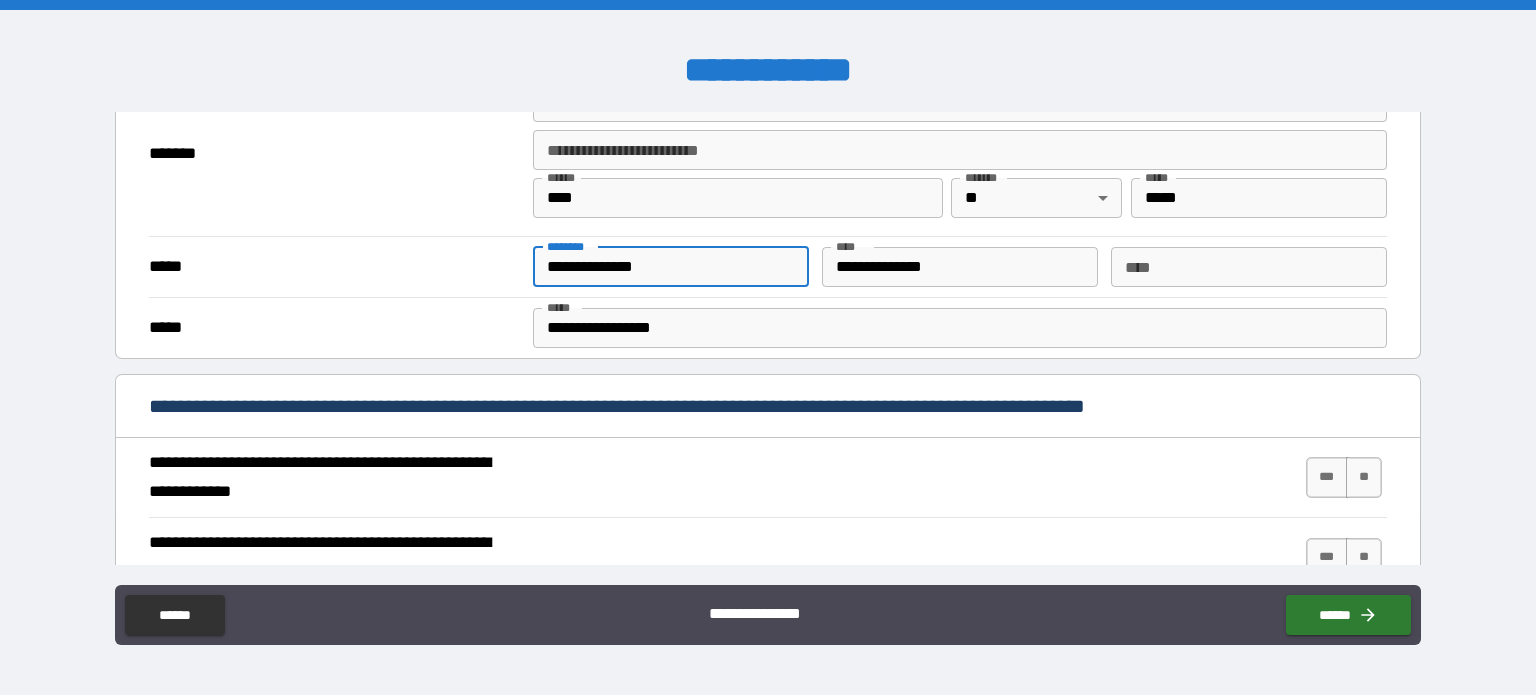 scroll, scrollTop: 600, scrollLeft: 0, axis: vertical 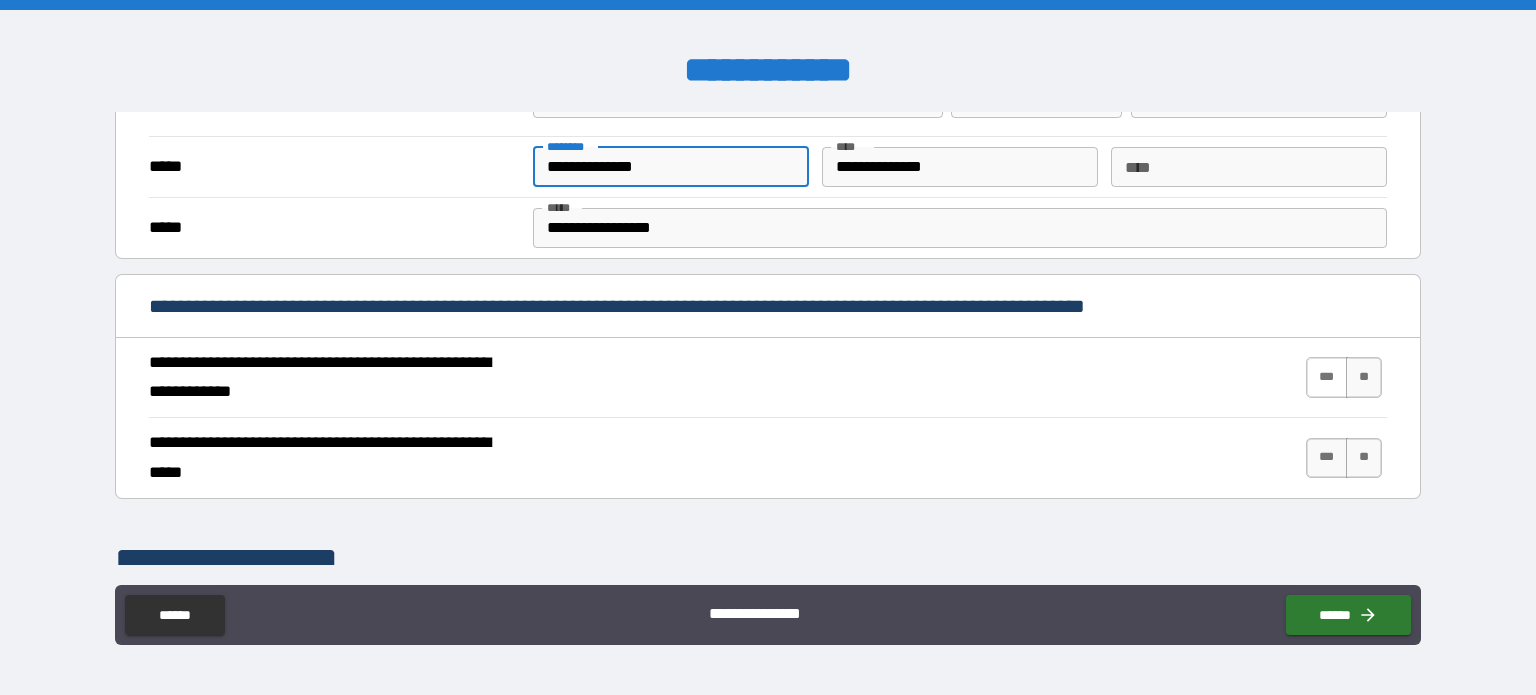 type on "**********" 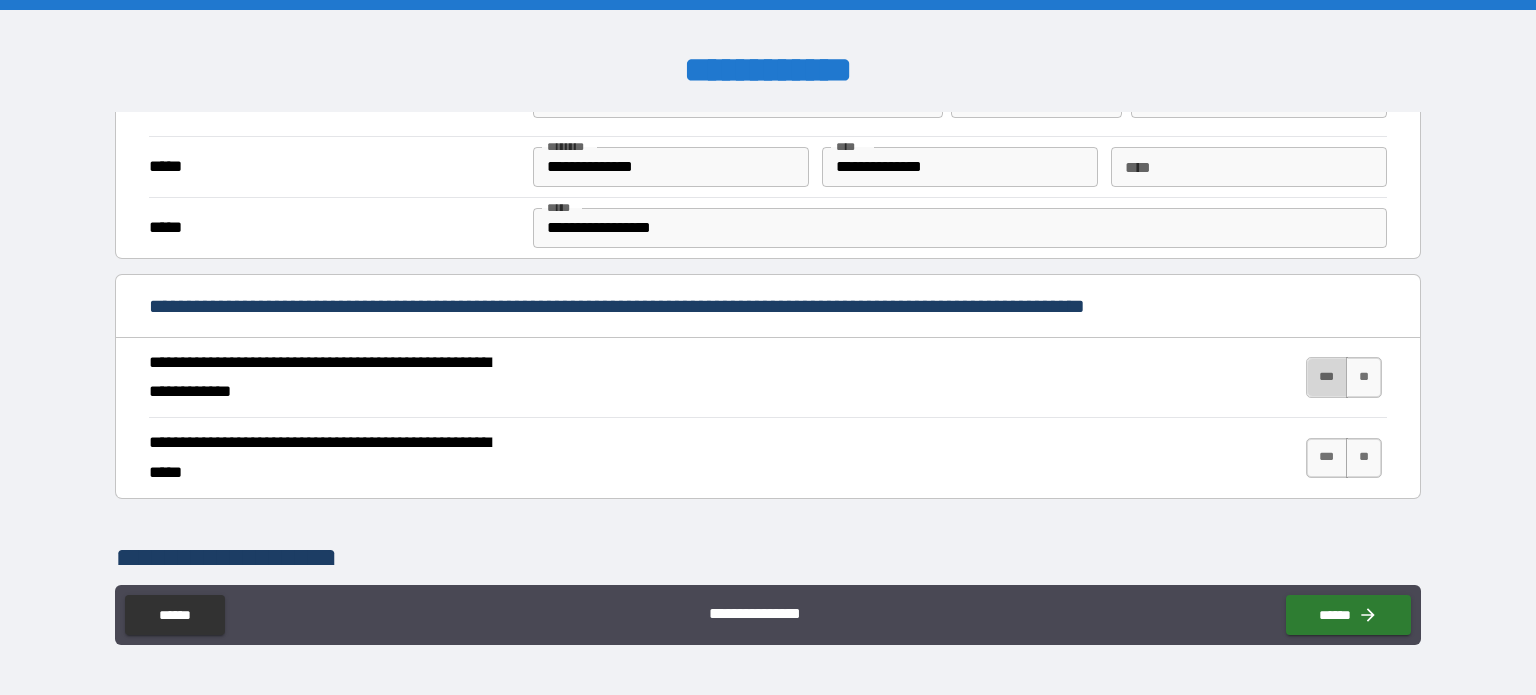 click on "***" at bounding box center [1327, 377] 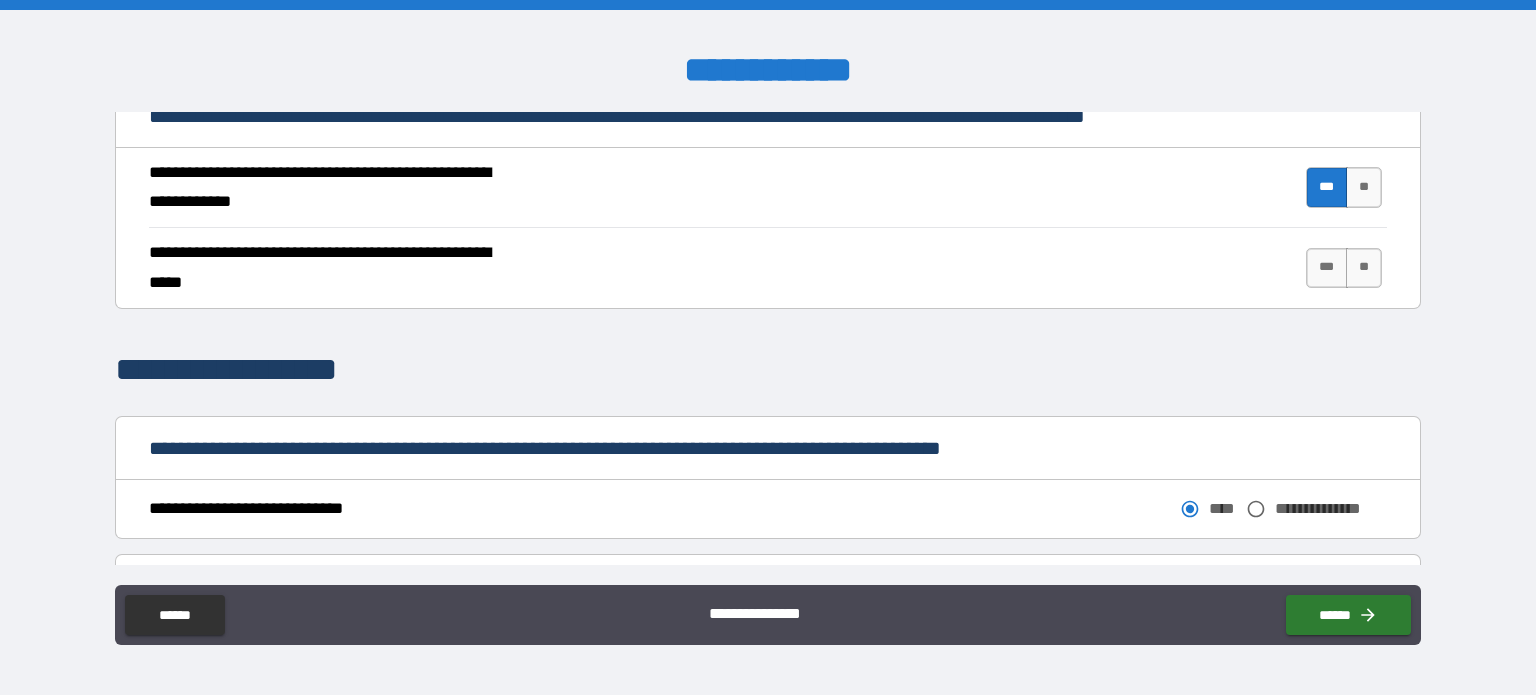 scroll, scrollTop: 800, scrollLeft: 0, axis: vertical 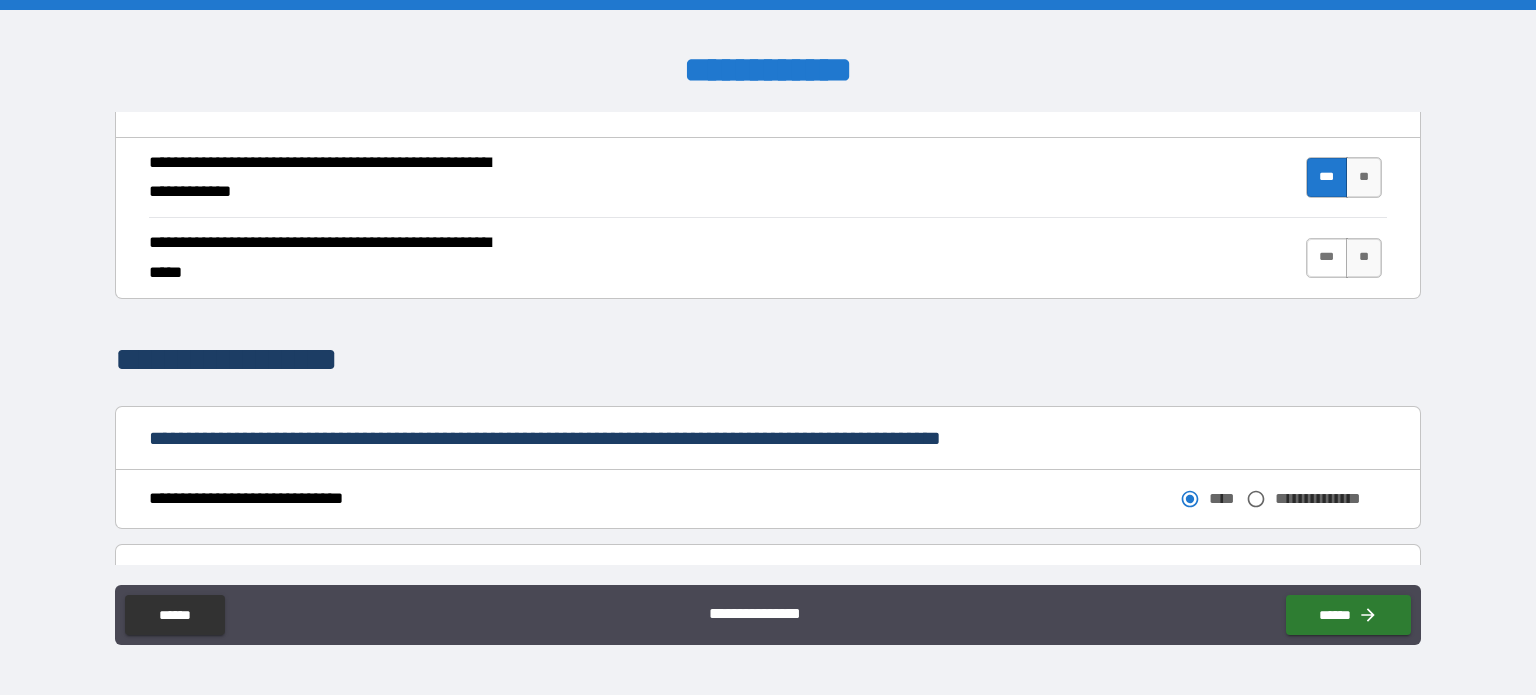 click on "***" at bounding box center (1327, 258) 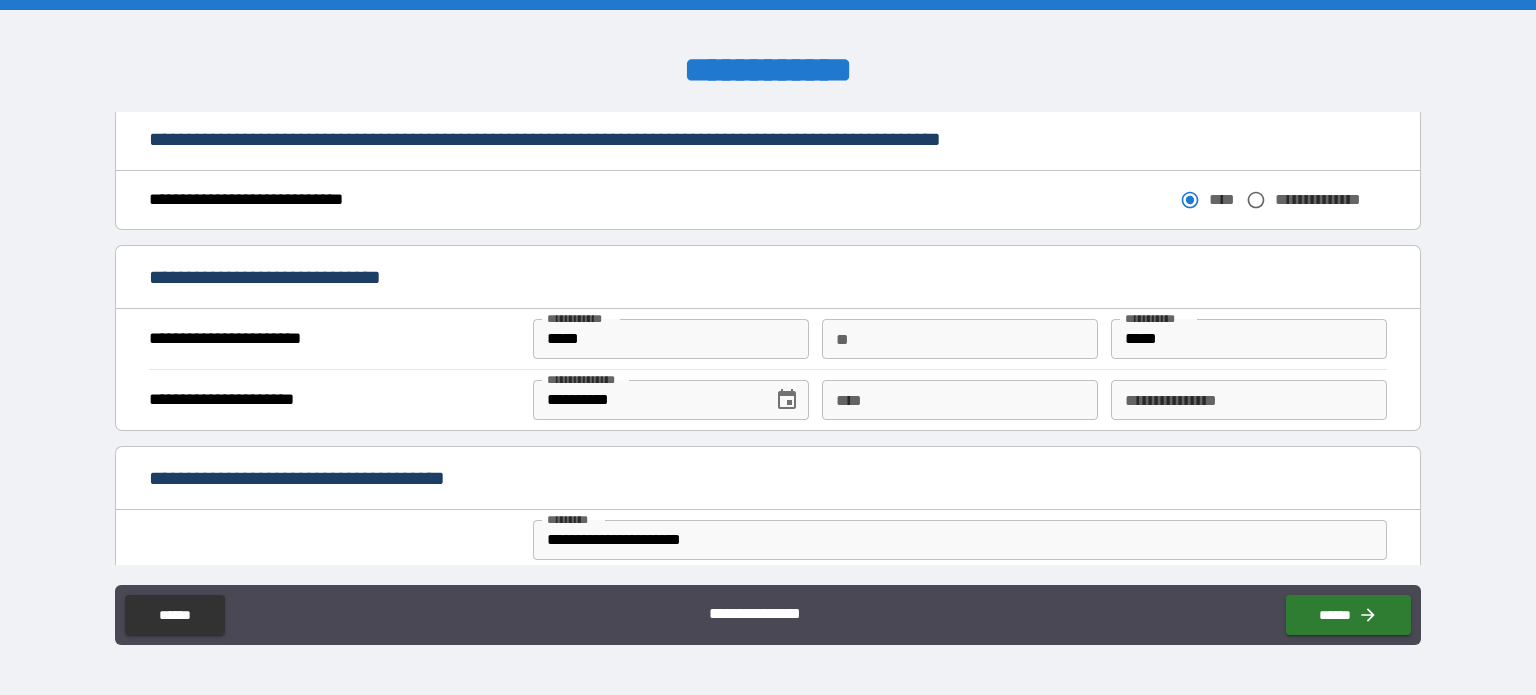 scroll, scrollTop: 1100, scrollLeft: 0, axis: vertical 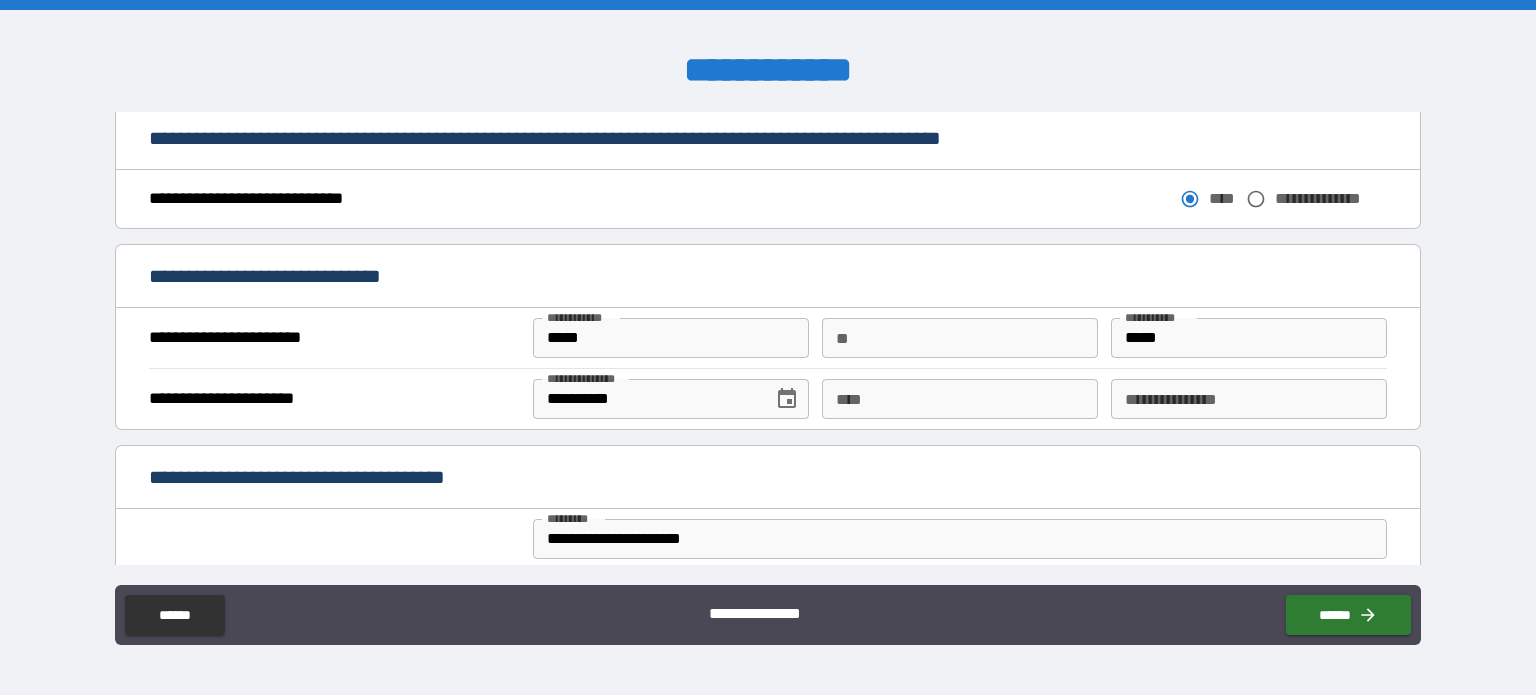 click on "****" at bounding box center (960, 399) 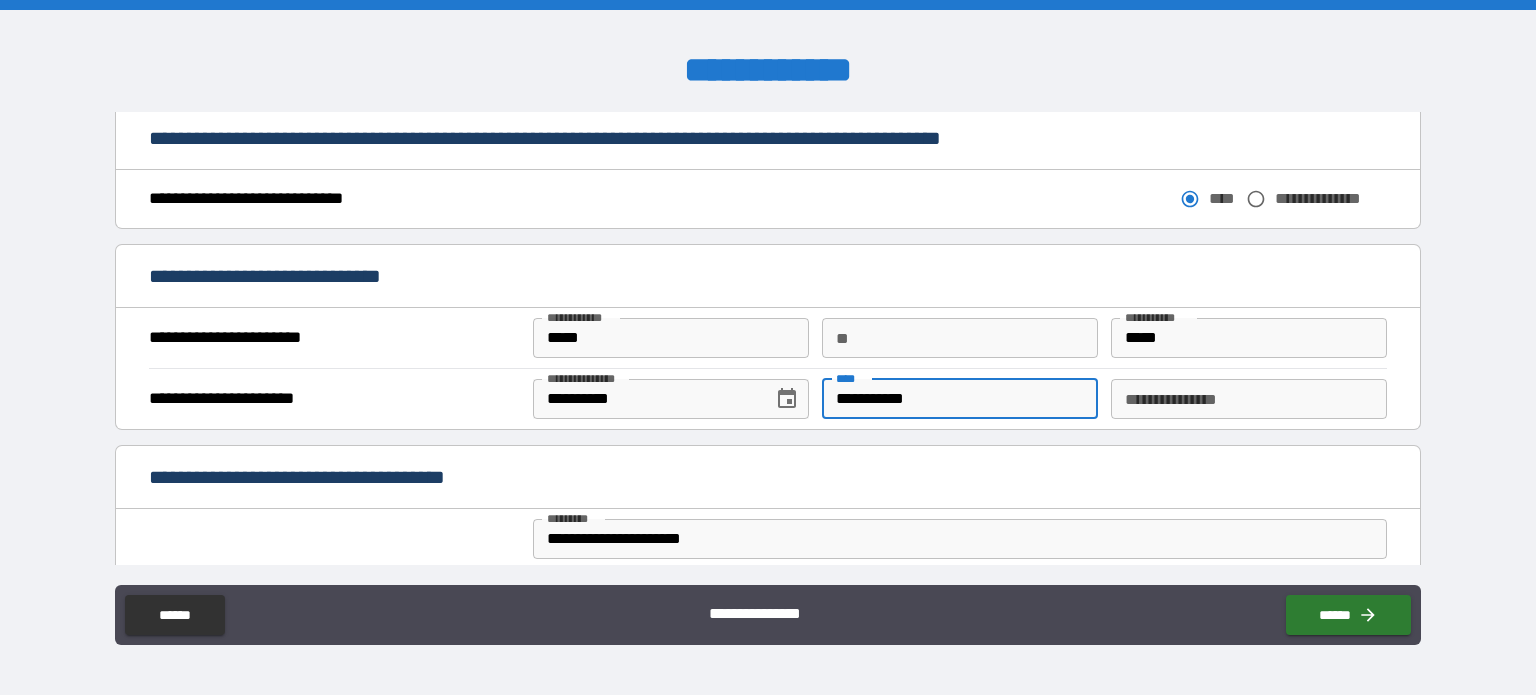 type on "**********" 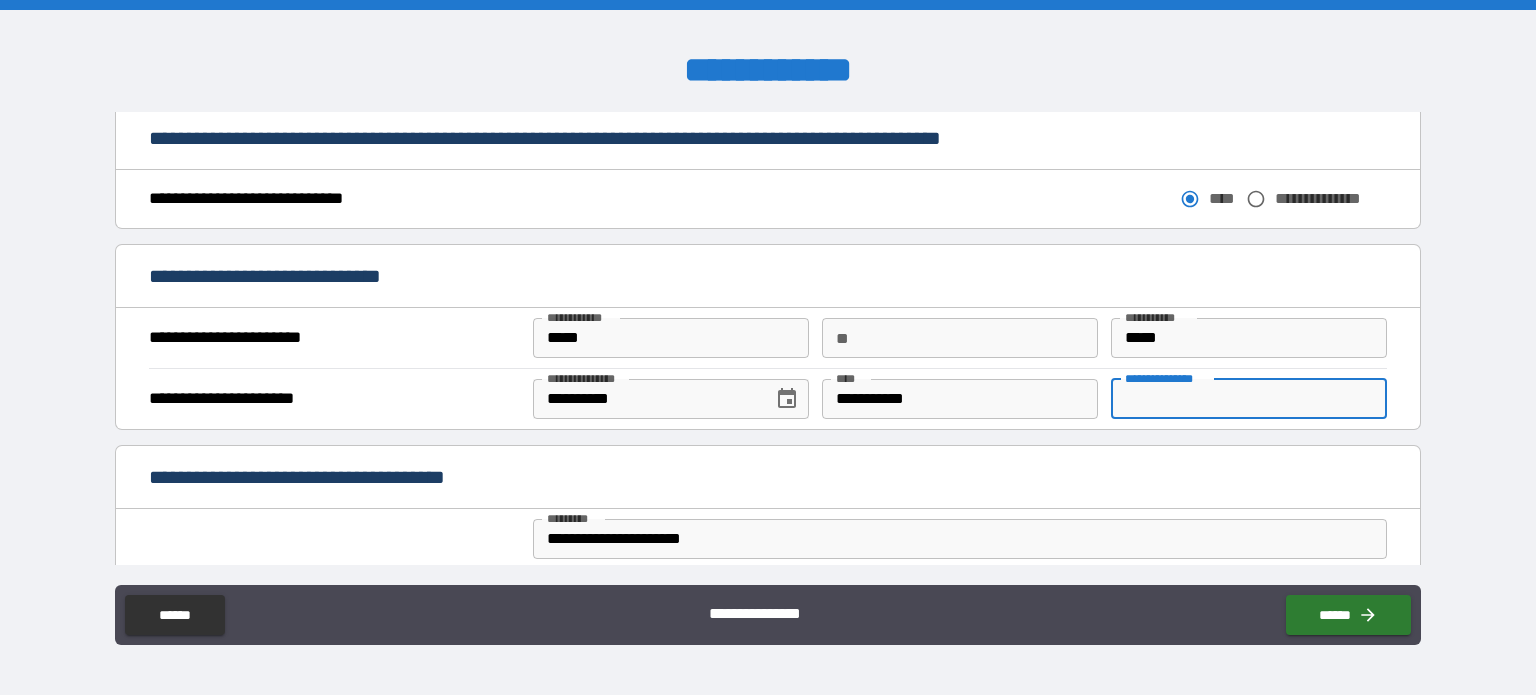 click on "**********" at bounding box center [1249, 399] 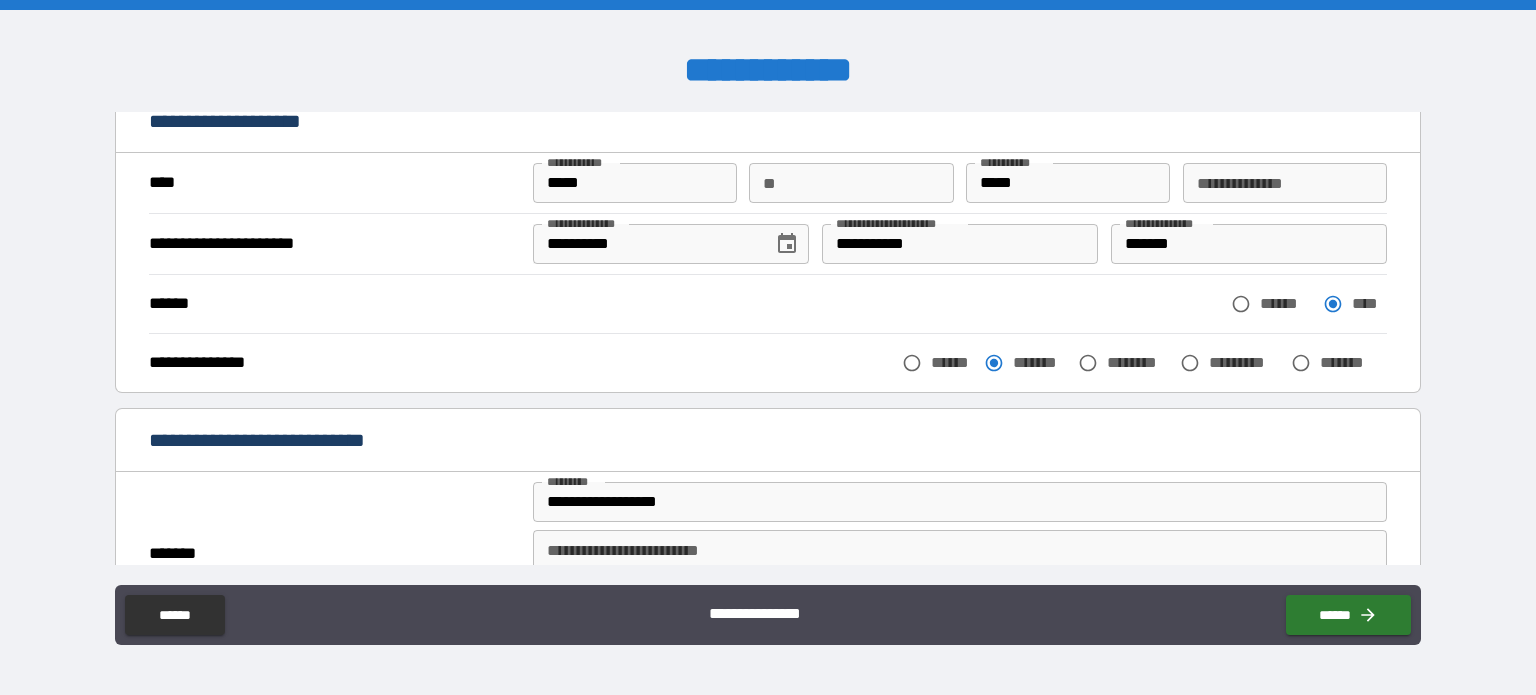 scroll, scrollTop: 0, scrollLeft: 0, axis: both 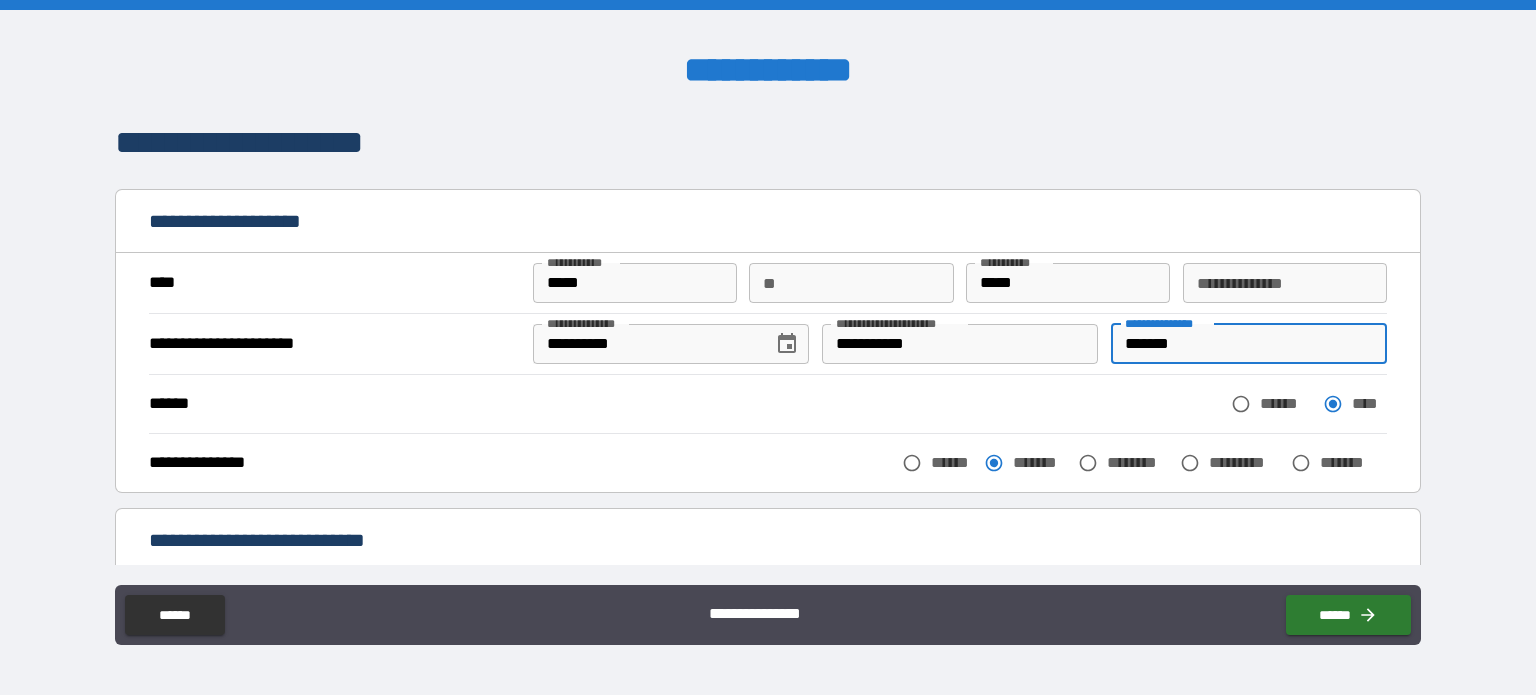 drag, startPoint x: 1182, startPoint y: 338, endPoint x: 1098, endPoint y: 337, distance: 84.00595 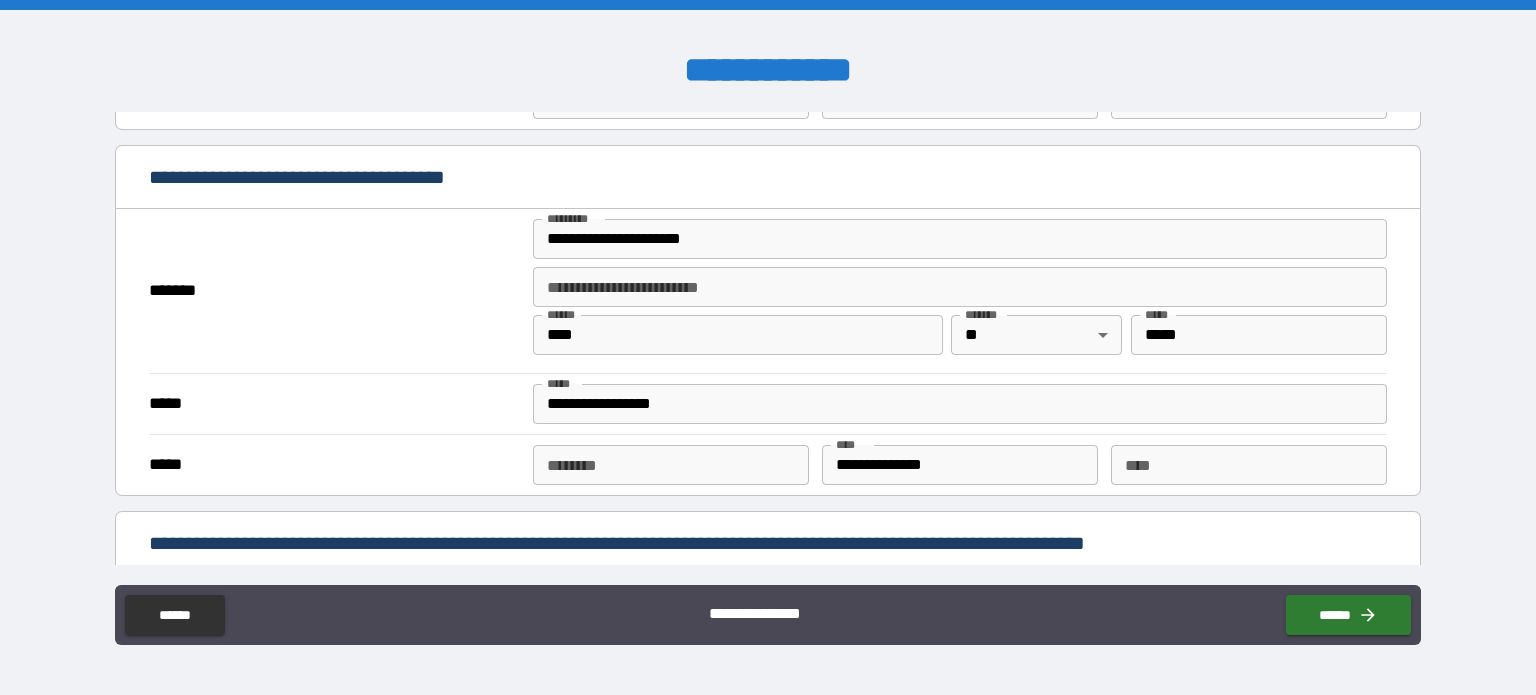 scroll, scrollTop: 1300, scrollLeft: 0, axis: vertical 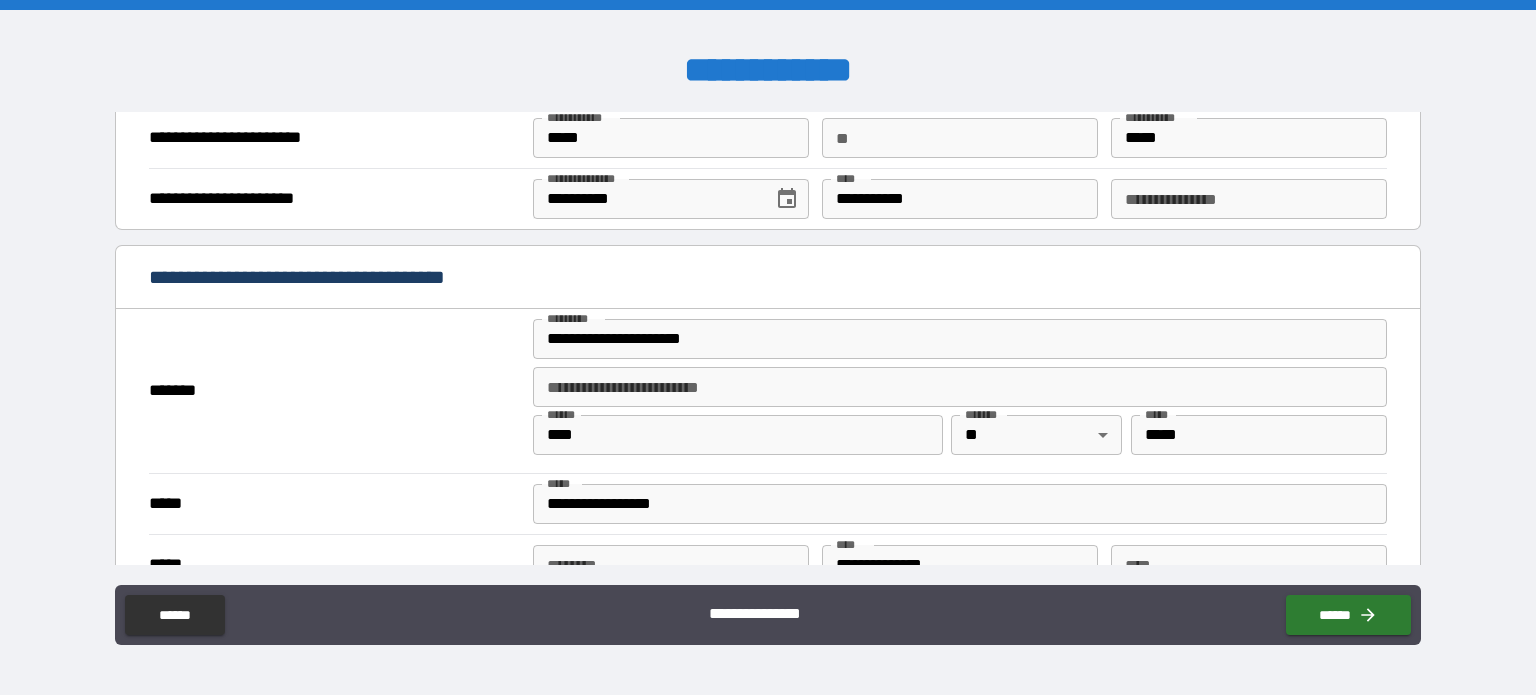 click on "**********" at bounding box center (1249, 199) 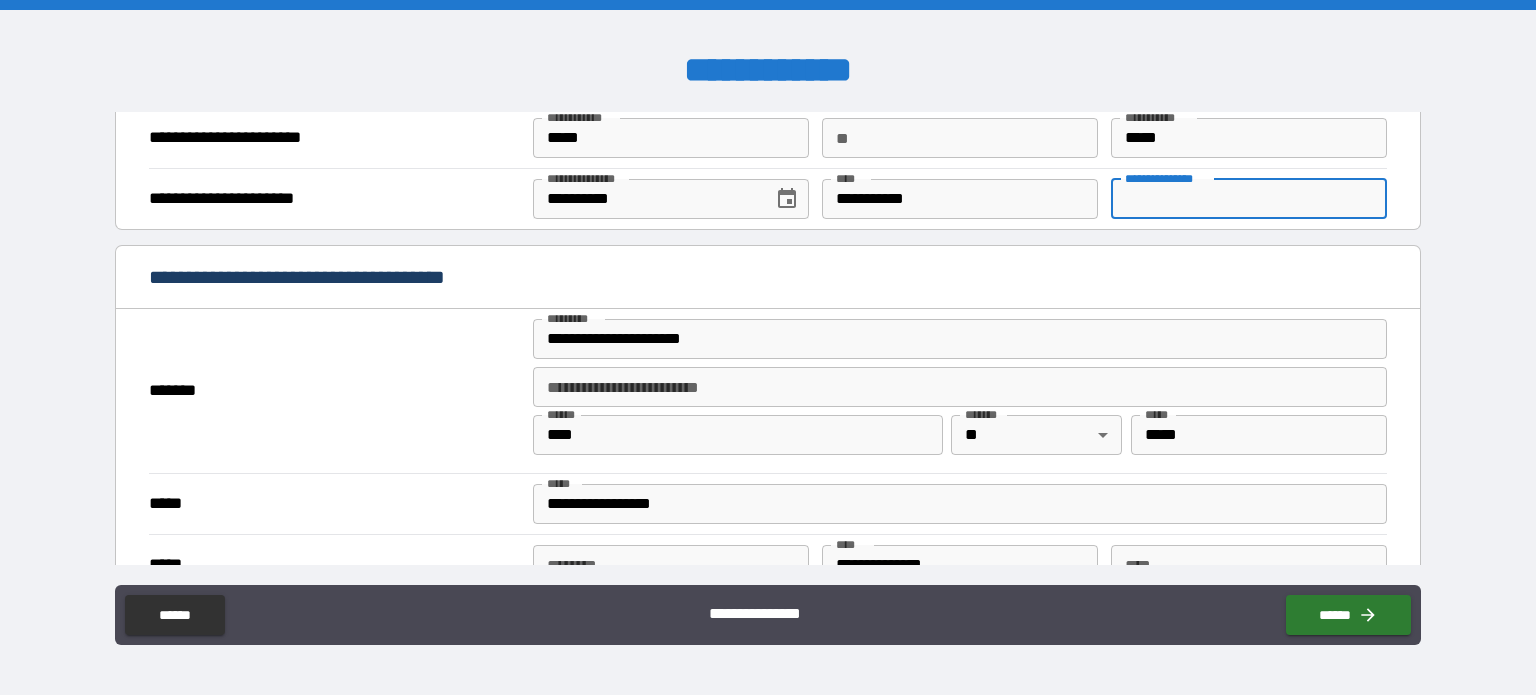 paste on "*******" 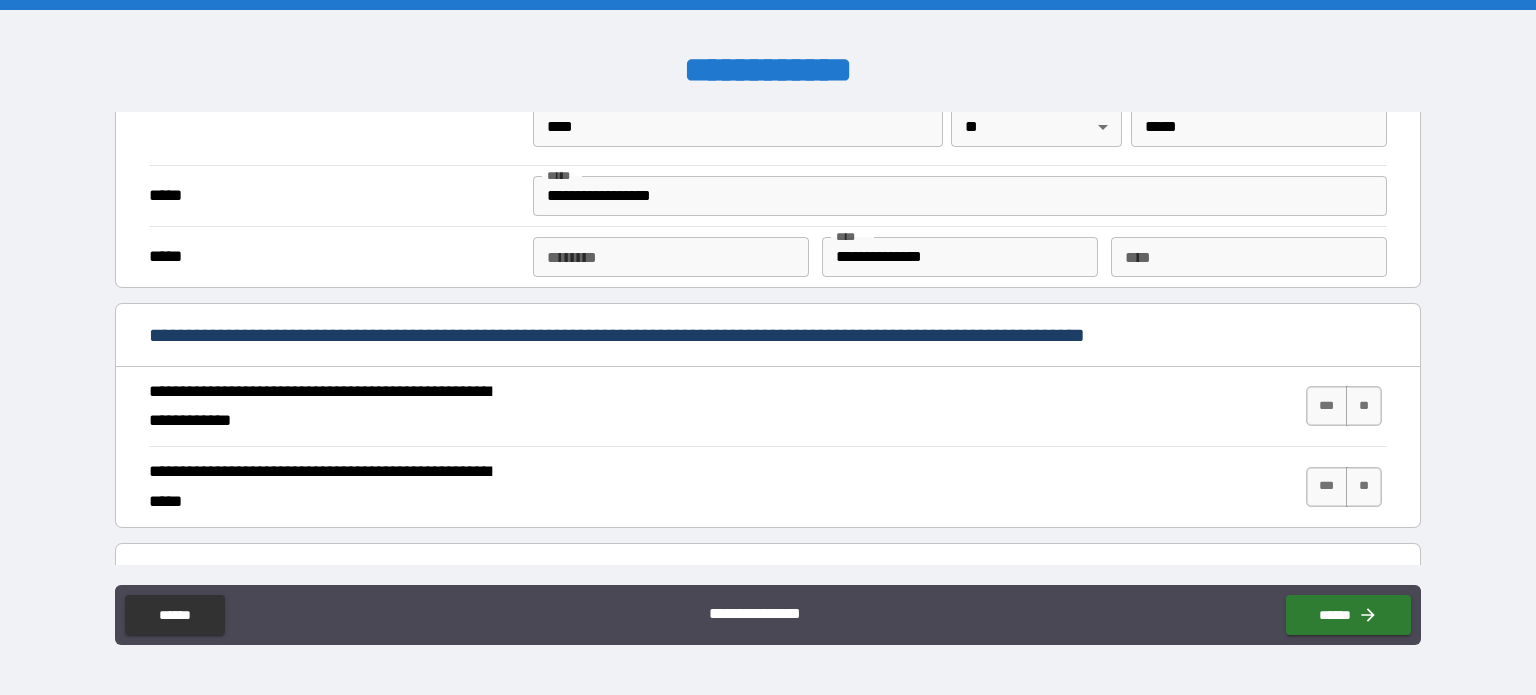 scroll, scrollTop: 1800, scrollLeft: 0, axis: vertical 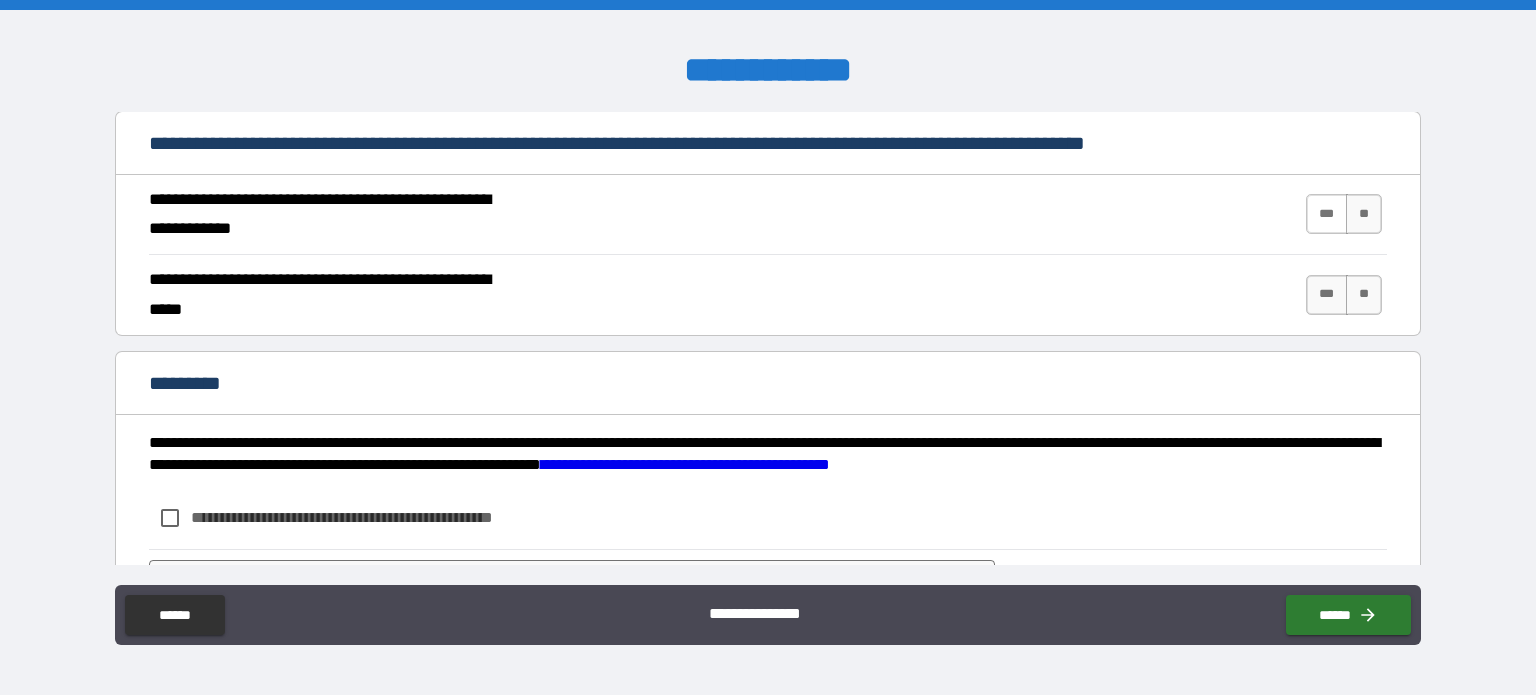 type on "*******" 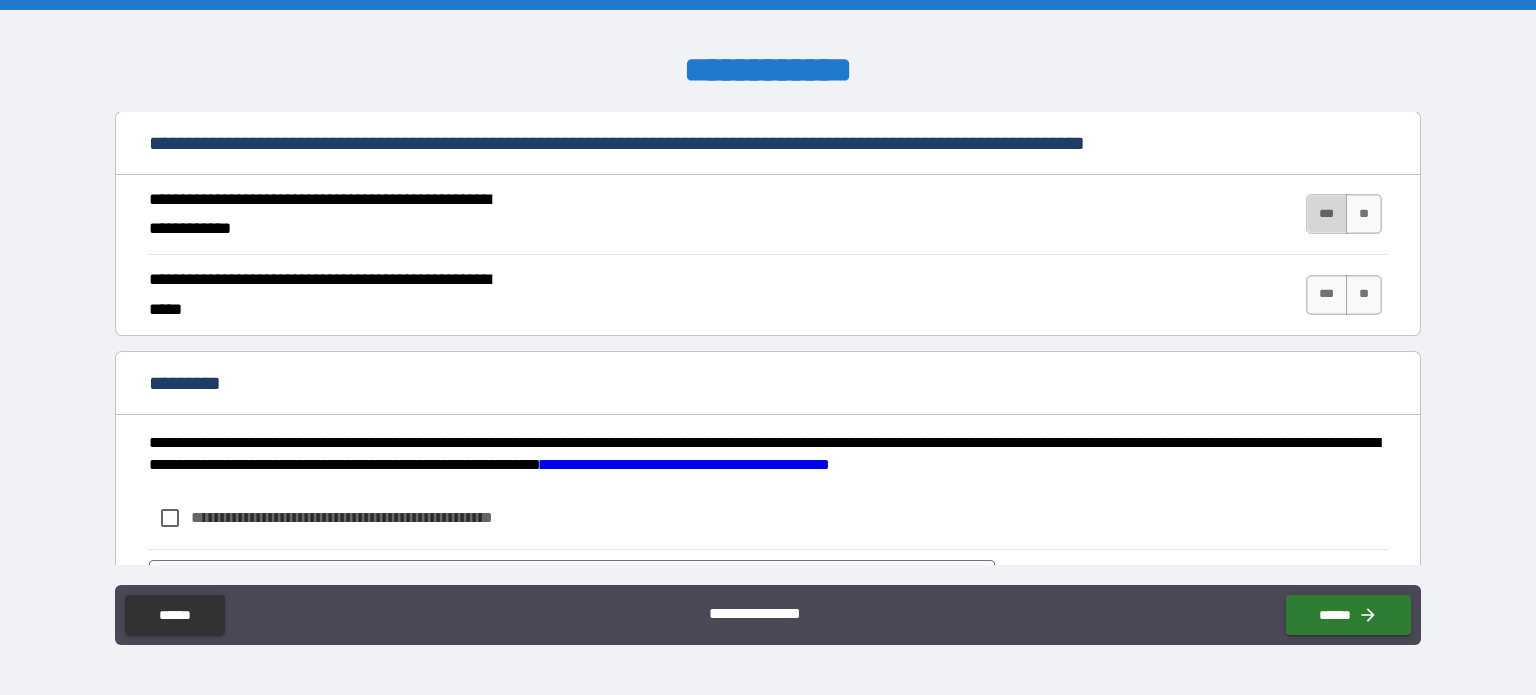 click on "***" at bounding box center (1327, 214) 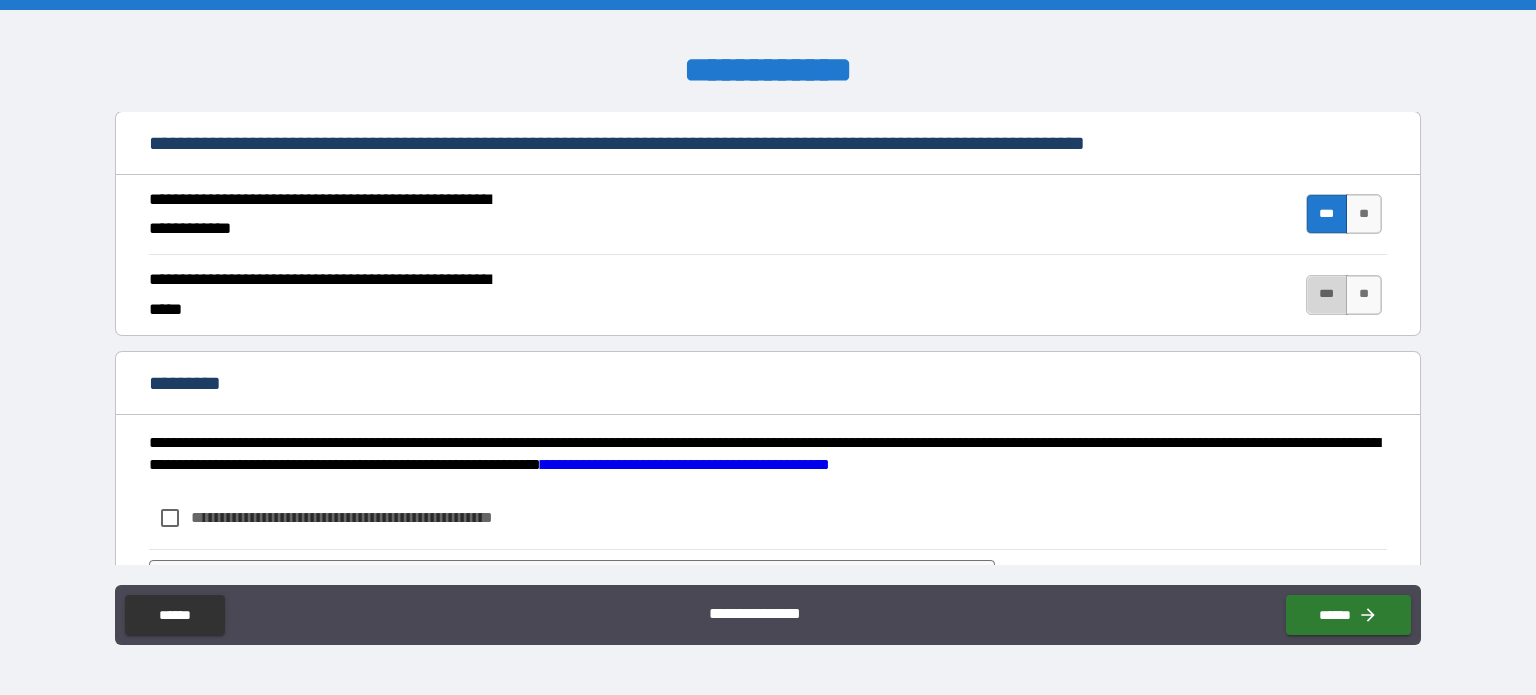 click on "***" at bounding box center (1327, 295) 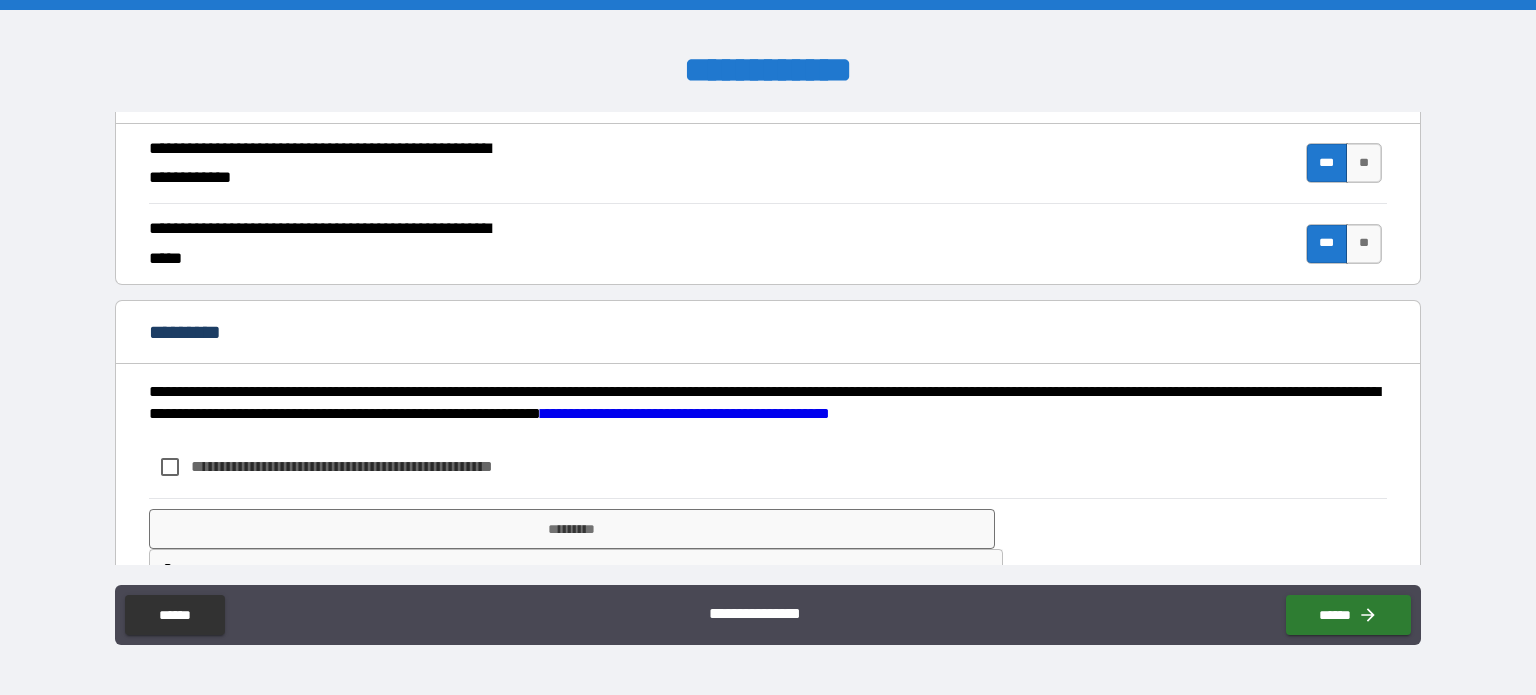 scroll, scrollTop: 1899, scrollLeft: 0, axis: vertical 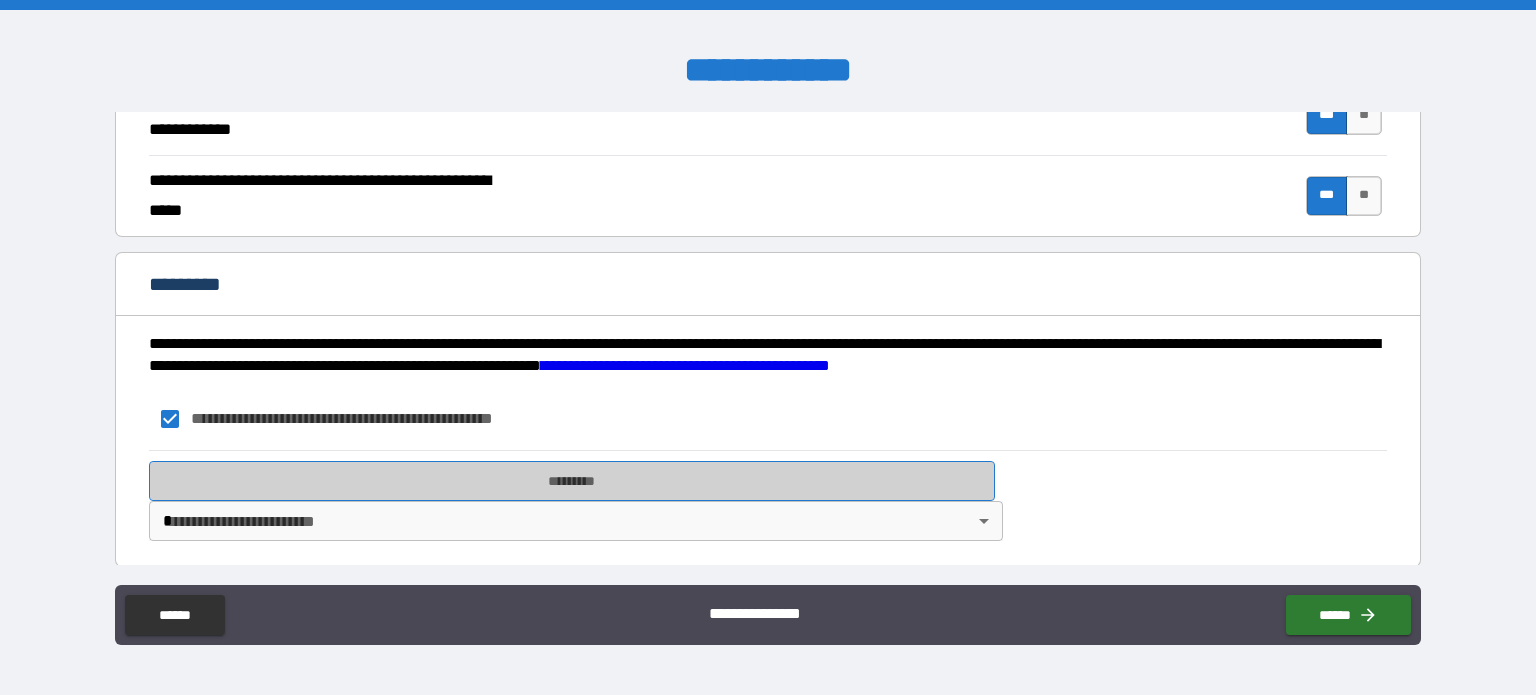 click on "*********" at bounding box center [572, 481] 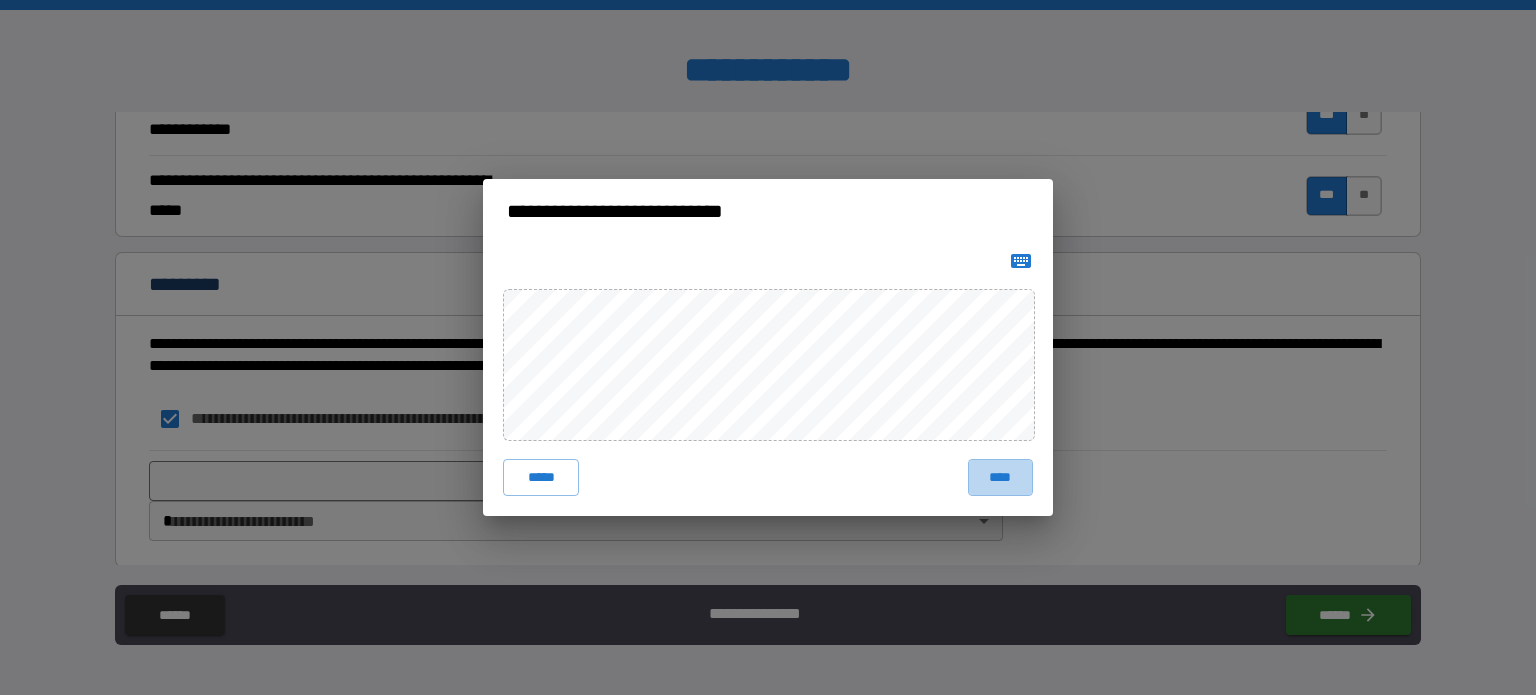click on "****" at bounding box center (1000, 477) 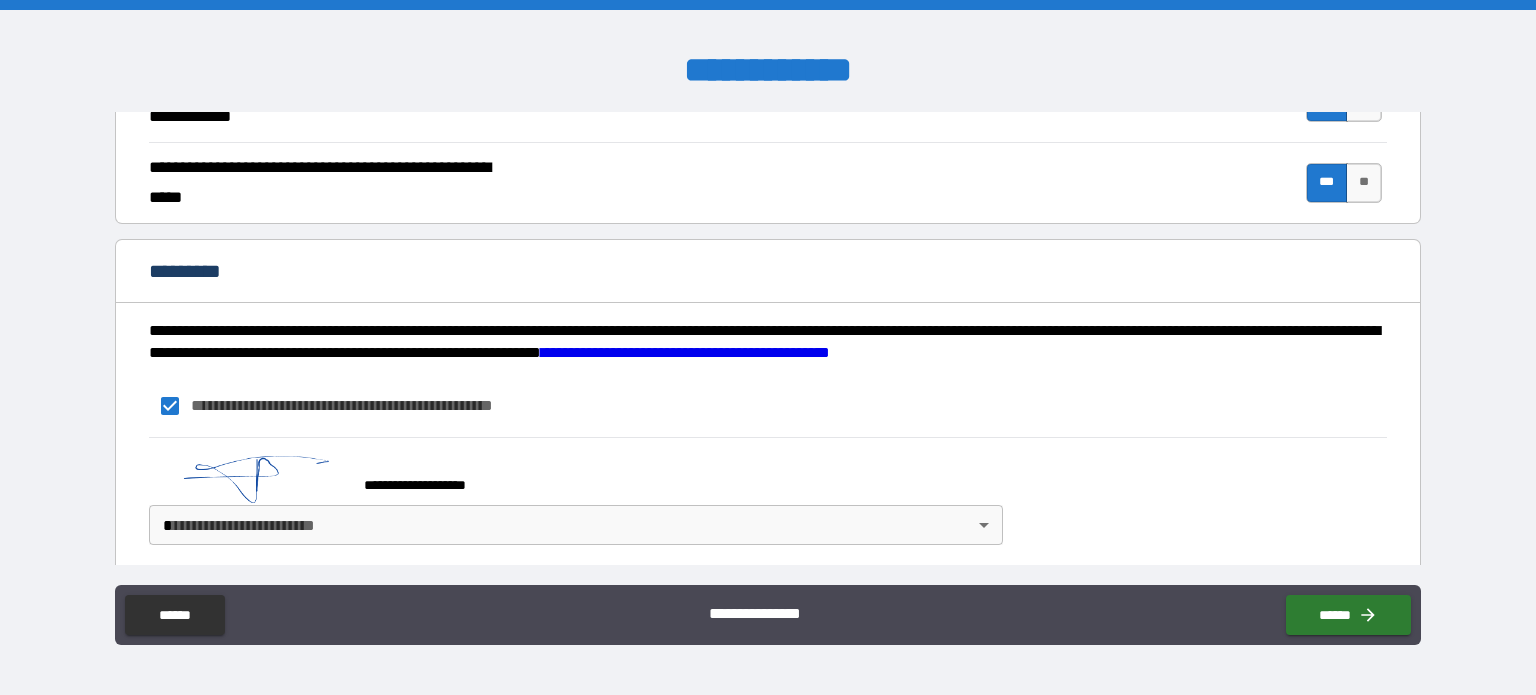 scroll, scrollTop: 1916, scrollLeft: 0, axis: vertical 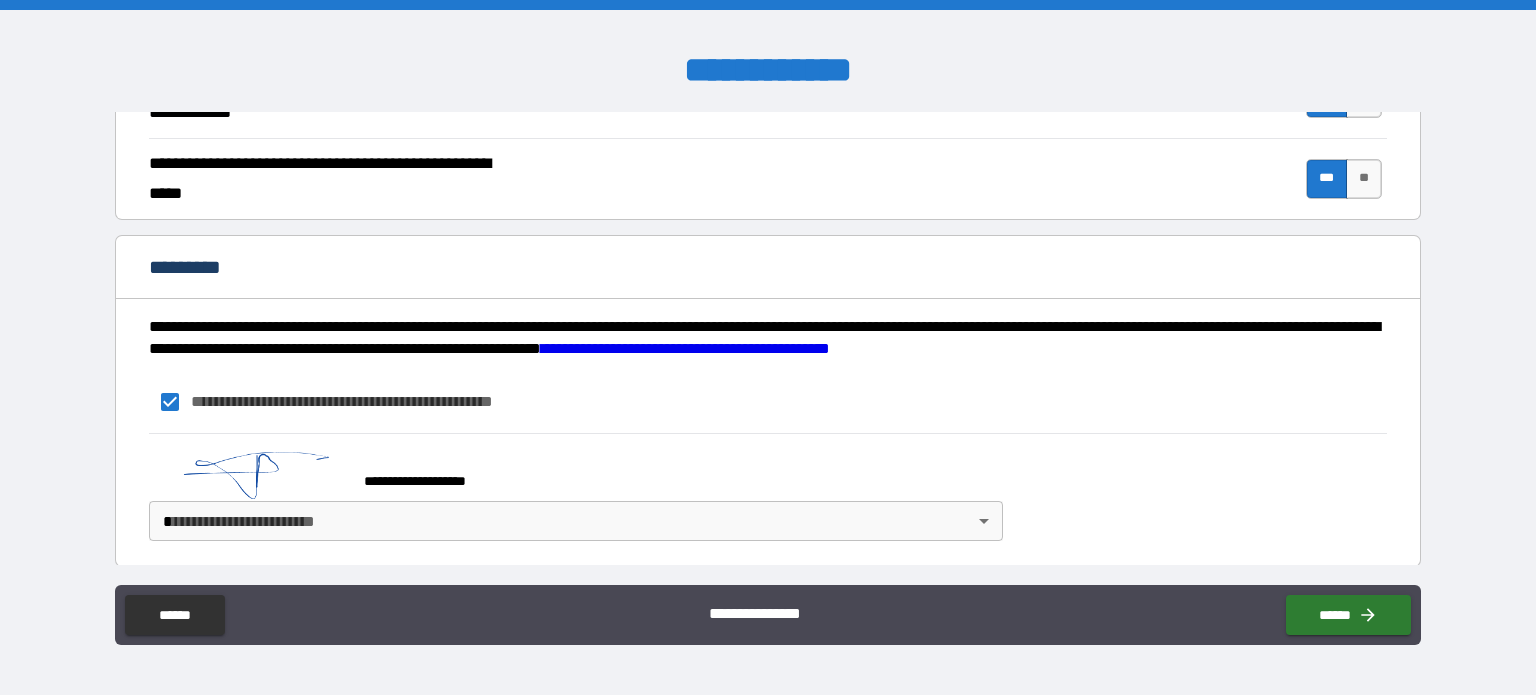 click on "**********" at bounding box center [768, 347] 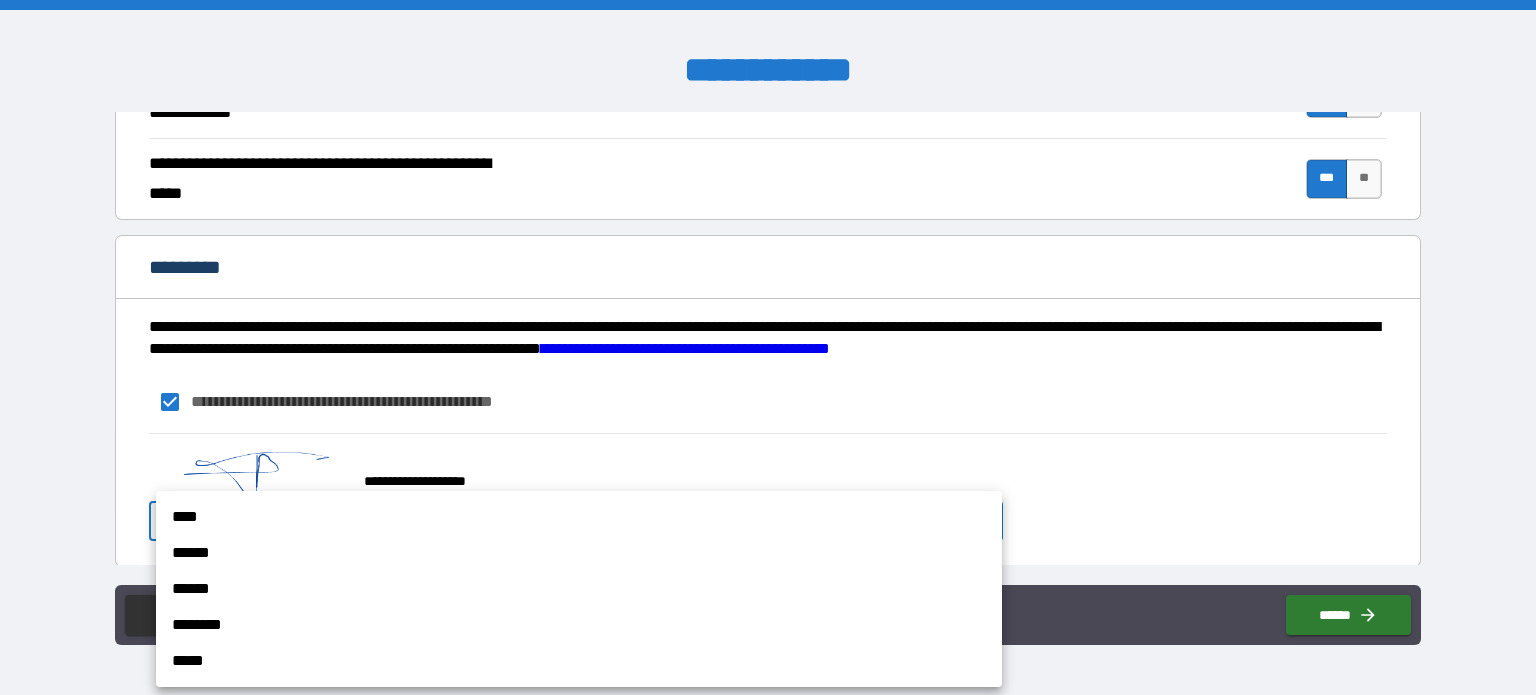 click on "****" at bounding box center [579, 517] 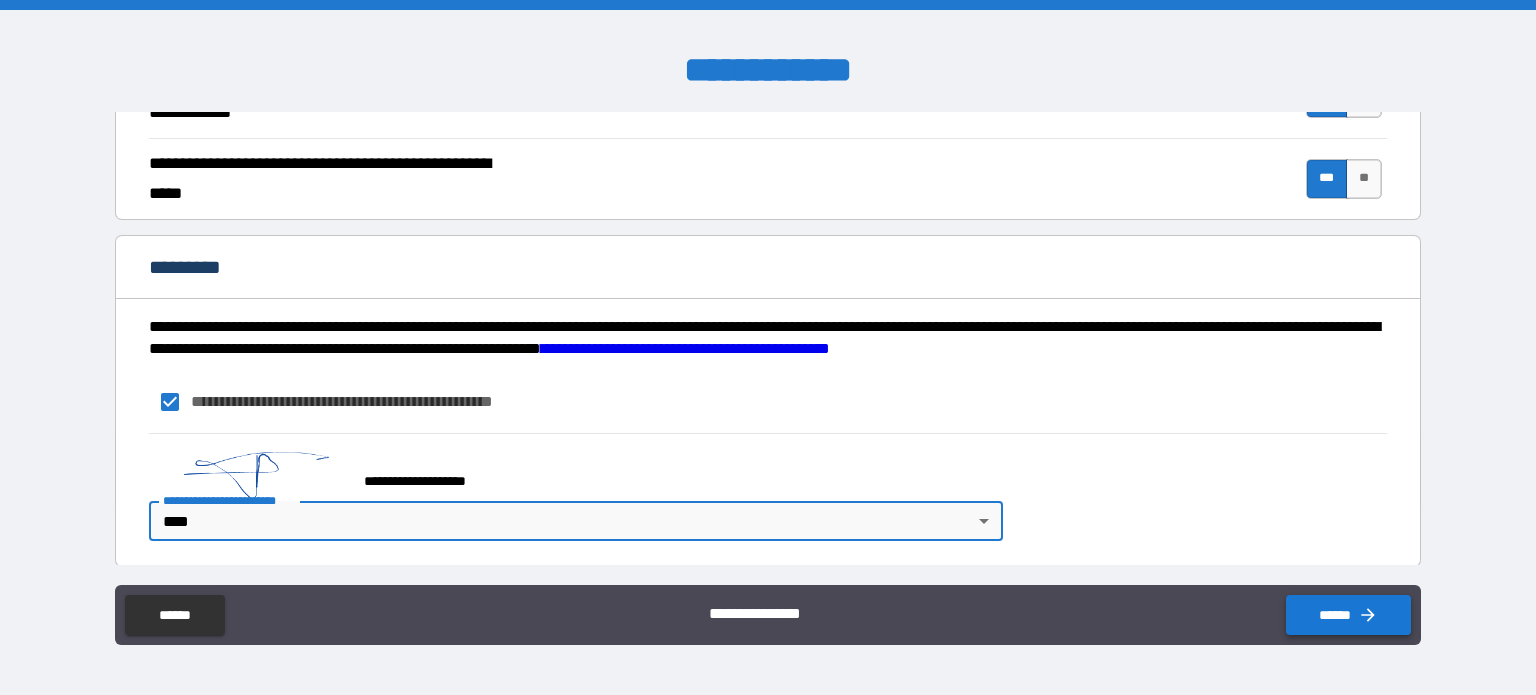 click on "******" at bounding box center [1348, 615] 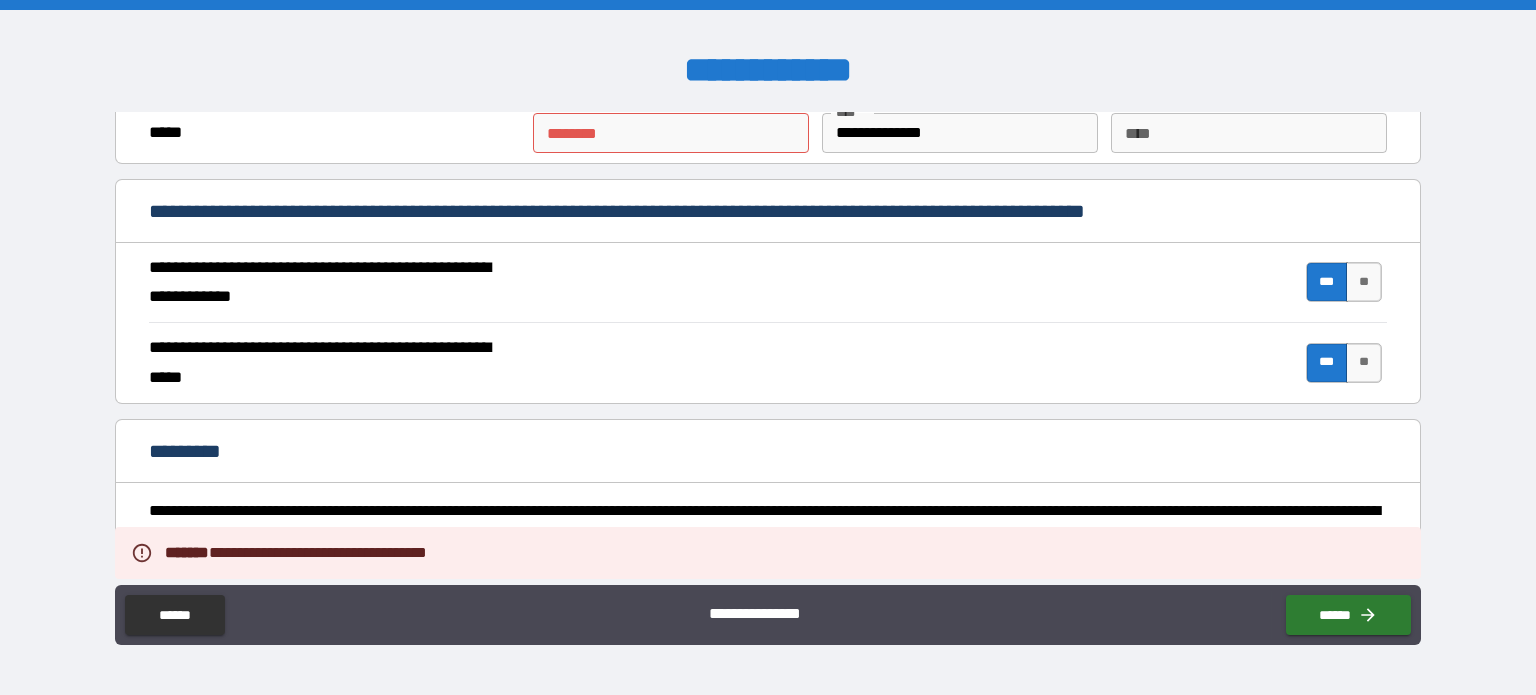 scroll, scrollTop: 1616, scrollLeft: 0, axis: vertical 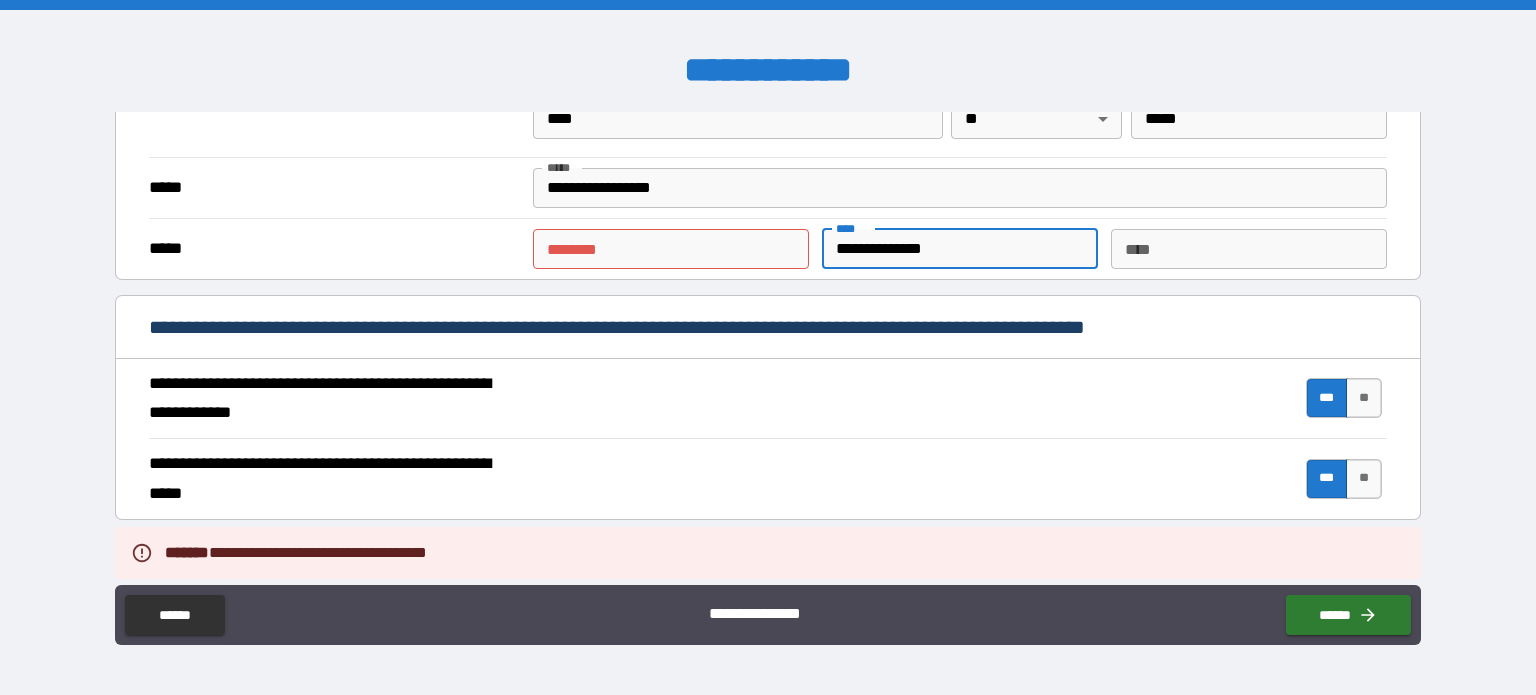 drag, startPoint x: 954, startPoint y: 251, endPoint x: 848, endPoint y: 243, distance: 106.30146 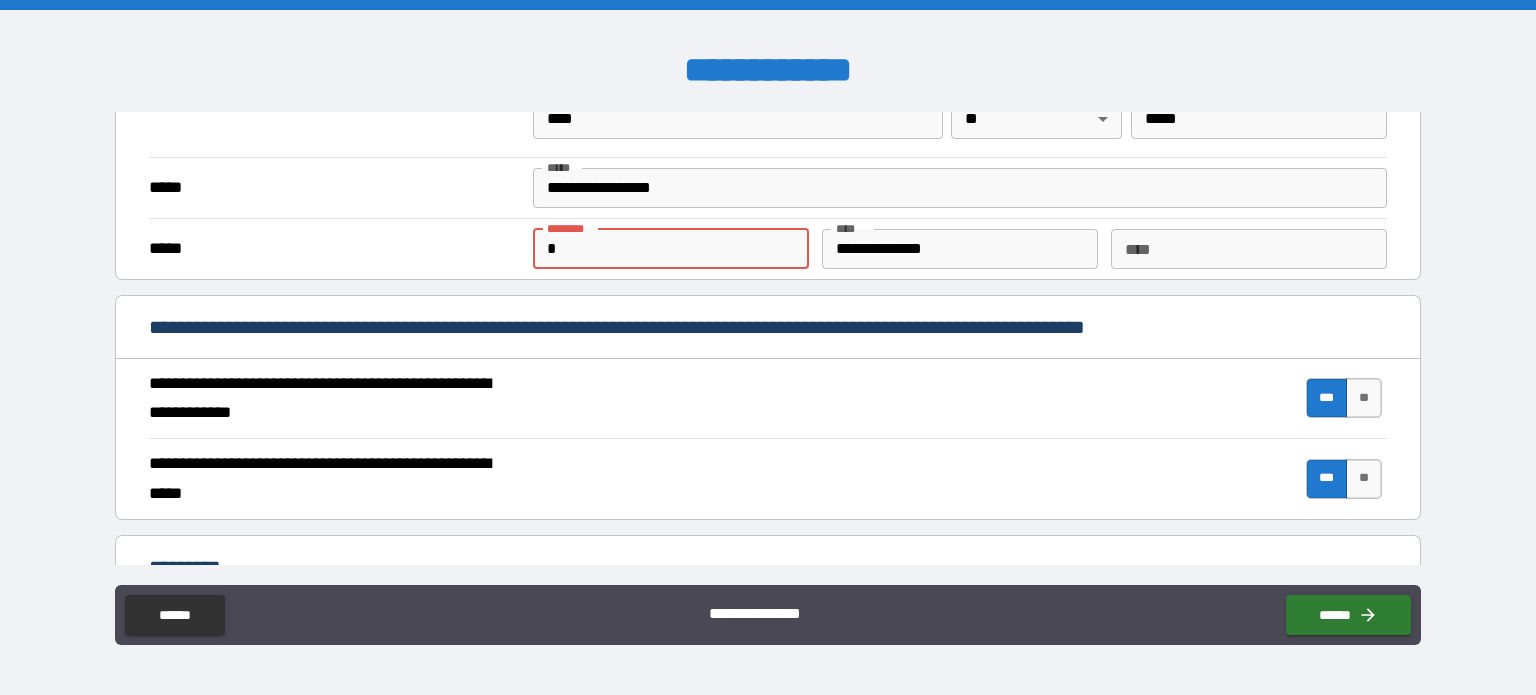 click on "*" at bounding box center (671, 249) 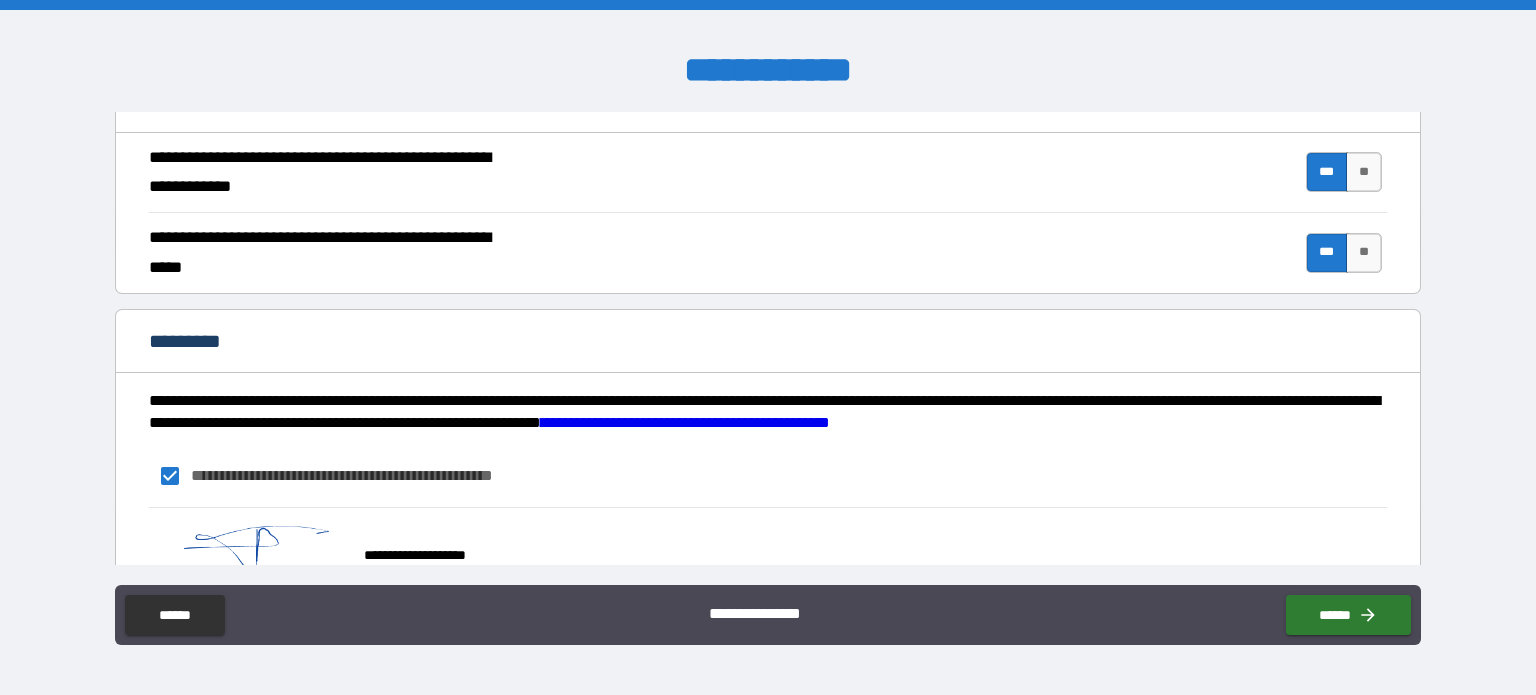 scroll, scrollTop: 1916, scrollLeft: 0, axis: vertical 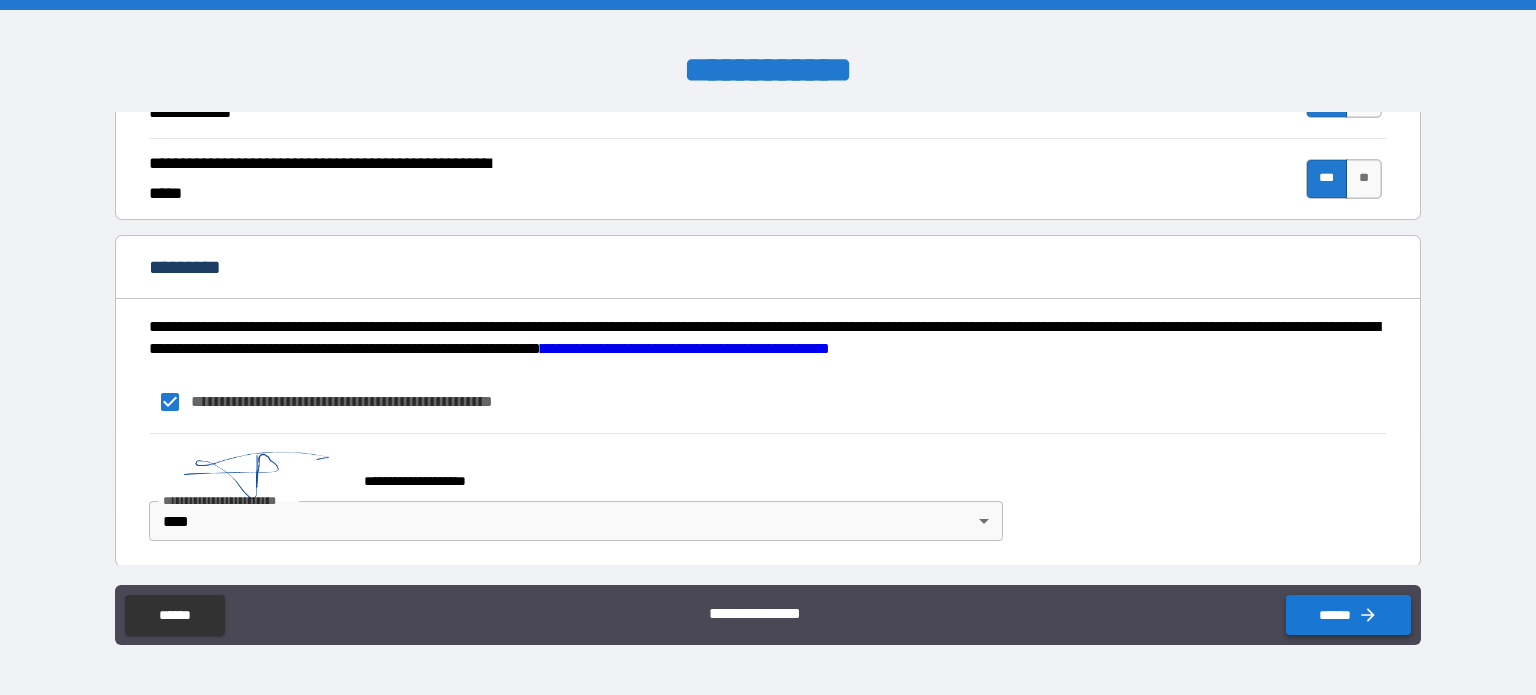 type on "**********" 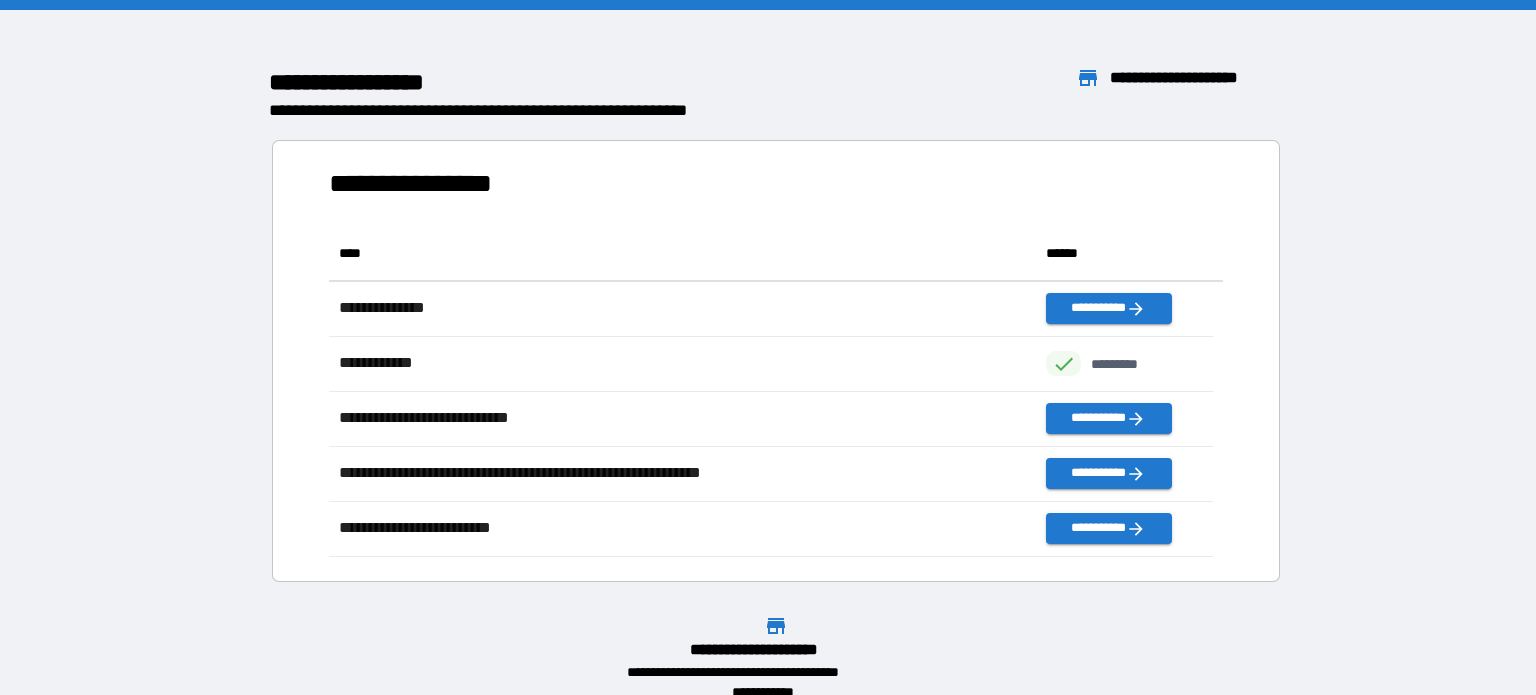scroll, scrollTop: 16, scrollLeft: 16, axis: both 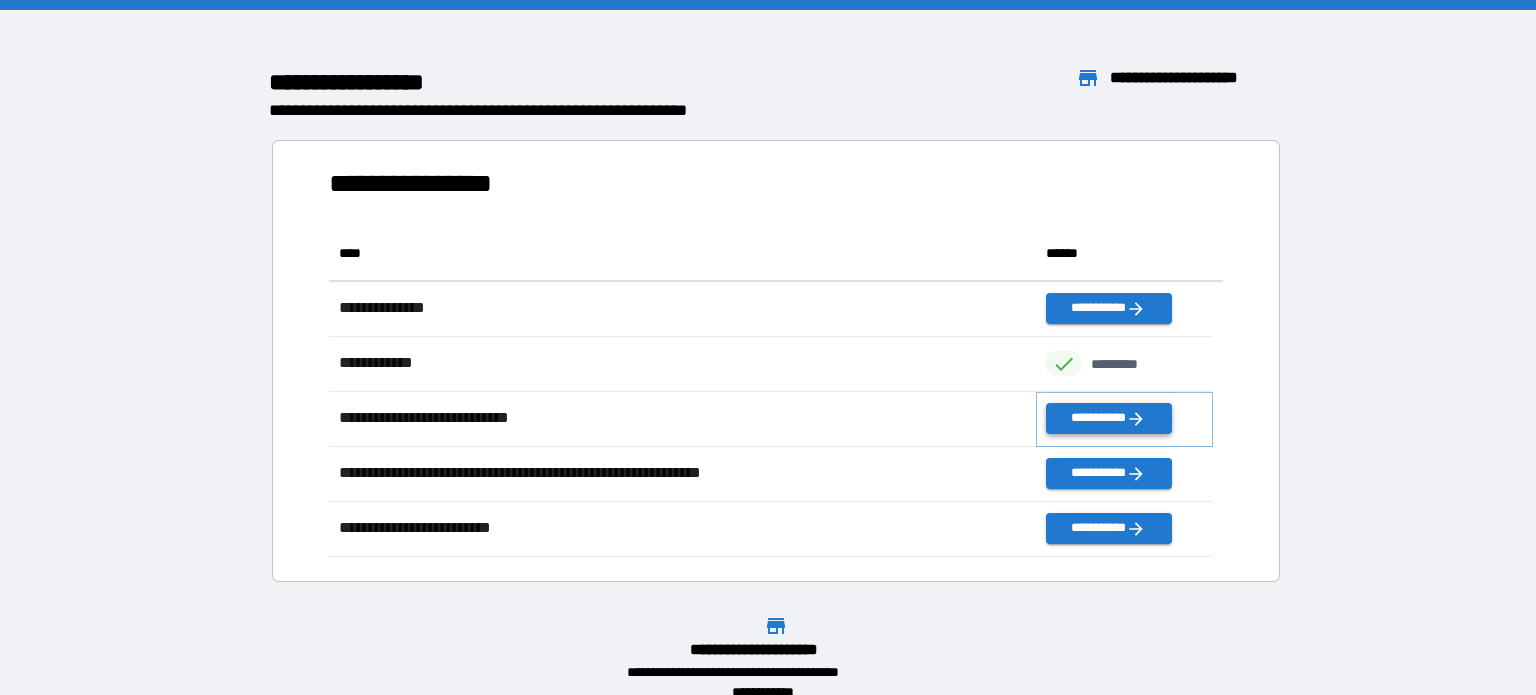 click on "**********" at bounding box center [1108, 418] 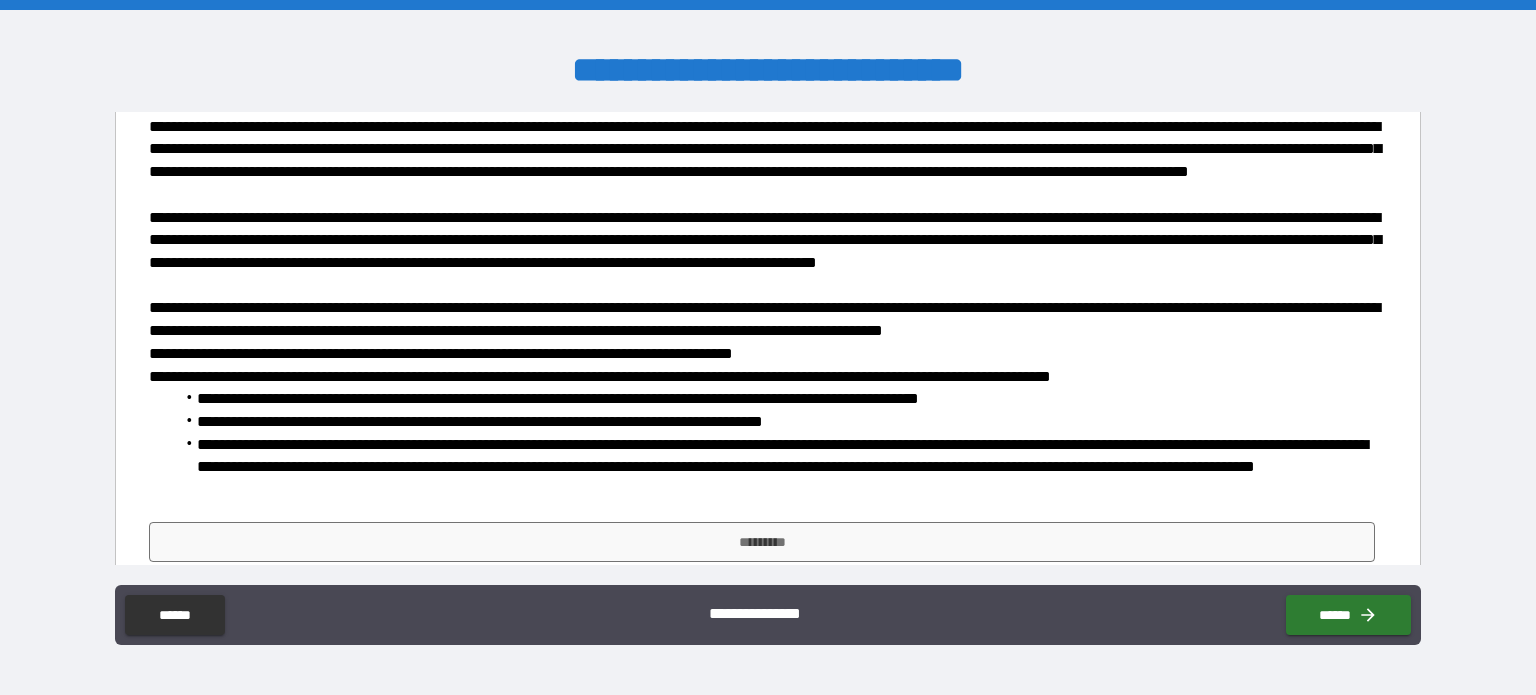 scroll, scrollTop: 312, scrollLeft: 0, axis: vertical 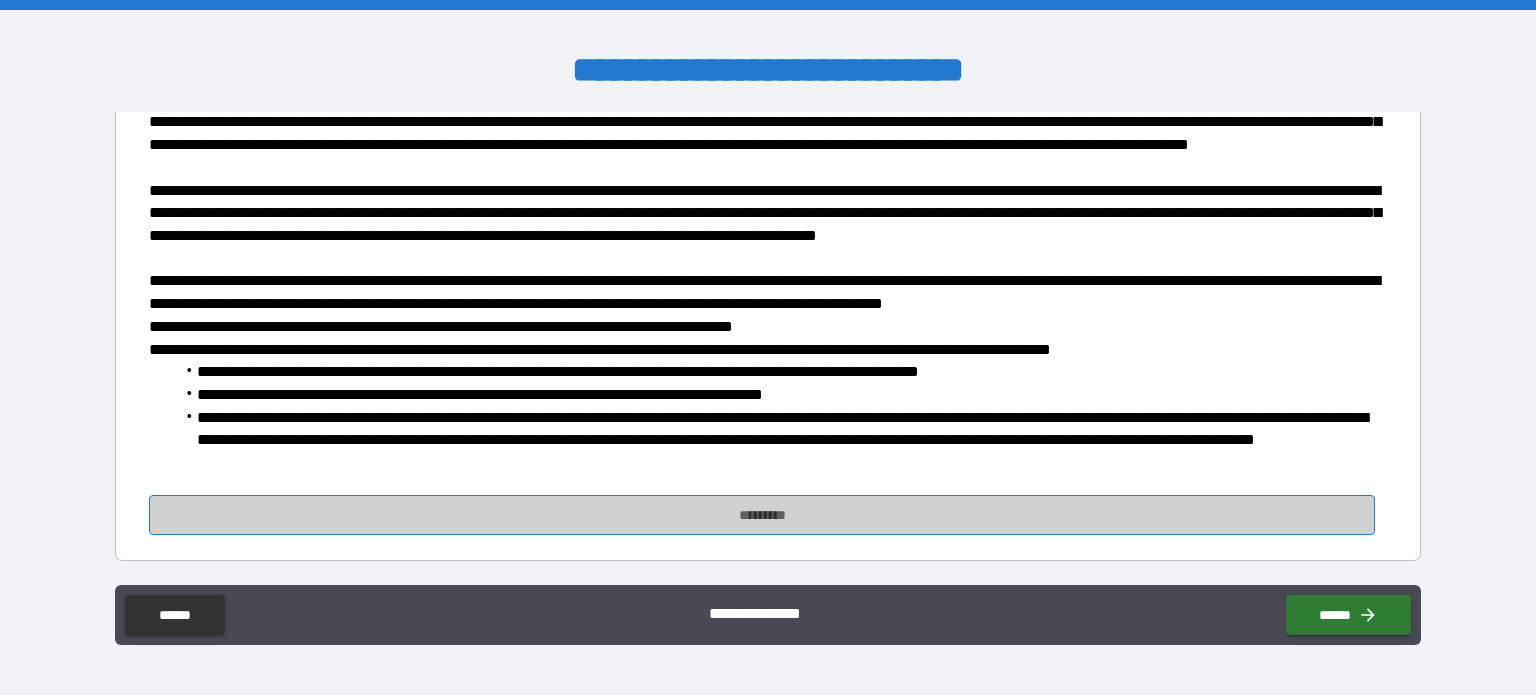 click on "*********" at bounding box center (762, 515) 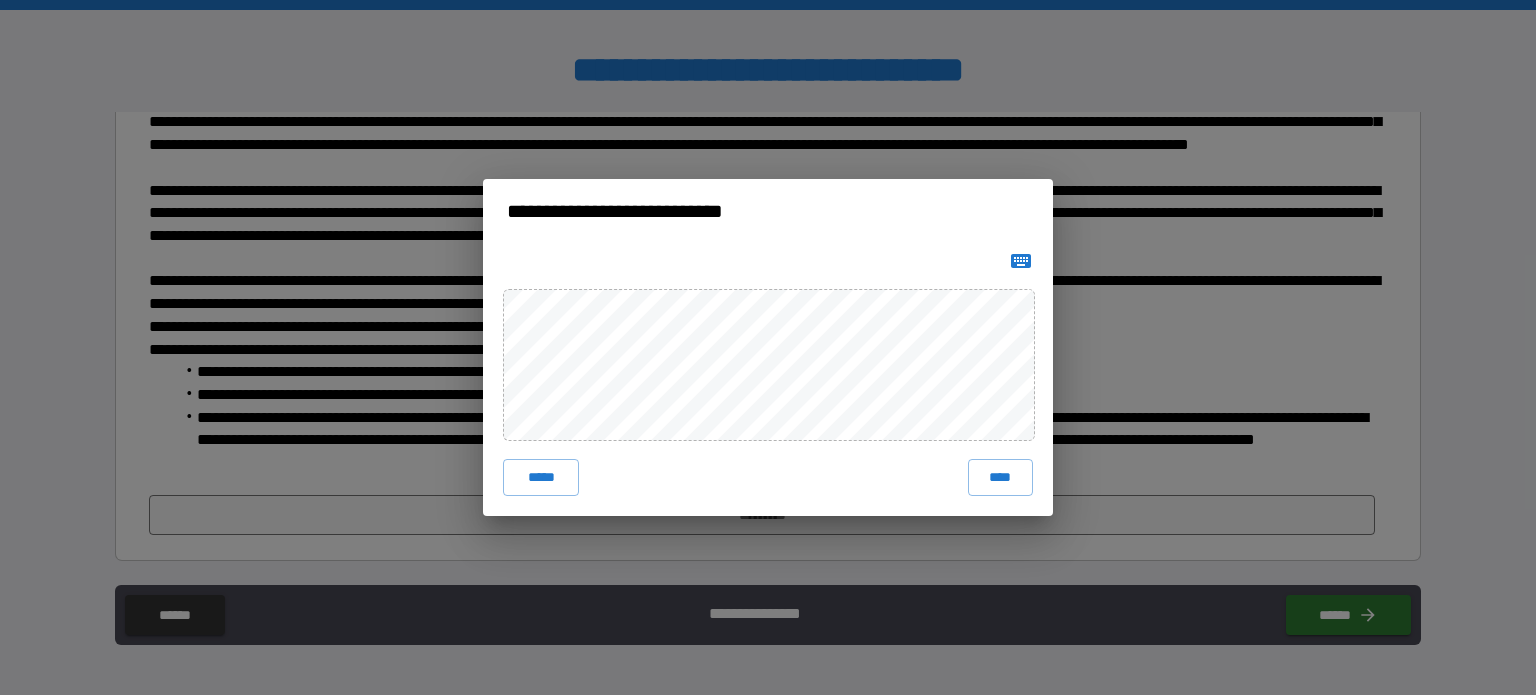 click on "**********" at bounding box center [768, 347] 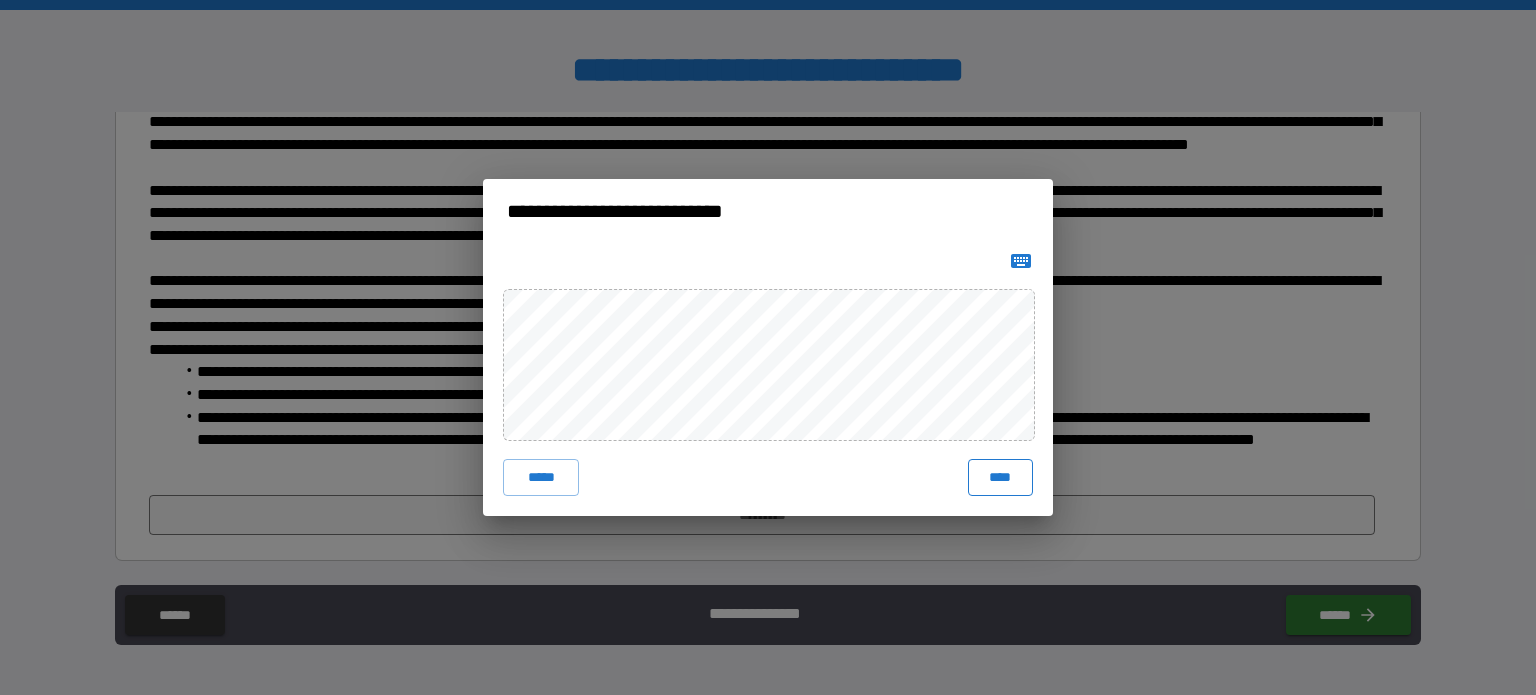 click on "****" at bounding box center (1000, 477) 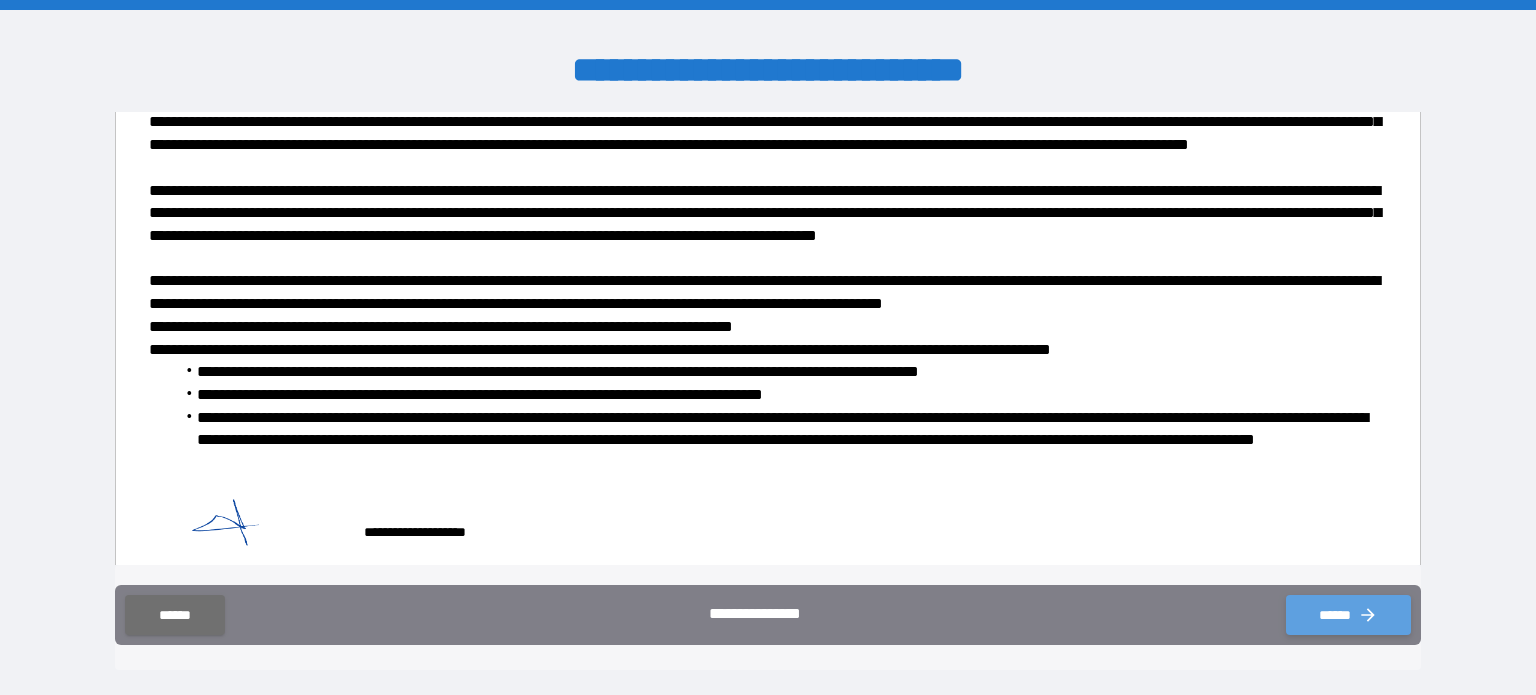 click on "******" at bounding box center [1348, 615] 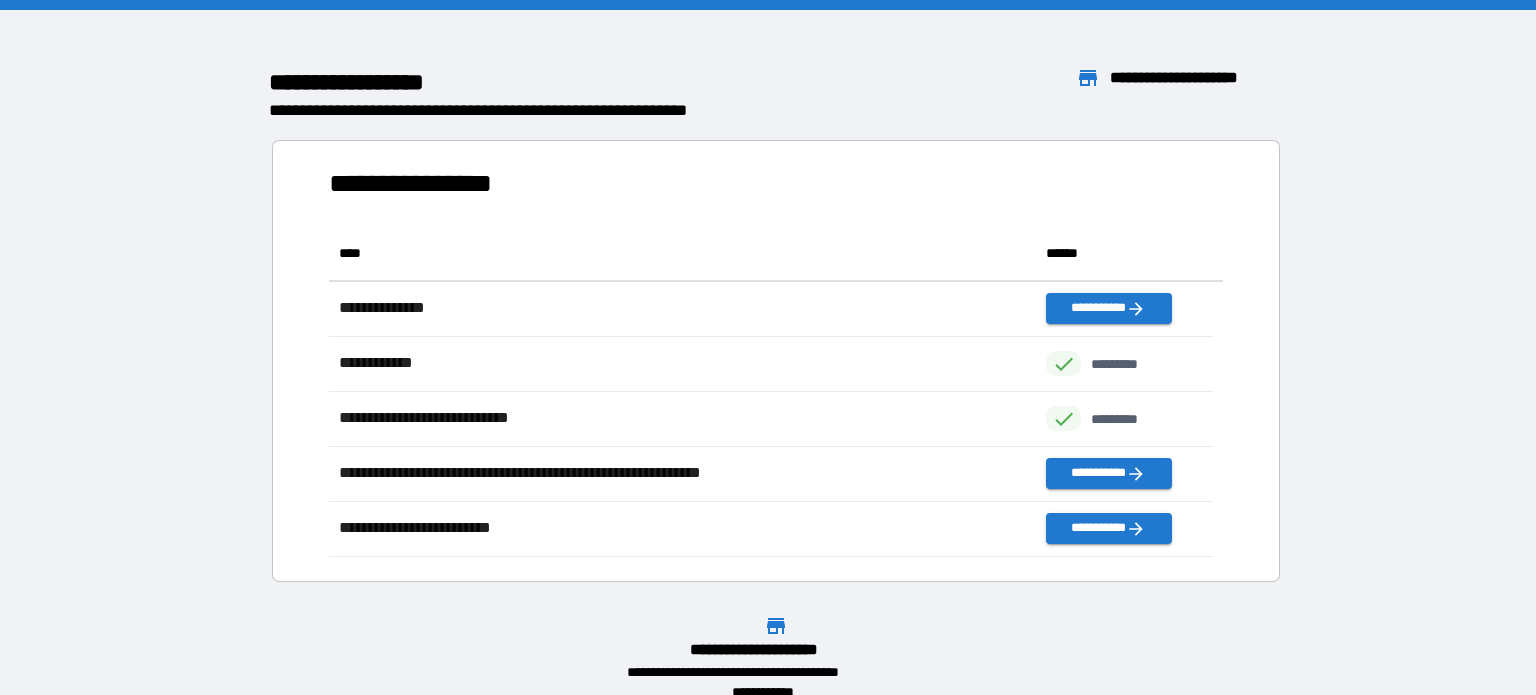 scroll, scrollTop: 316, scrollLeft: 869, axis: both 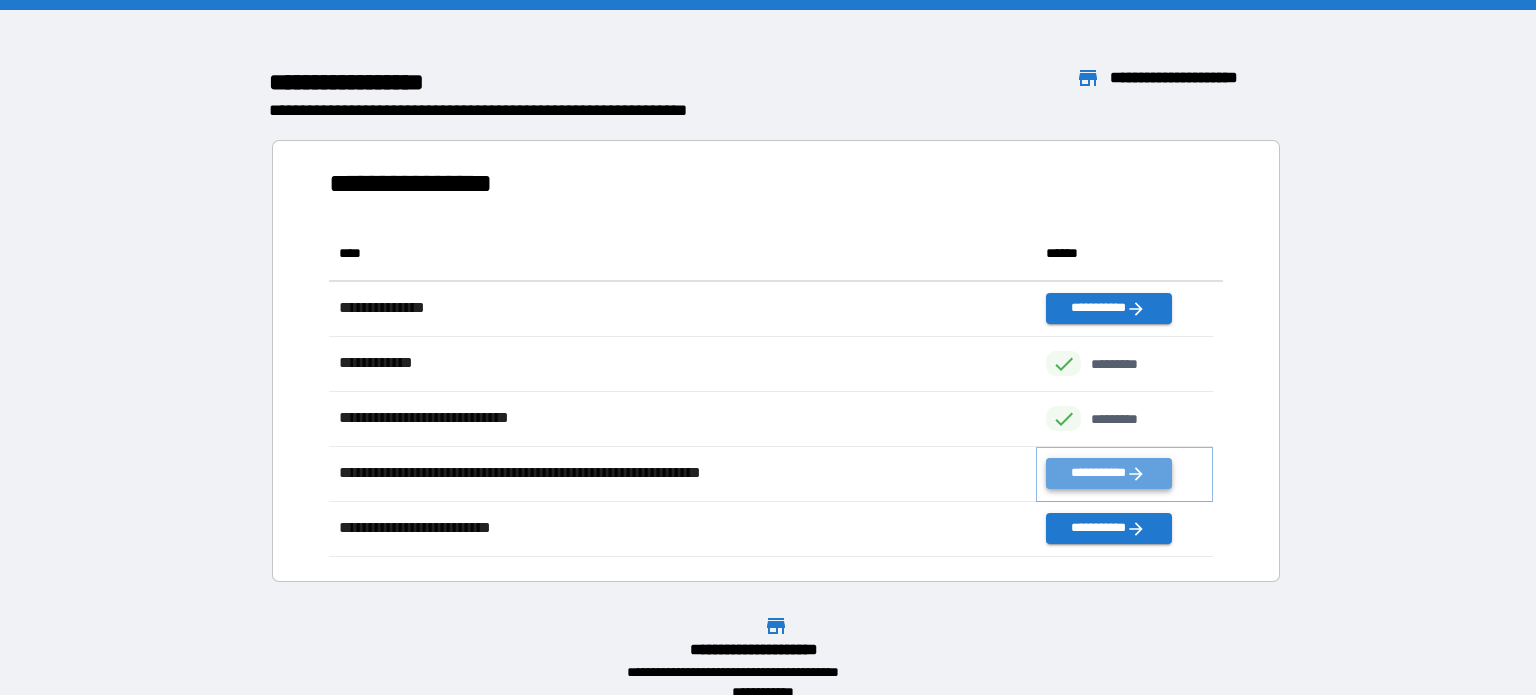 click on "**********" at bounding box center (1108, 473) 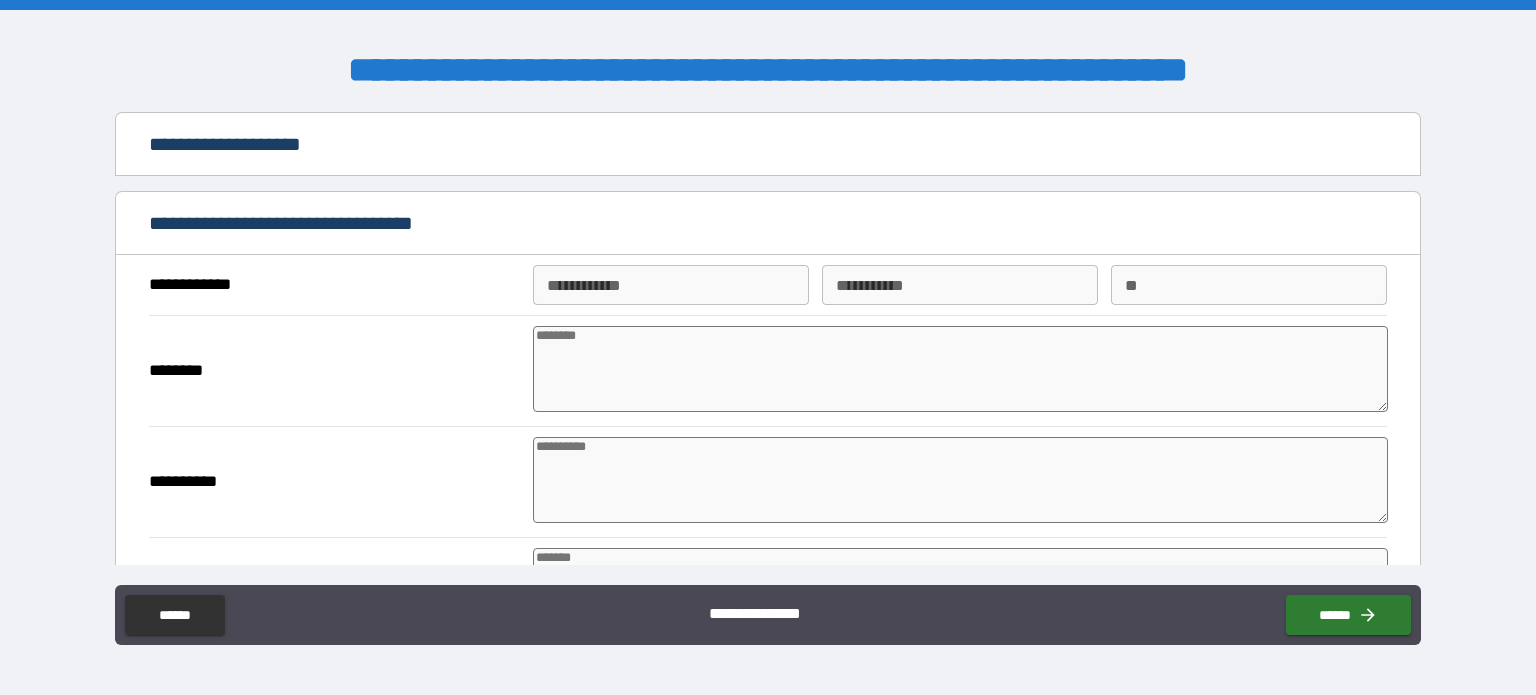 type on "*" 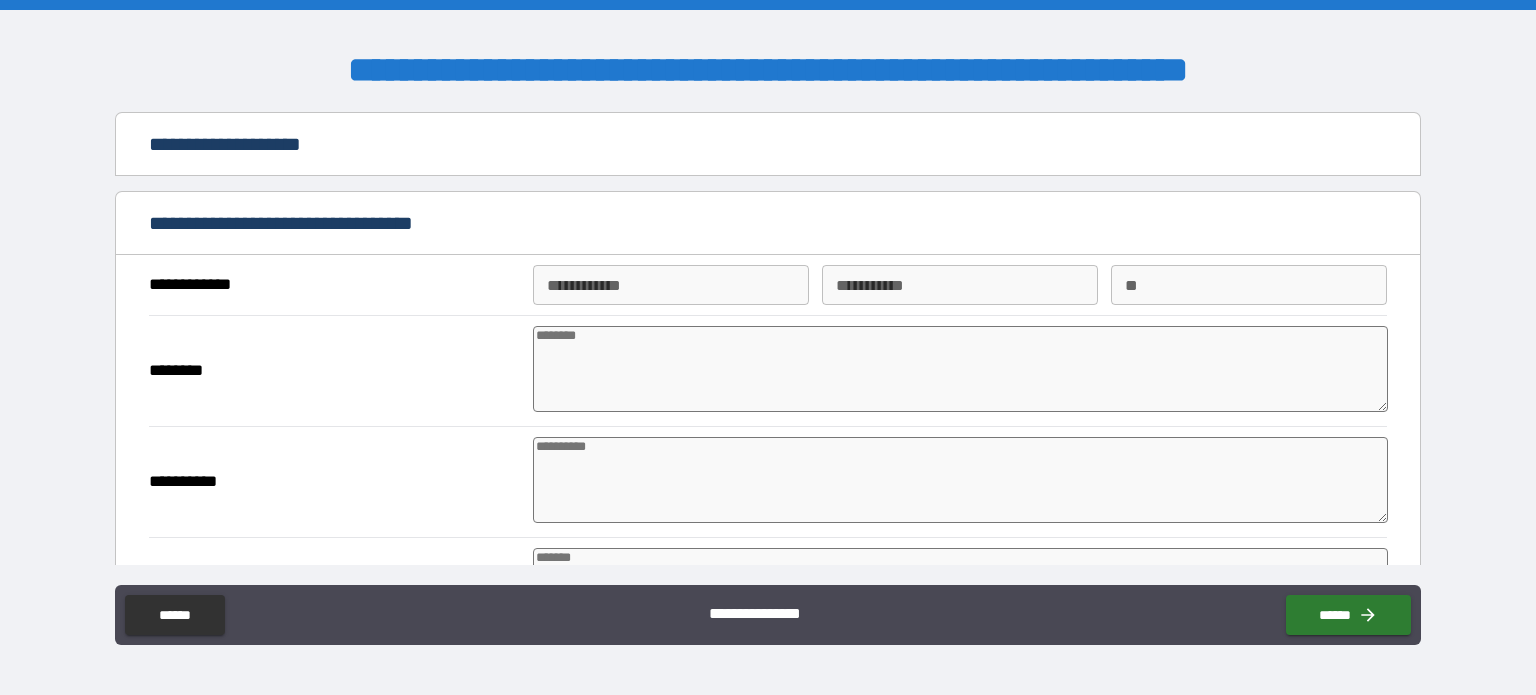 type on "*" 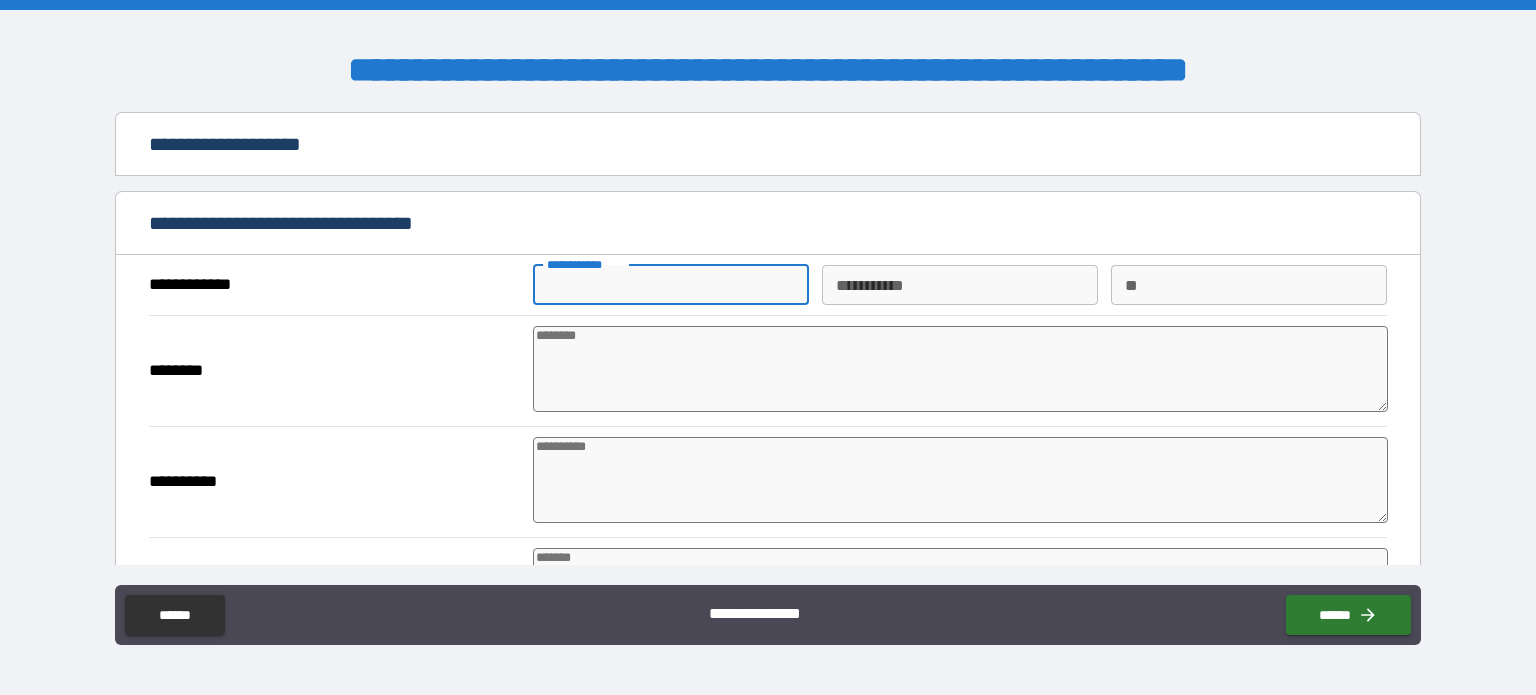type on "*****" 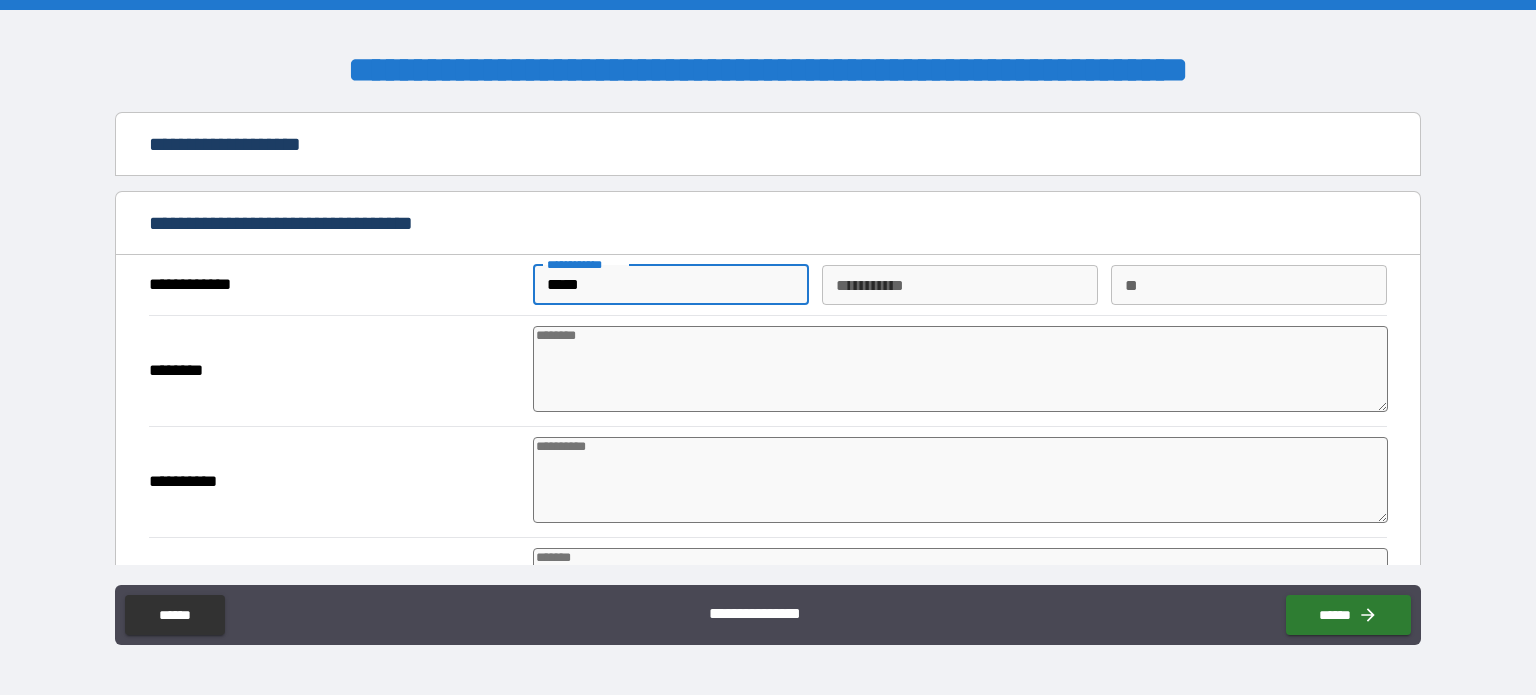 type on "*****" 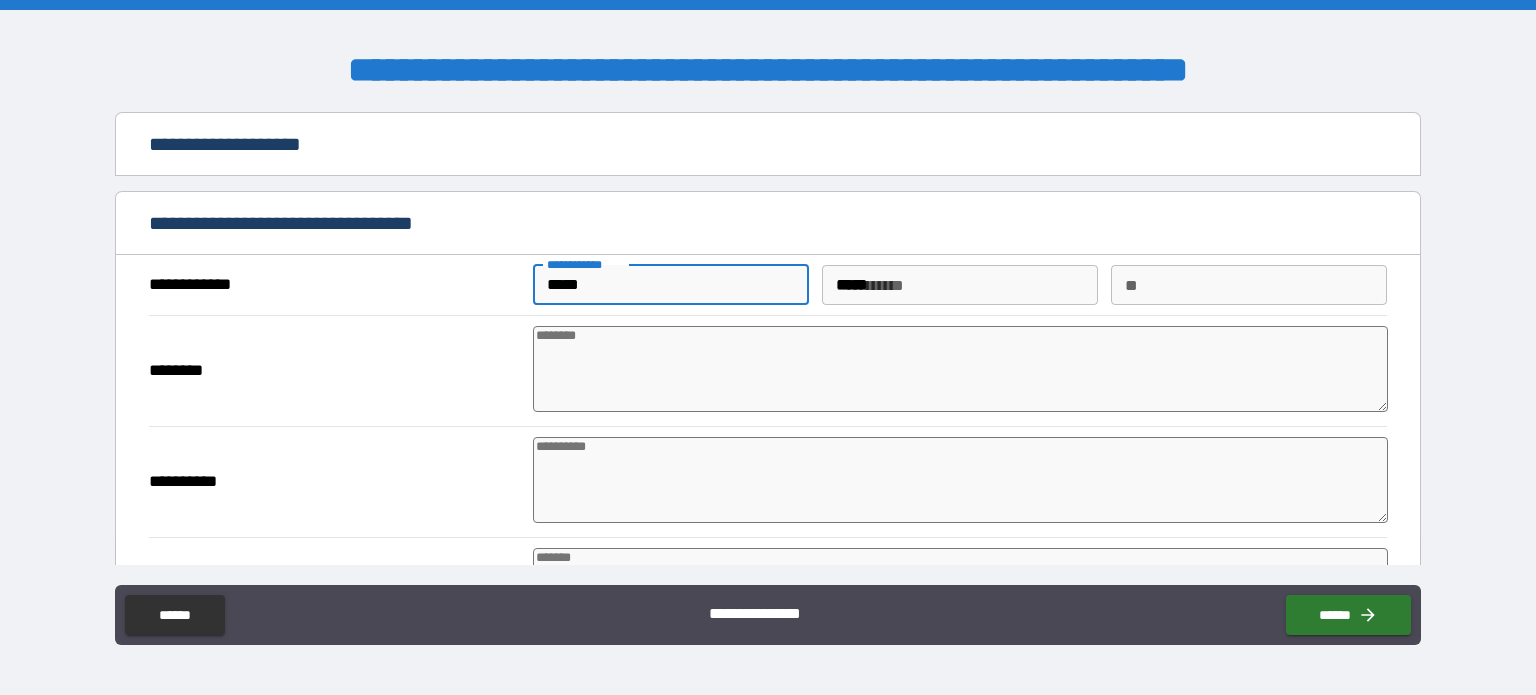type on "*" 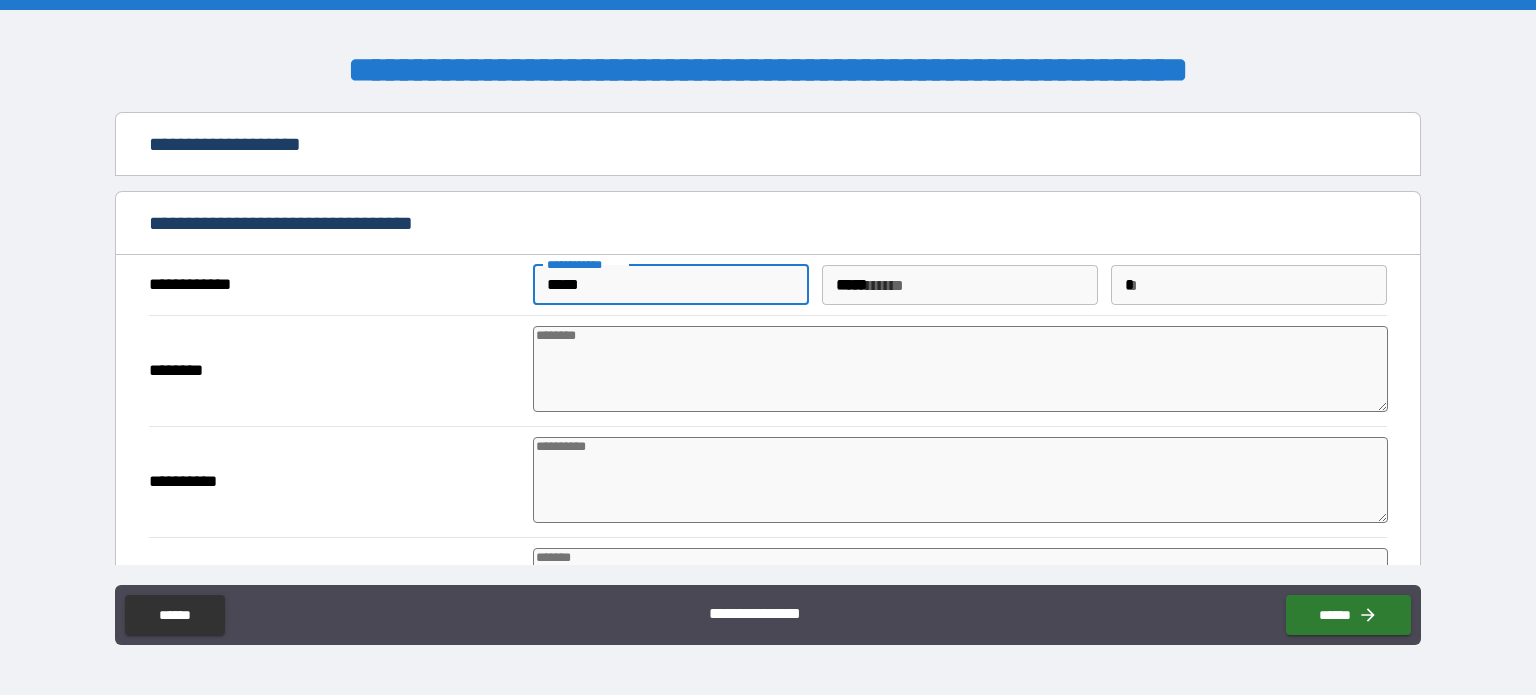 type on "**********" 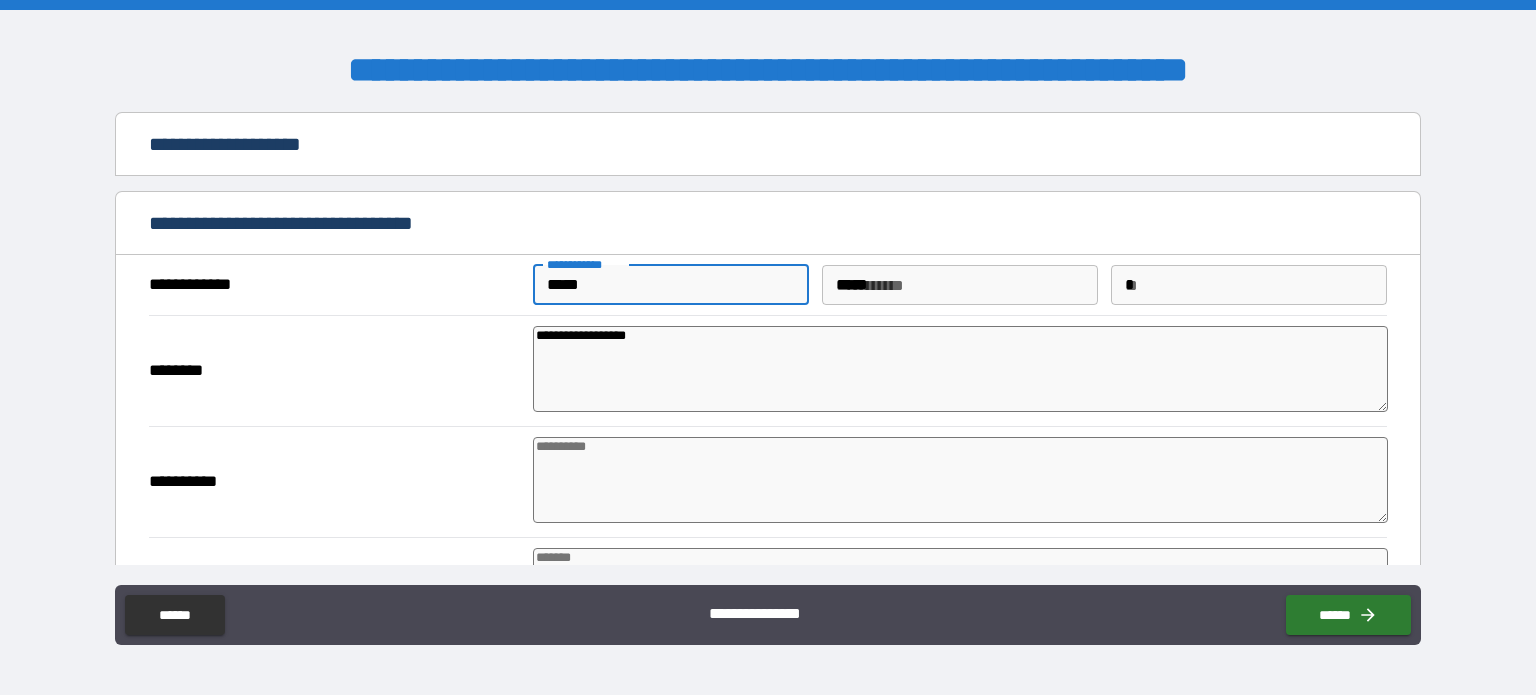 type on "*" 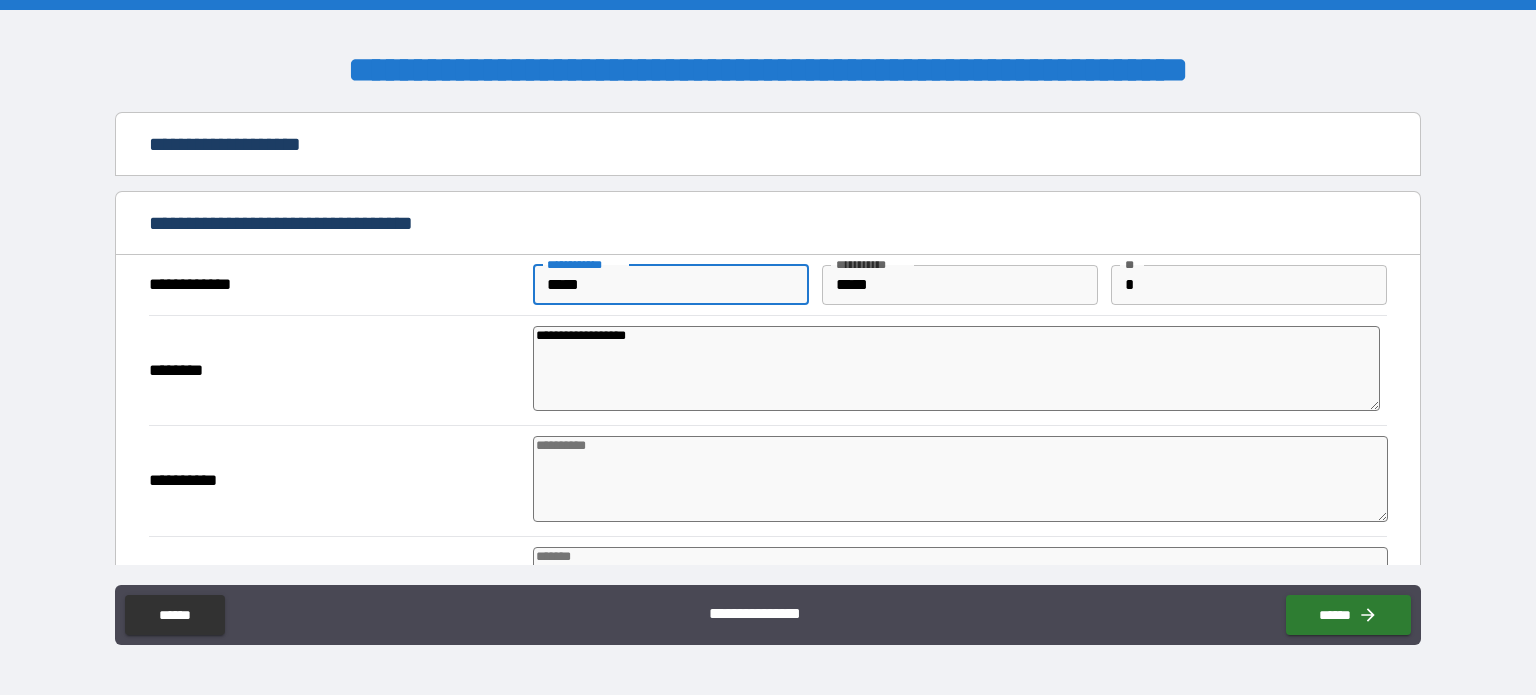 type on "*" 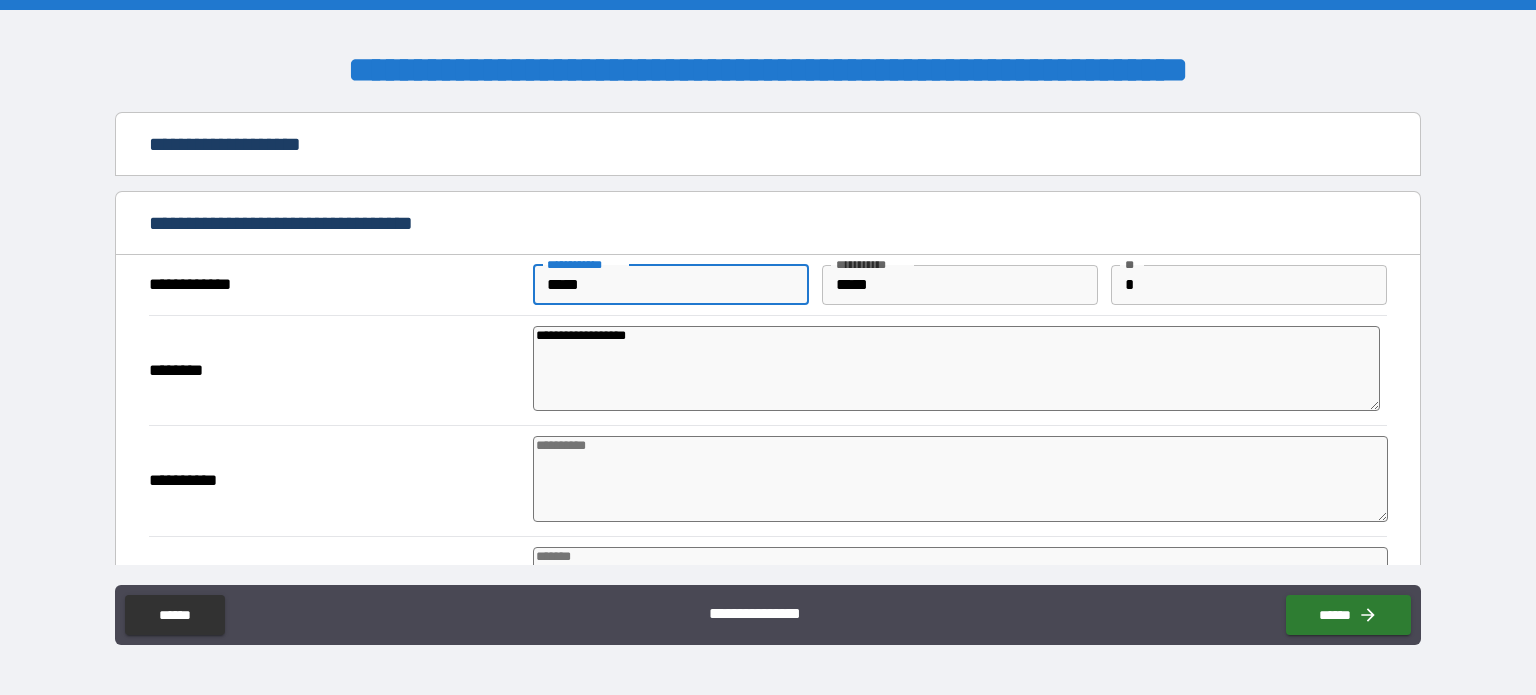 type on "*" 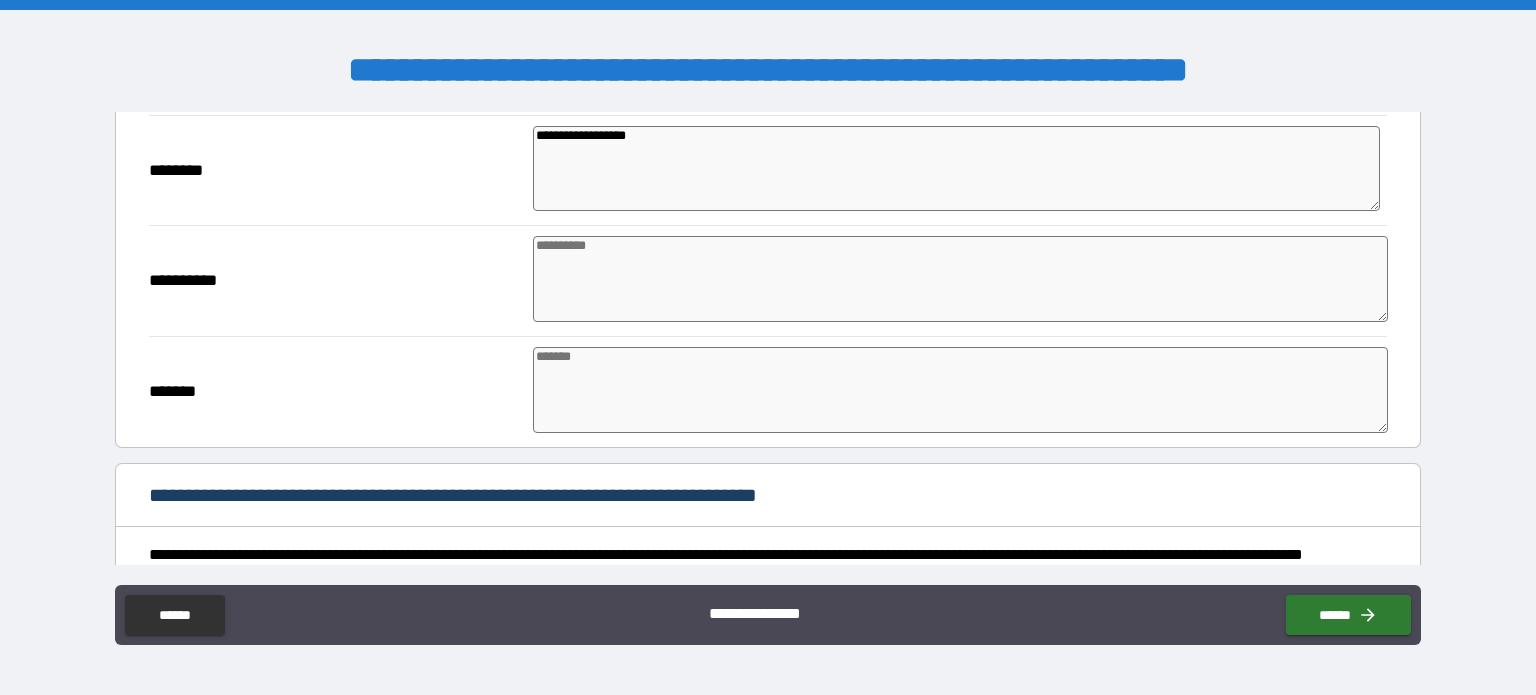 scroll, scrollTop: 100, scrollLeft: 0, axis: vertical 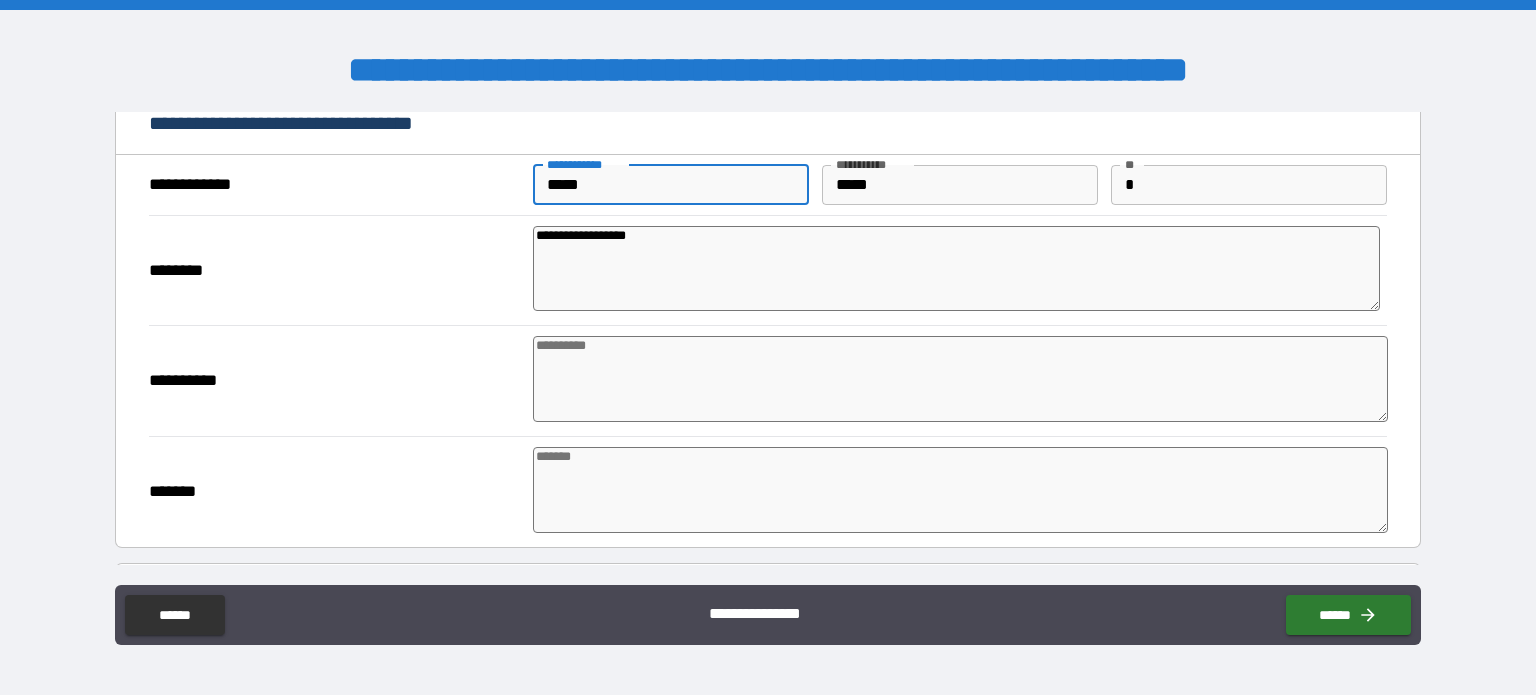 drag, startPoint x: 544, startPoint y: 259, endPoint x: 556, endPoint y: 261, distance: 12.165525 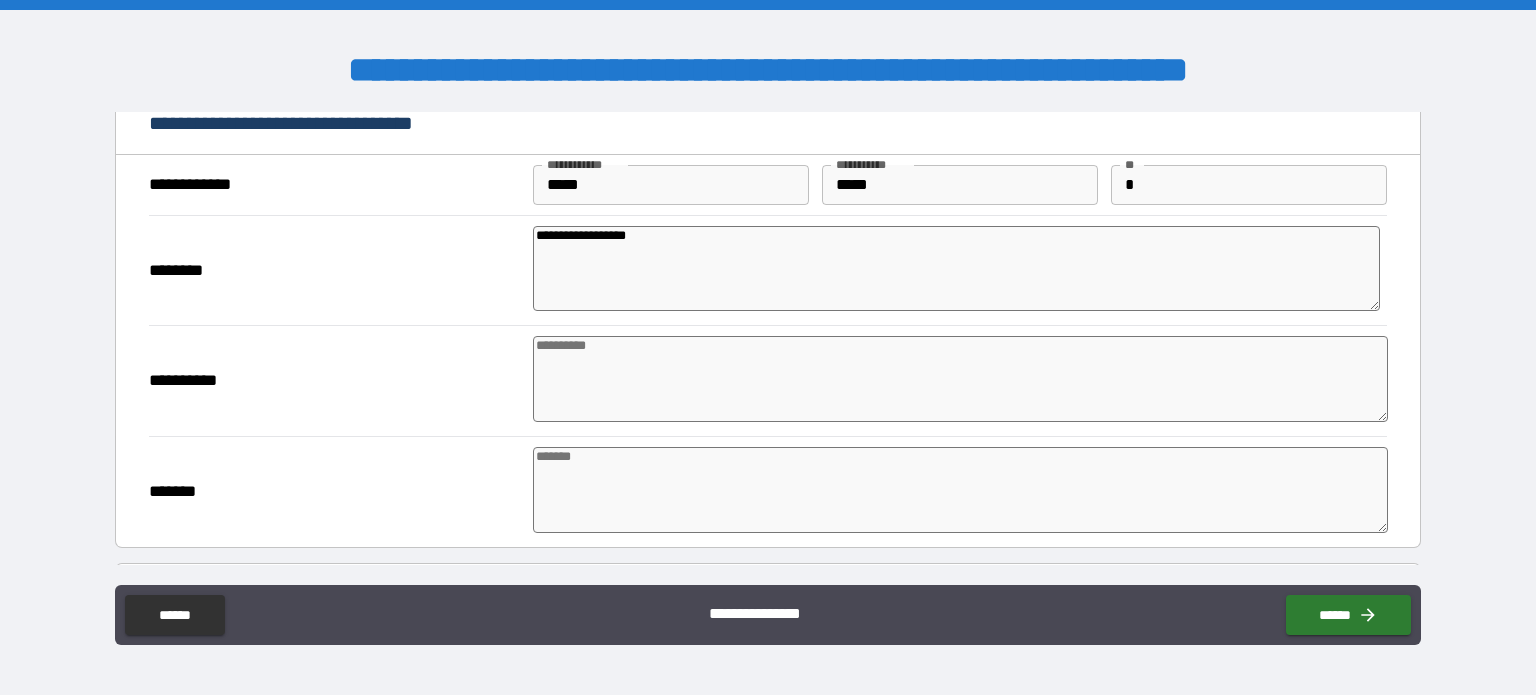 drag, startPoint x: 673, startPoint y: 239, endPoint x: 707, endPoint y: 245, distance: 34.525352 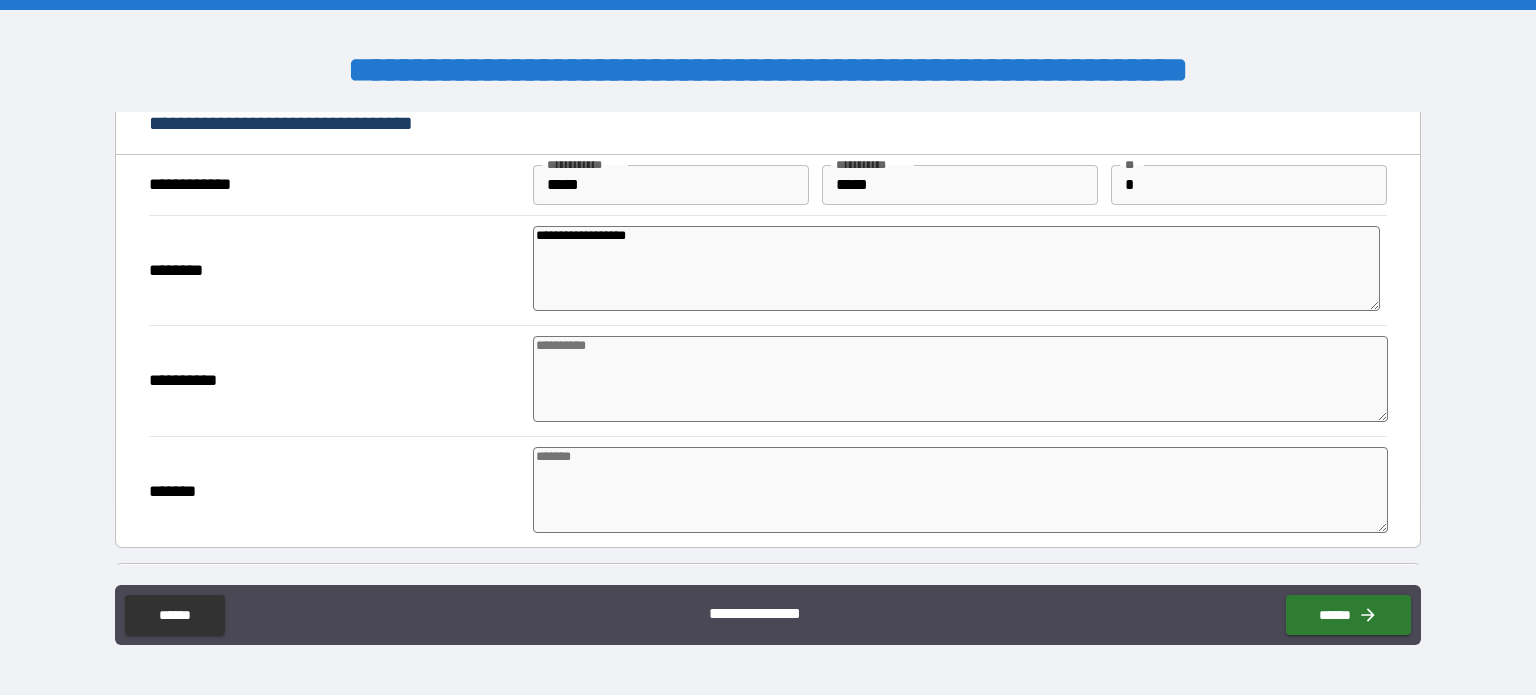 click on "**********" at bounding box center (956, 269) 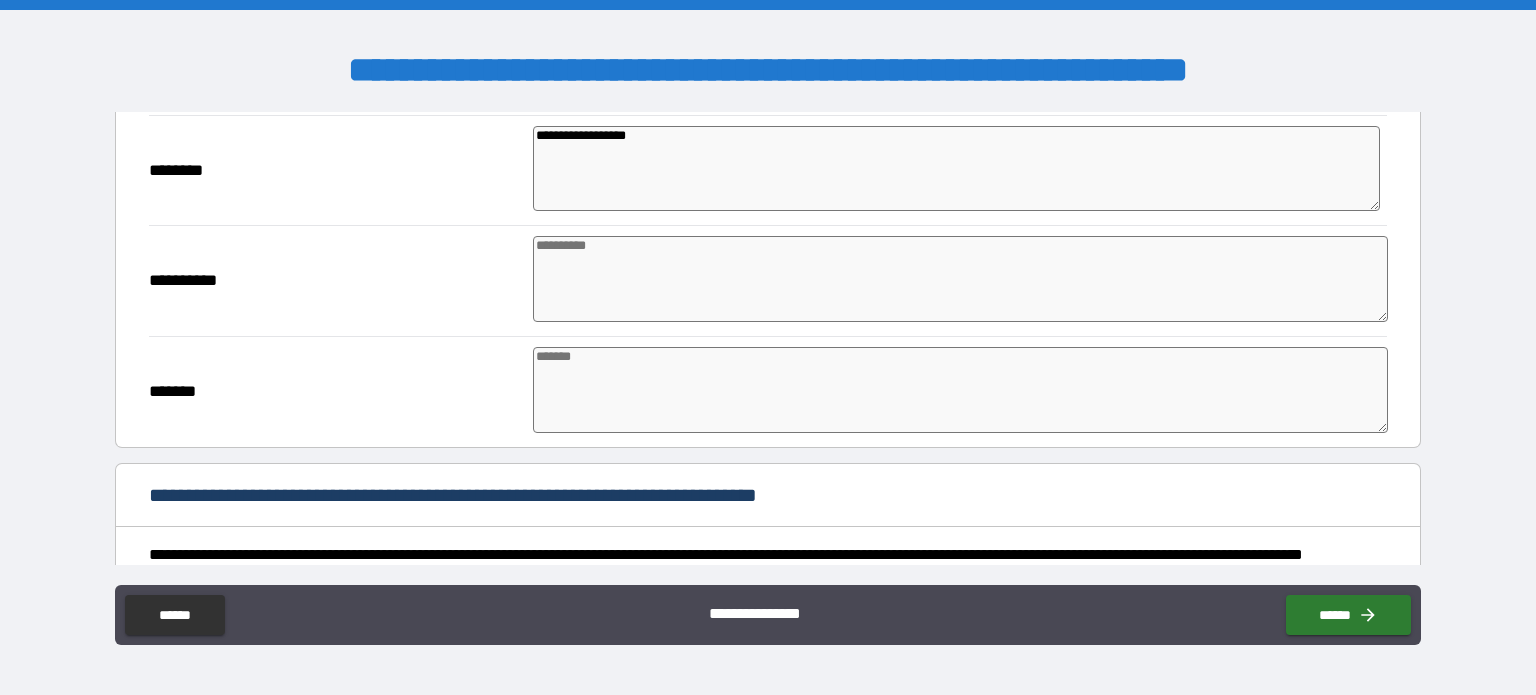 type on "**********" 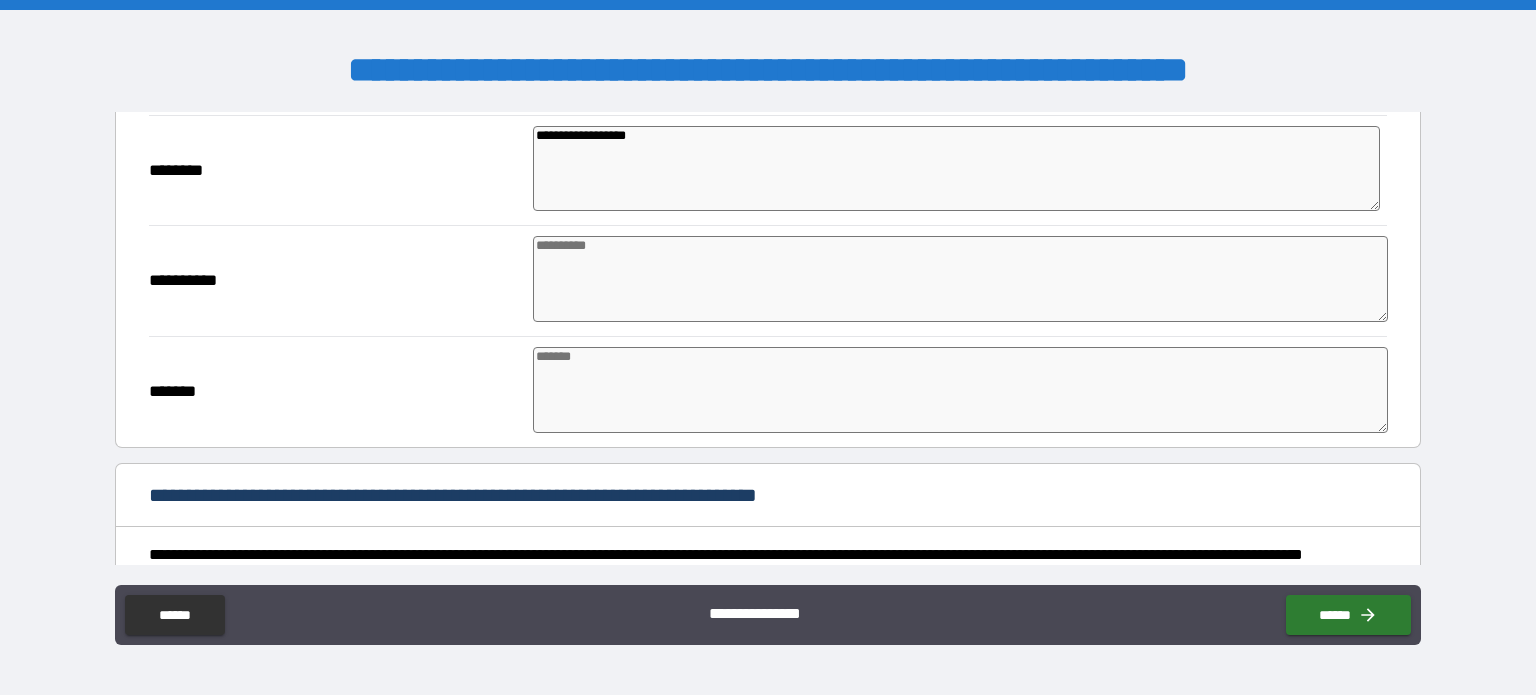type on "*" 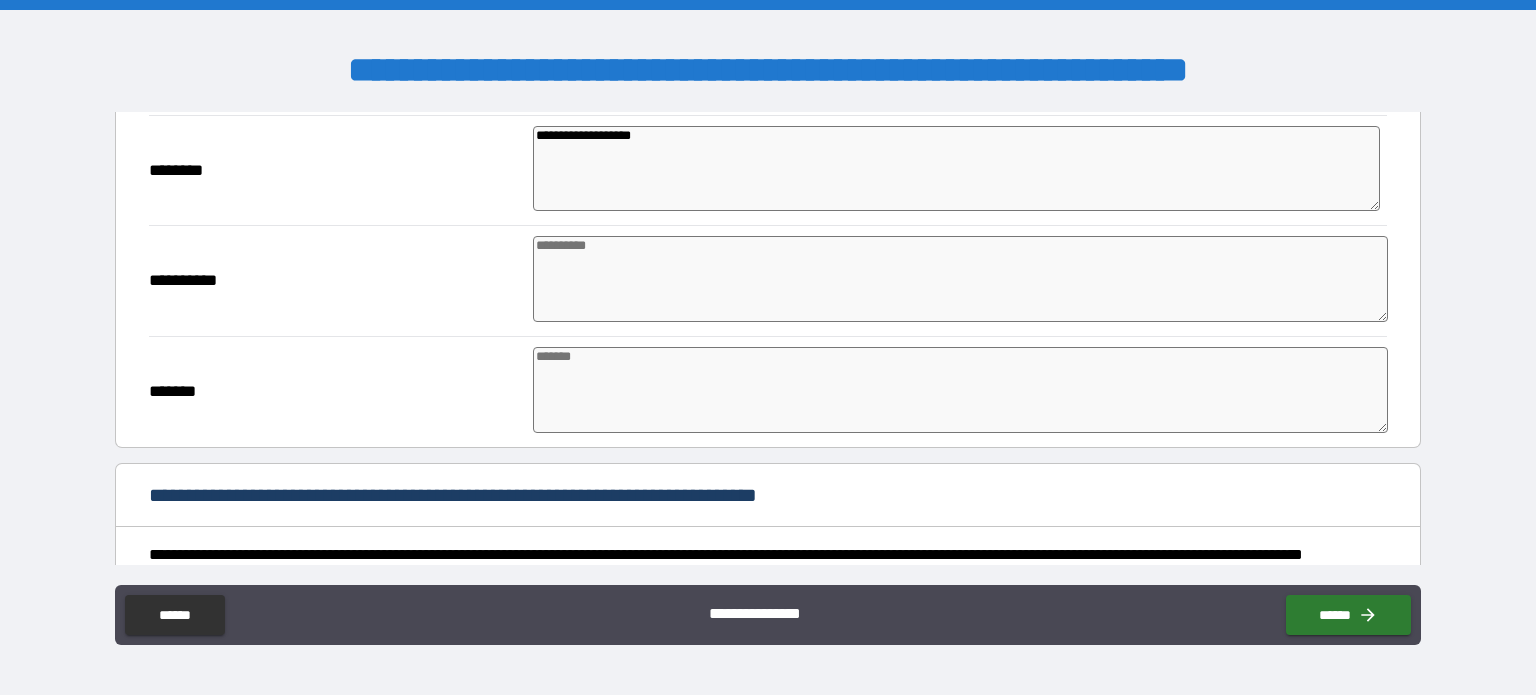 type on "*" 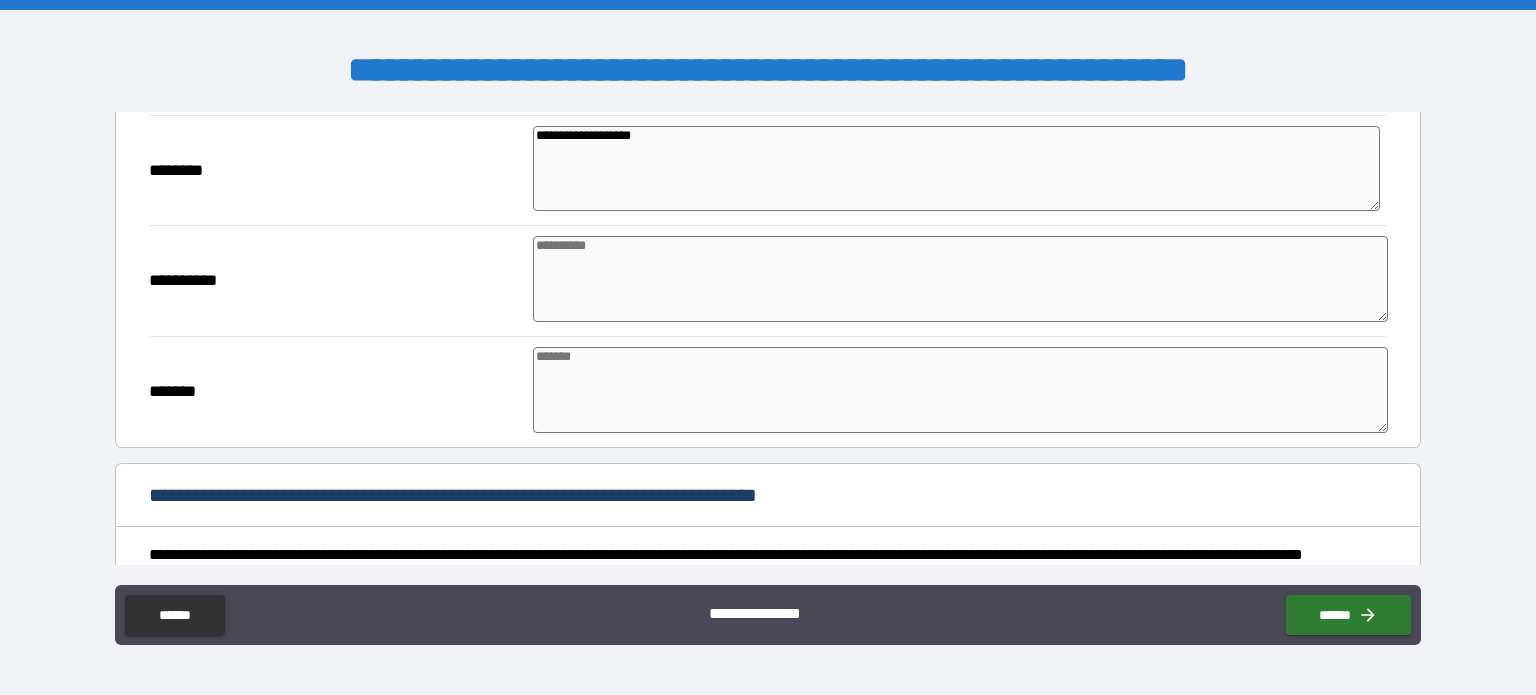 type on "*" 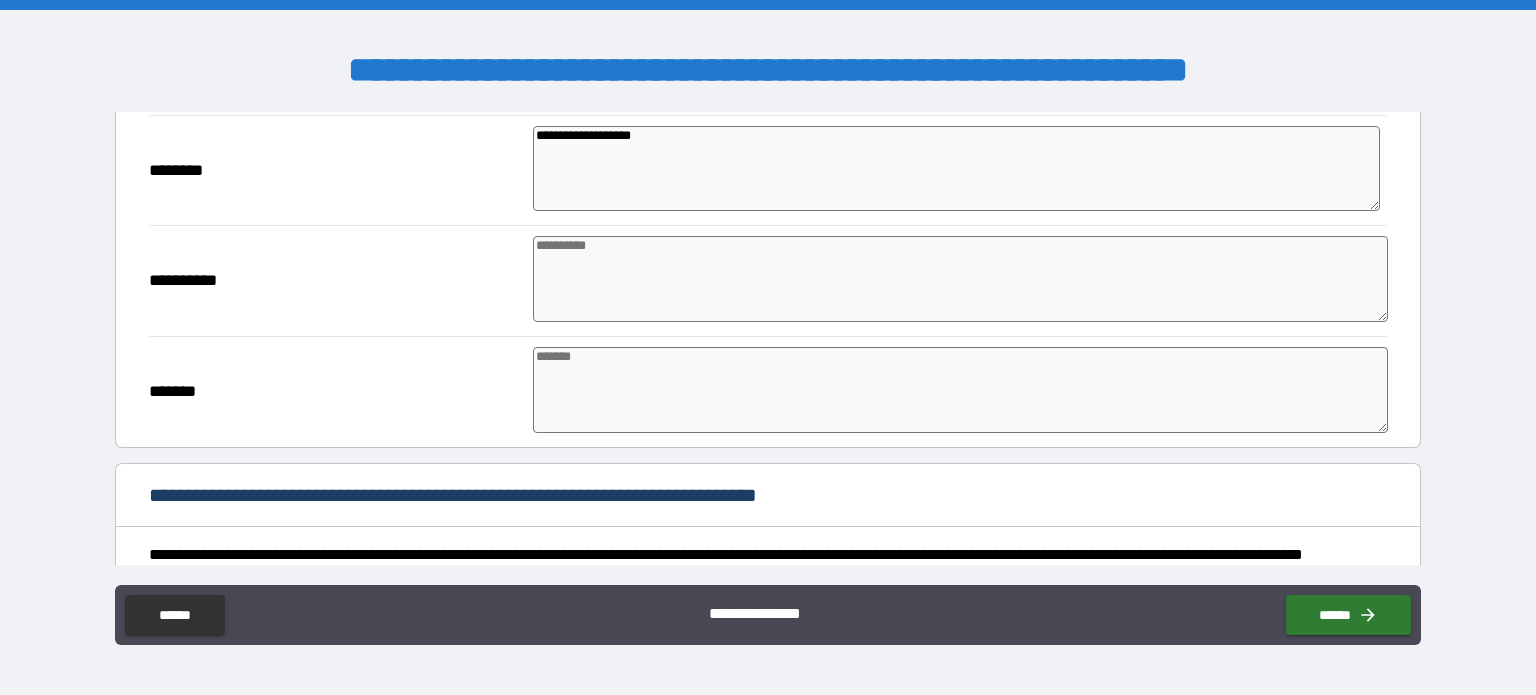 type on "**********" 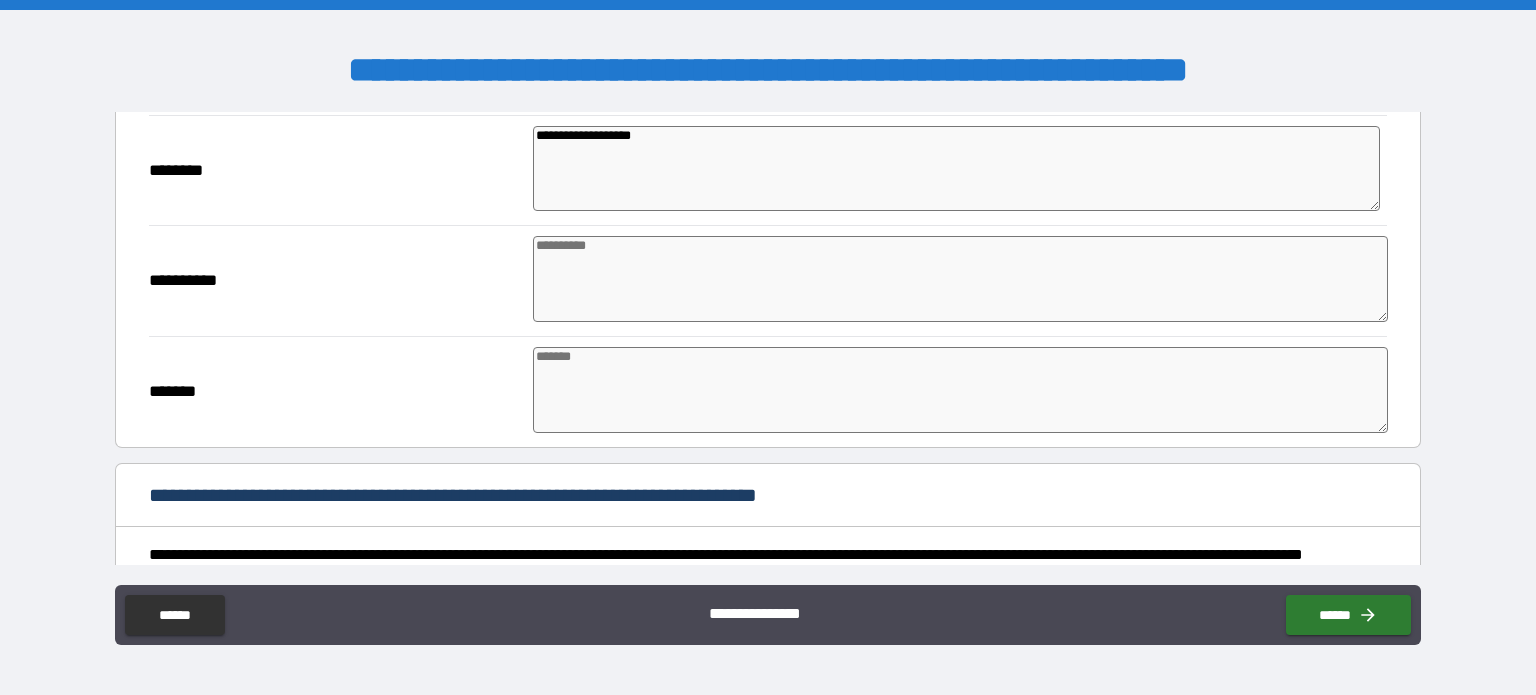type on "*" 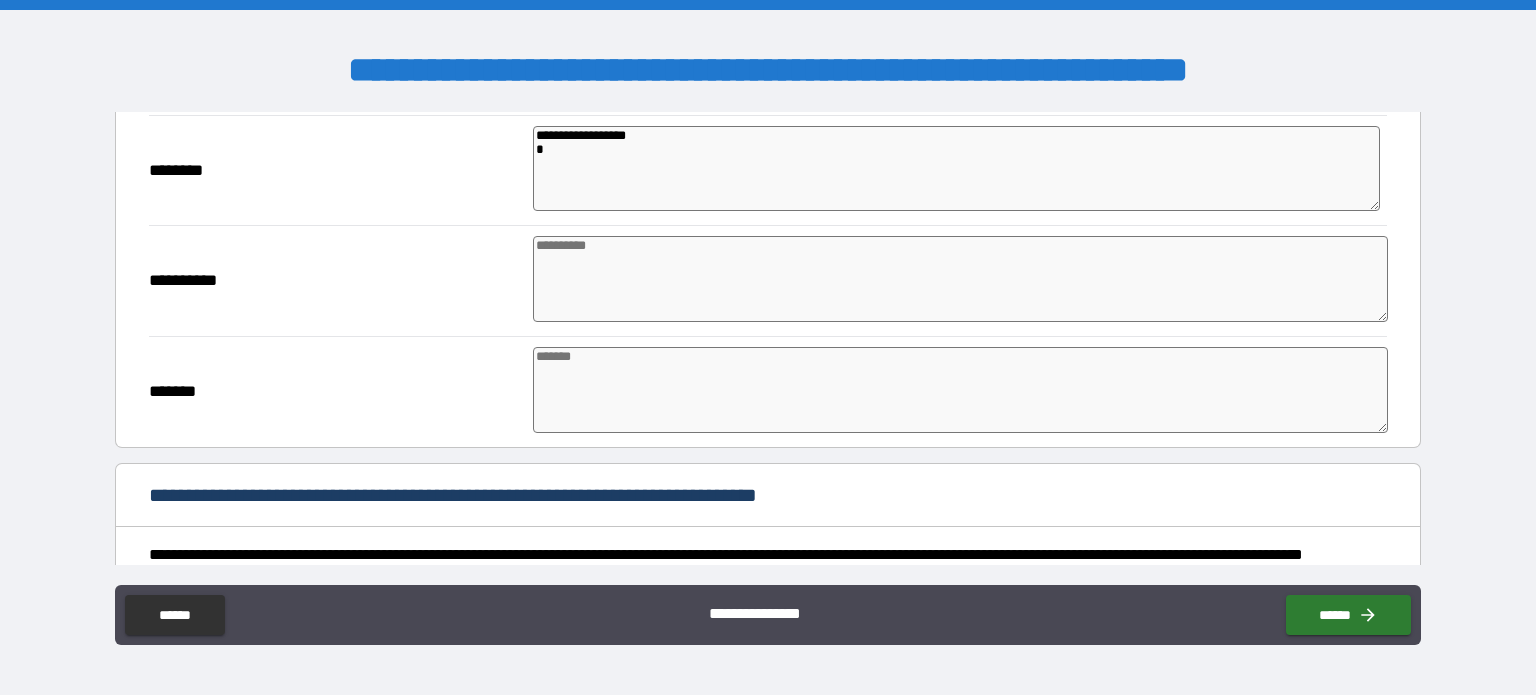 type on "*" 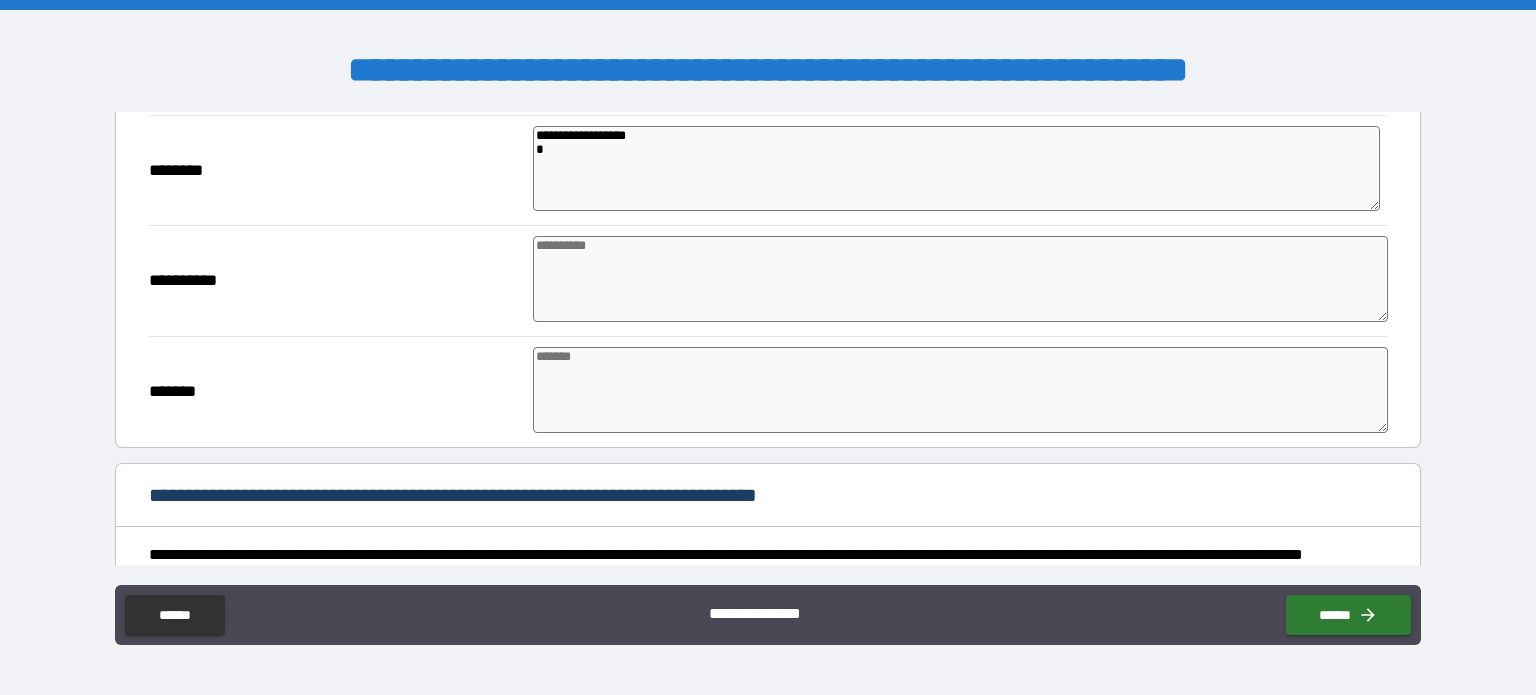 type on "*" 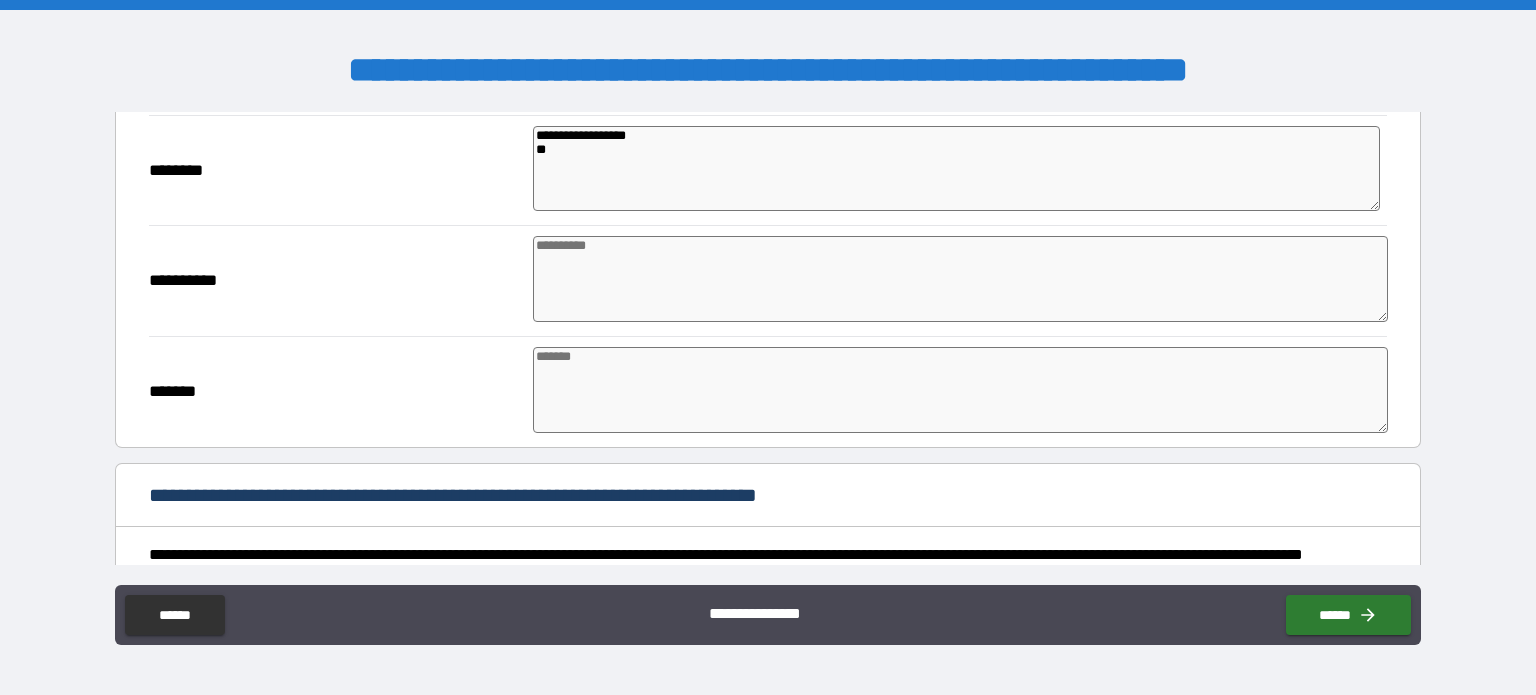 type on "**********" 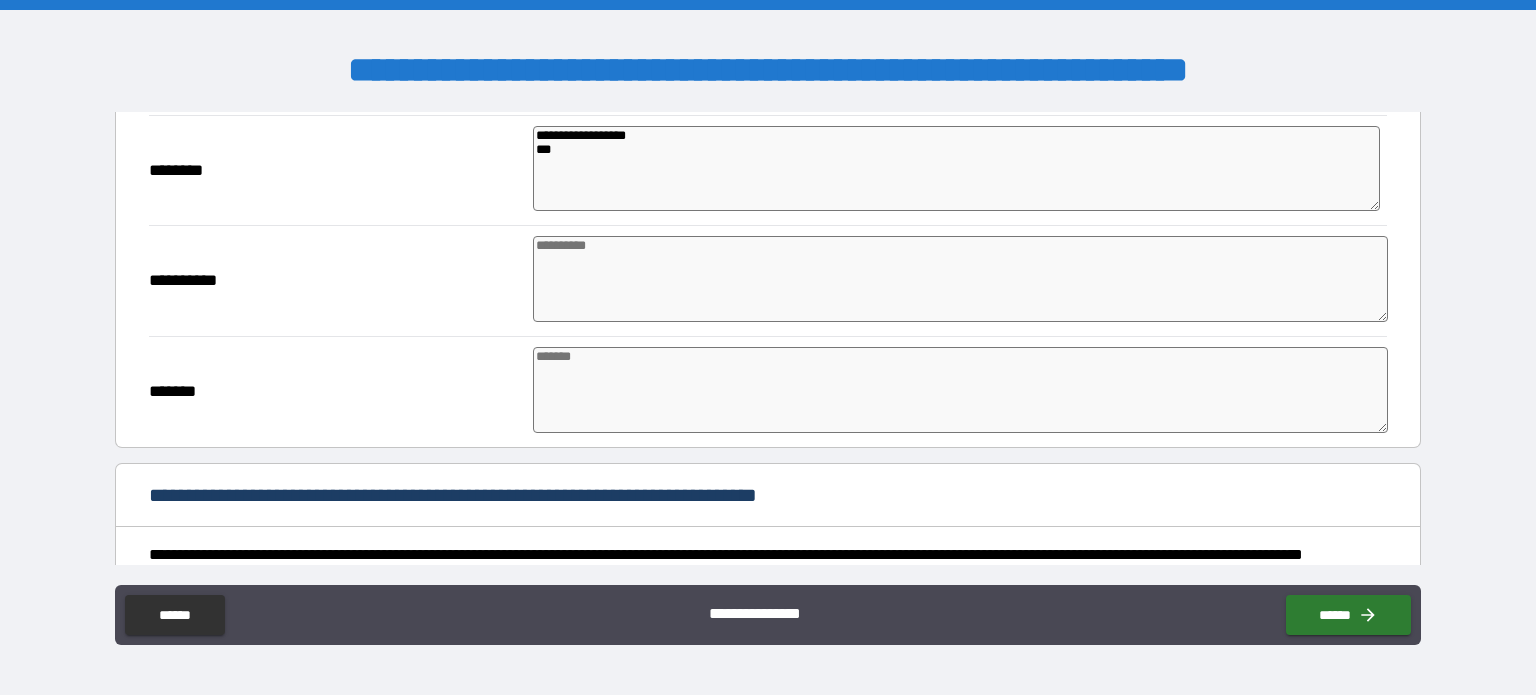 type on "**********" 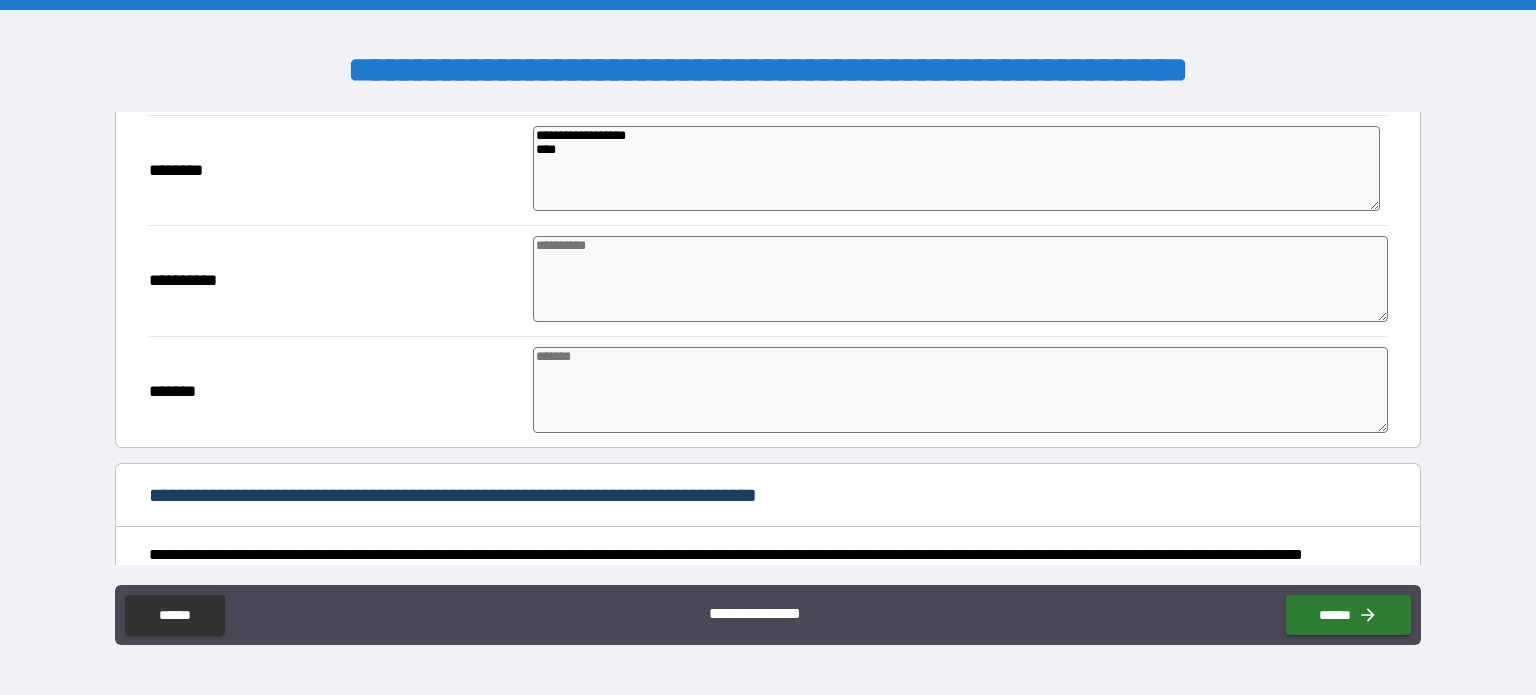 type on "*" 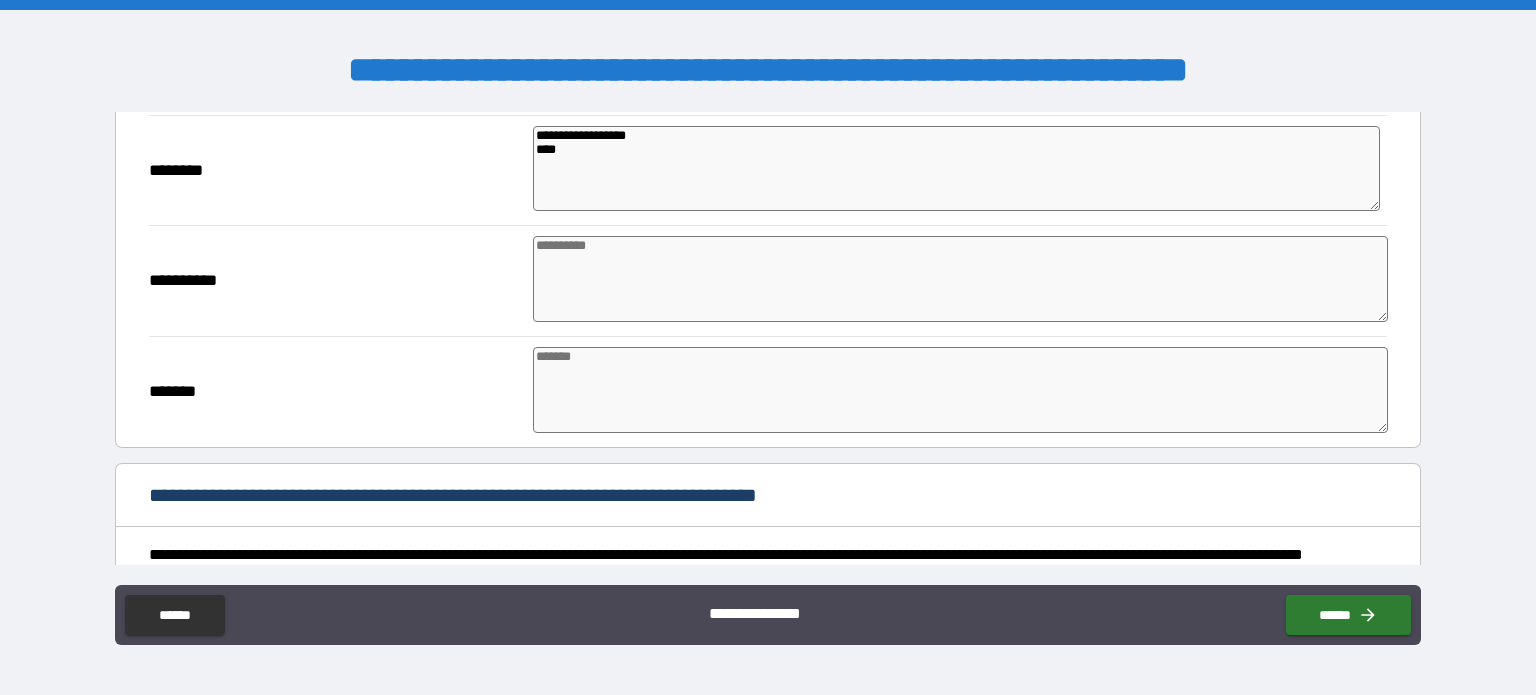 type on "**********" 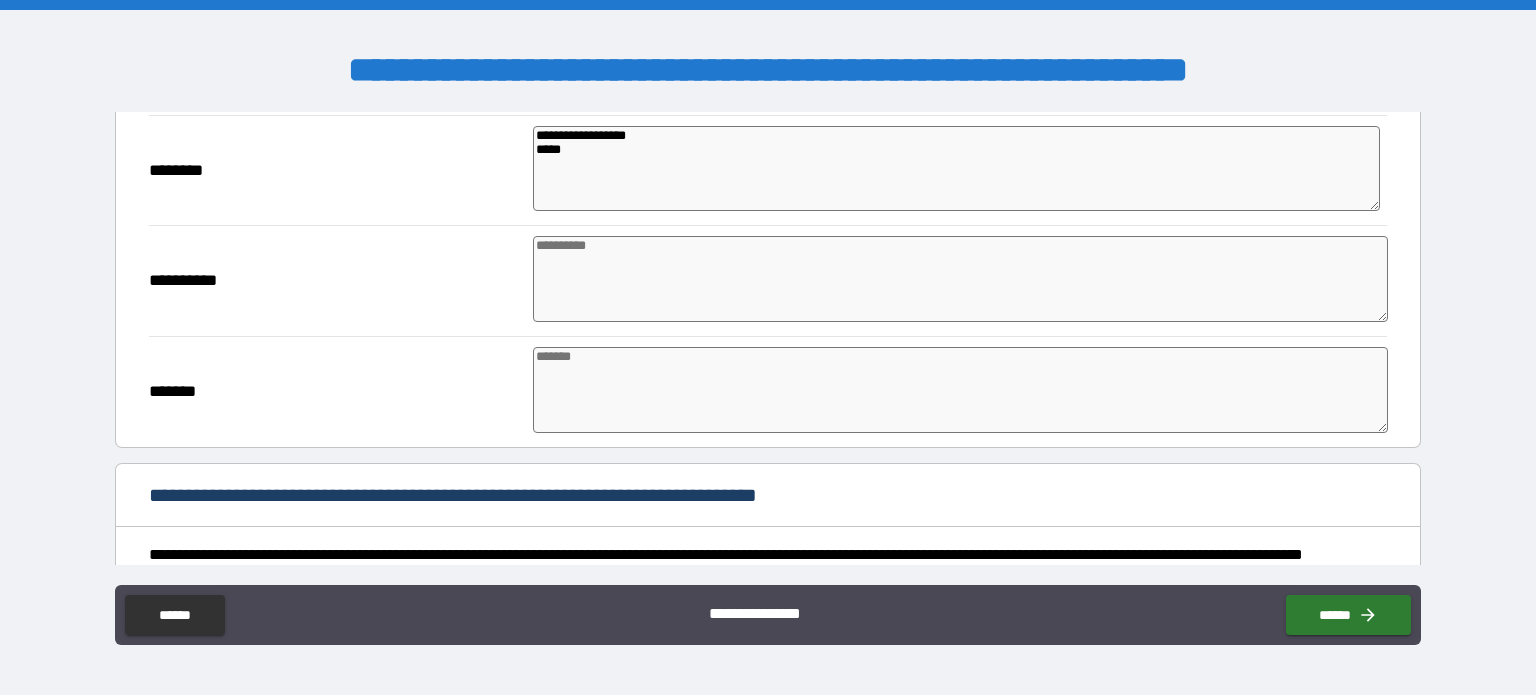 type on "*" 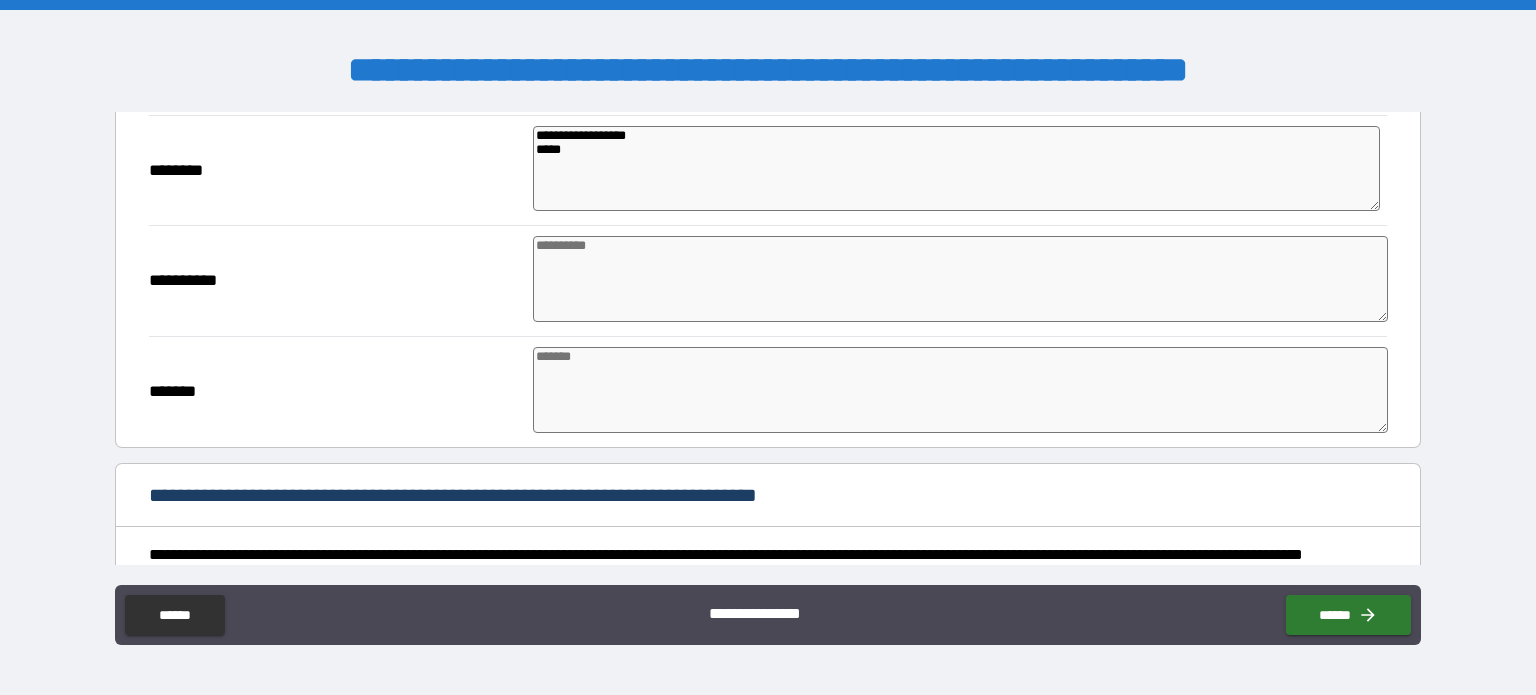 type on "*" 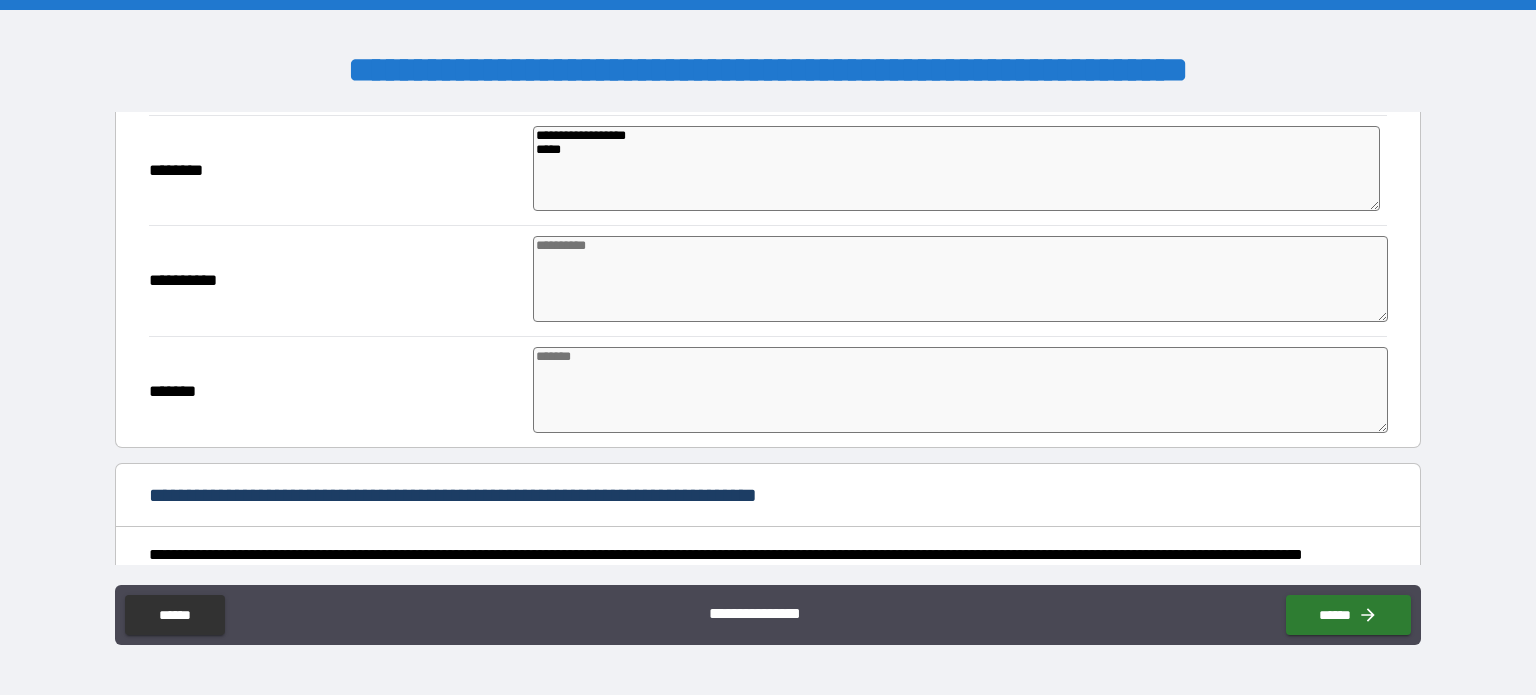 type on "*" 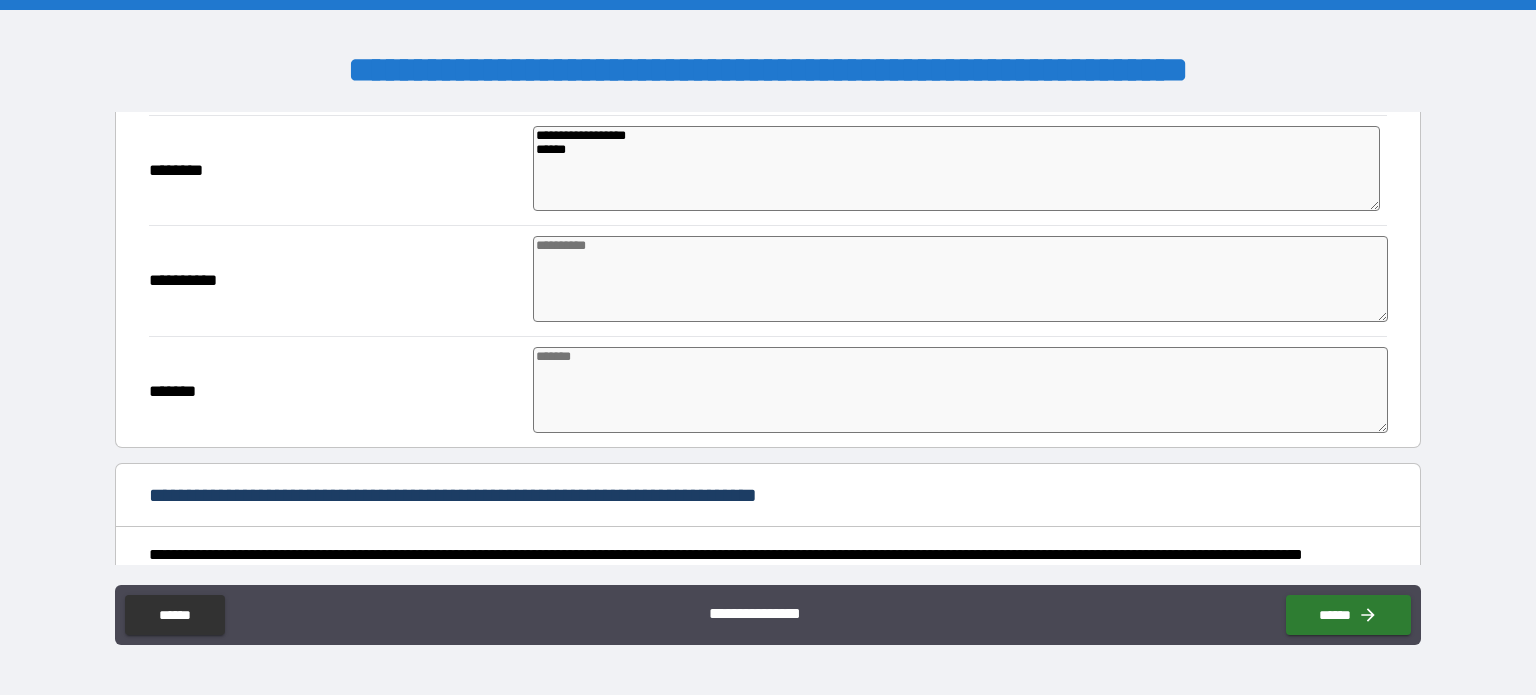 type on "*" 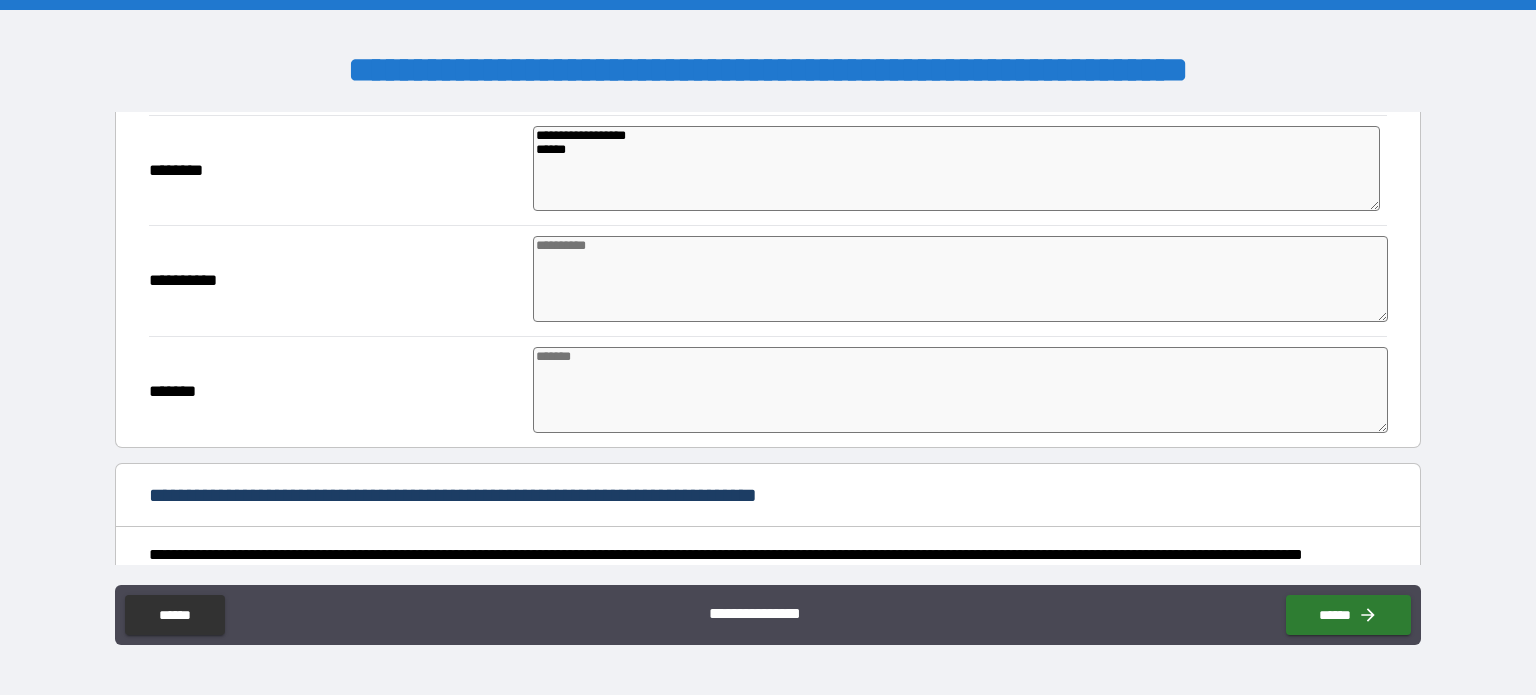 type on "*" 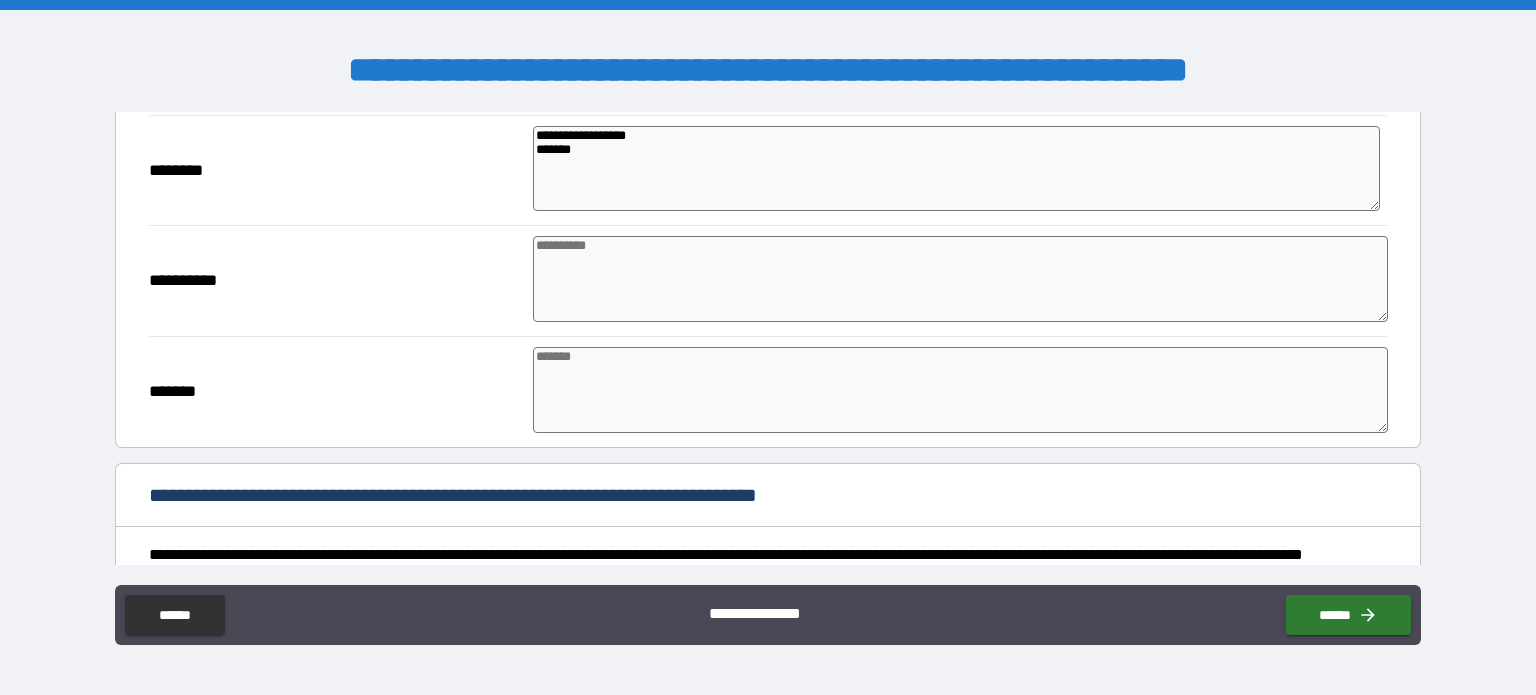 type on "*" 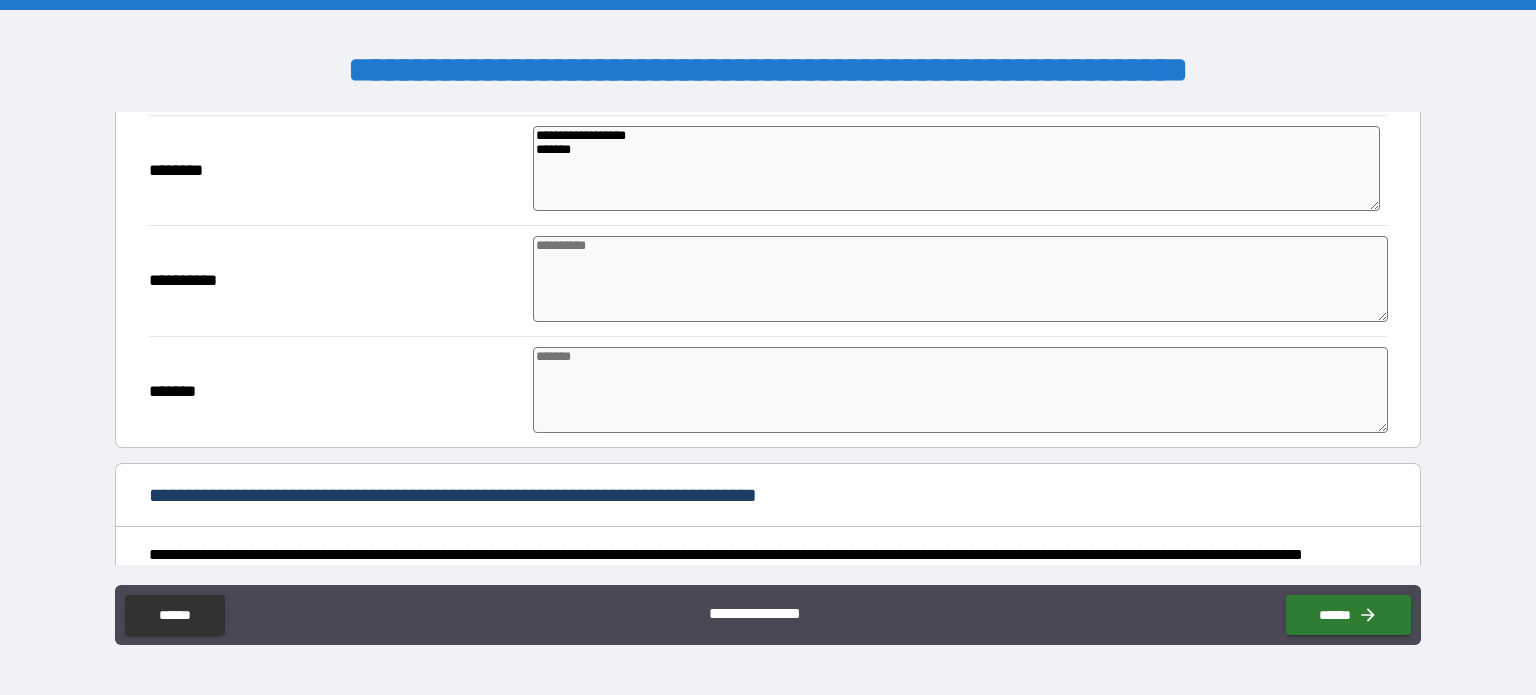 type on "*" 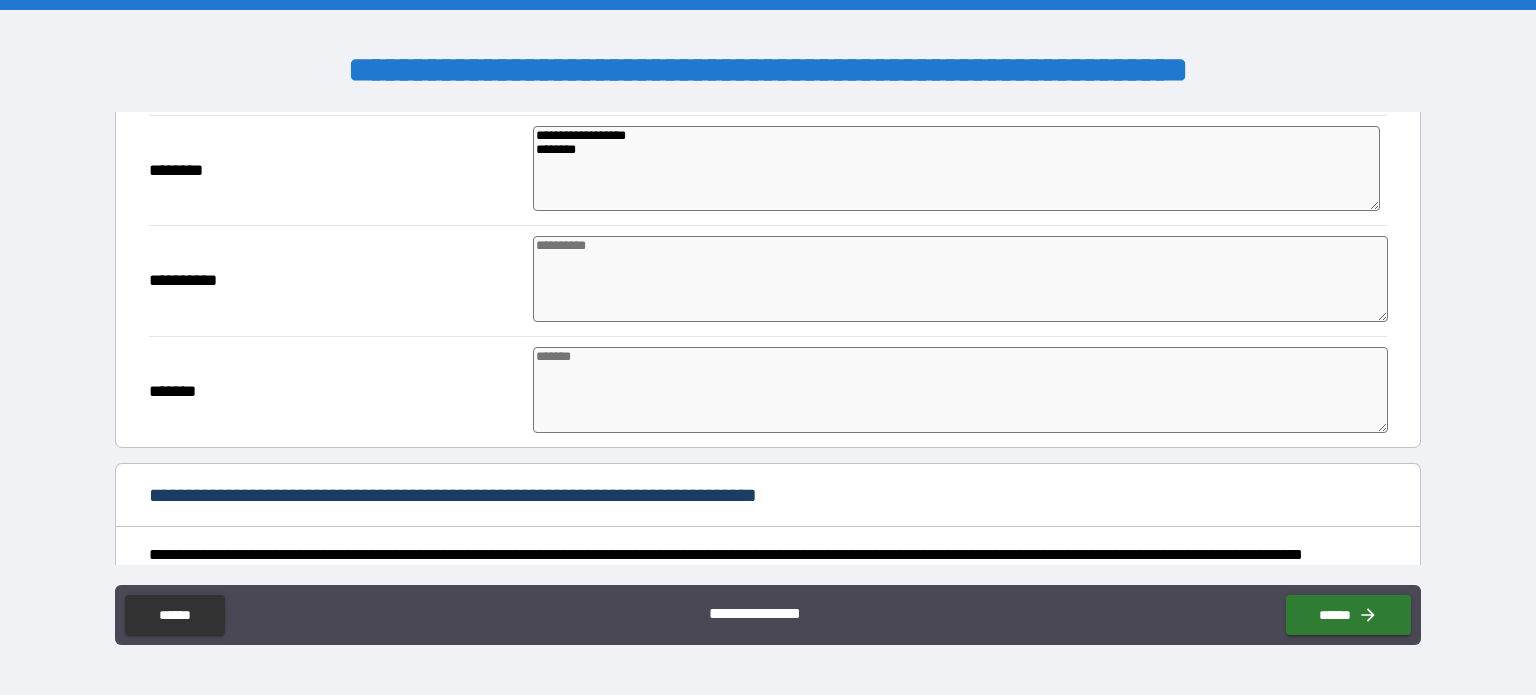 type on "*" 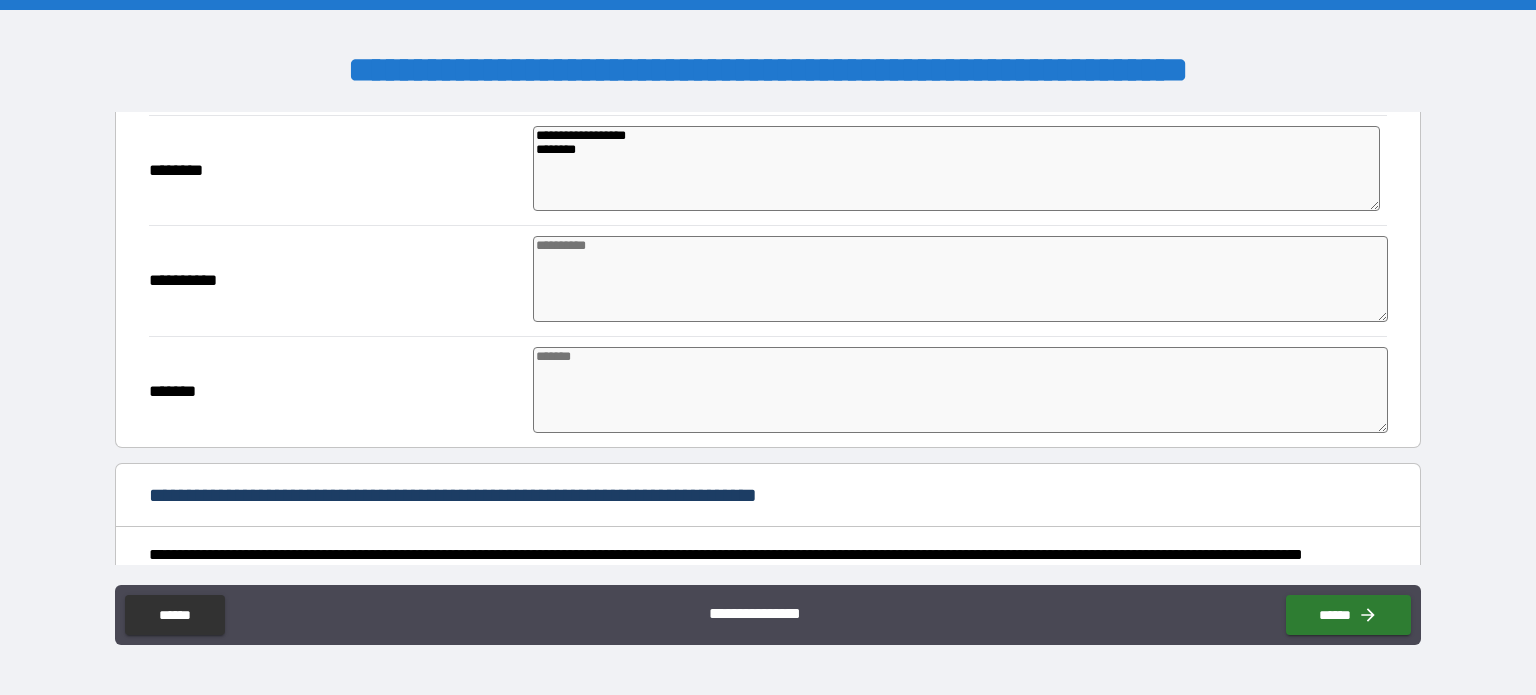 type on "*" 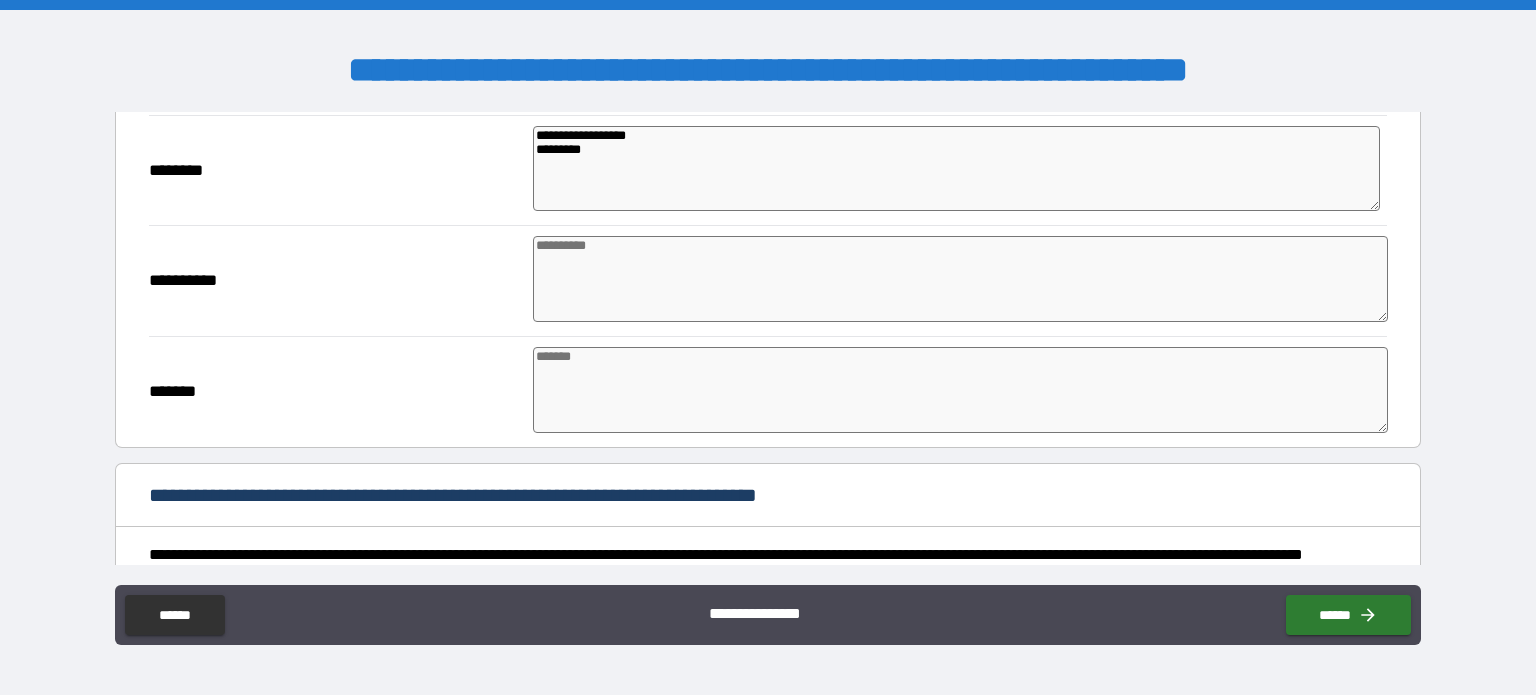 type on "**********" 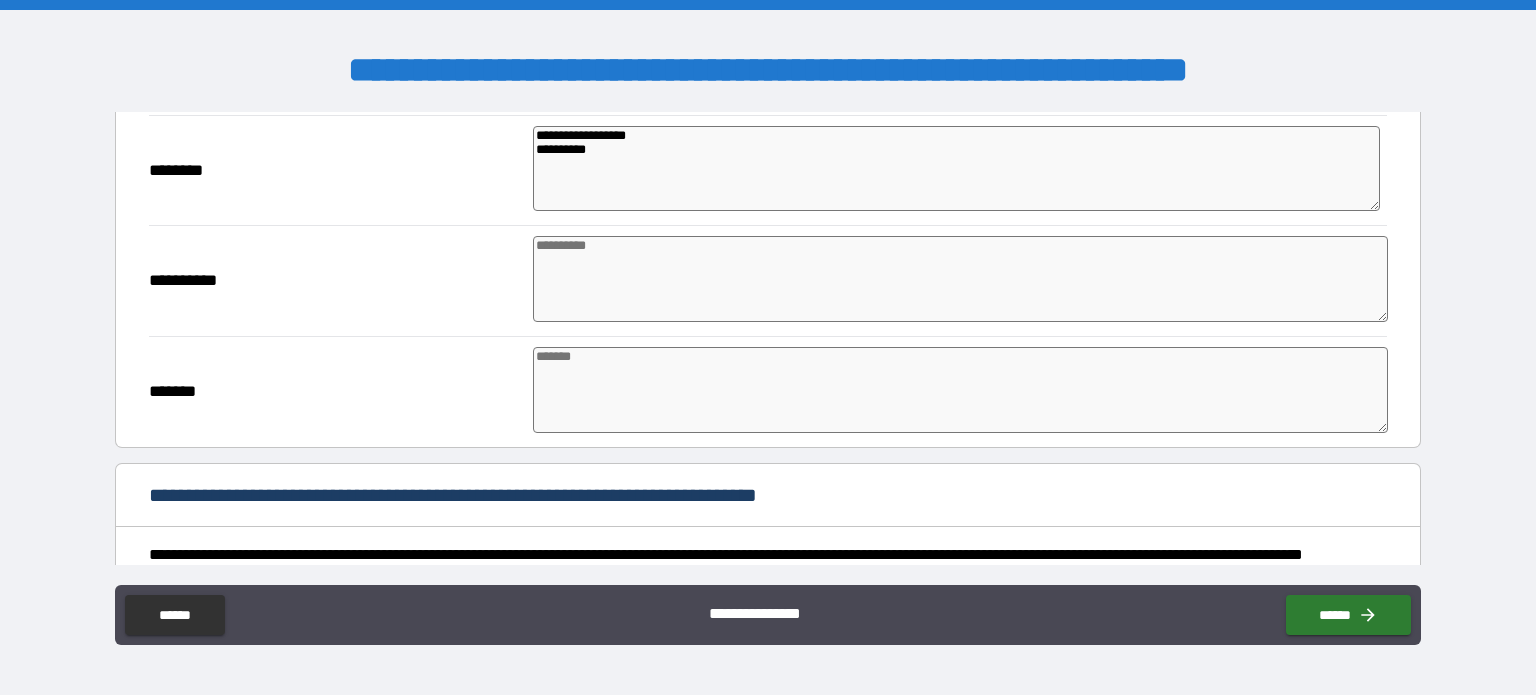 type on "*" 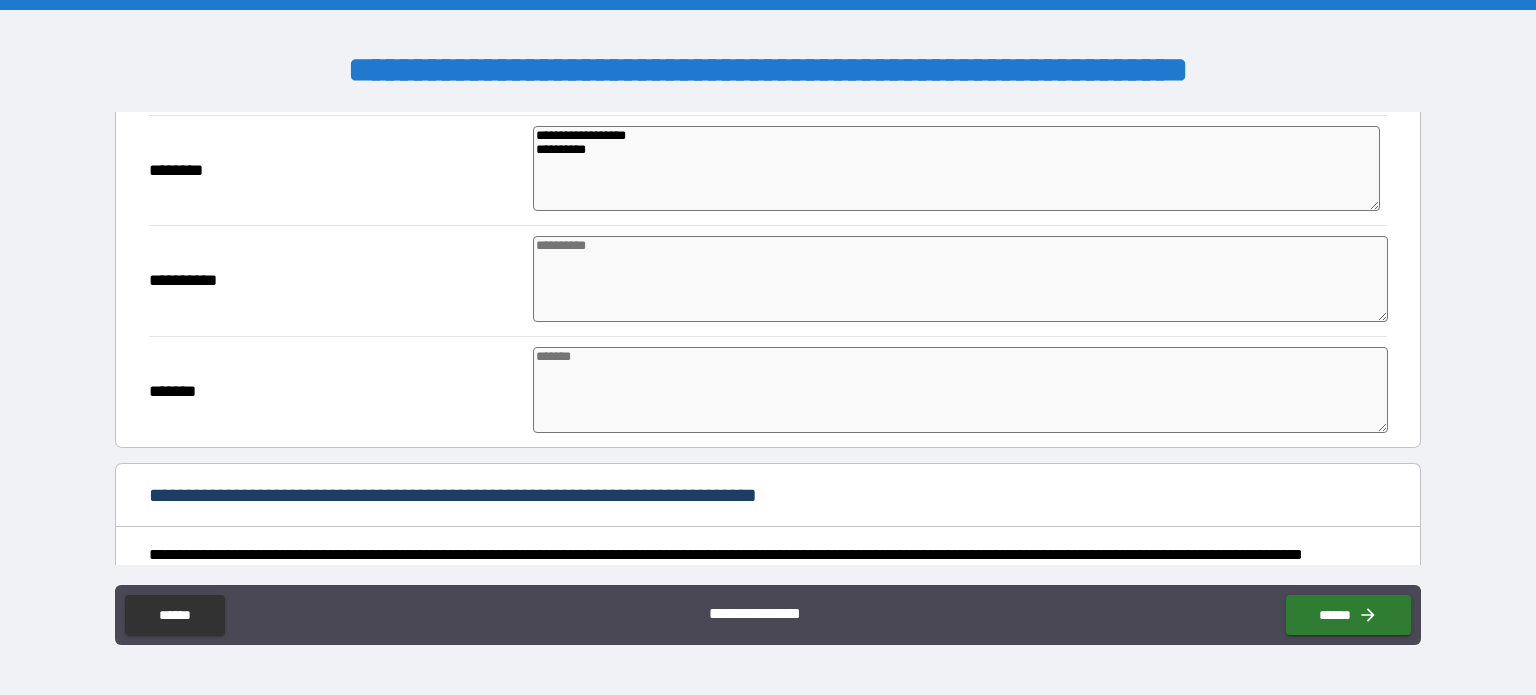 type on "*" 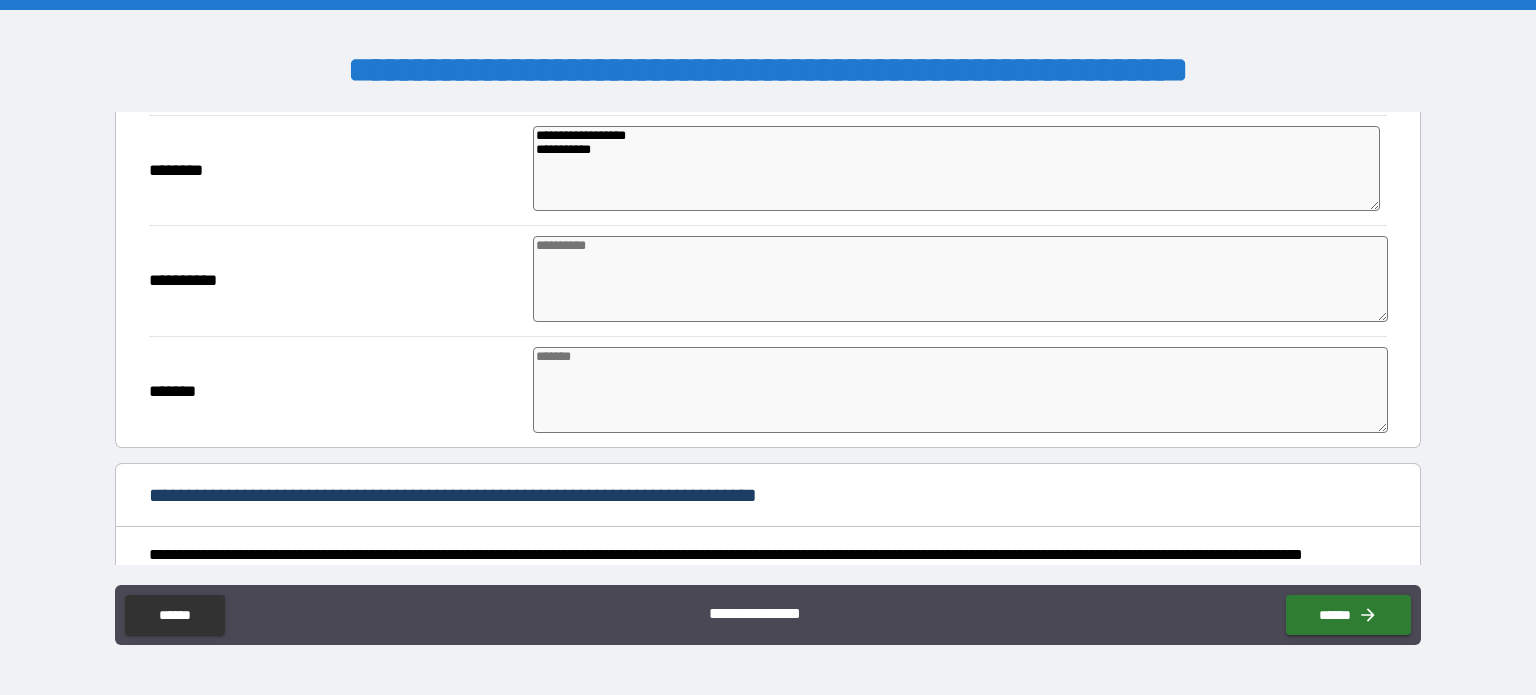 type on "*" 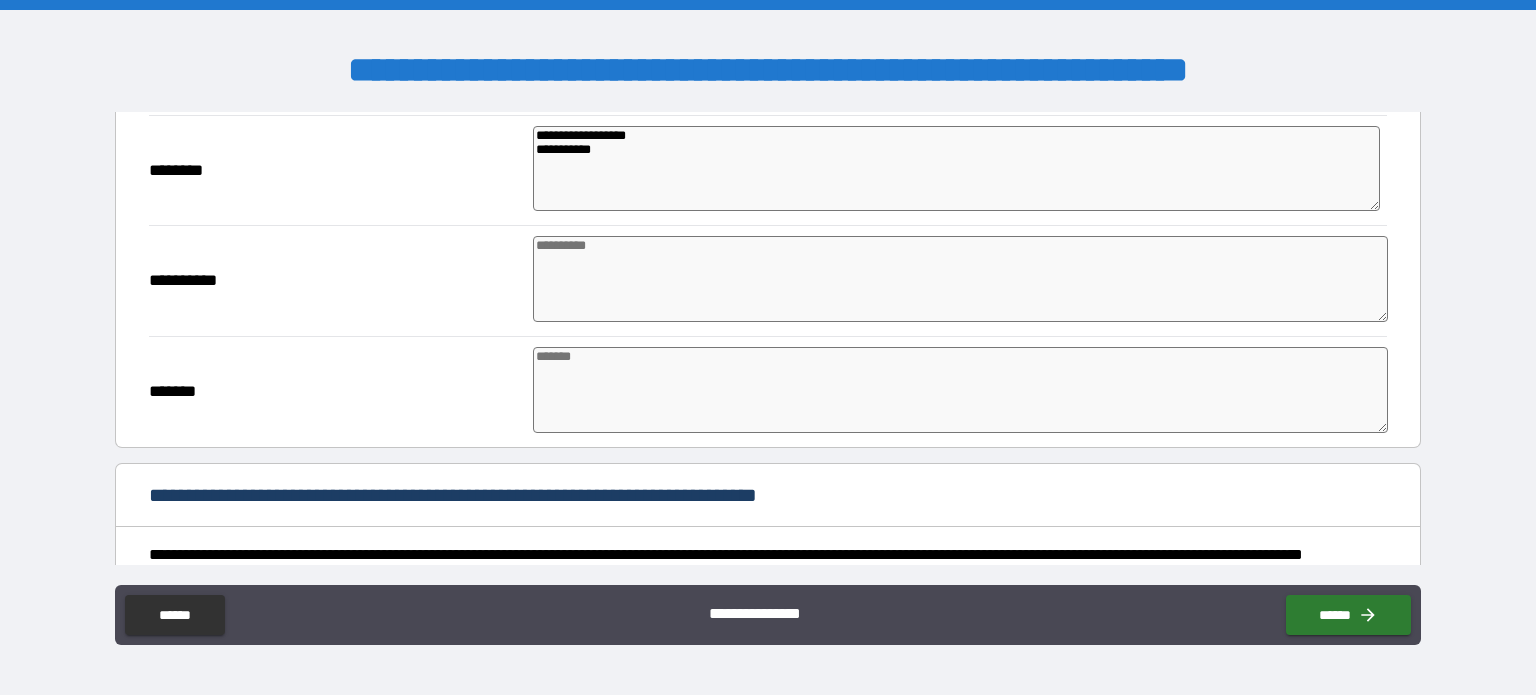 type on "*" 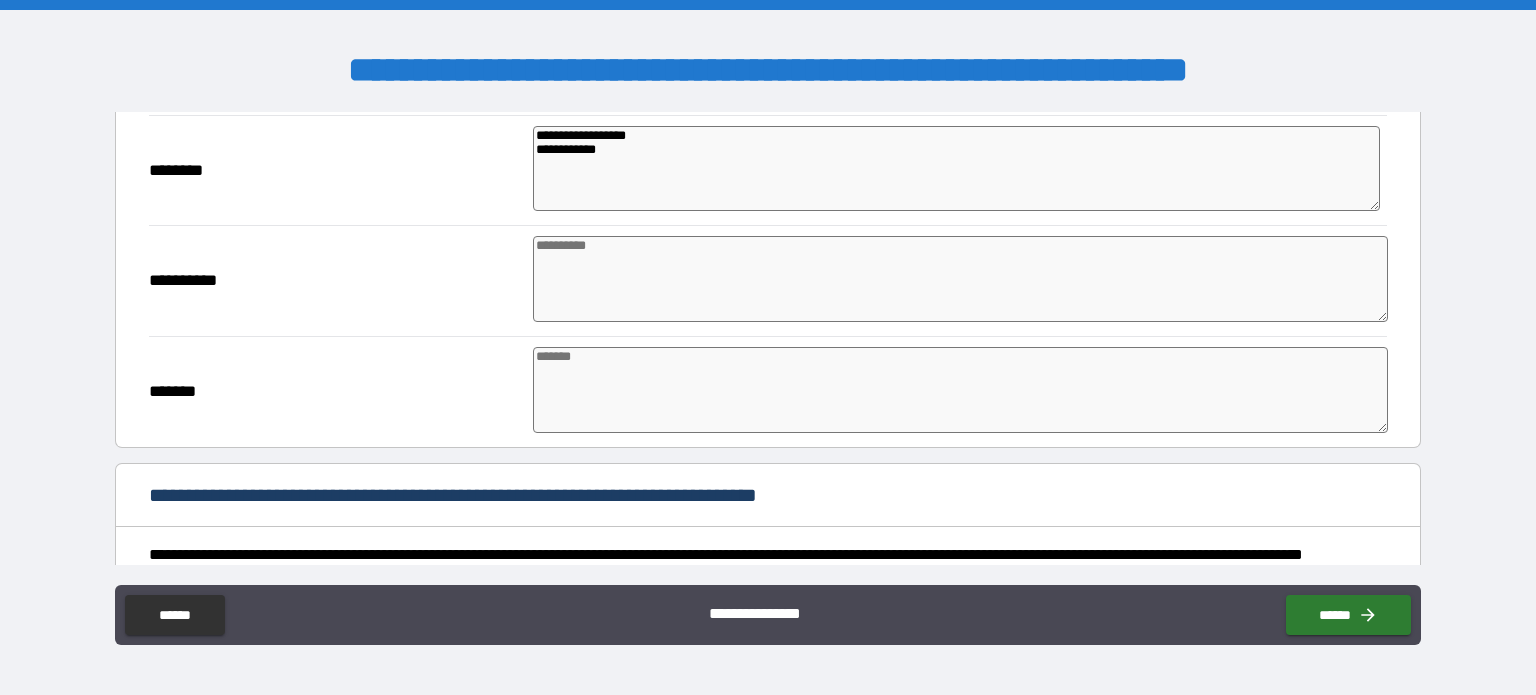 type on "*" 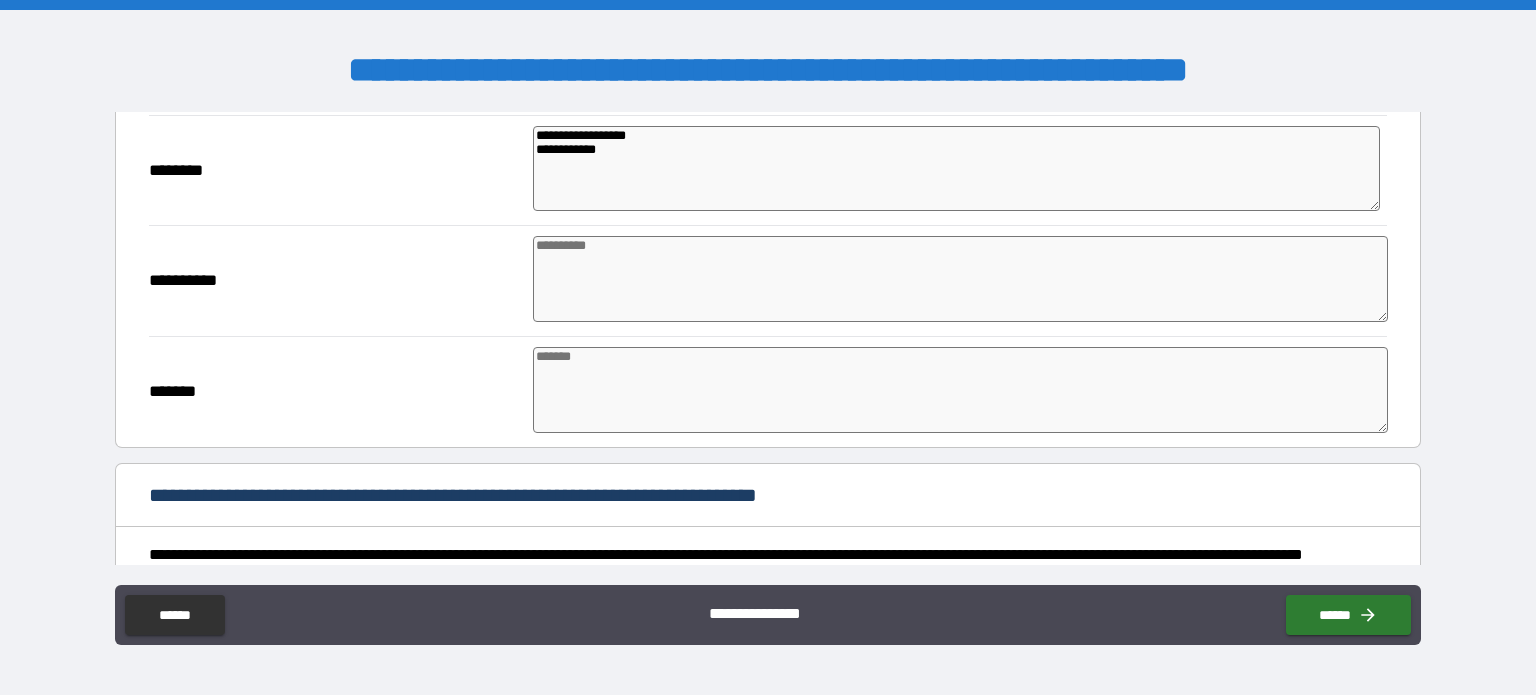 type on "*" 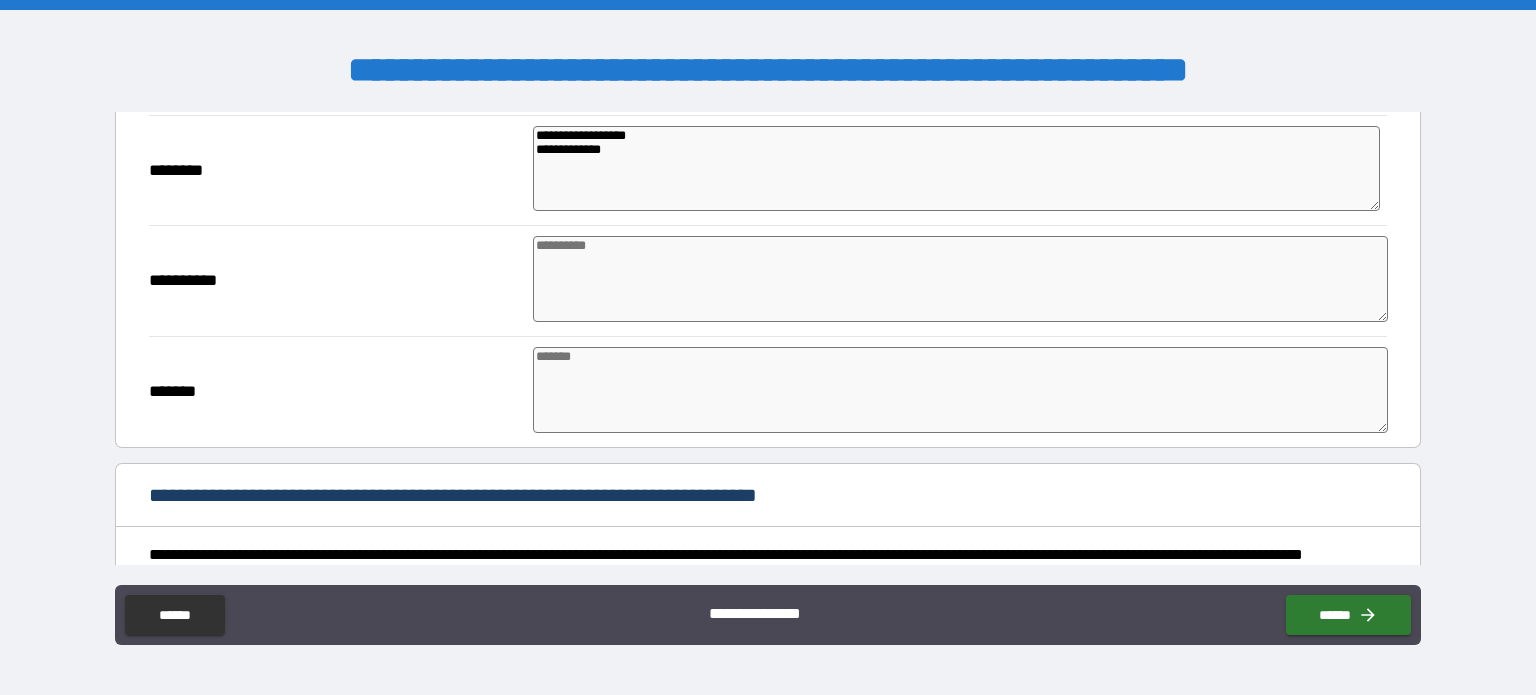 type on "*" 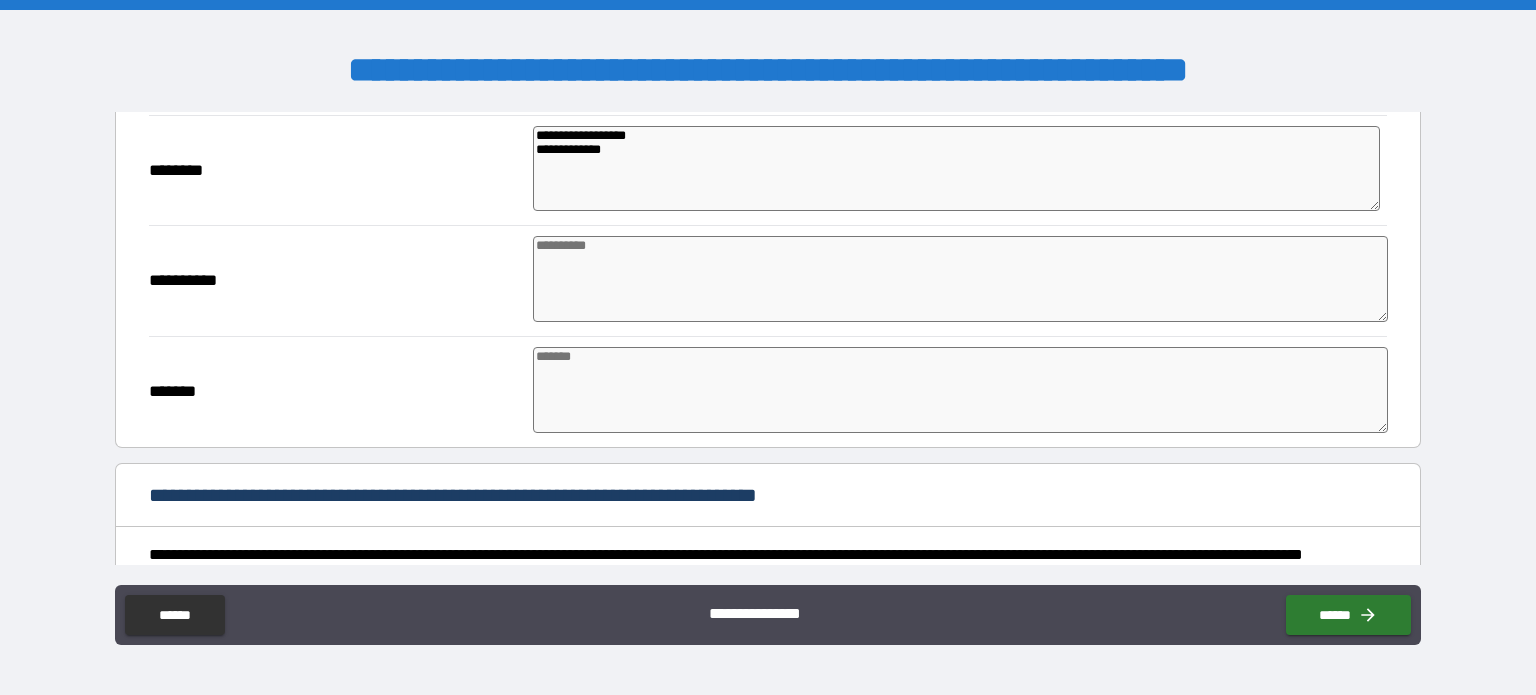 type on "*" 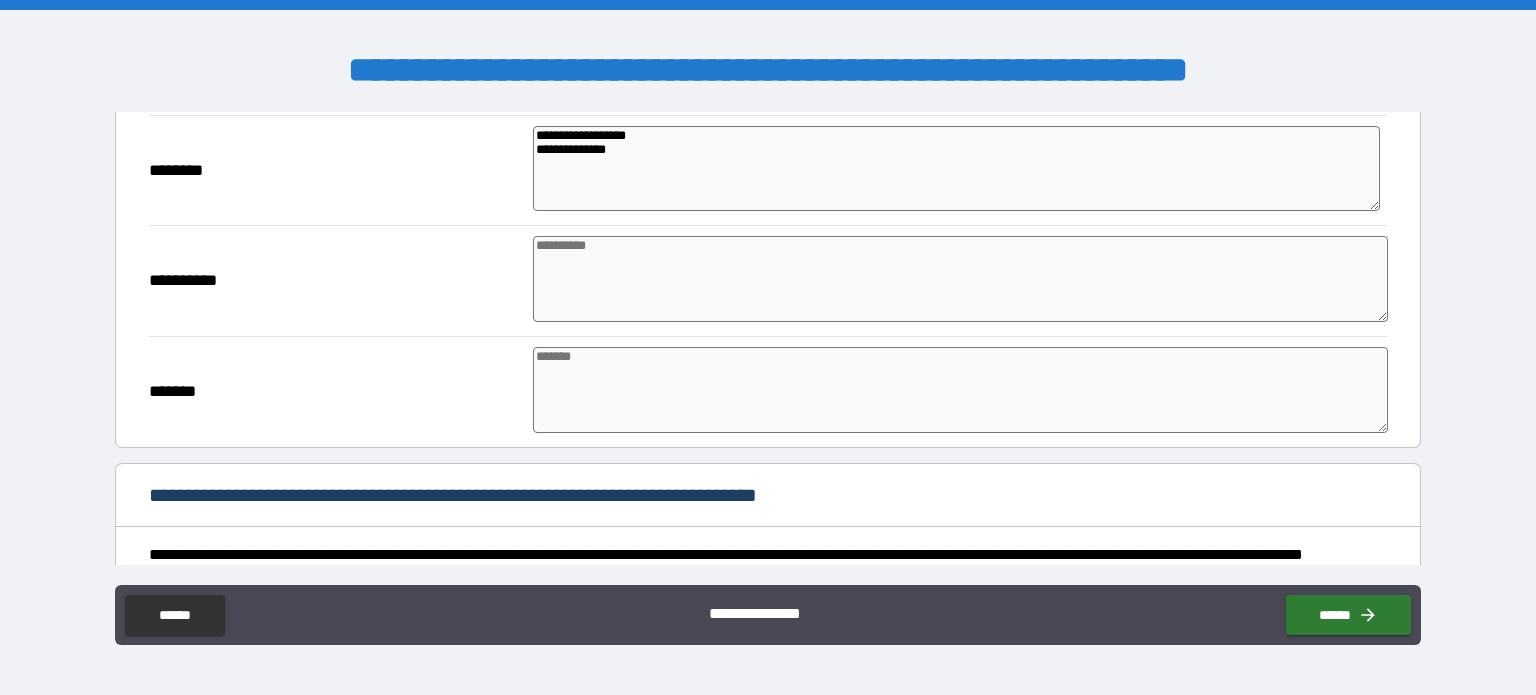 type on "**********" 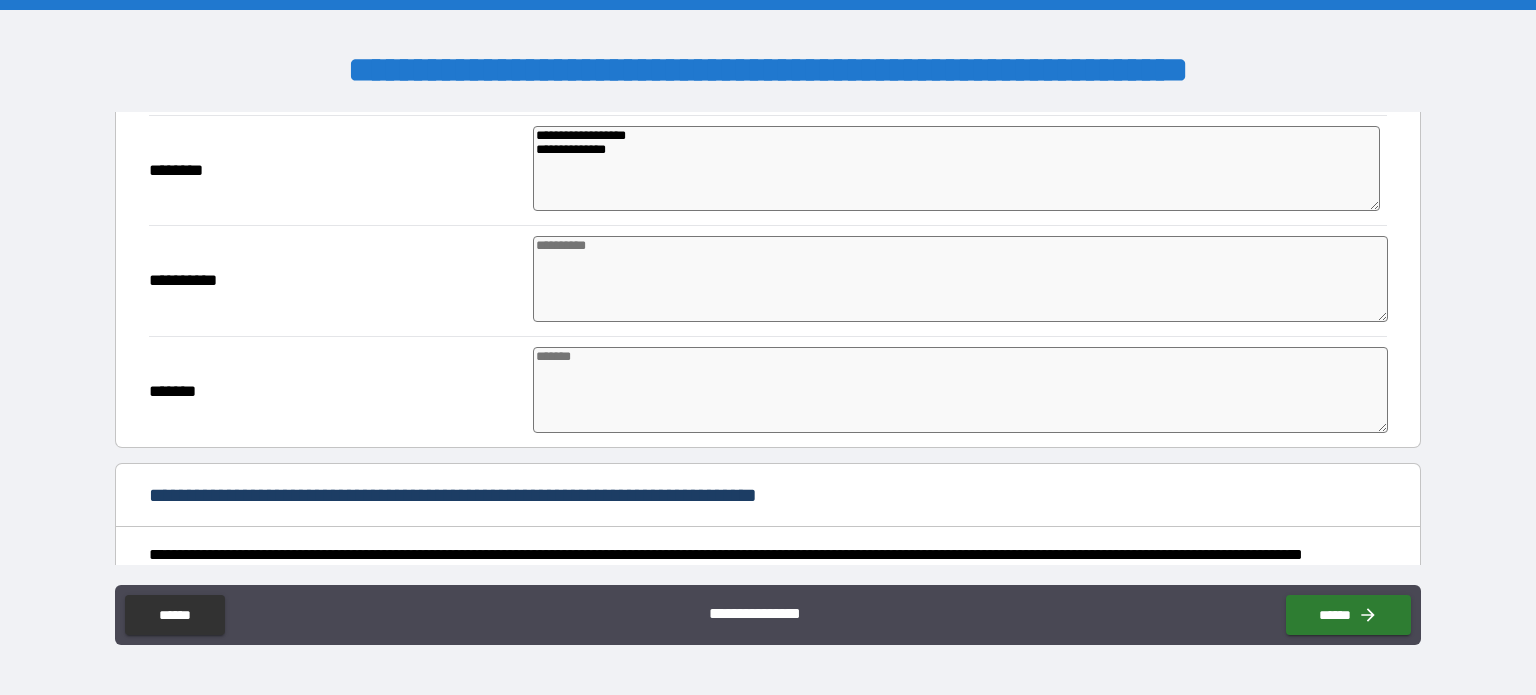 type on "*" 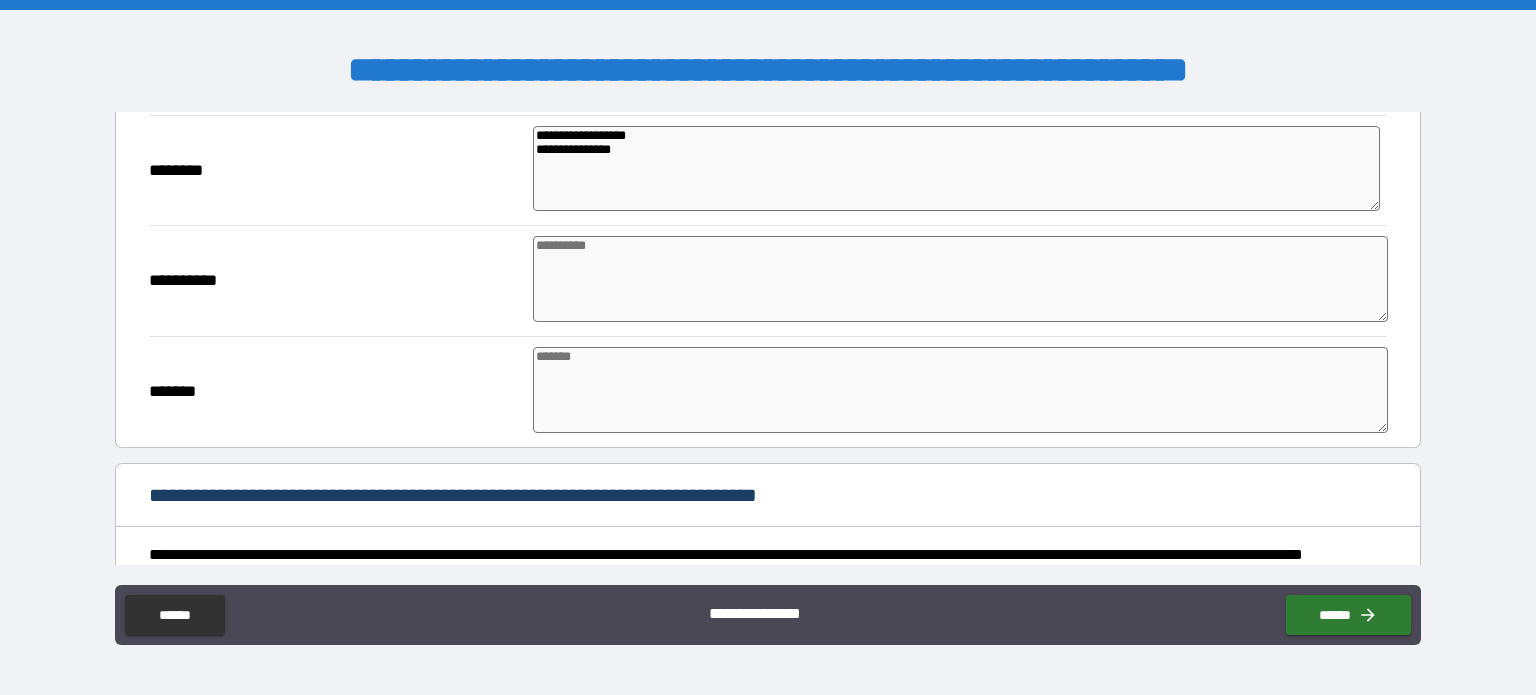 type on "*" 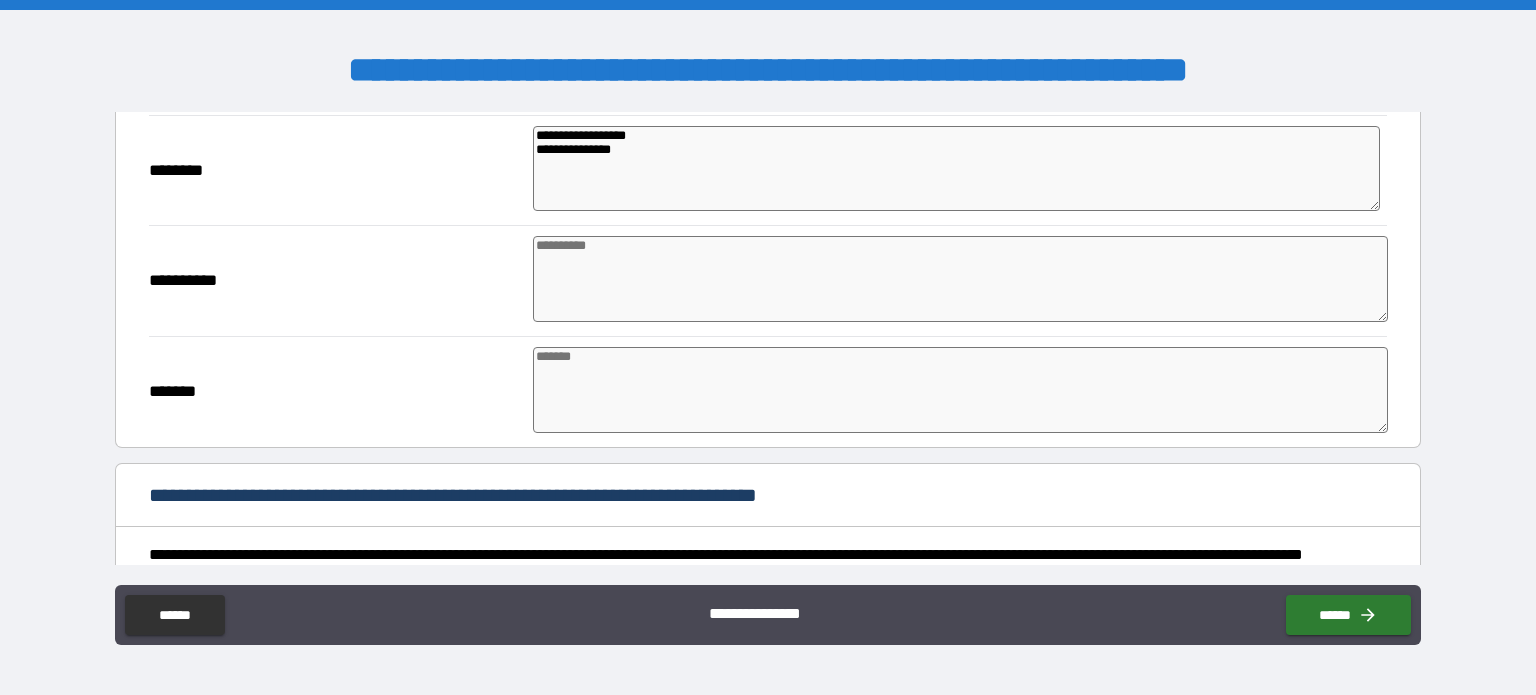 type on "*" 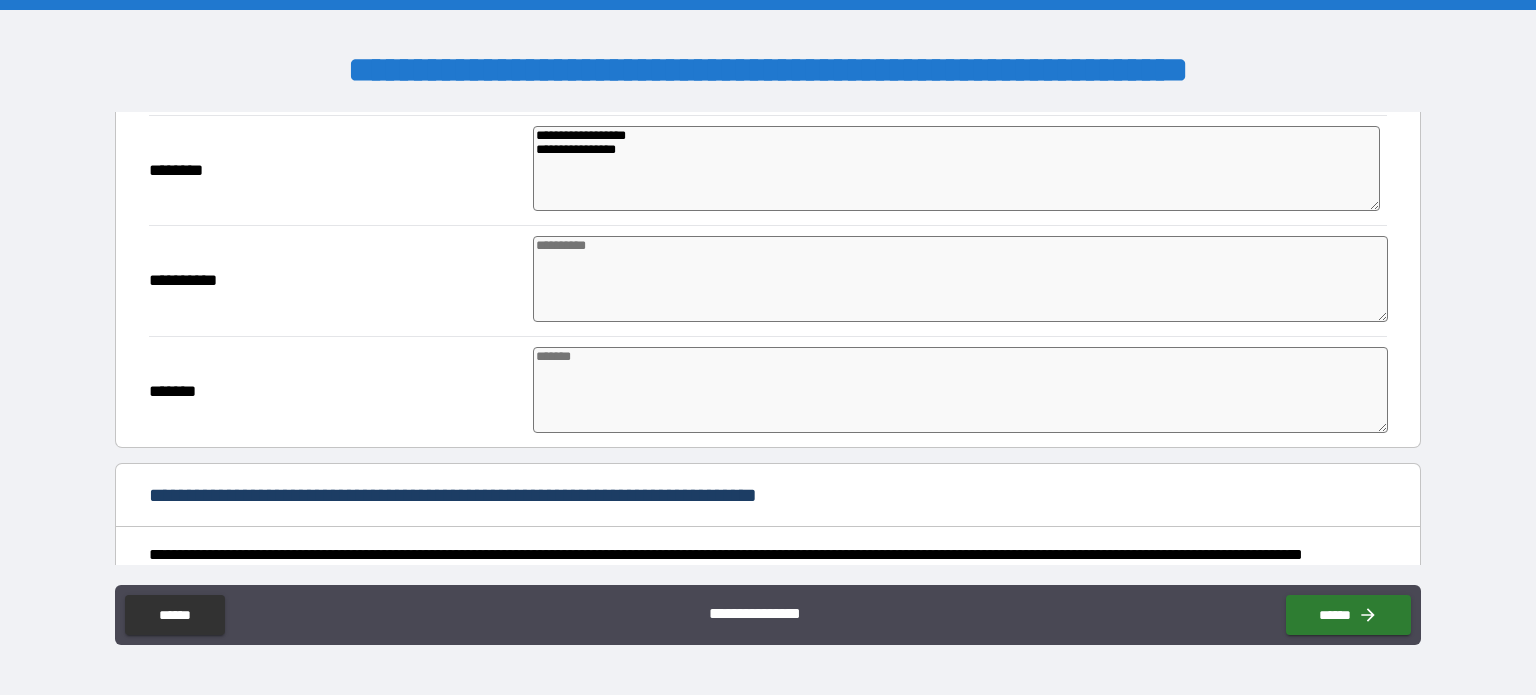 type on "**********" 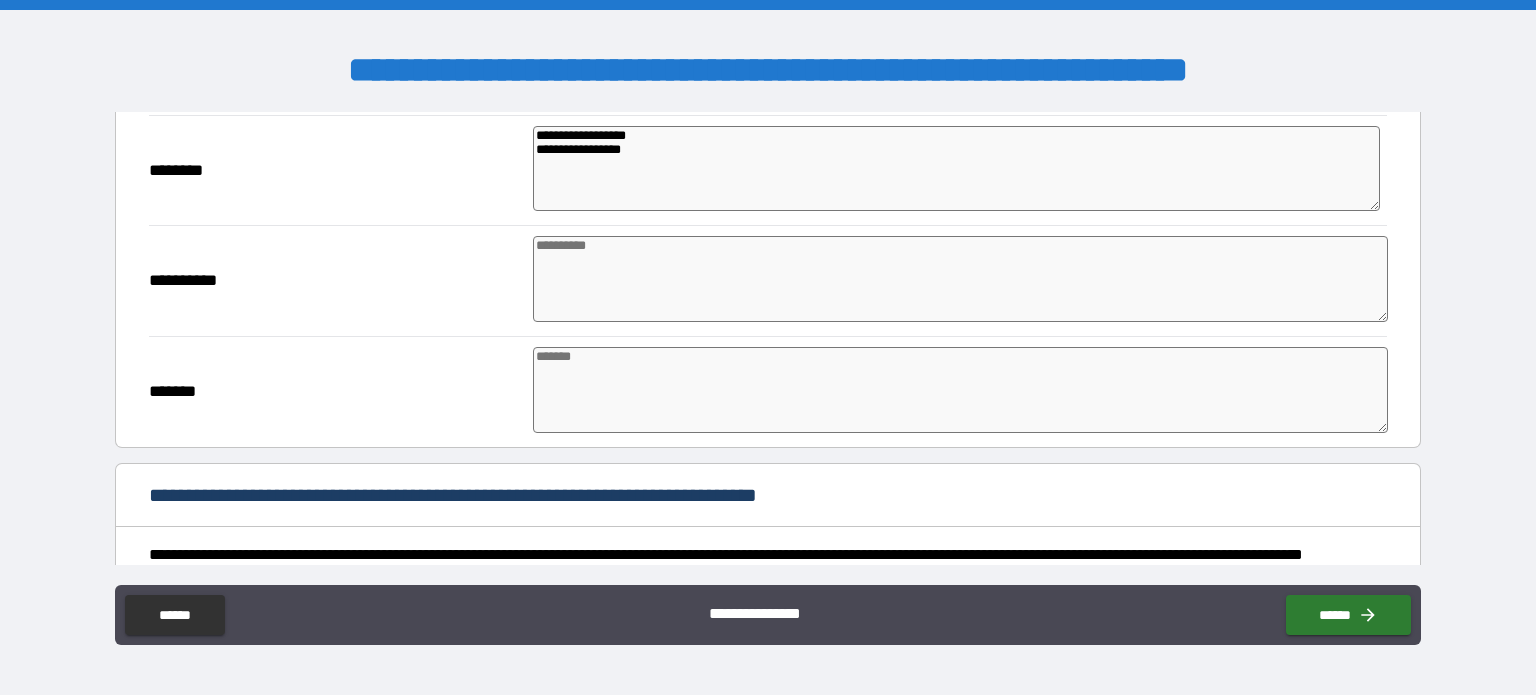 type on "*" 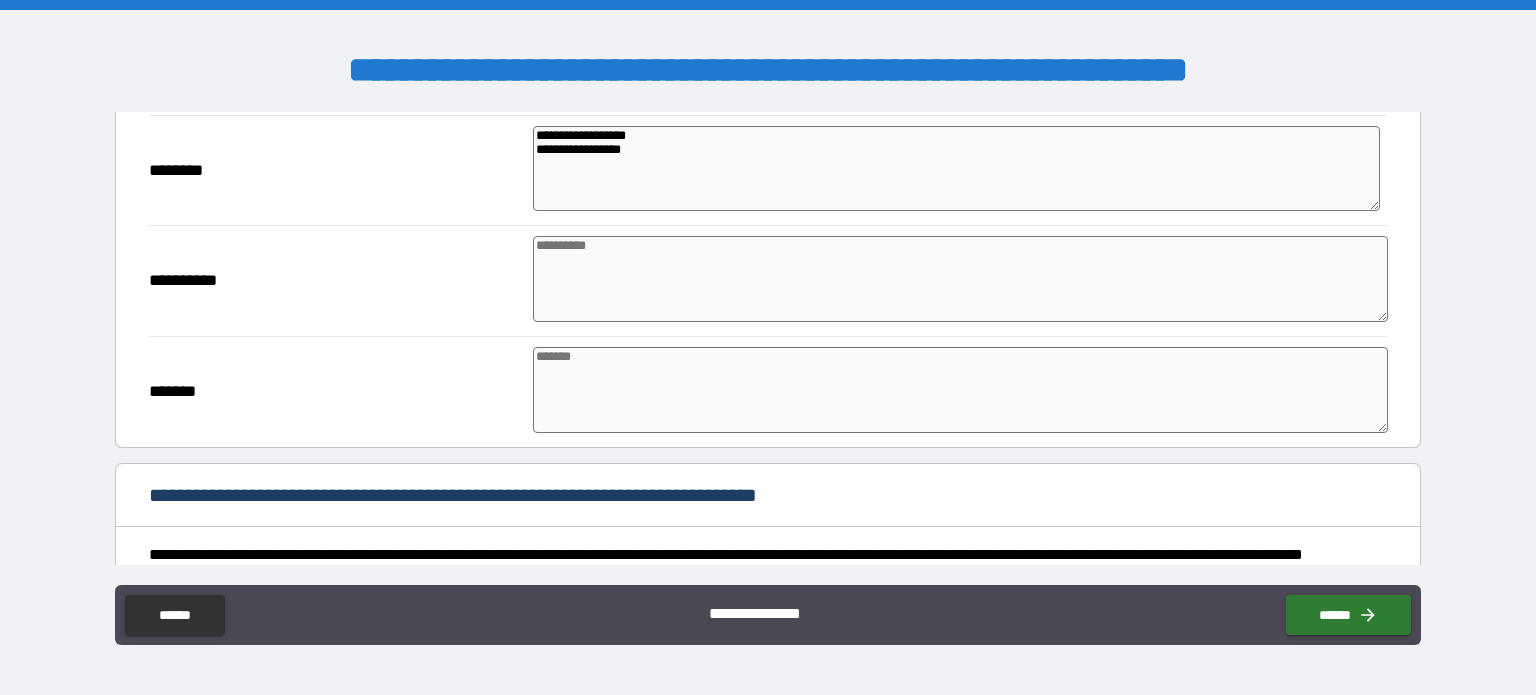 type on "*" 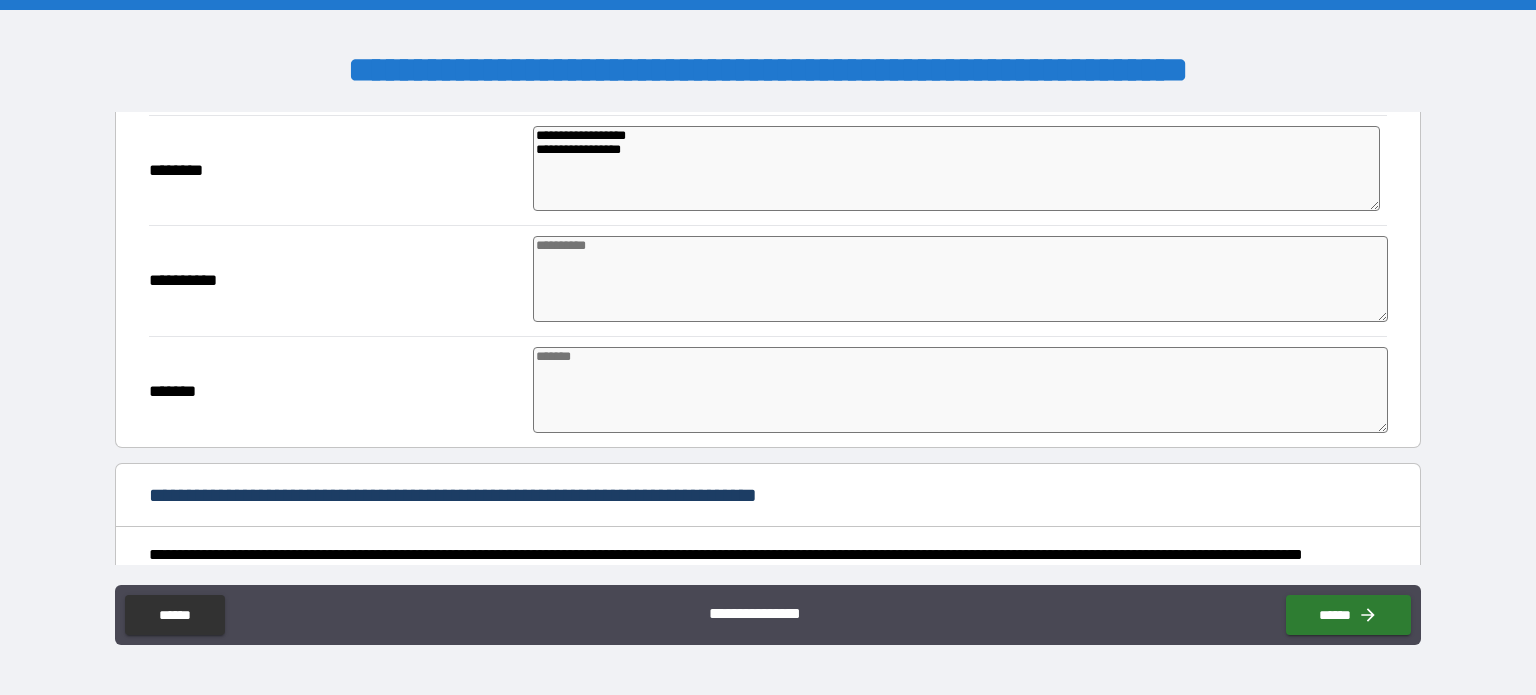 type on "**********" 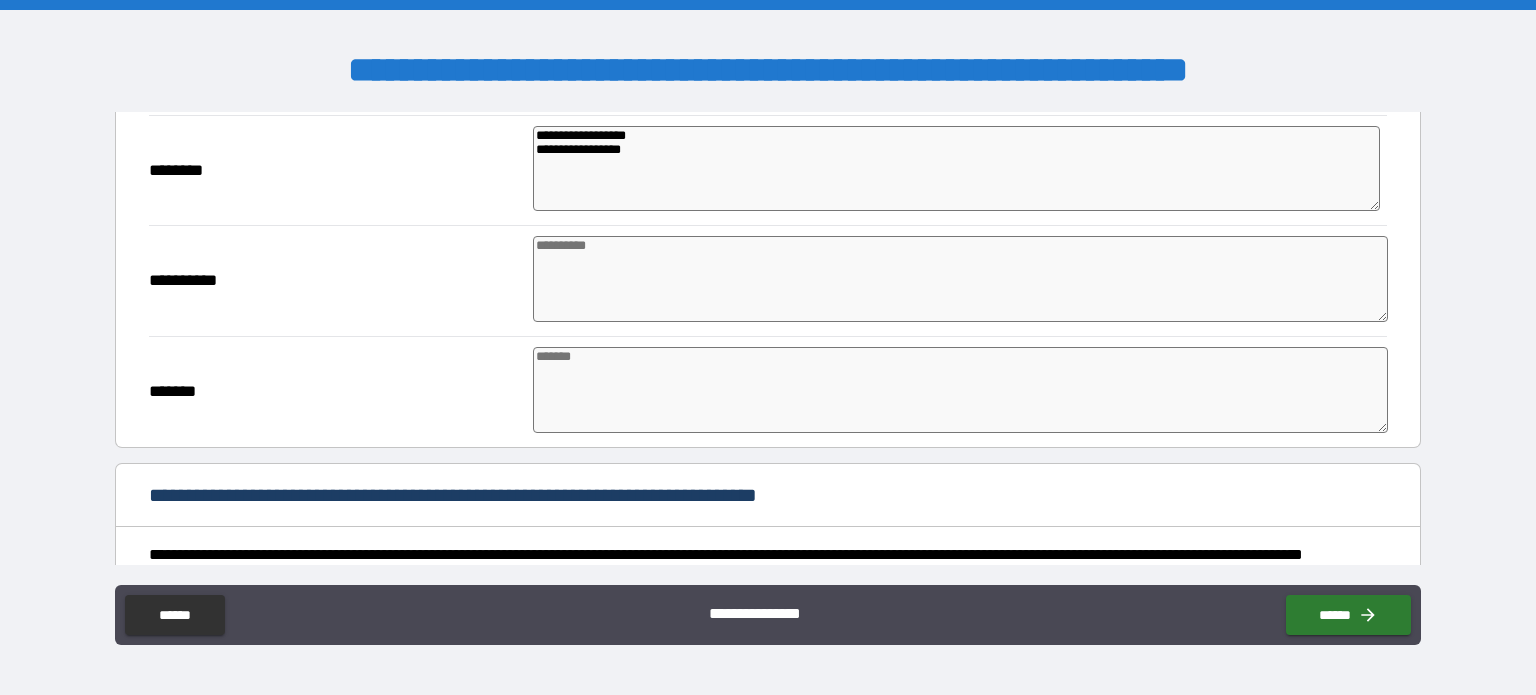 click at bounding box center [961, 279] 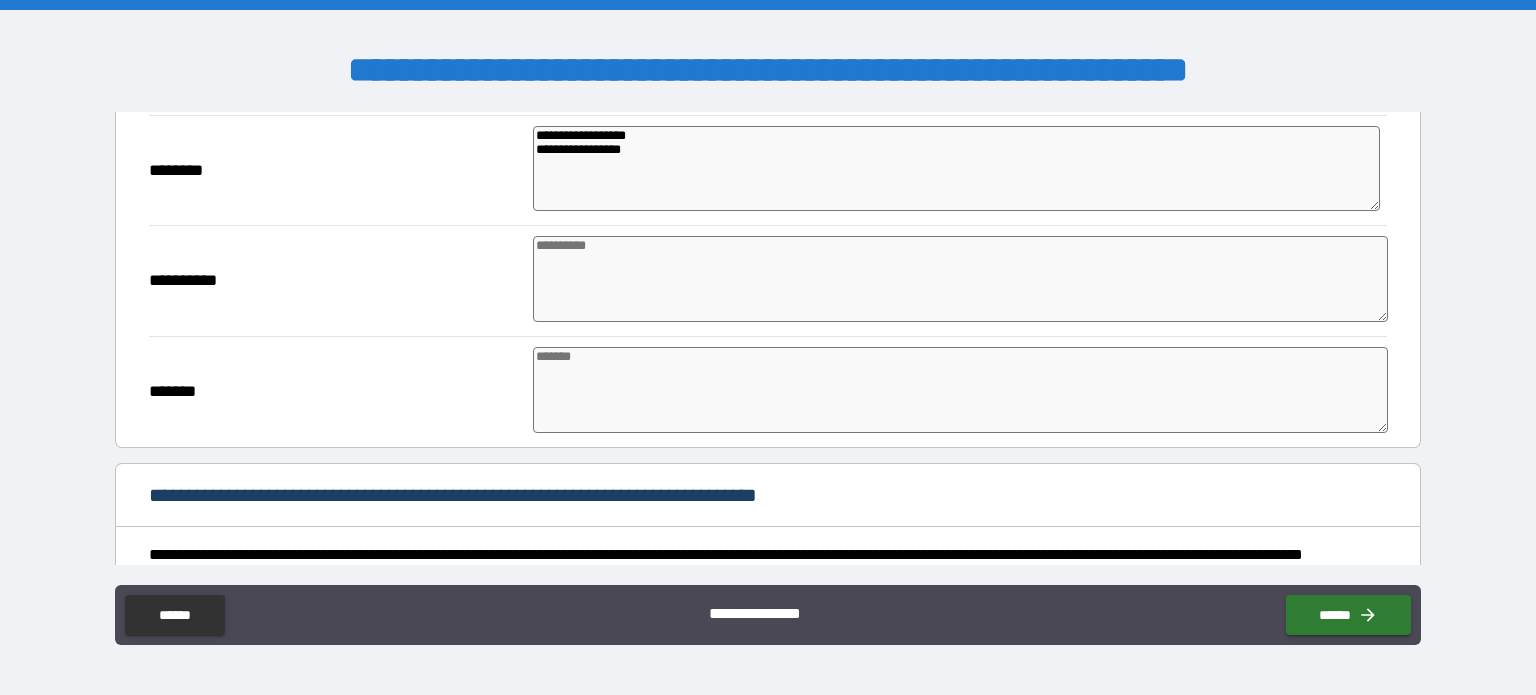 type on "*" 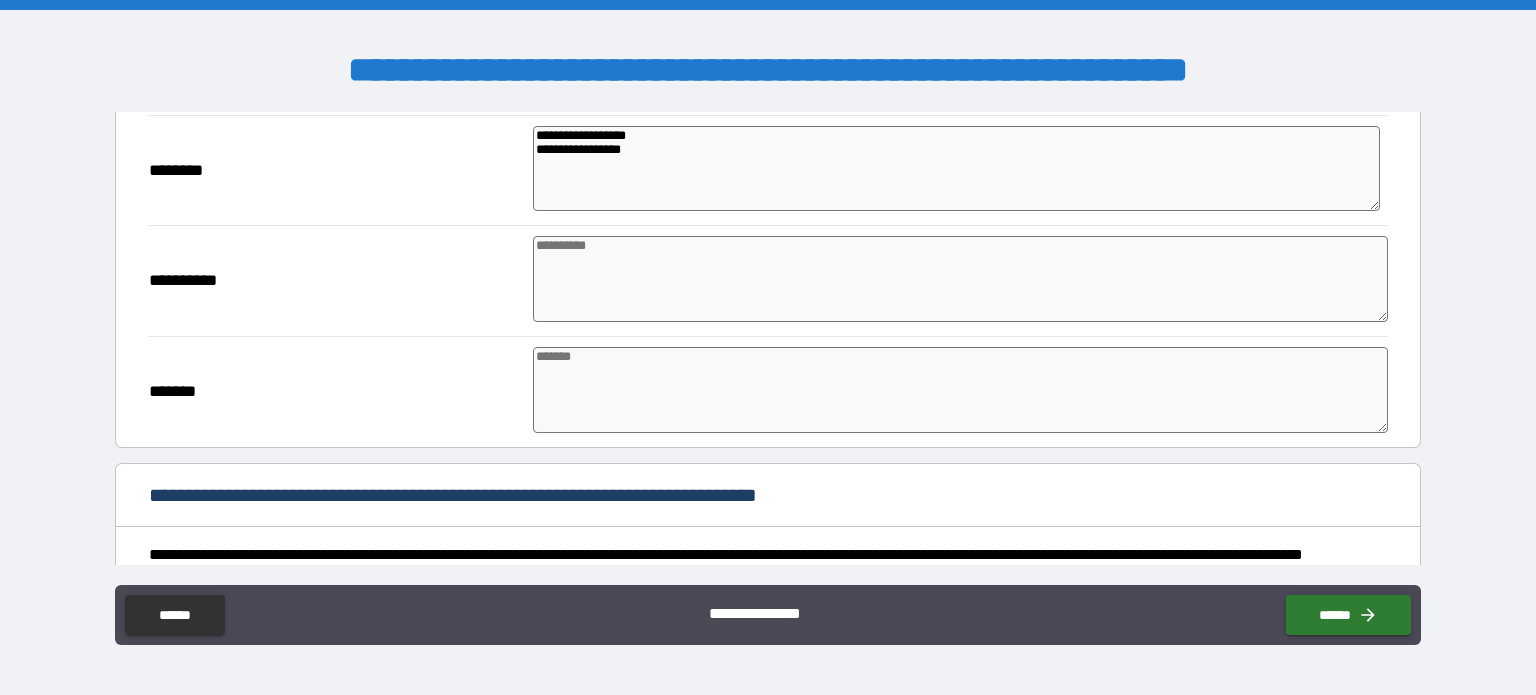 type on "*" 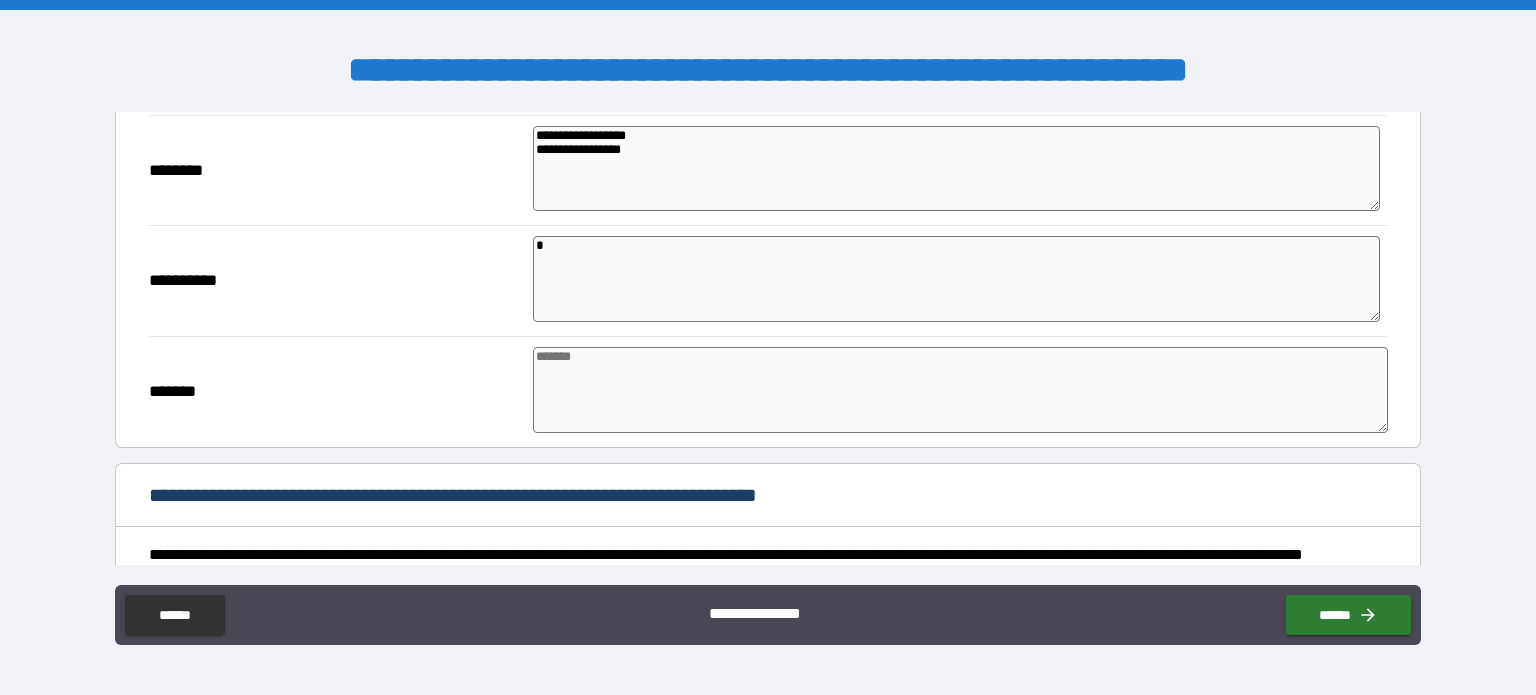 type on "*" 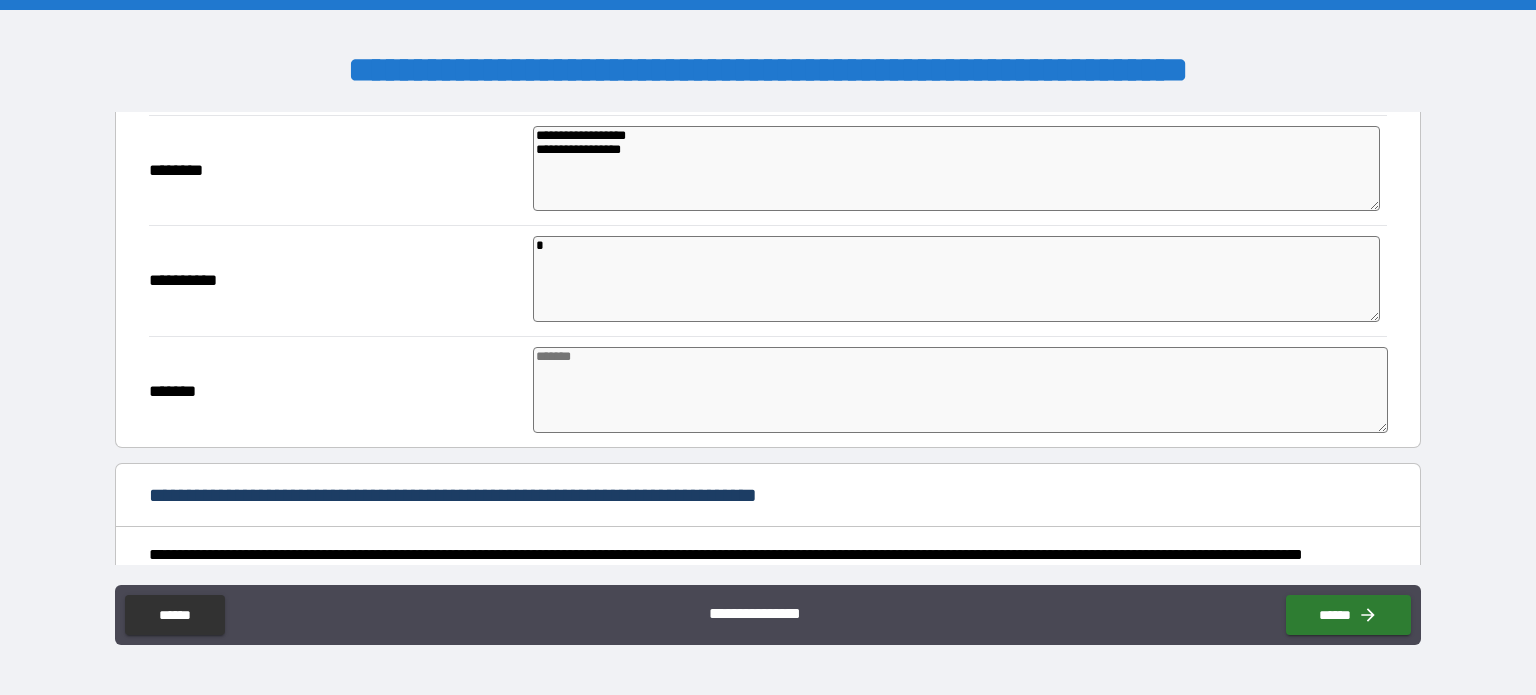 type on "*" 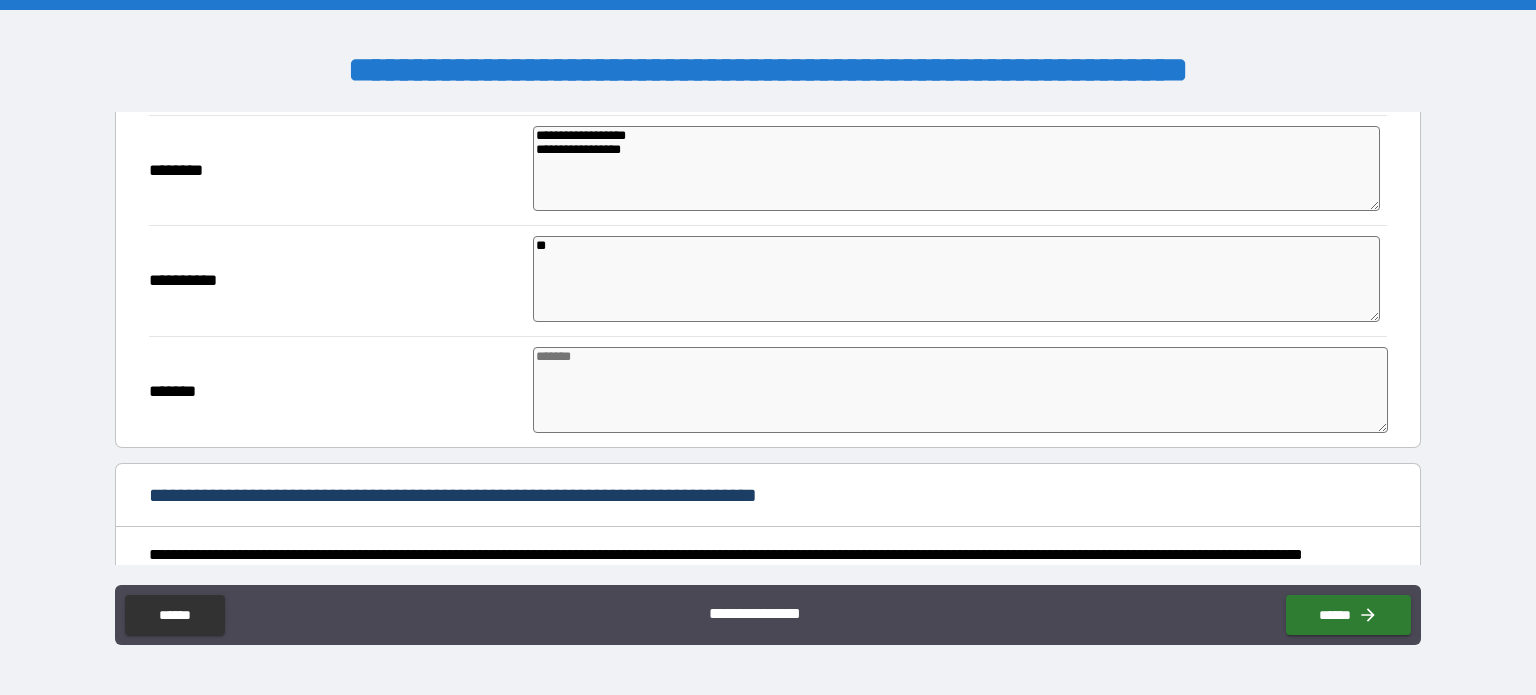 type on "***" 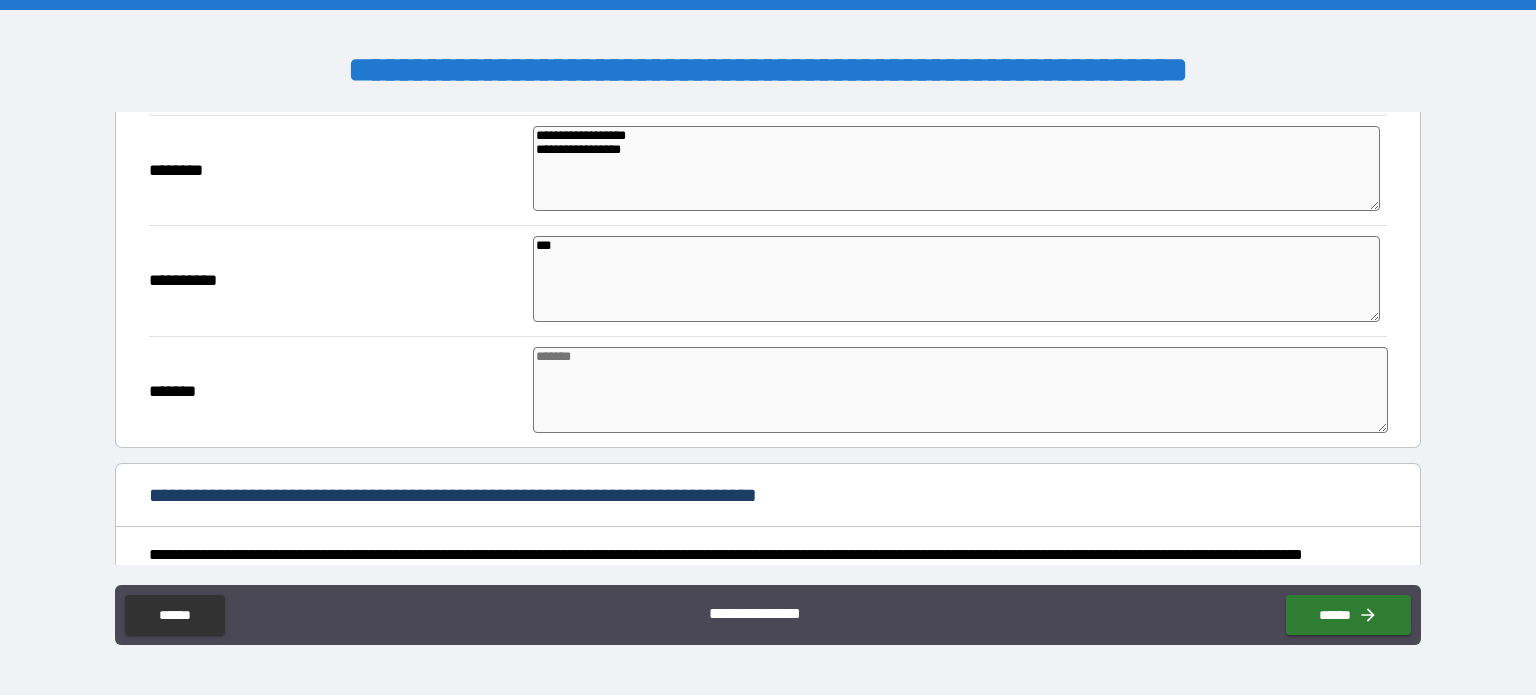type on "*" 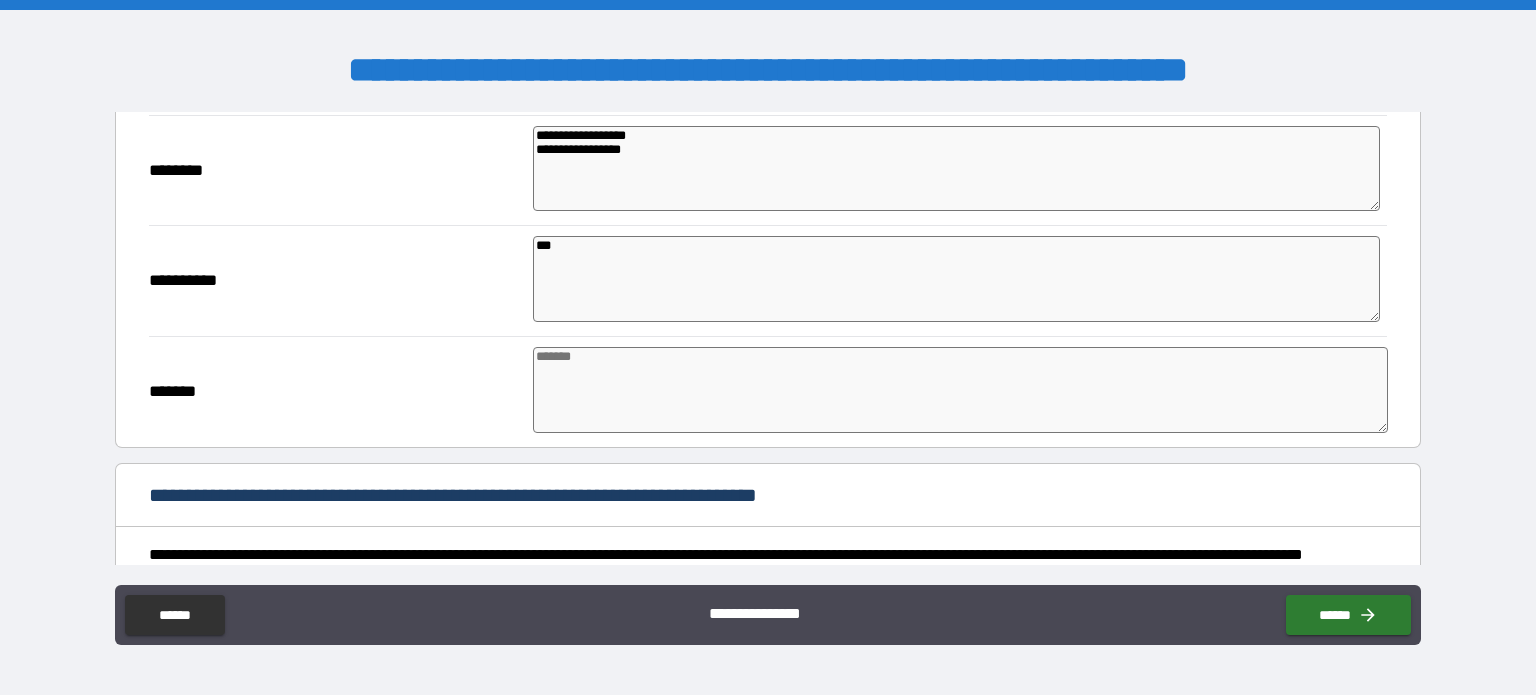 type on "*" 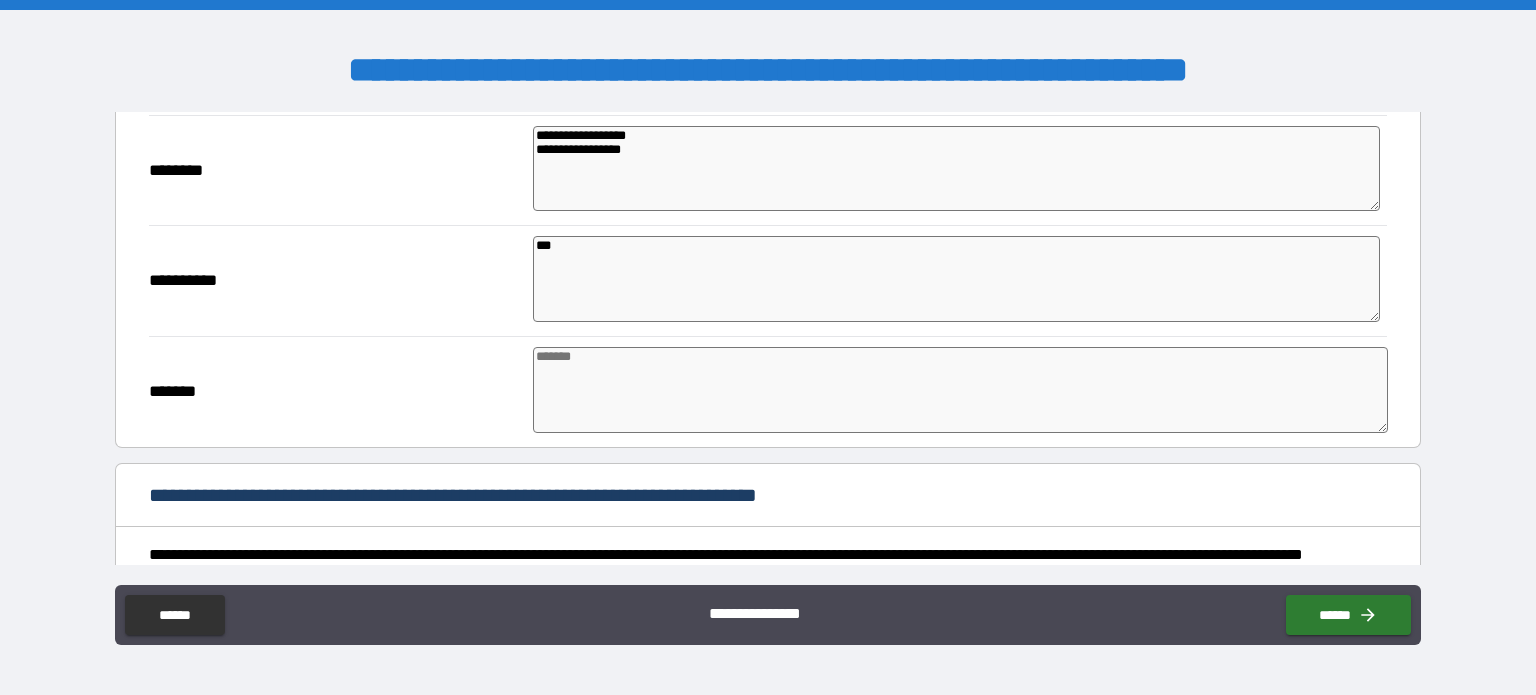 type on "*" 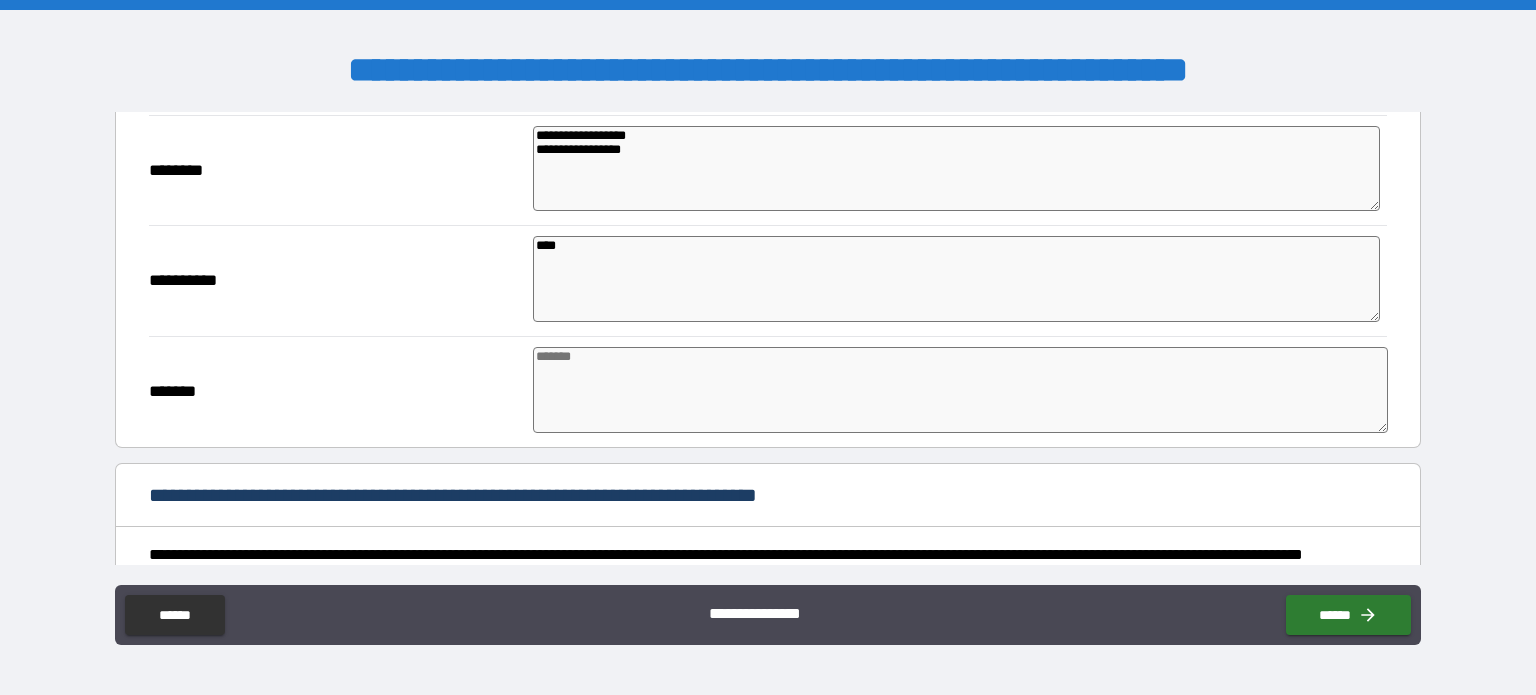 type on "*" 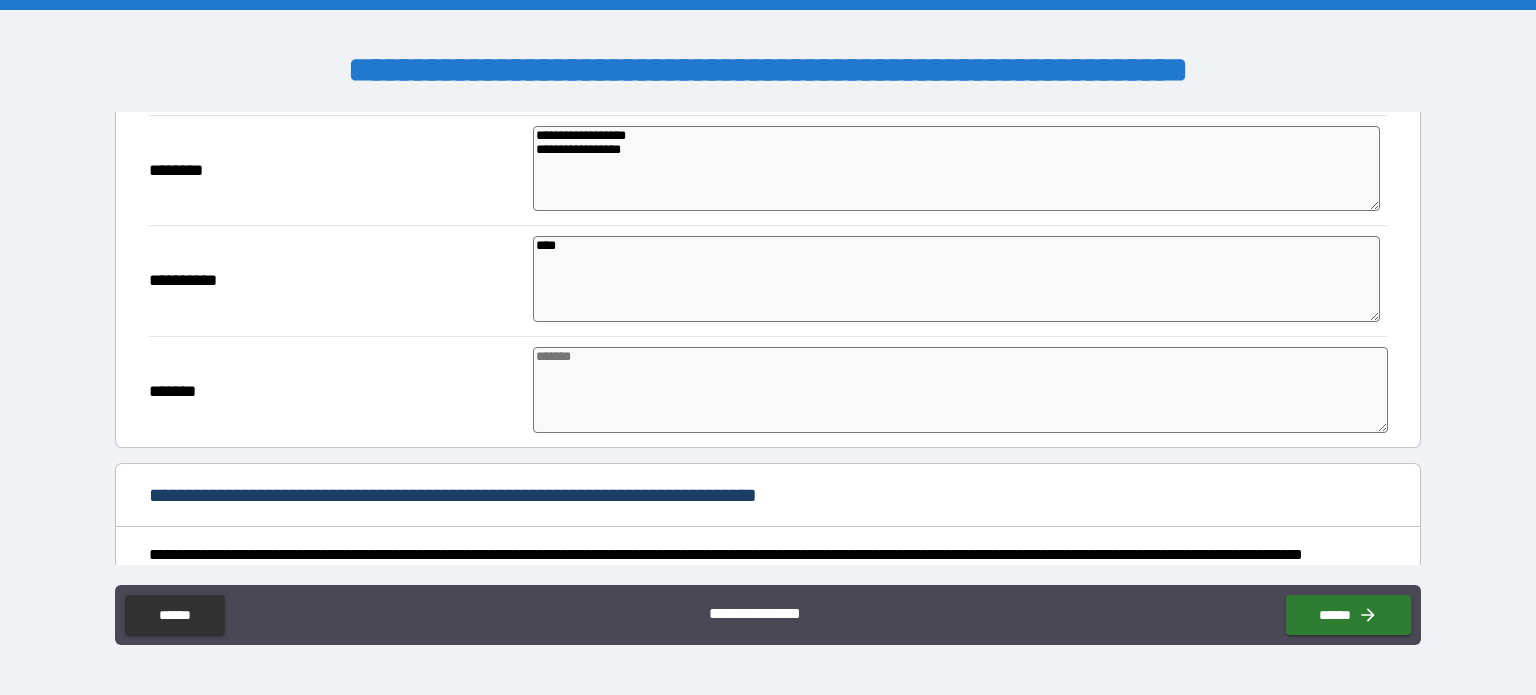 type on "*" 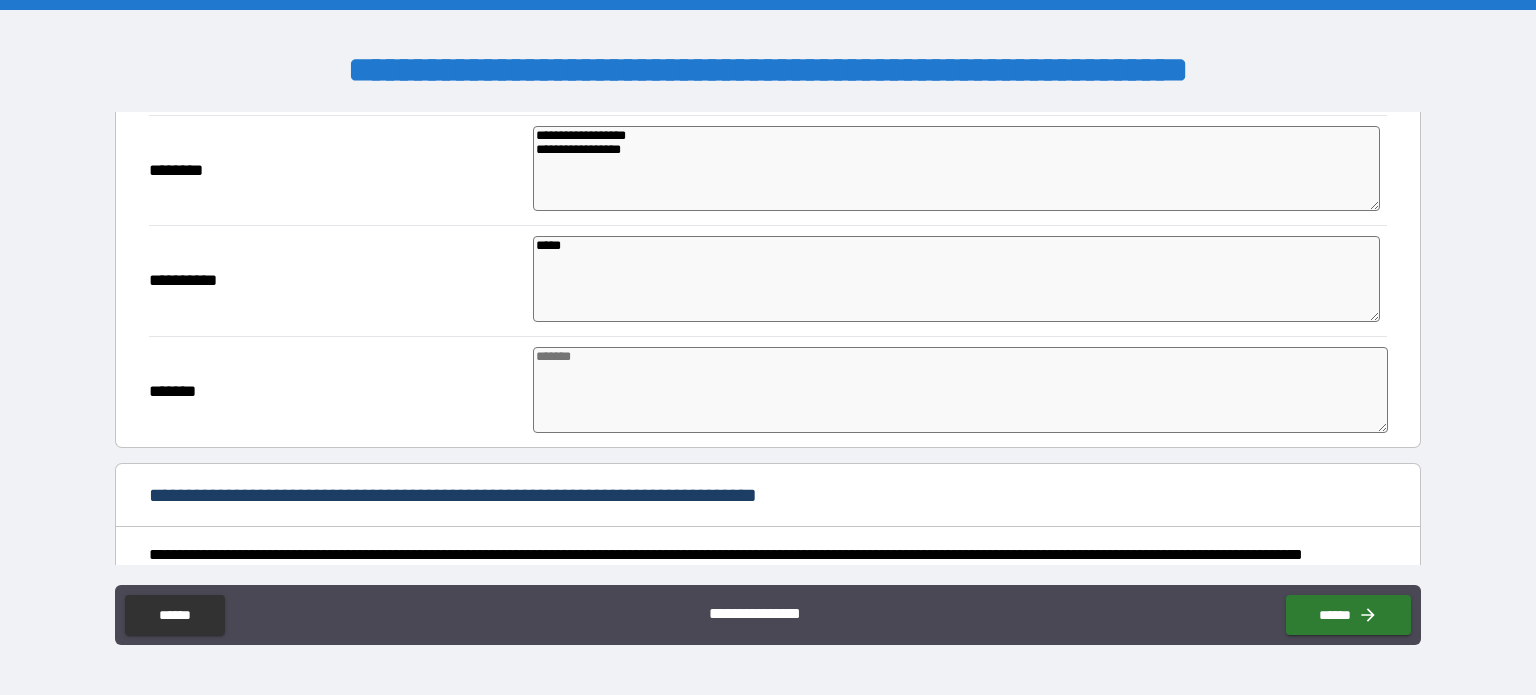 type on "*" 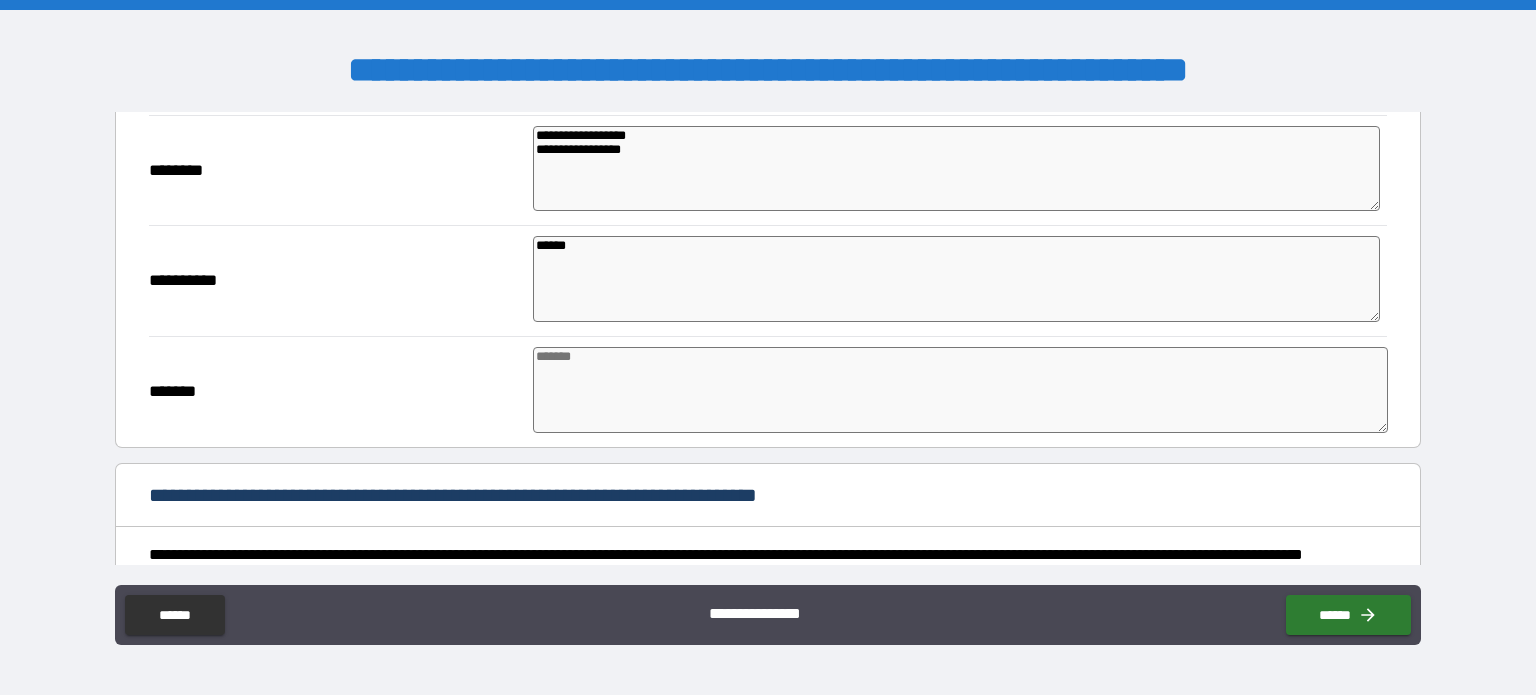 type on "*" 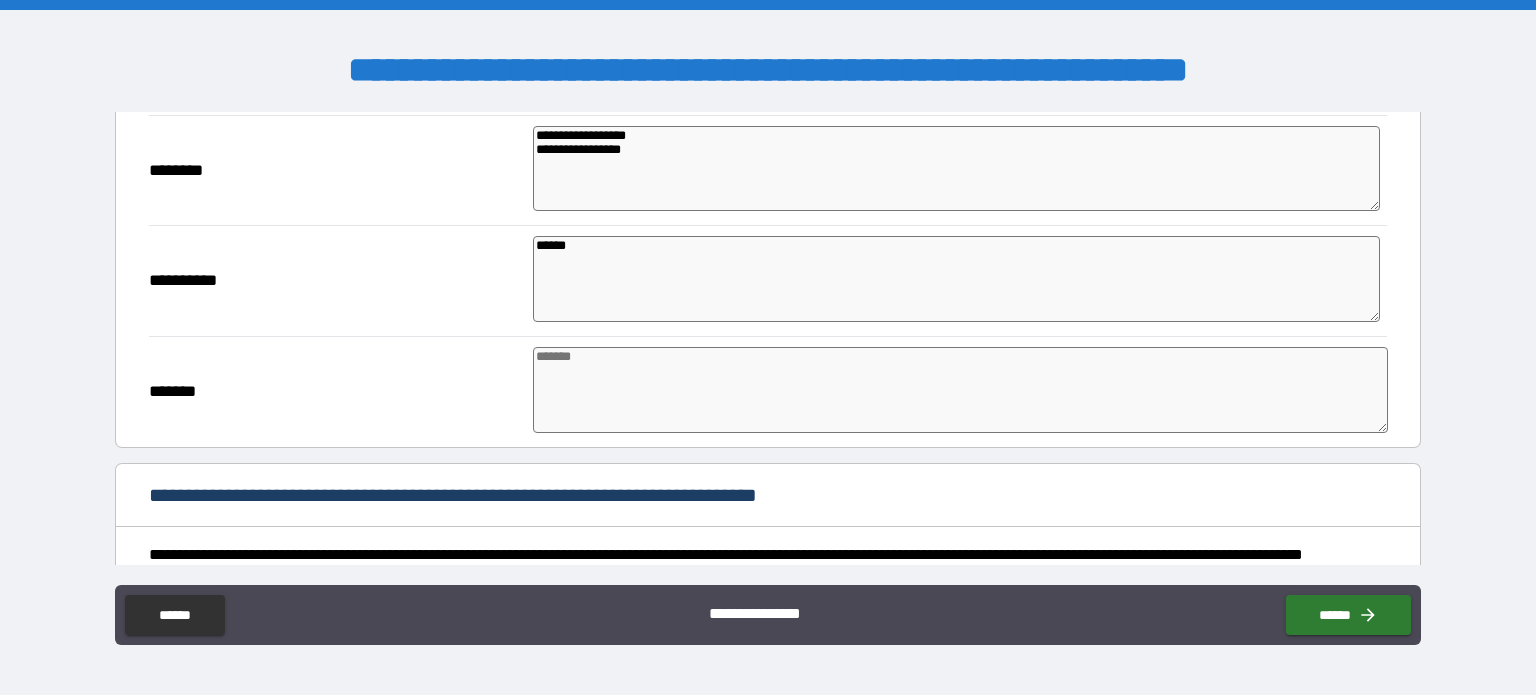 type on "*" 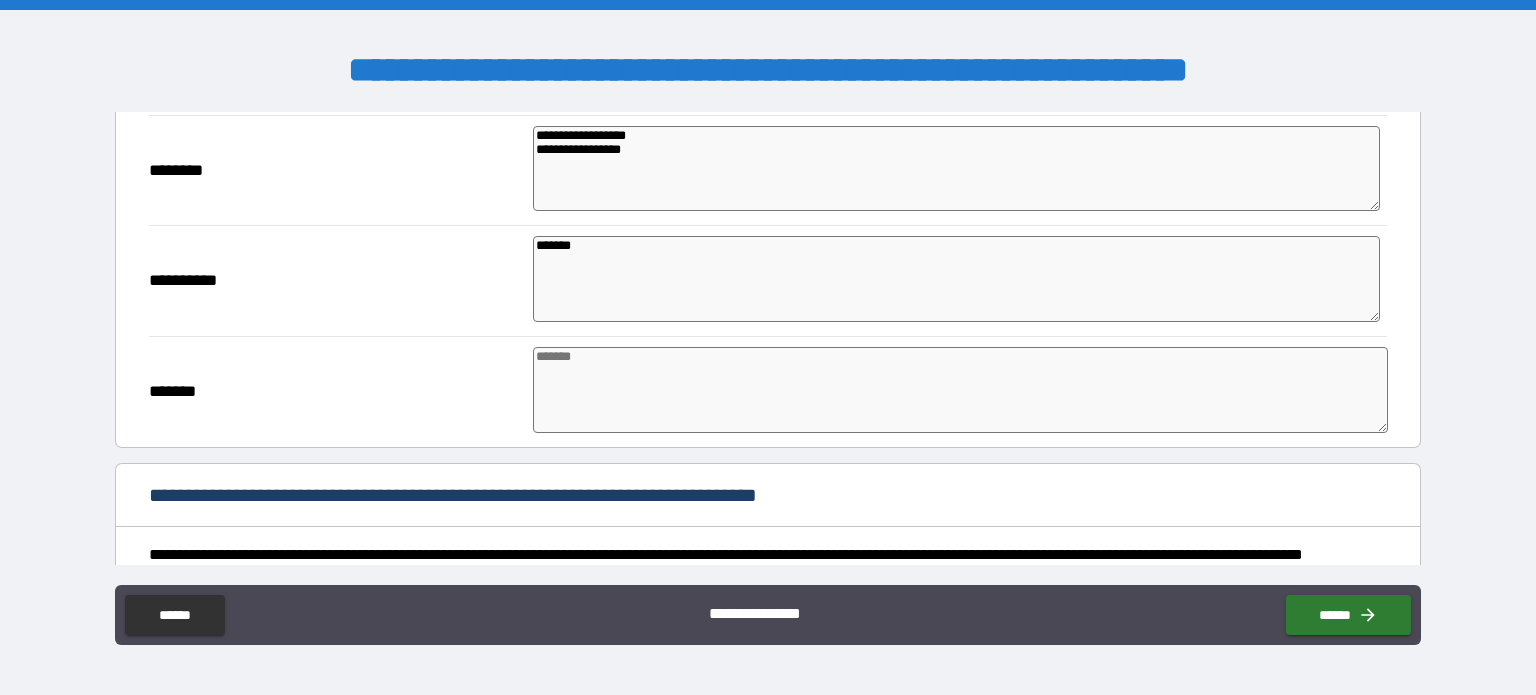 type on "*" 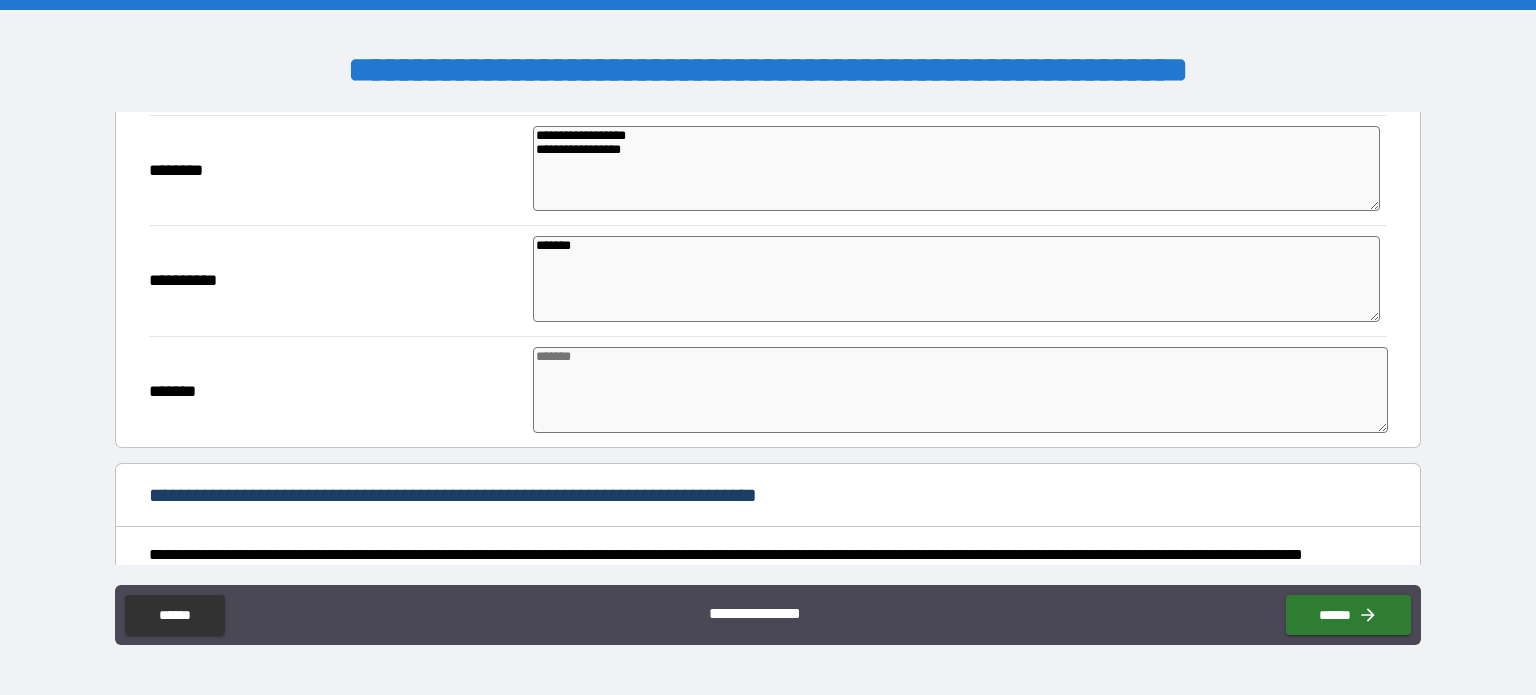 type on "*" 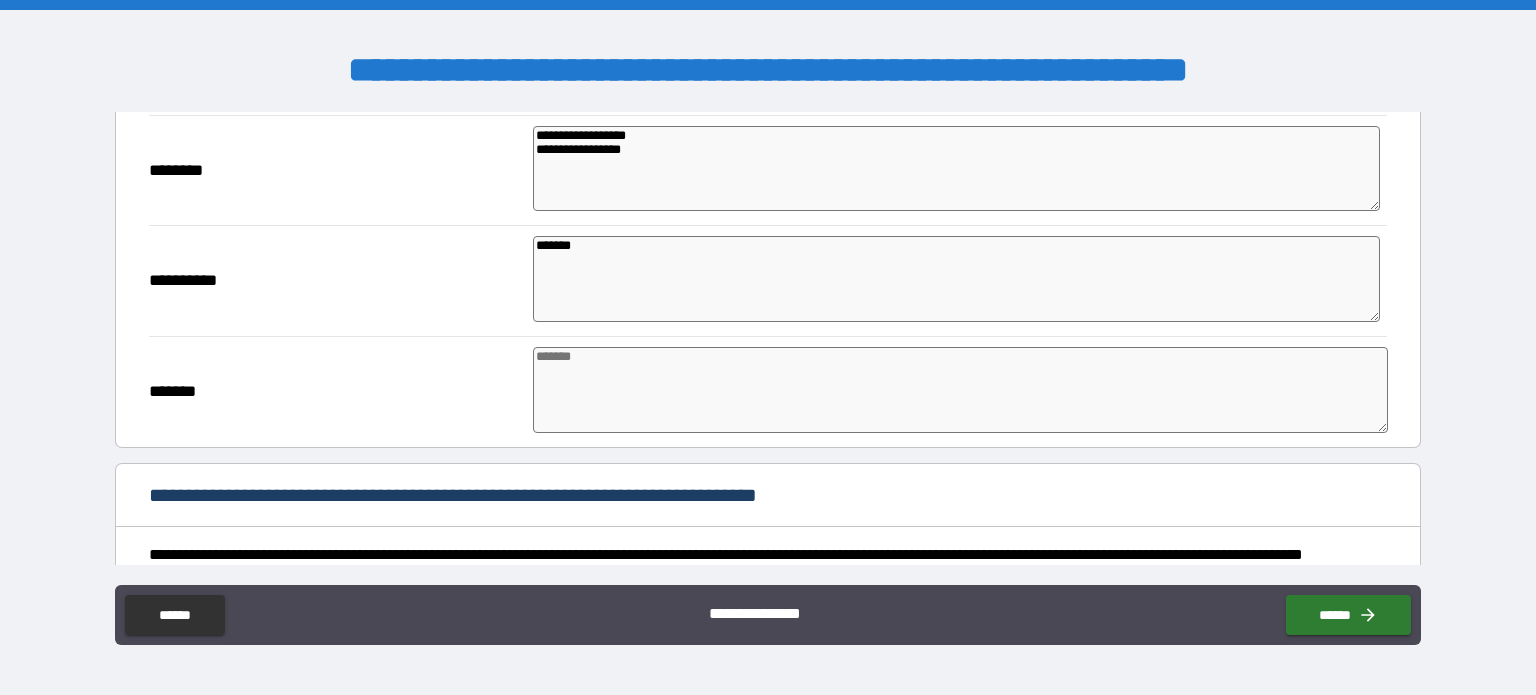 type on "********" 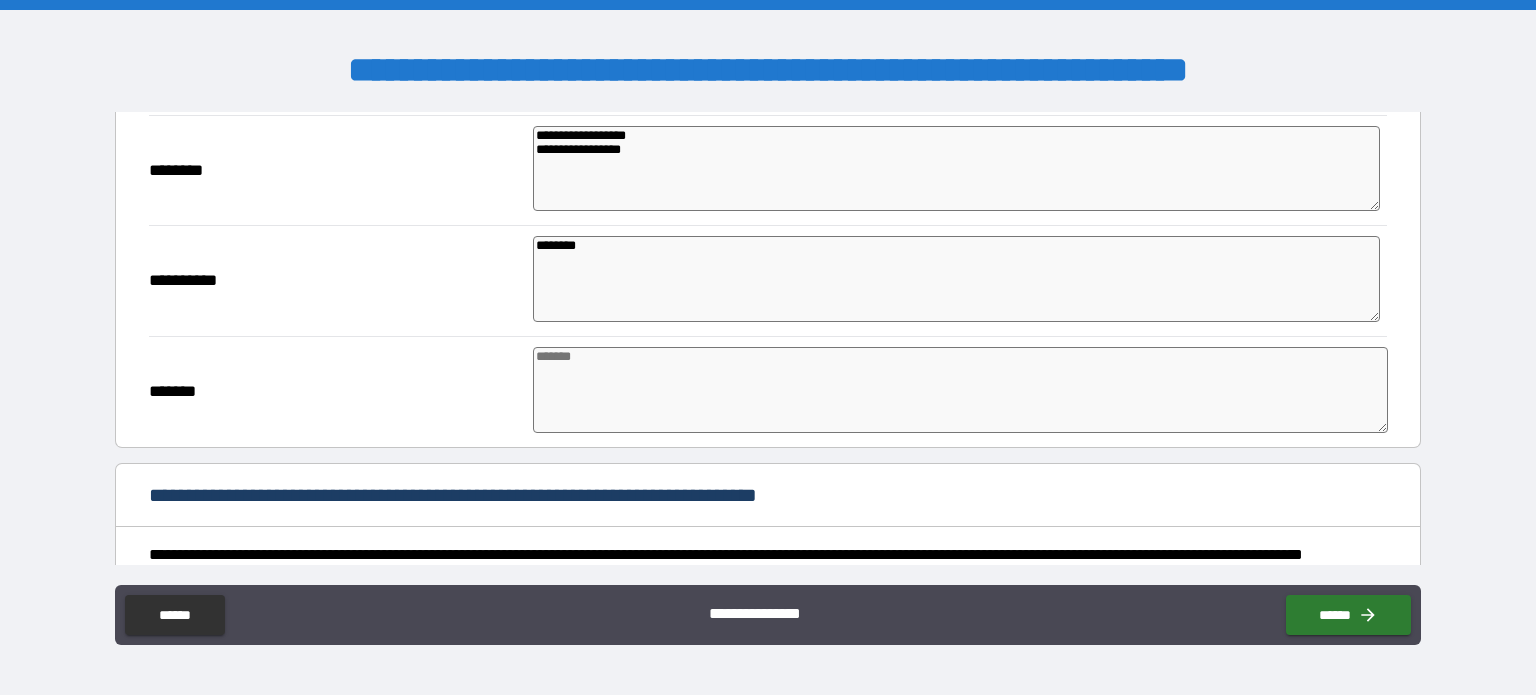 type on "*" 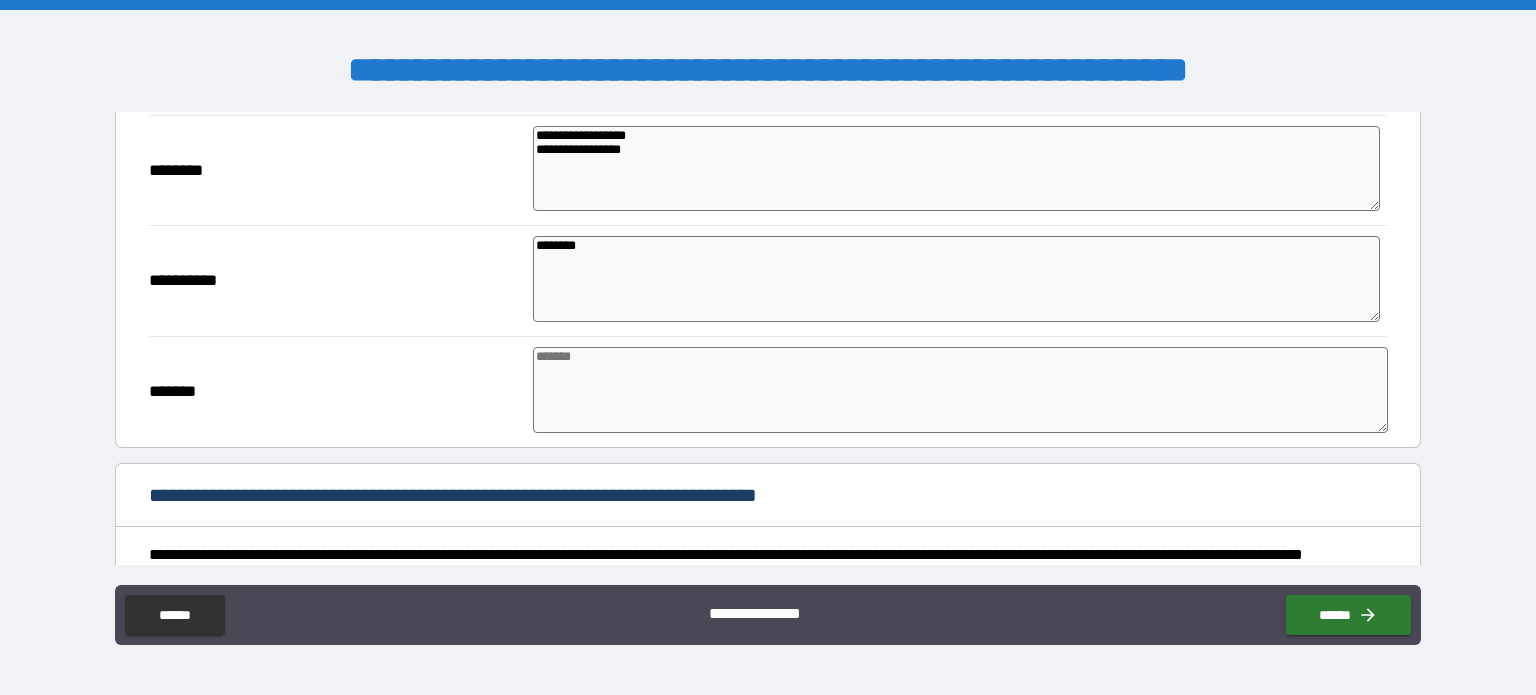 type on "*" 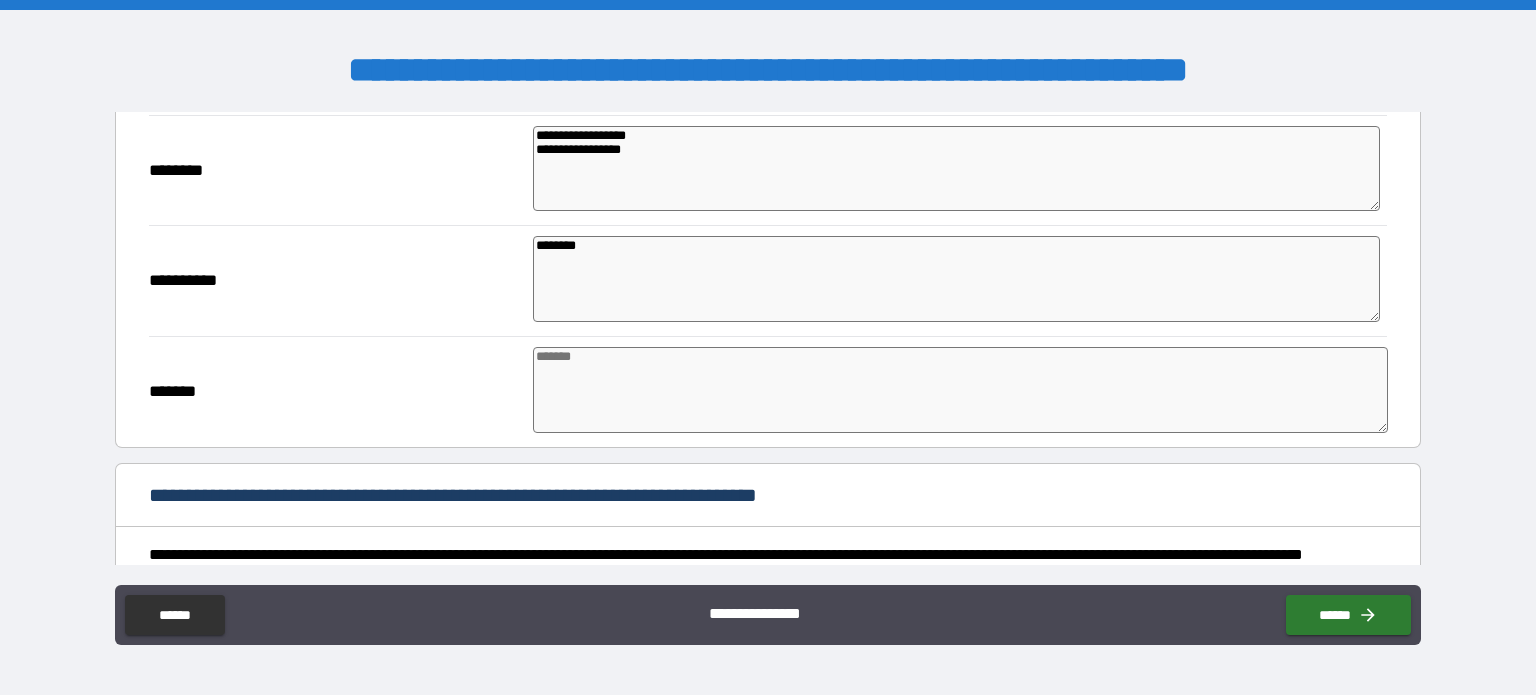 type on "*********" 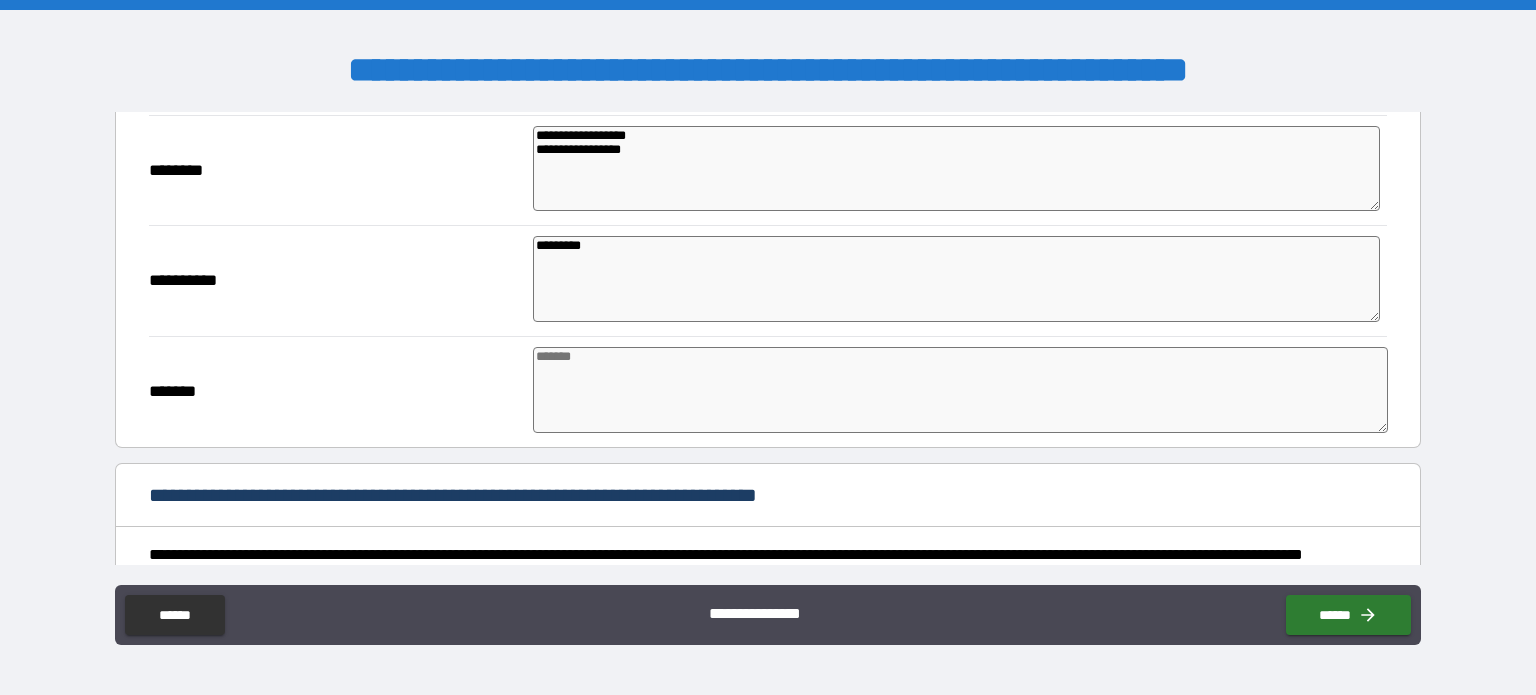 type on "*" 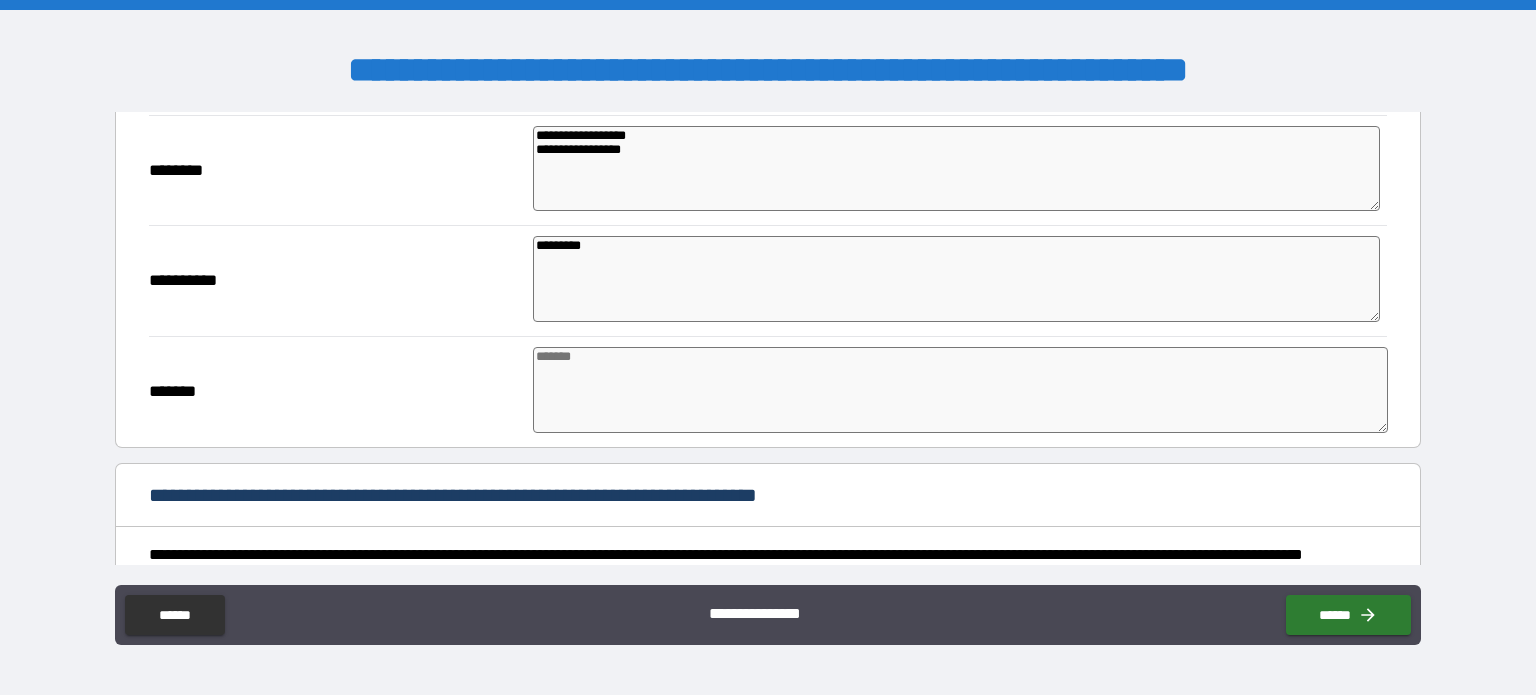 type on "**********" 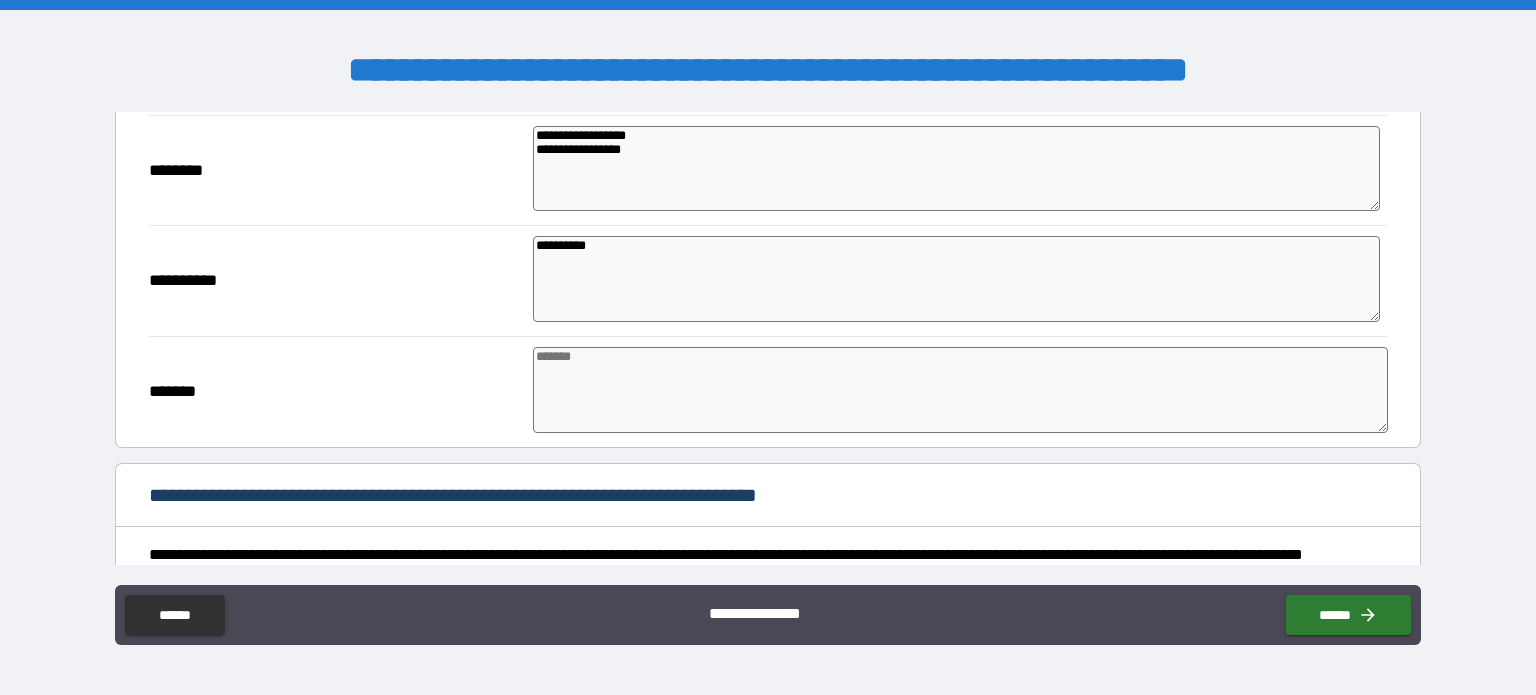 type on "**********" 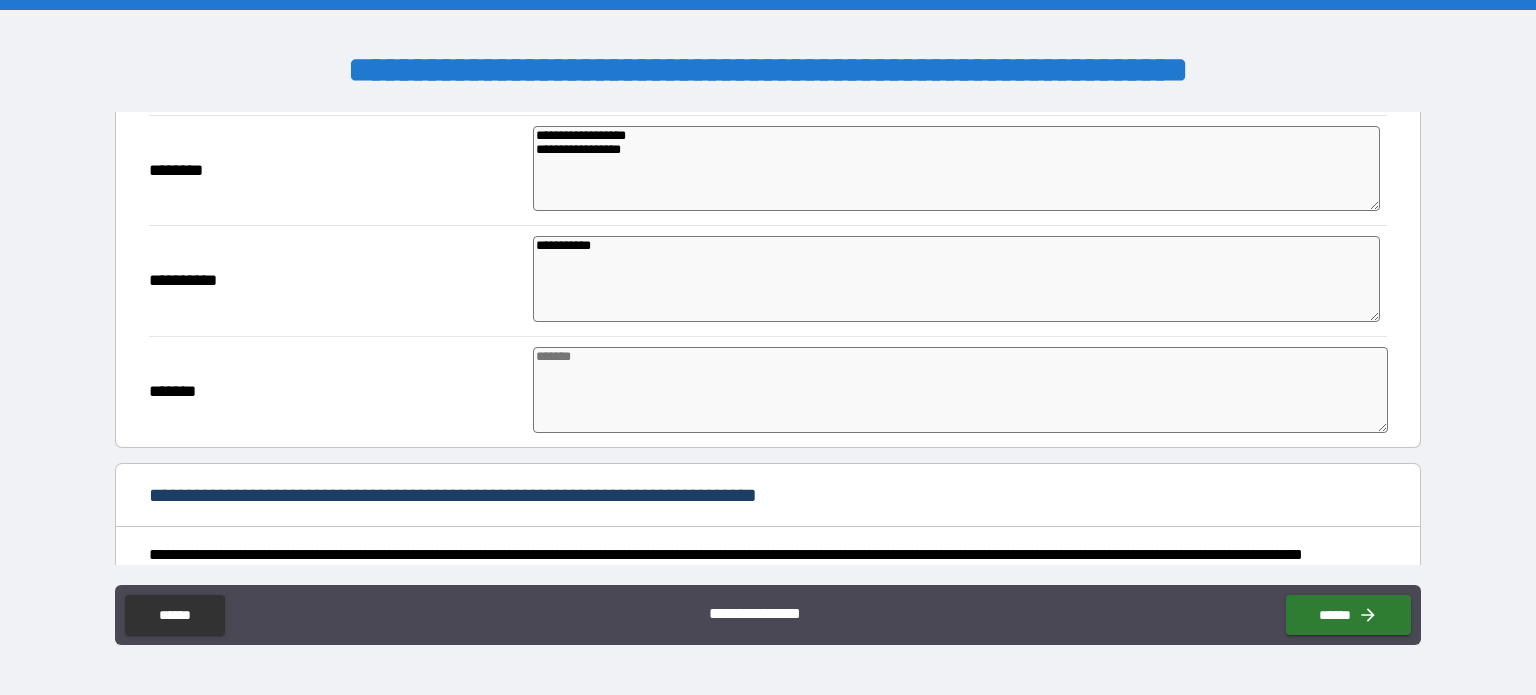 type on "*" 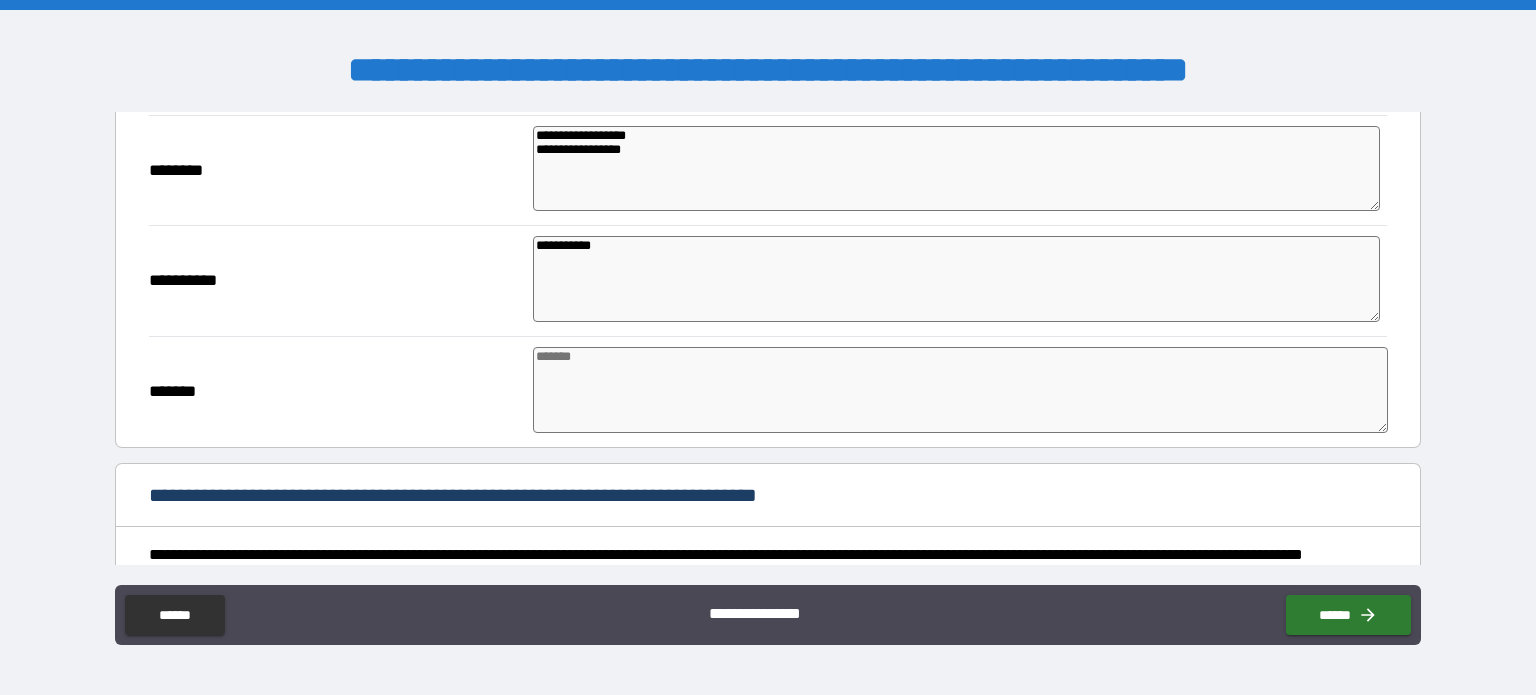 type on "*" 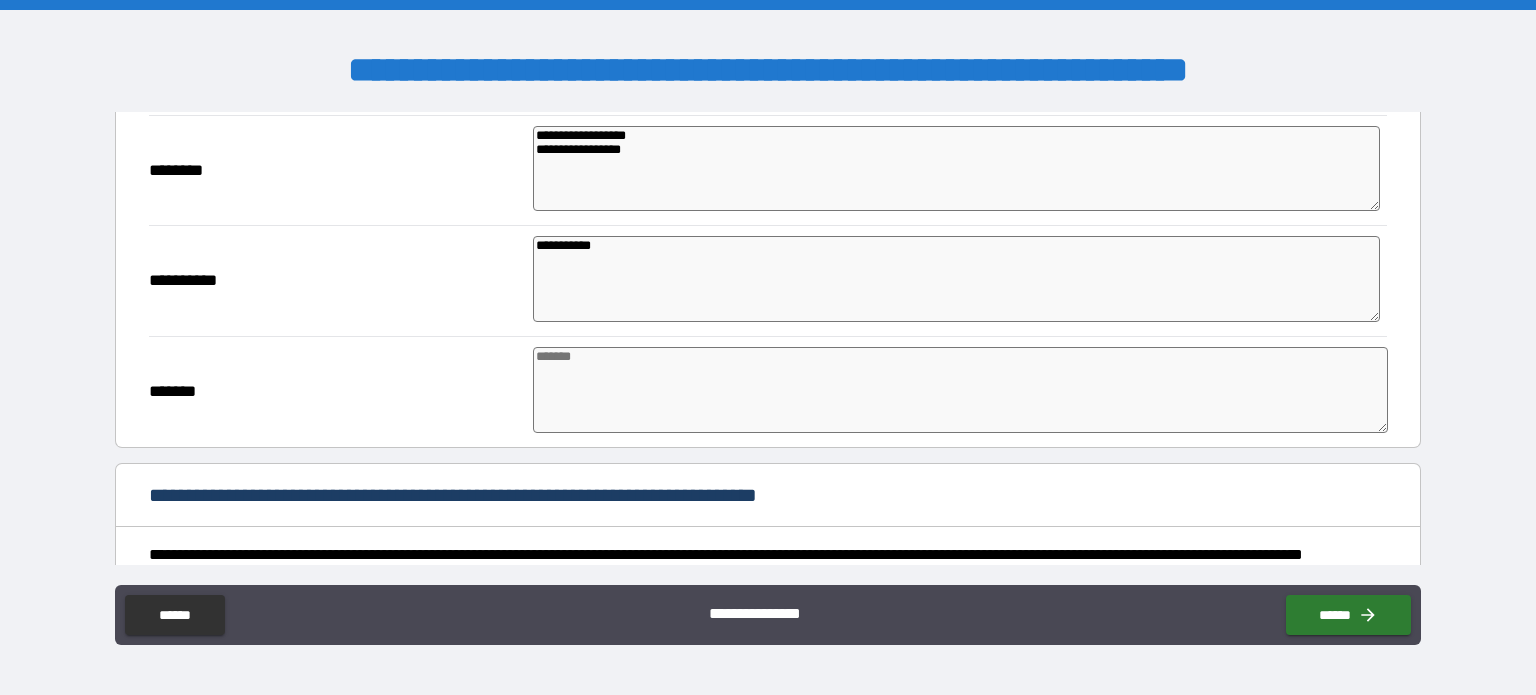 type on "**********" 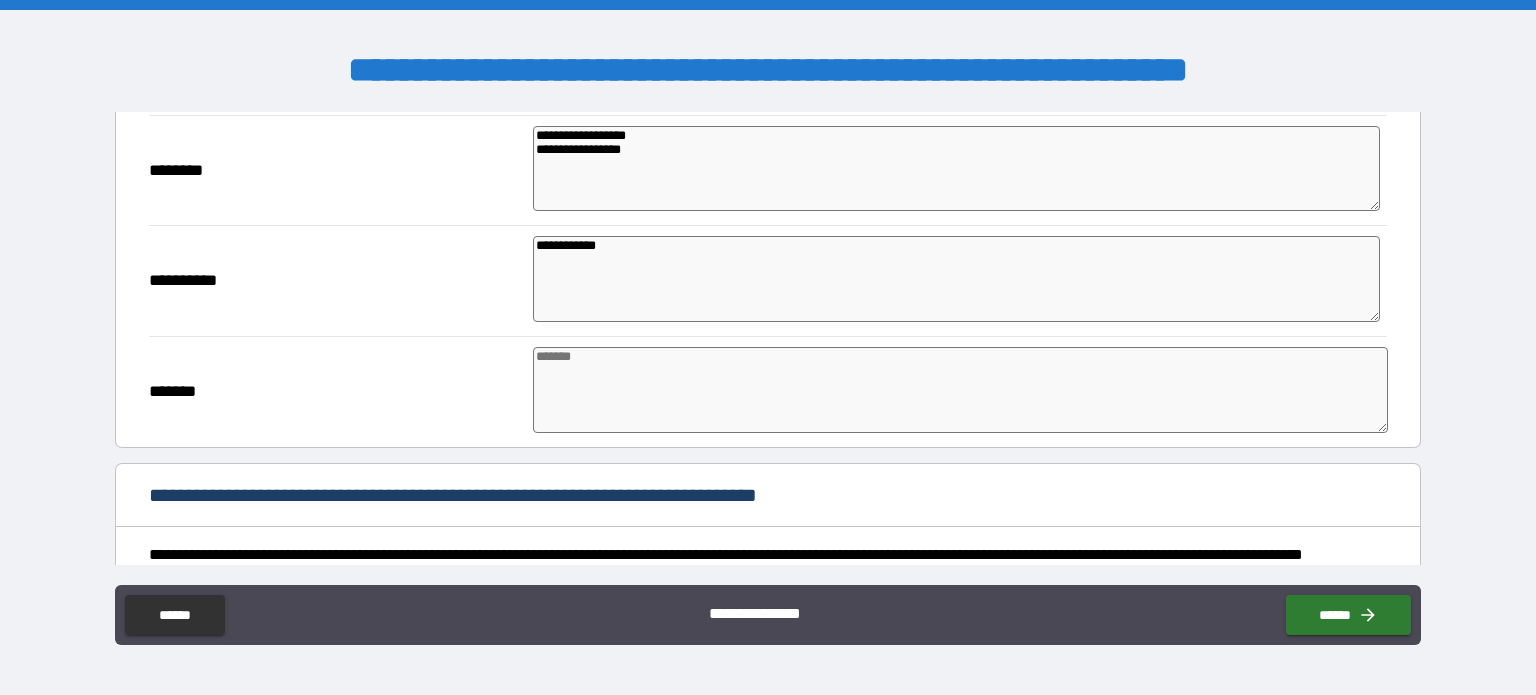 type on "*" 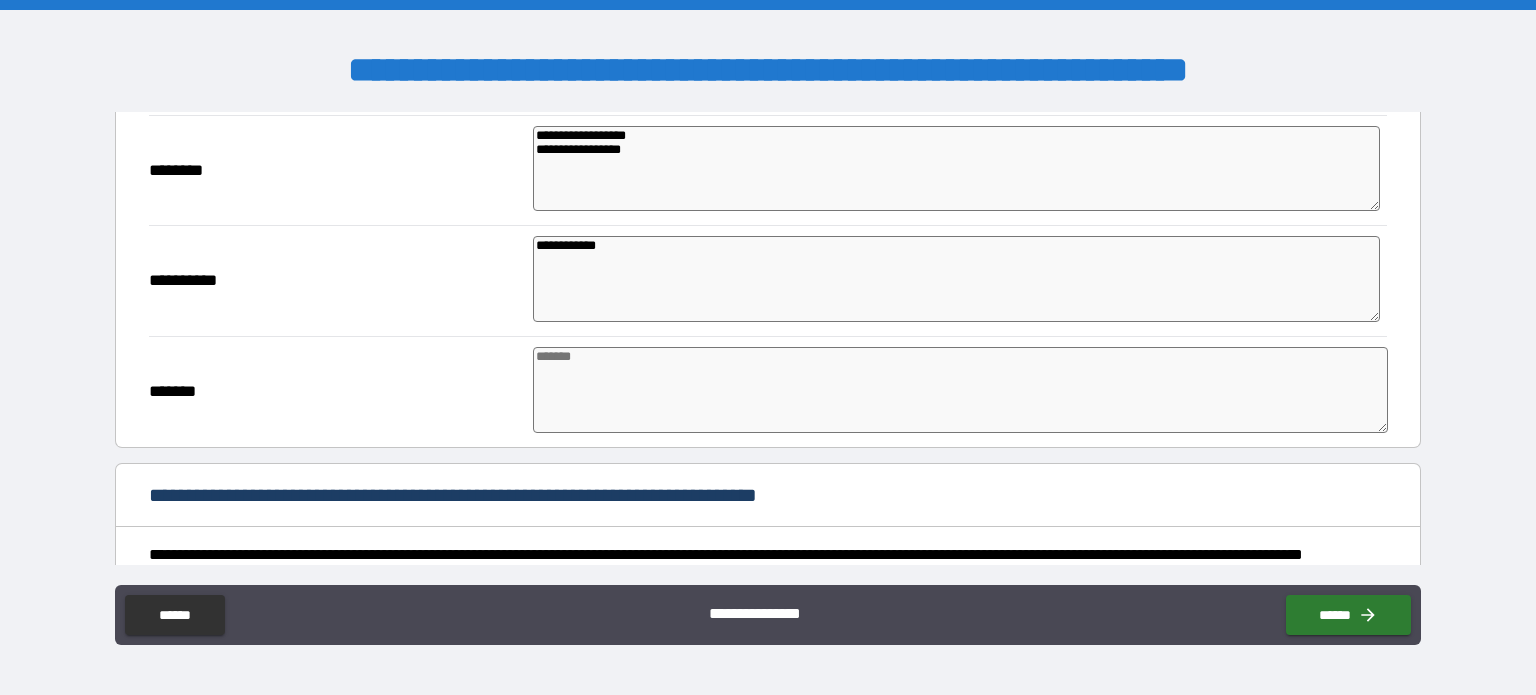type 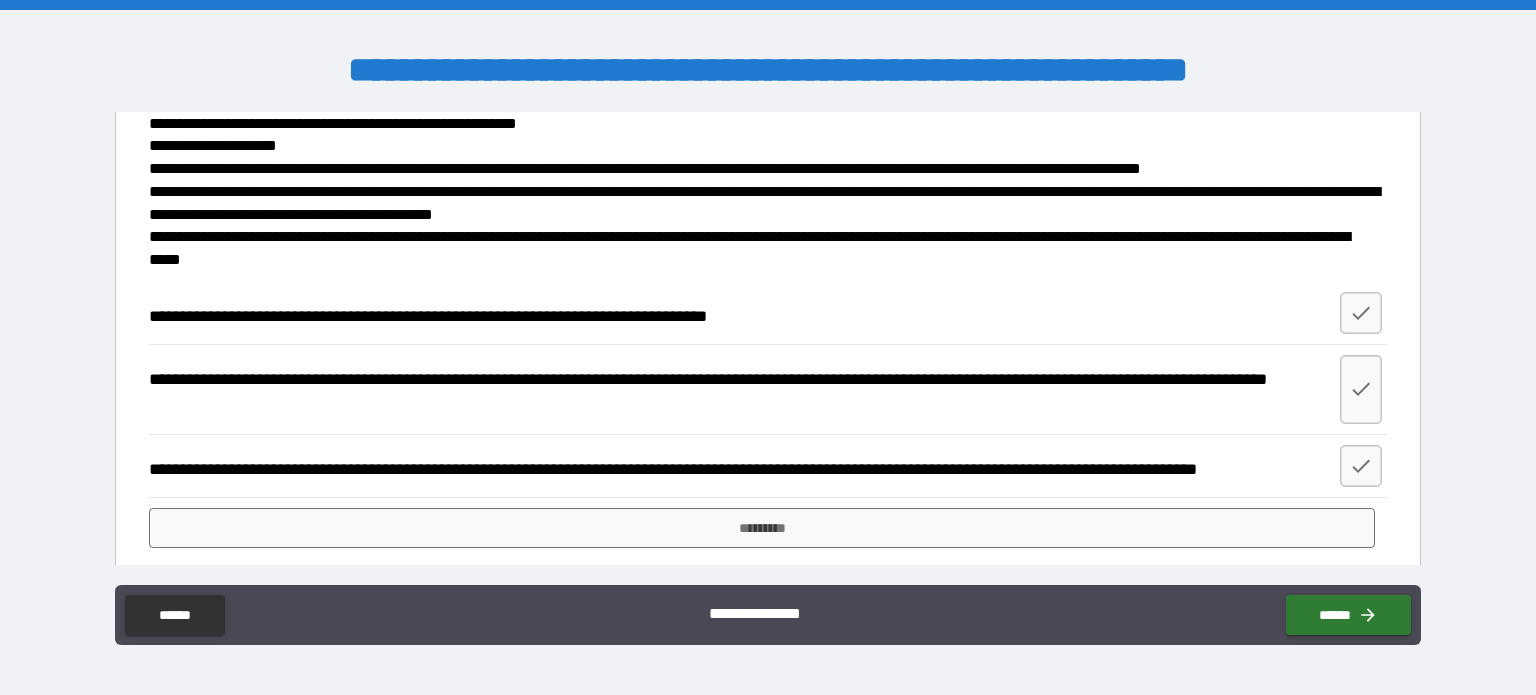 scroll, scrollTop: 1032, scrollLeft: 0, axis: vertical 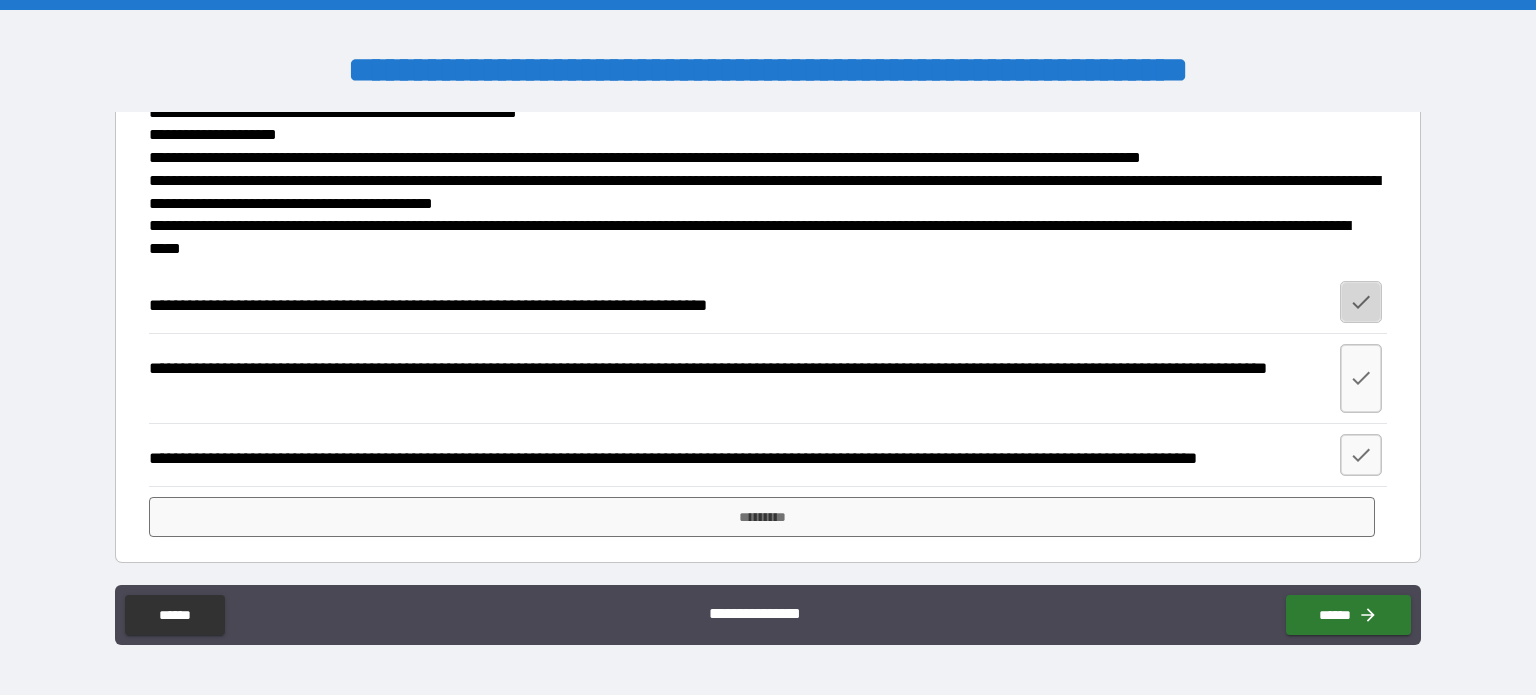 click 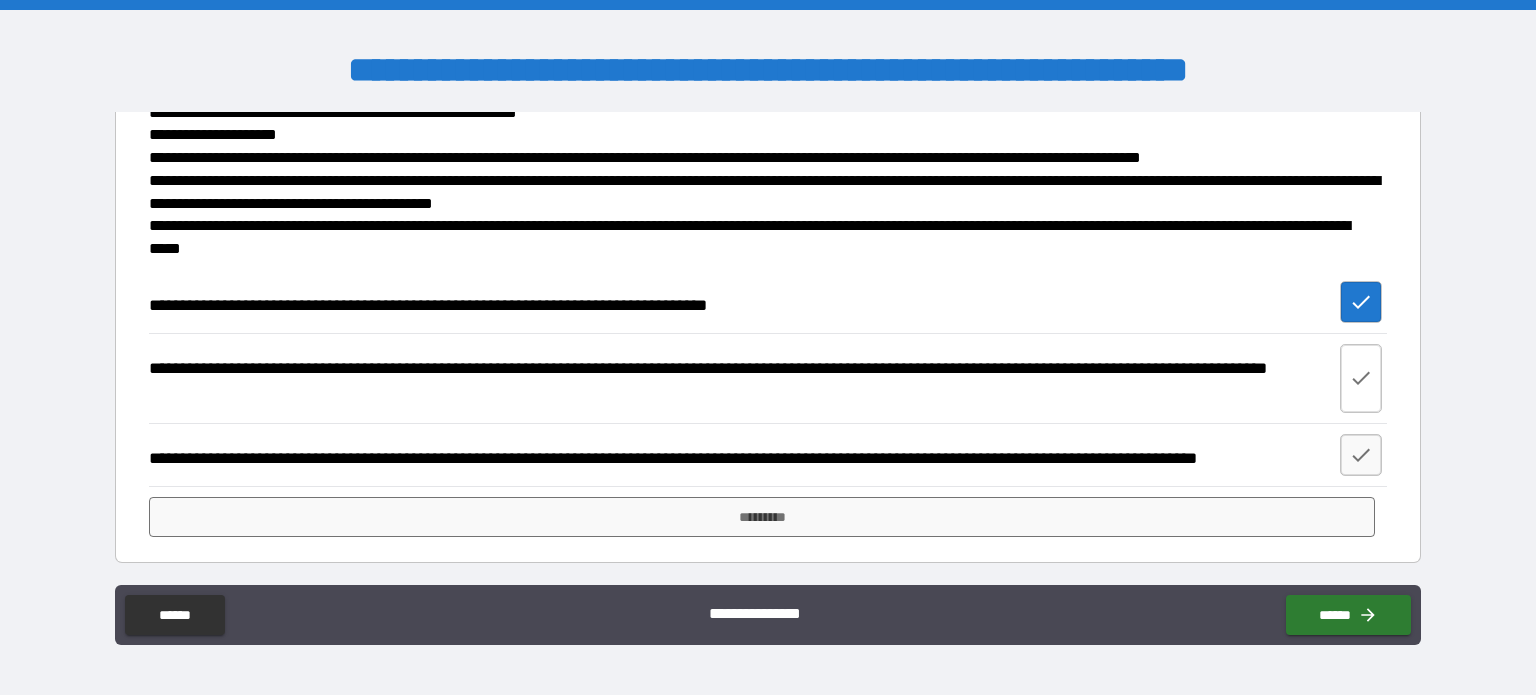 click 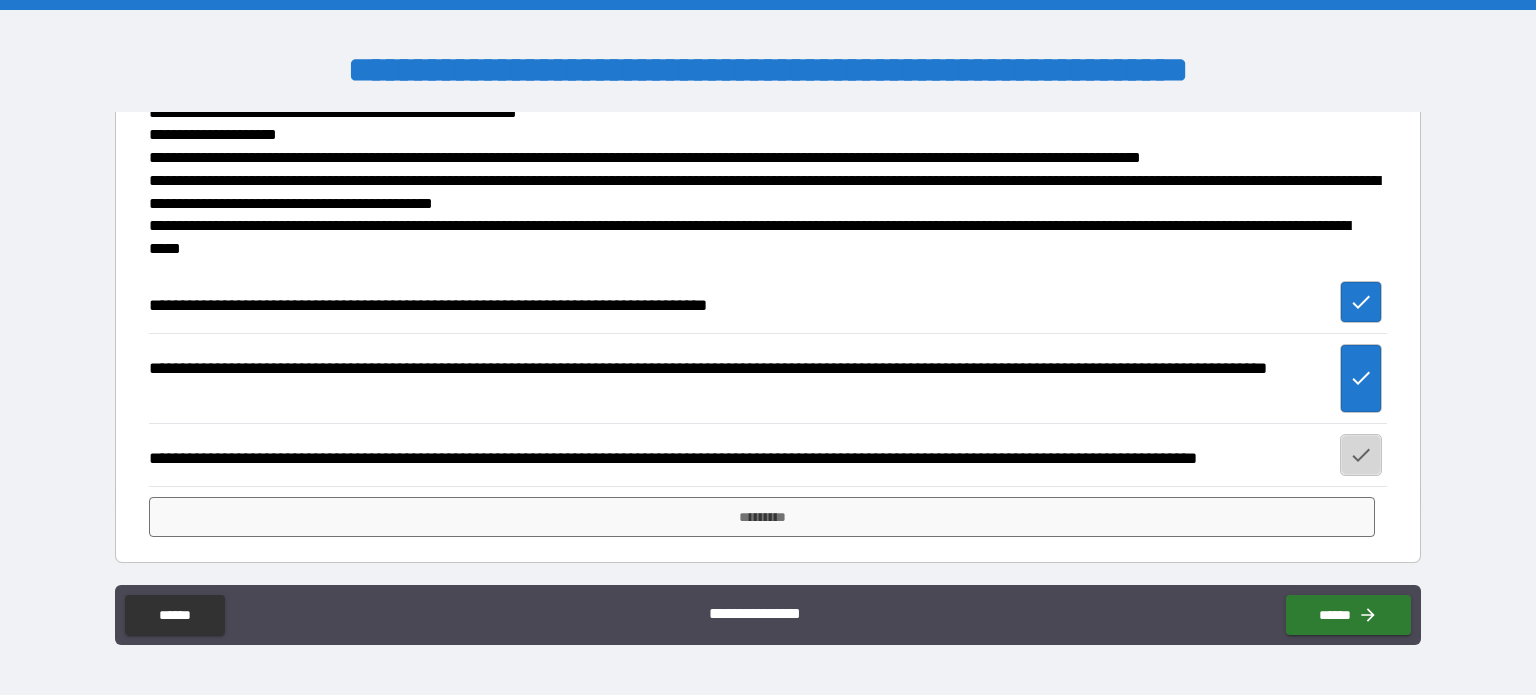 drag, startPoint x: 1336, startPoint y: 437, endPoint x: 1336, endPoint y: 455, distance: 18 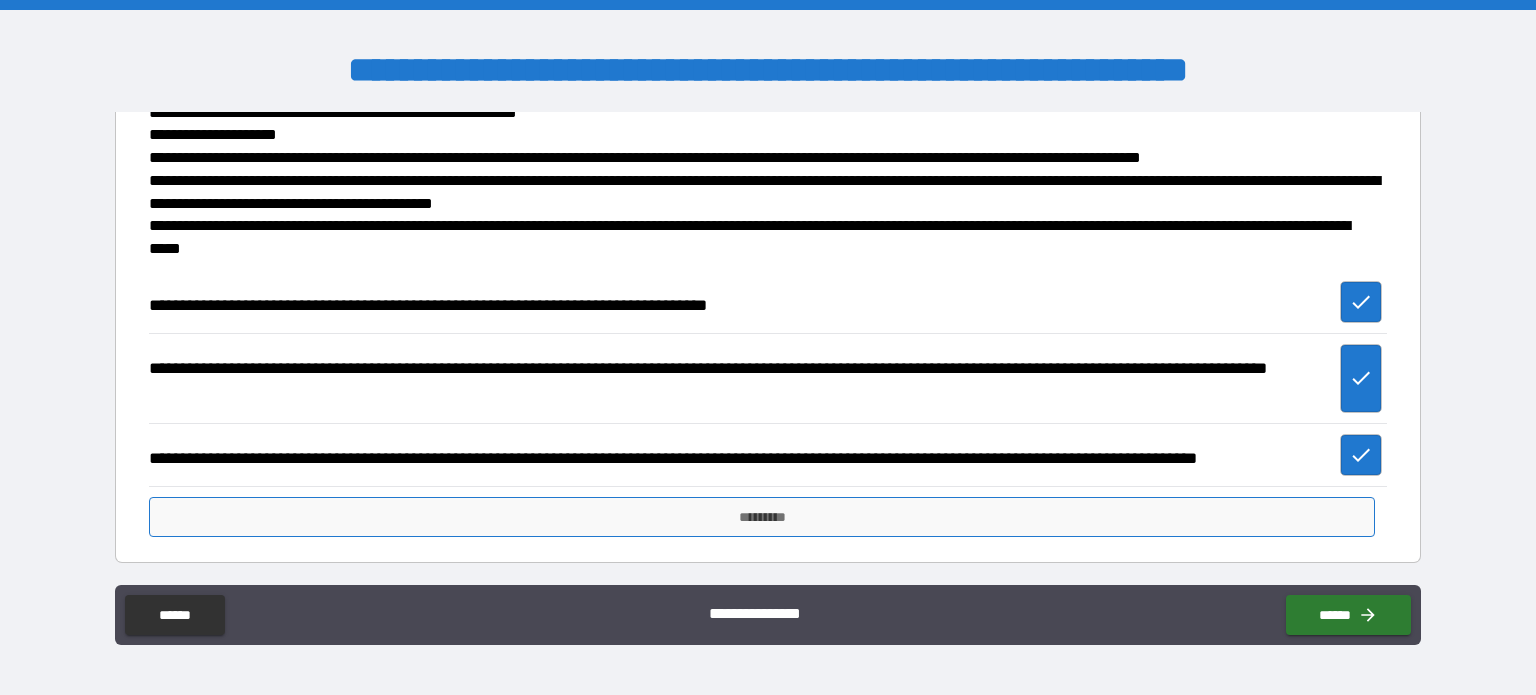 click on "*********" at bounding box center (762, 517) 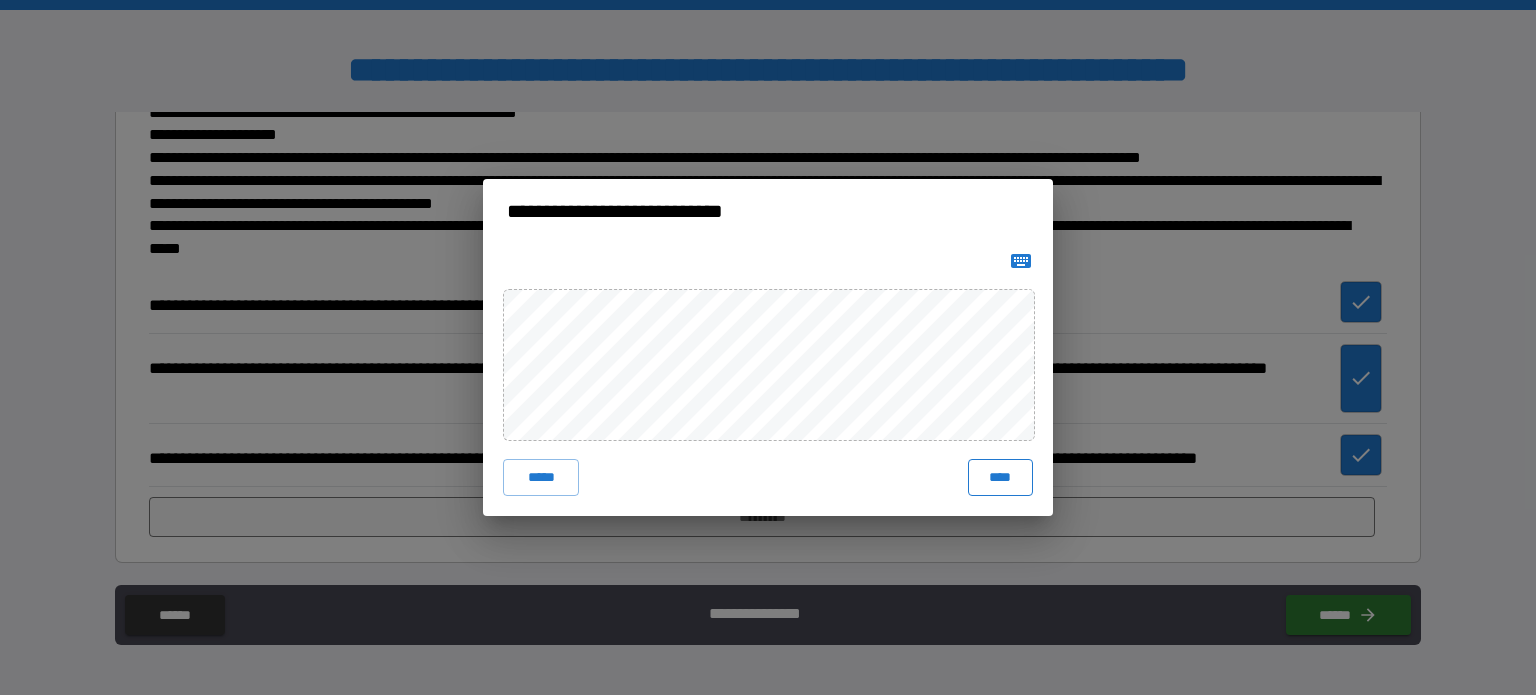 click on "****" at bounding box center [1000, 477] 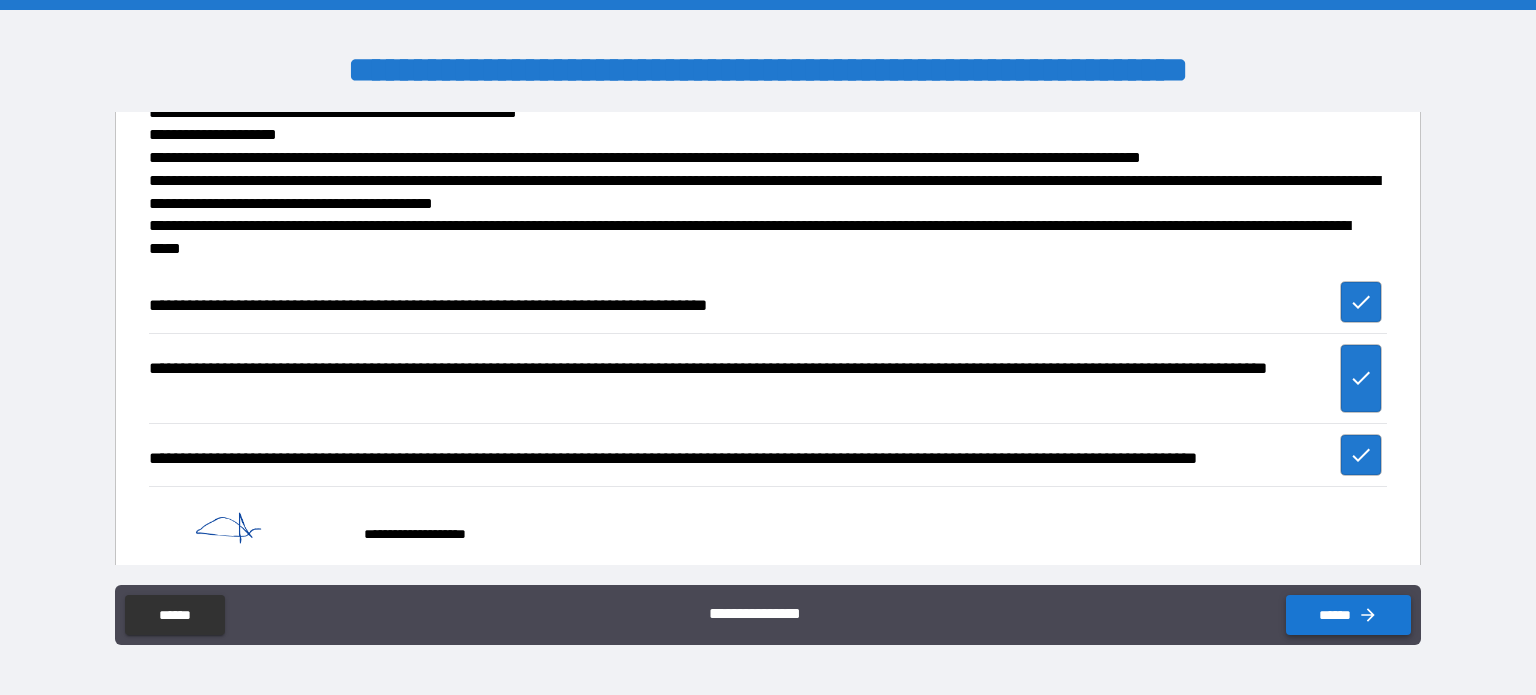 click on "******" at bounding box center (1348, 615) 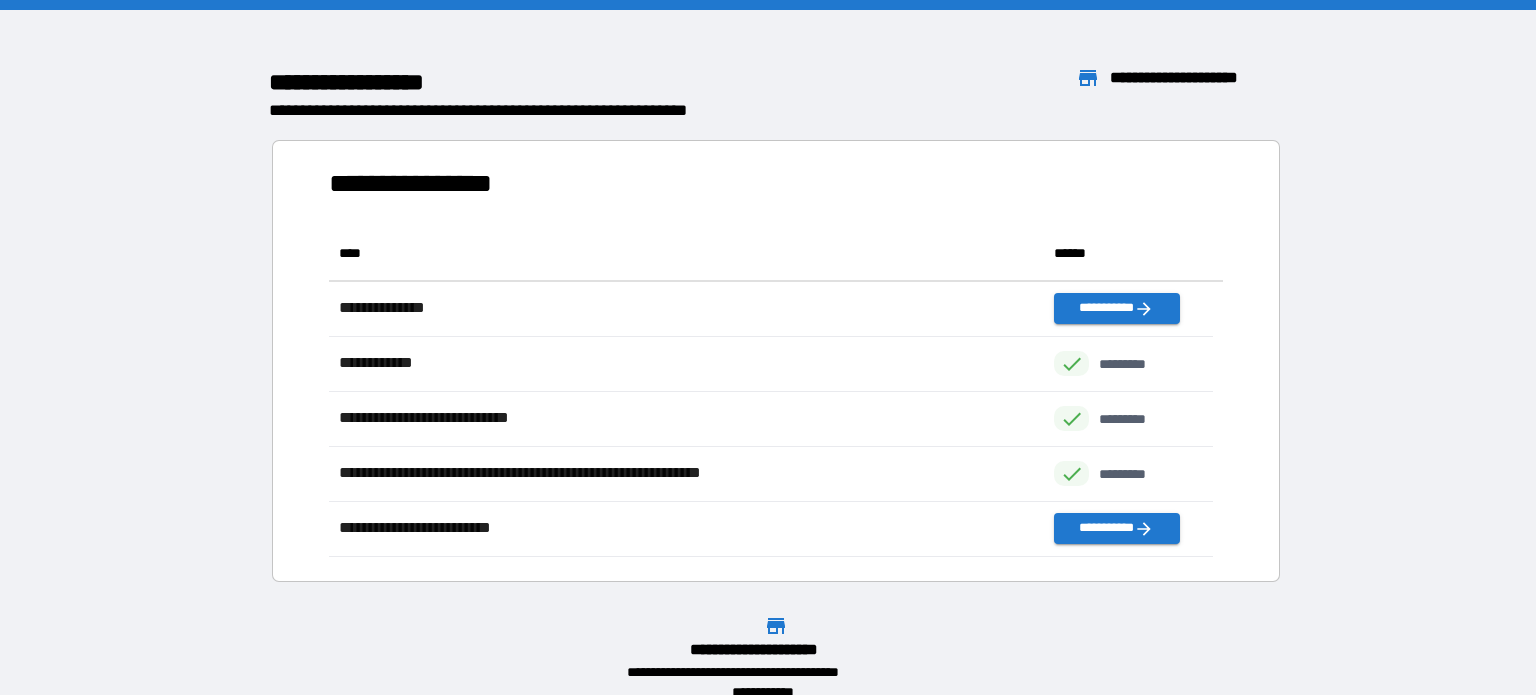 scroll, scrollTop: 16, scrollLeft: 16, axis: both 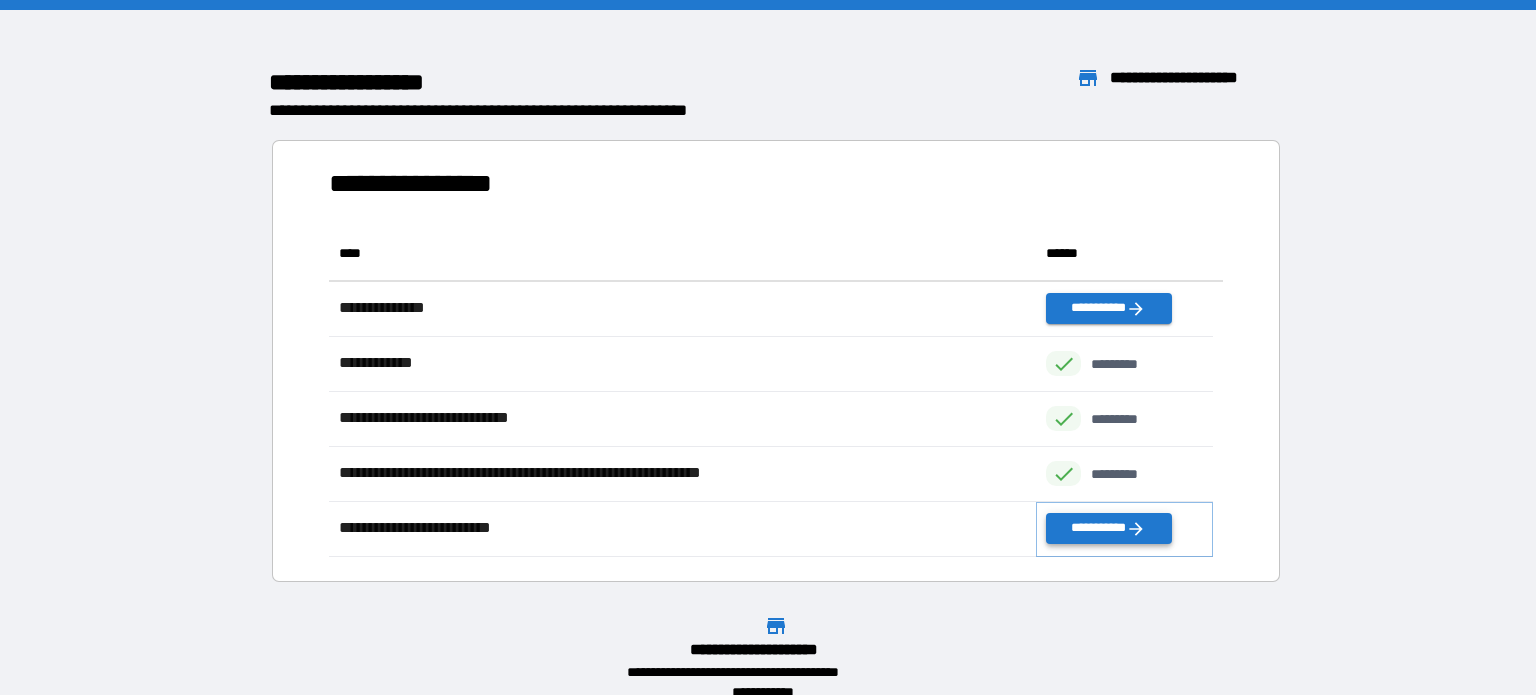 click on "**********" at bounding box center (1108, 528) 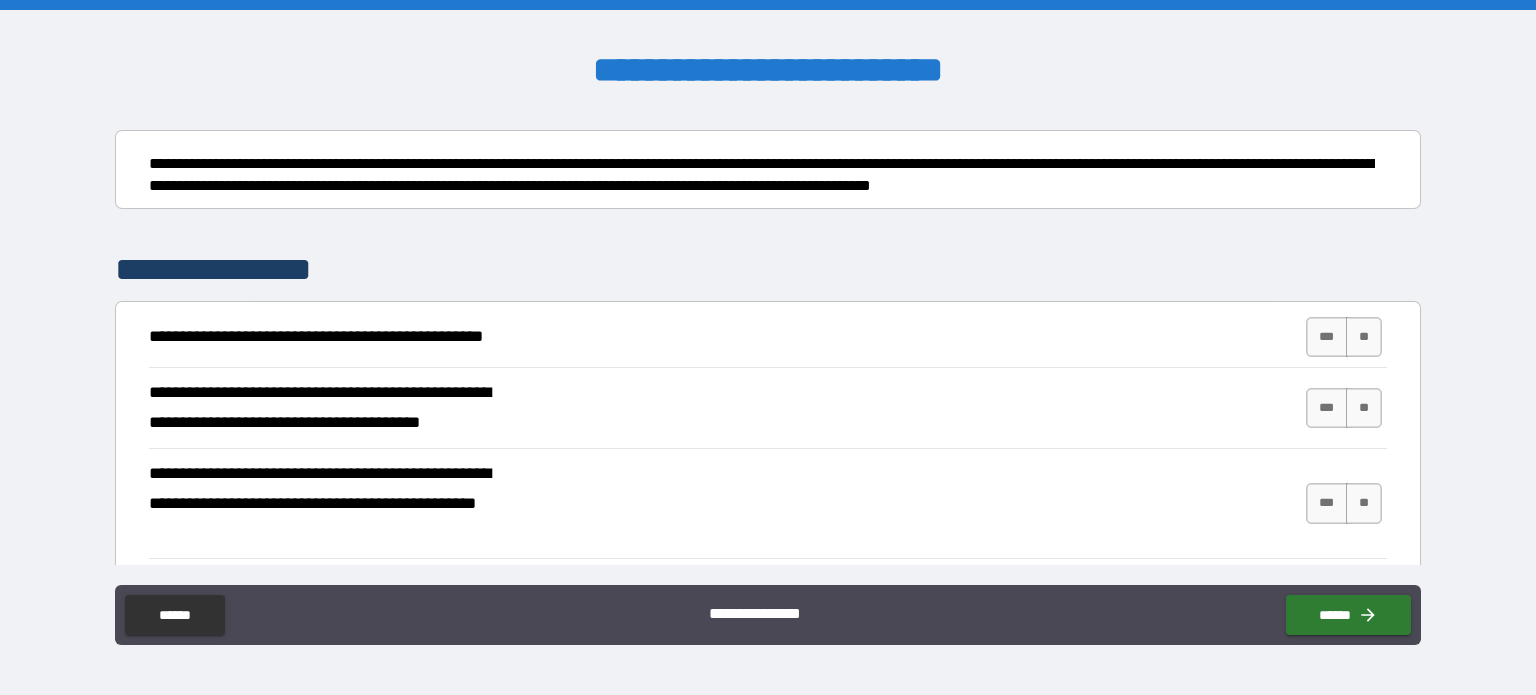 scroll, scrollTop: 200, scrollLeft: 0, axis: vertical 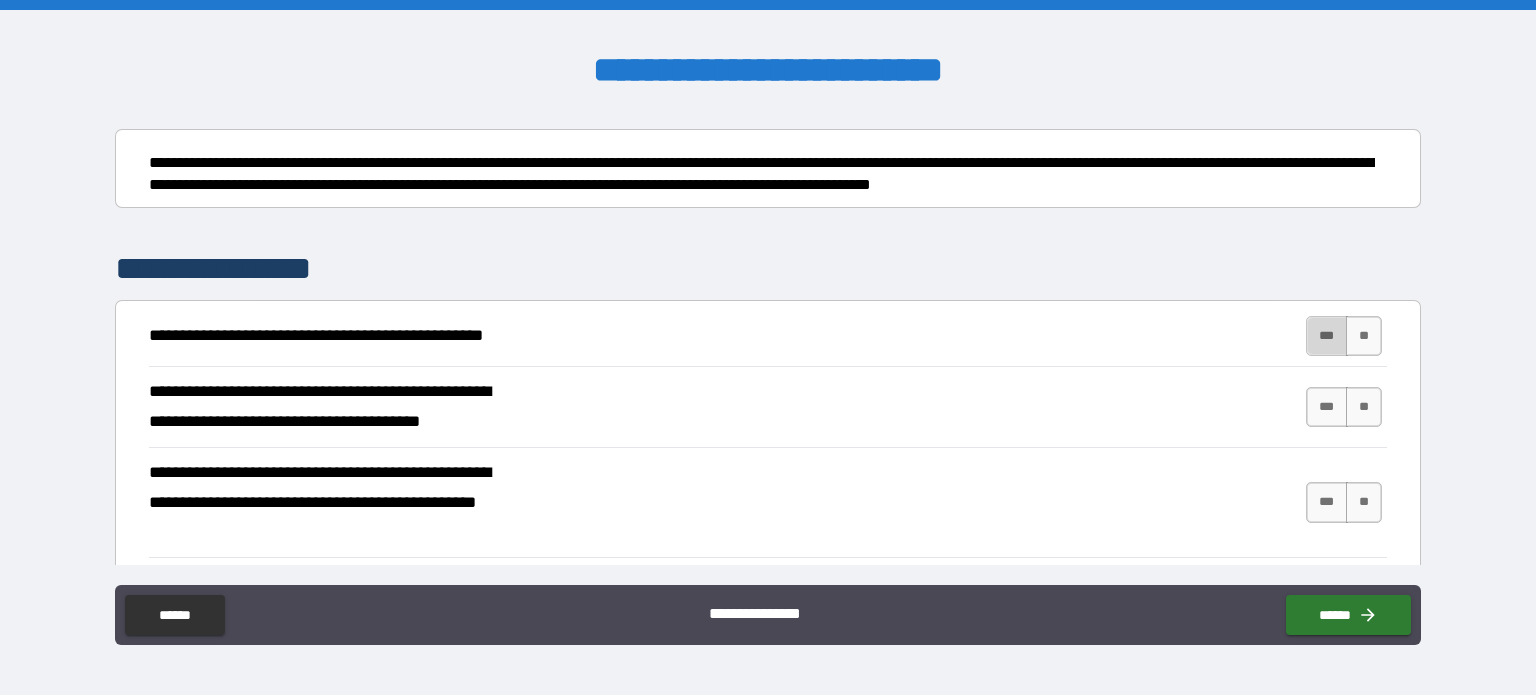 click on "***" at bounding box center (1327, 336) 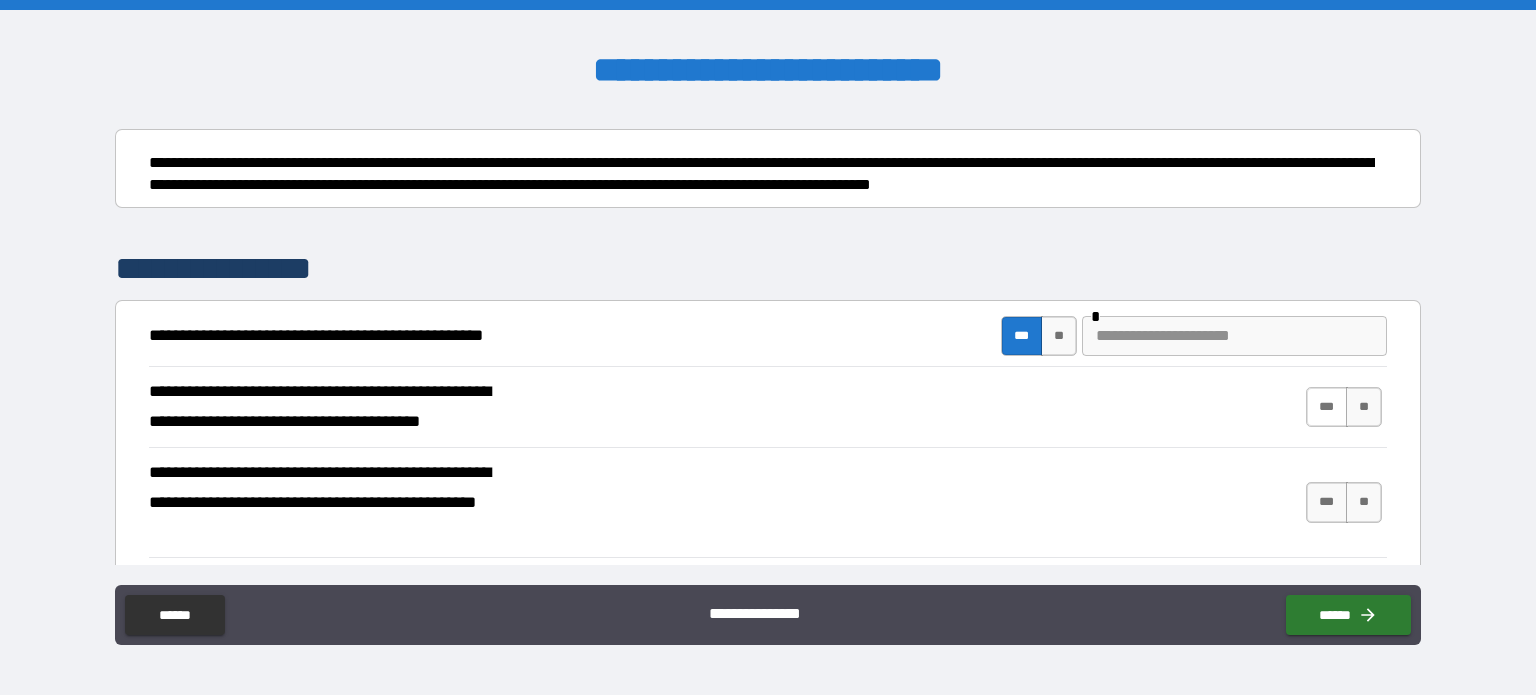 click on "***" at bounding box center [1327, 407] 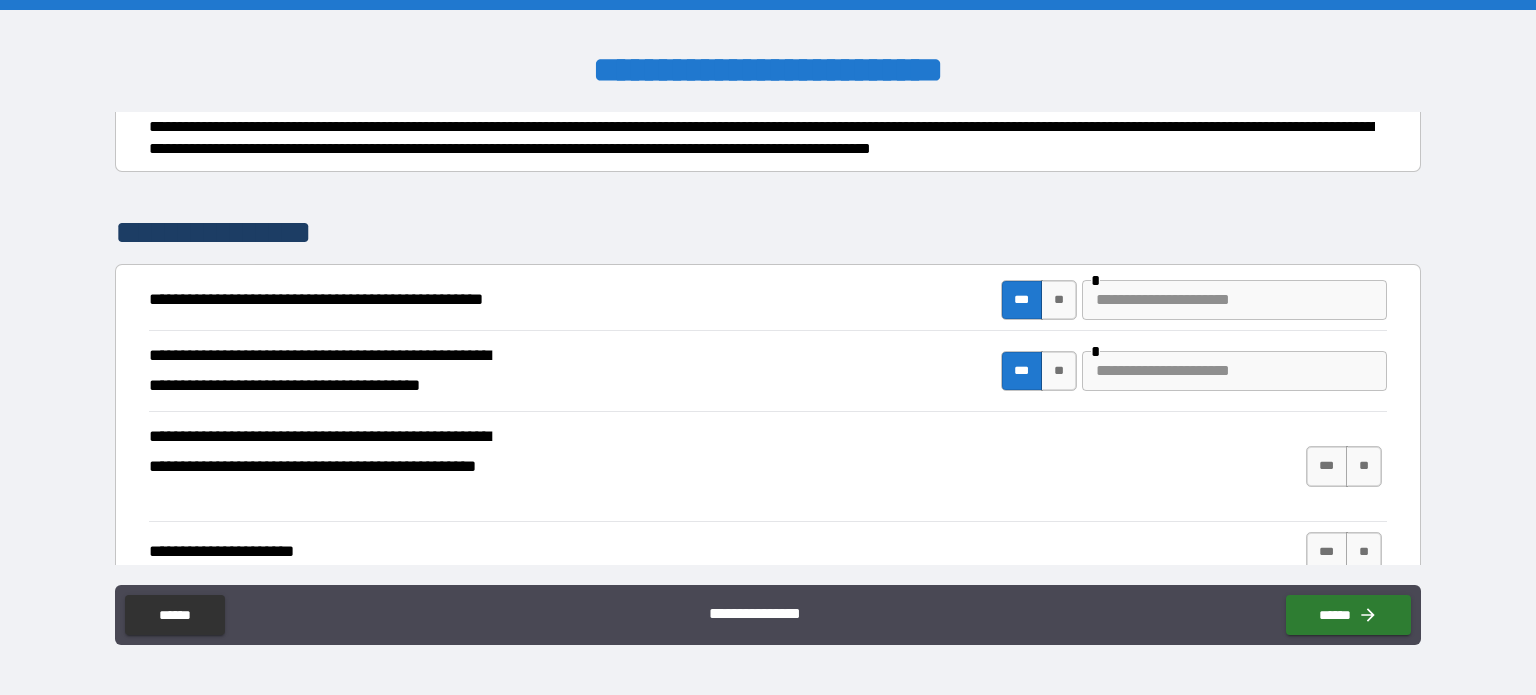 scroll, scrollTop: 300, scrollLeft: 0, axis: vertical 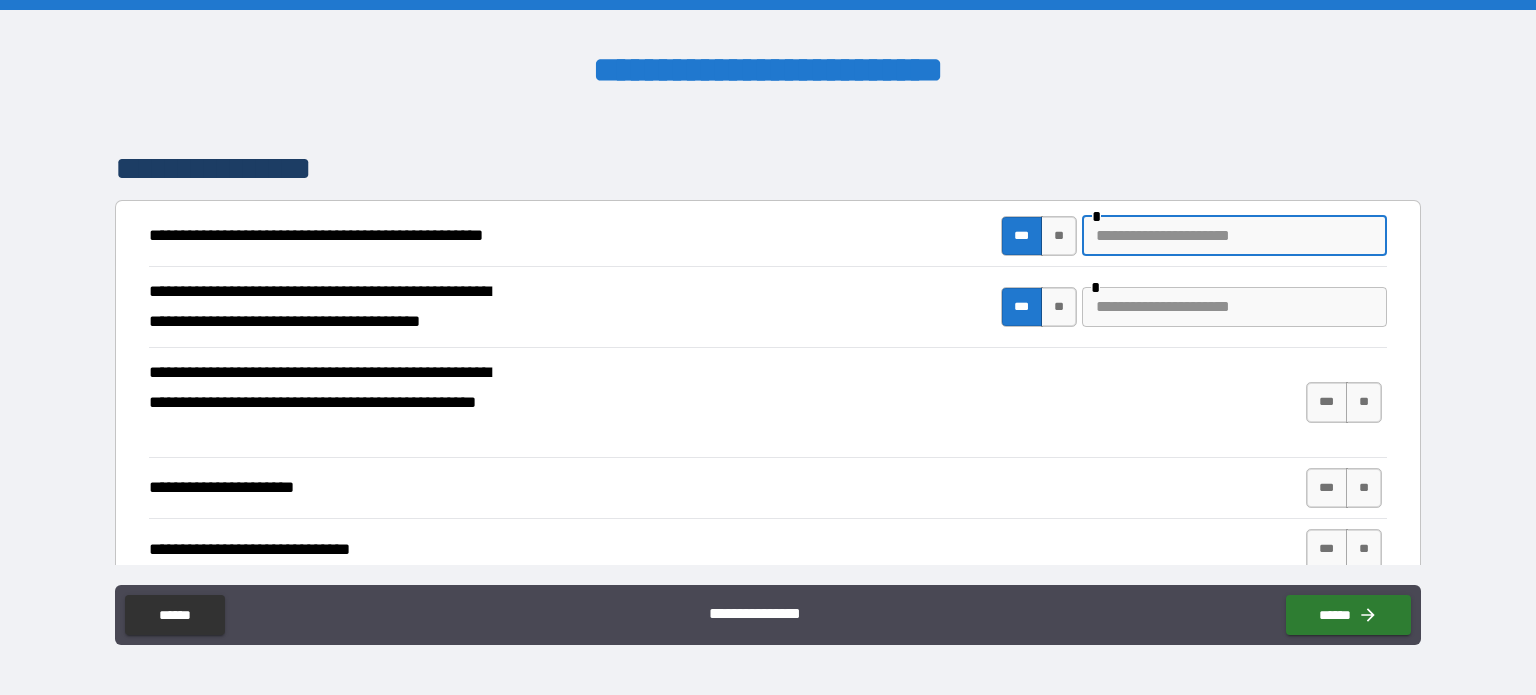 click at bounding box center (1234, 236) 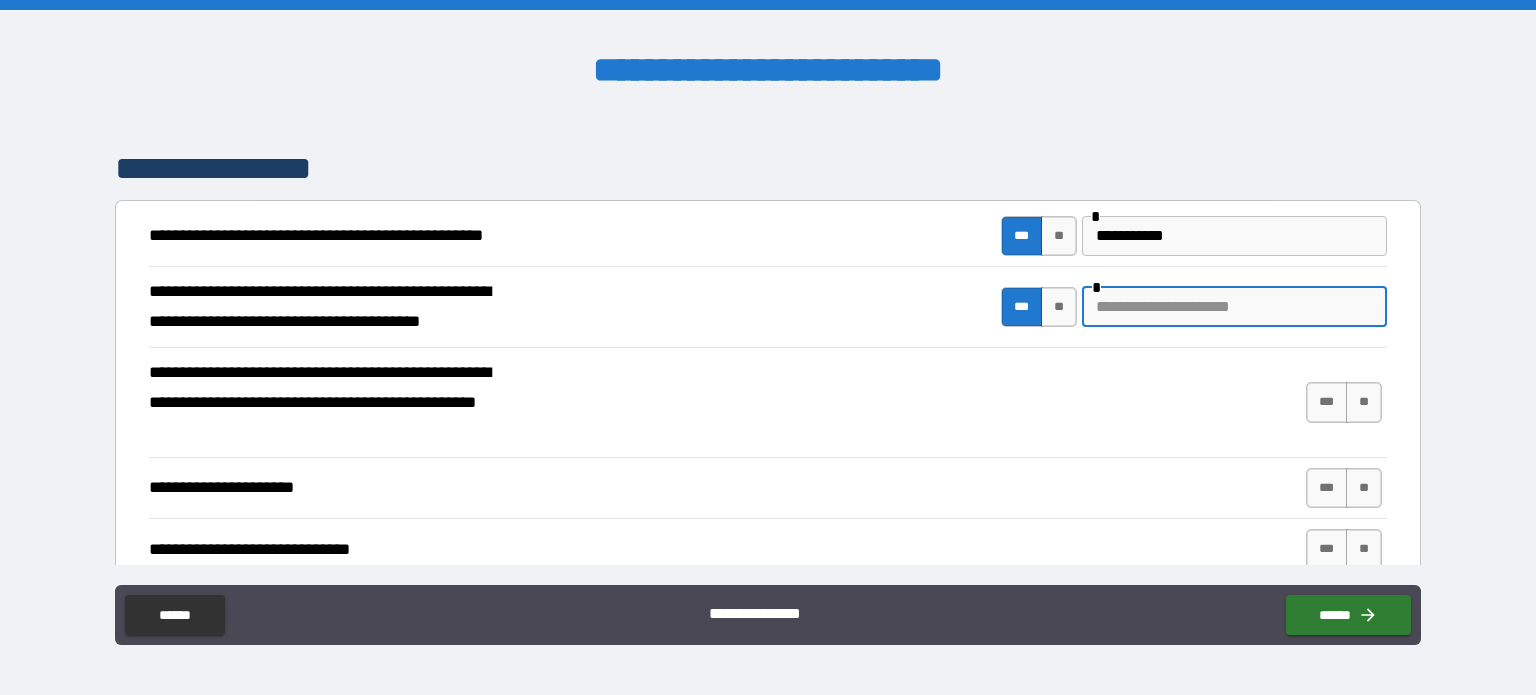 click at bounding box center [1234, 307] 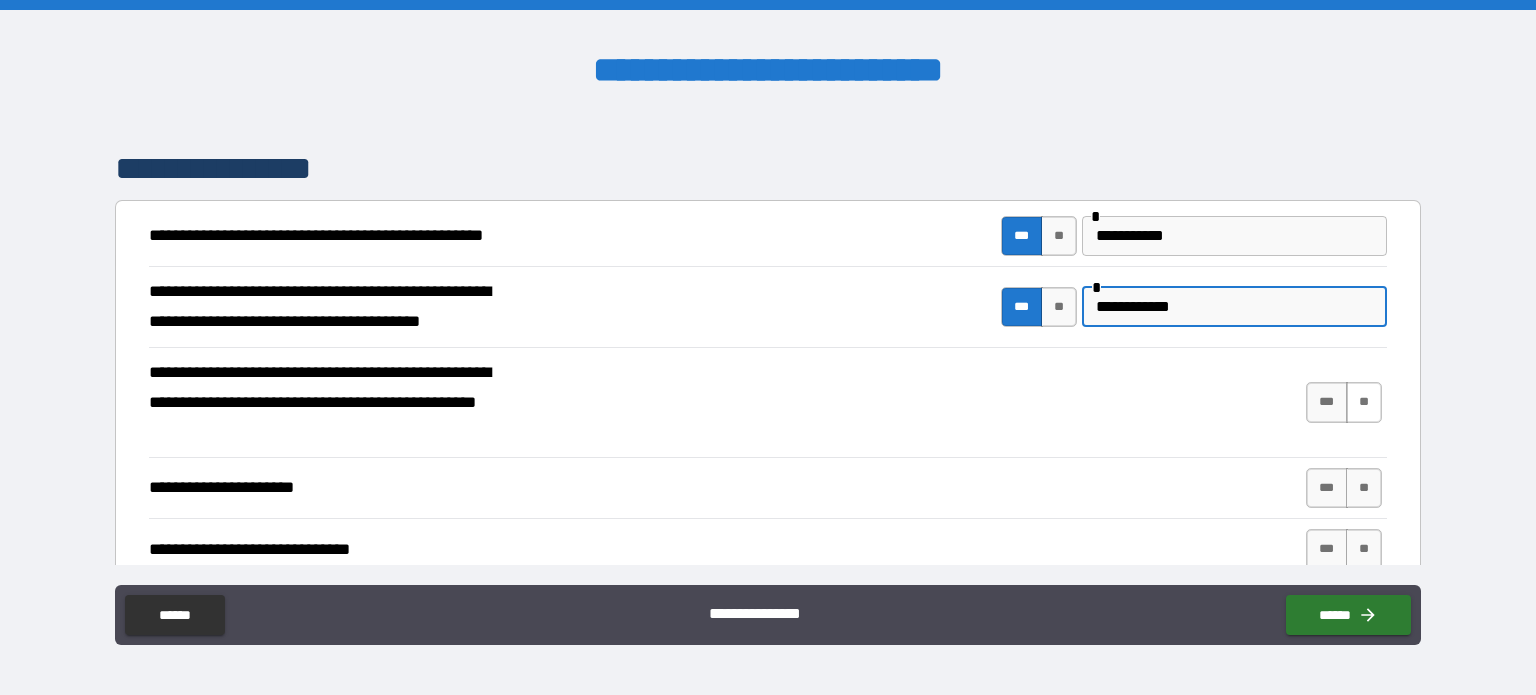 click on "**" at bounding box center [1364, 402] 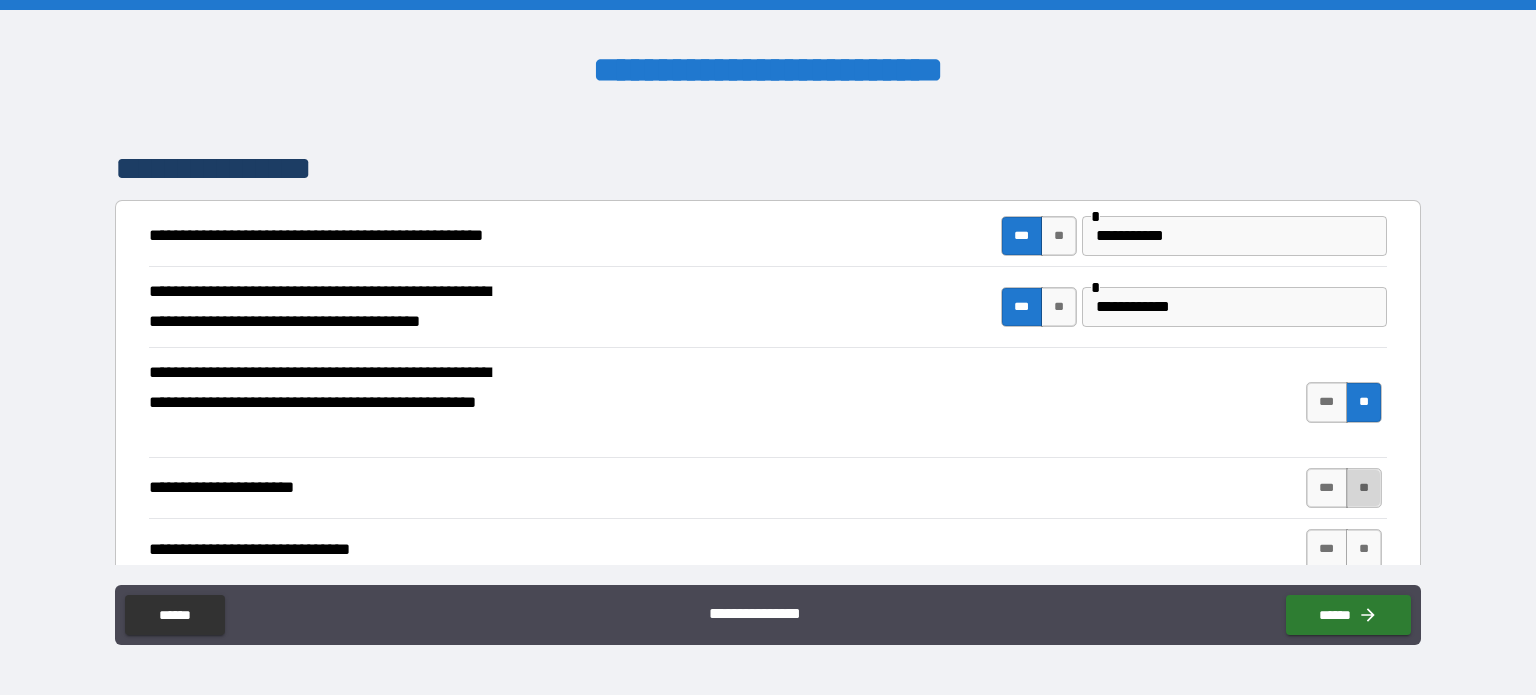 click on "**" at bounding box center [1364, 488] 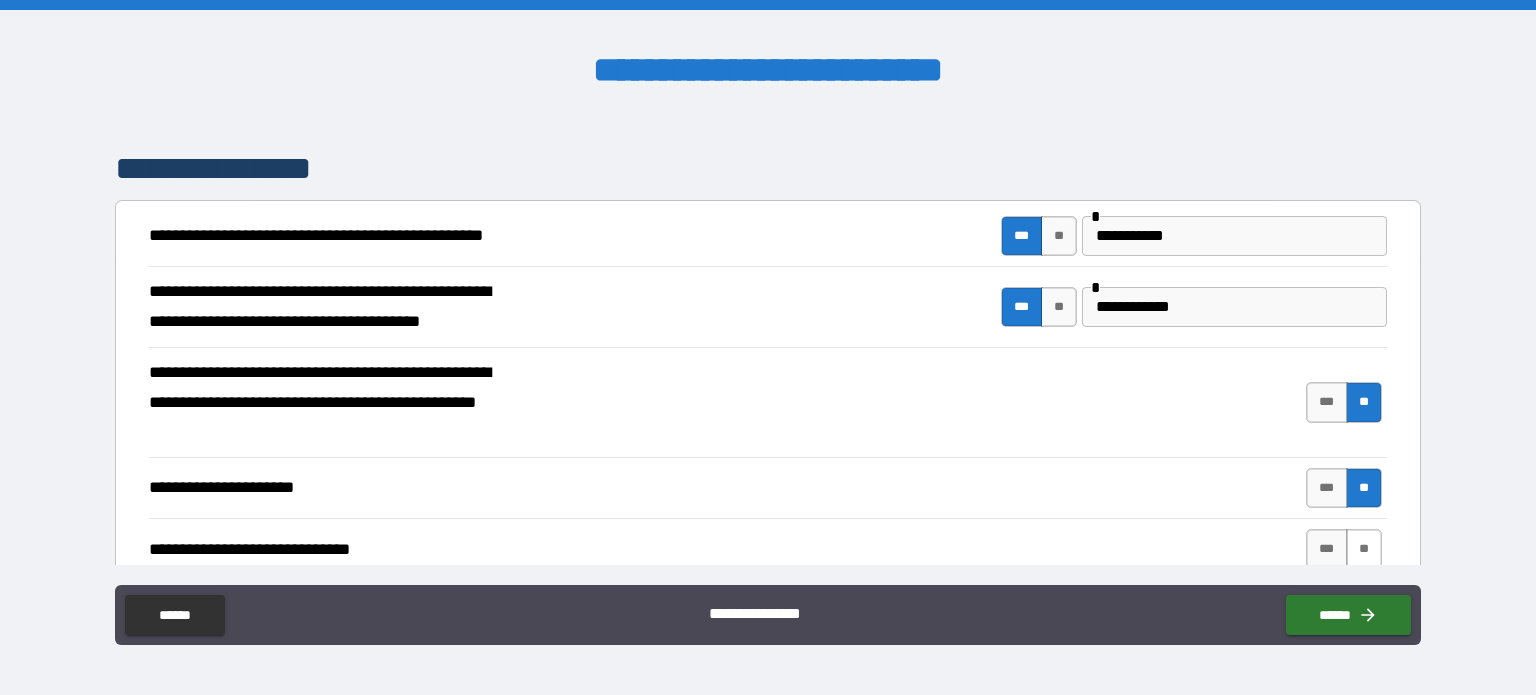 click on "**" at bounding box center (1364, 549) 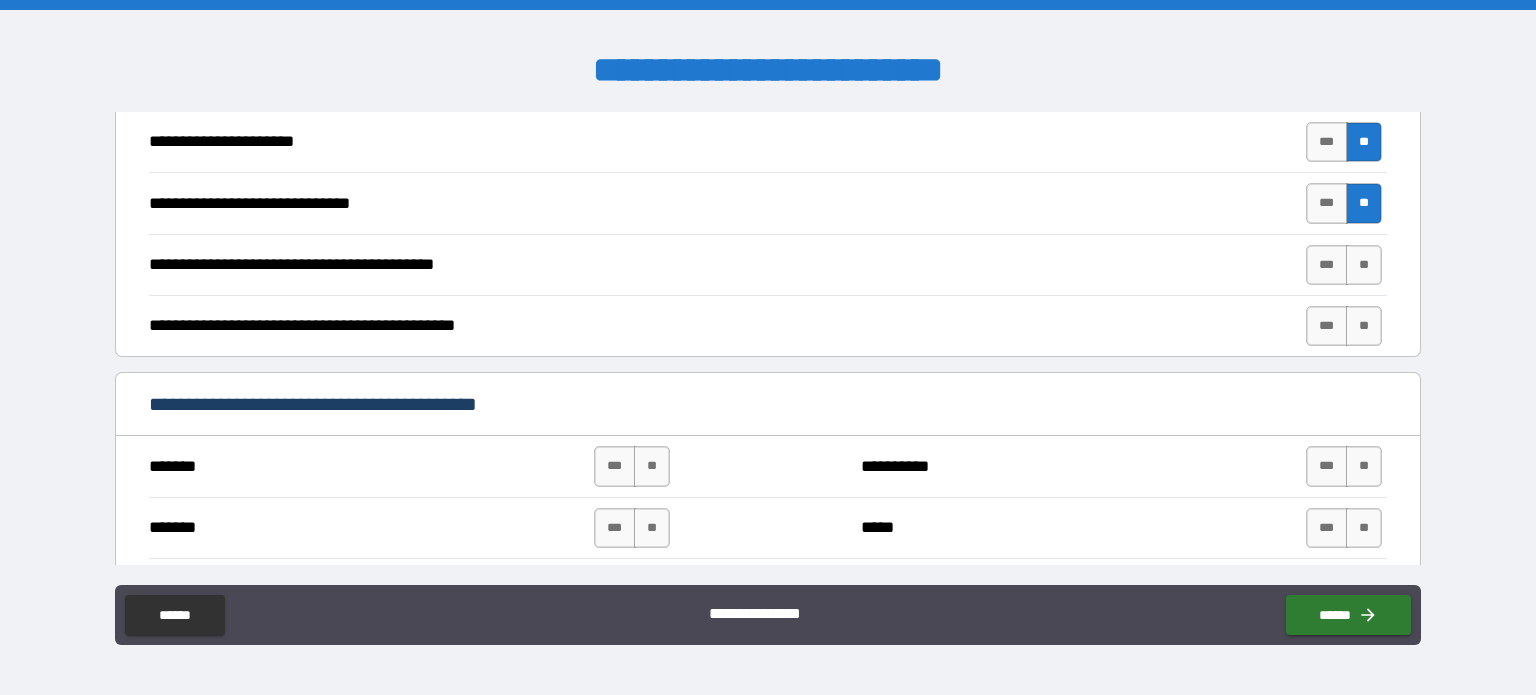 scroll, scrollTop: 700, scrollLeft: 0, axis: vertical 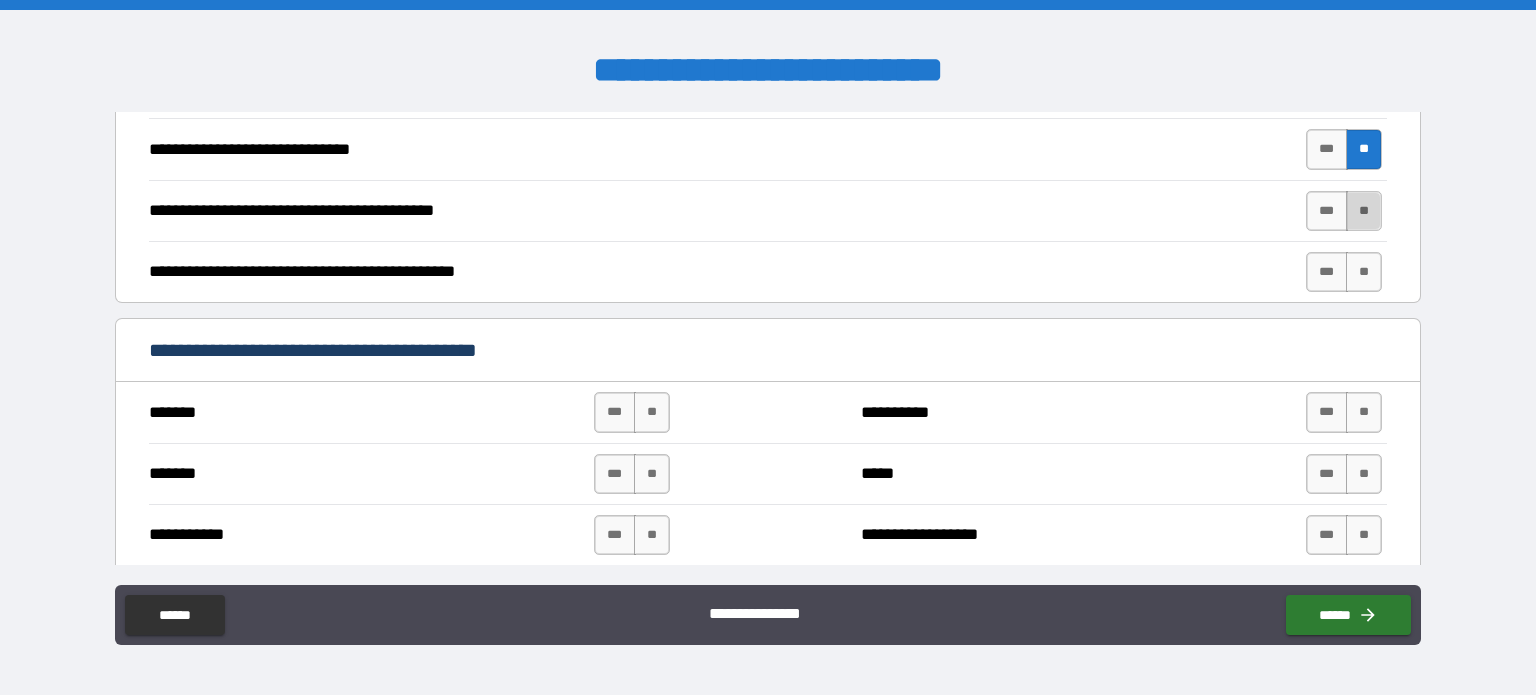 click on "**" at bounding box center (1364, 211) 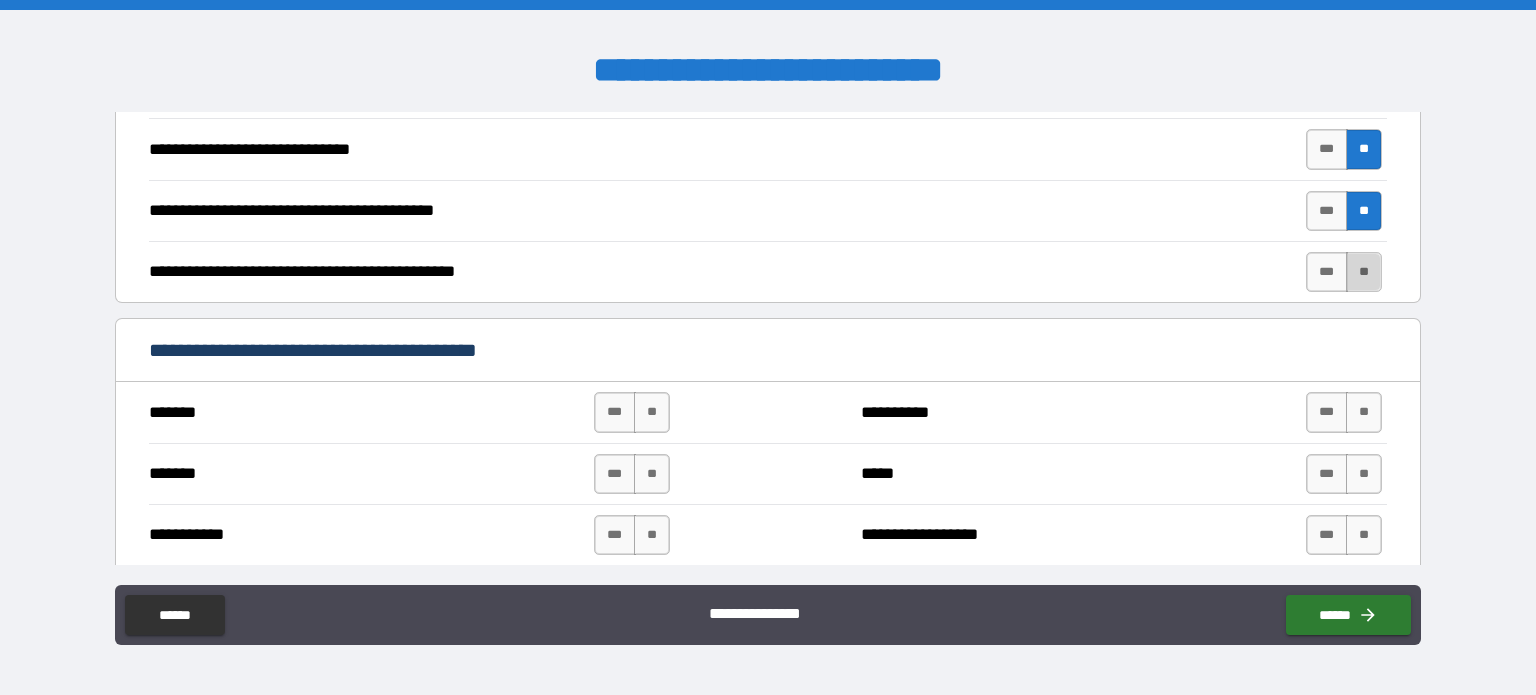 click on "**" at bounding box center [1364, 272] 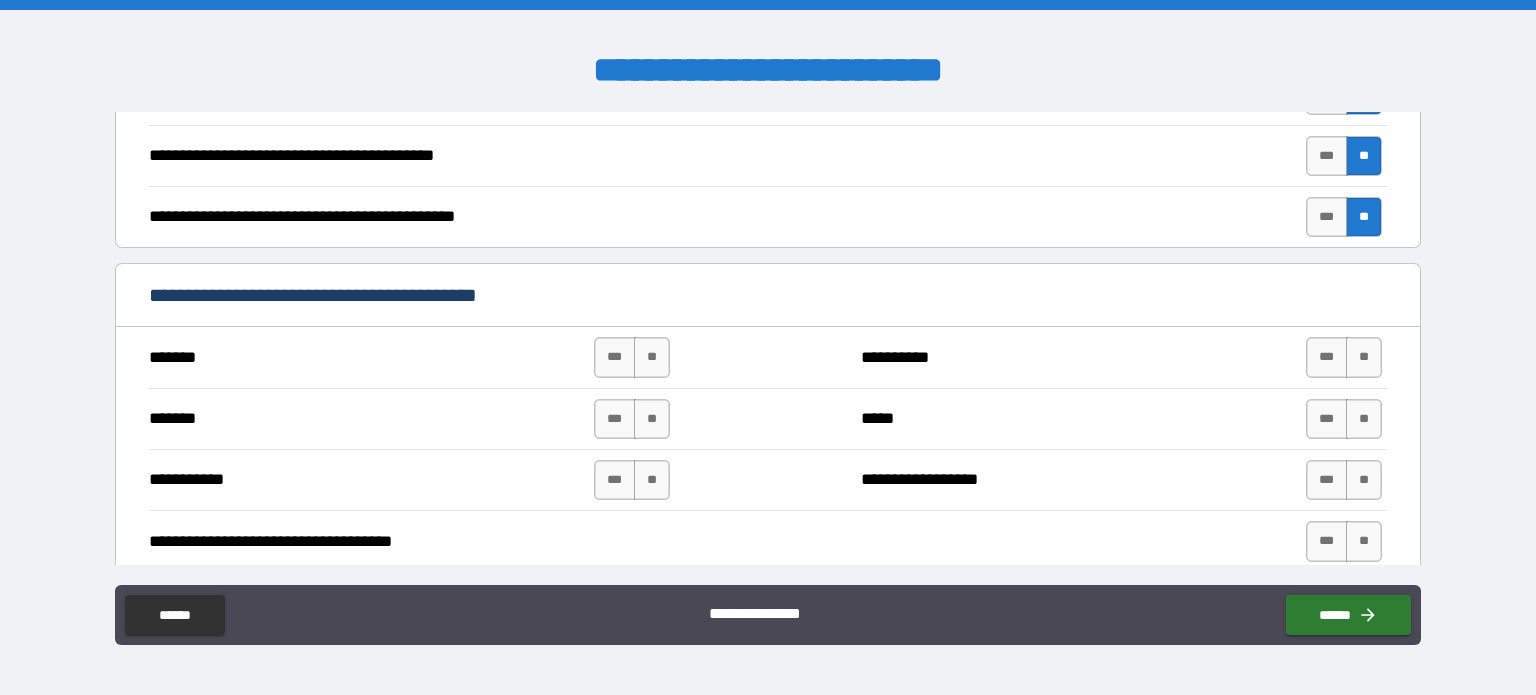 scroll, scrollTop: 800, scrollLeft: 0, axis: vertical 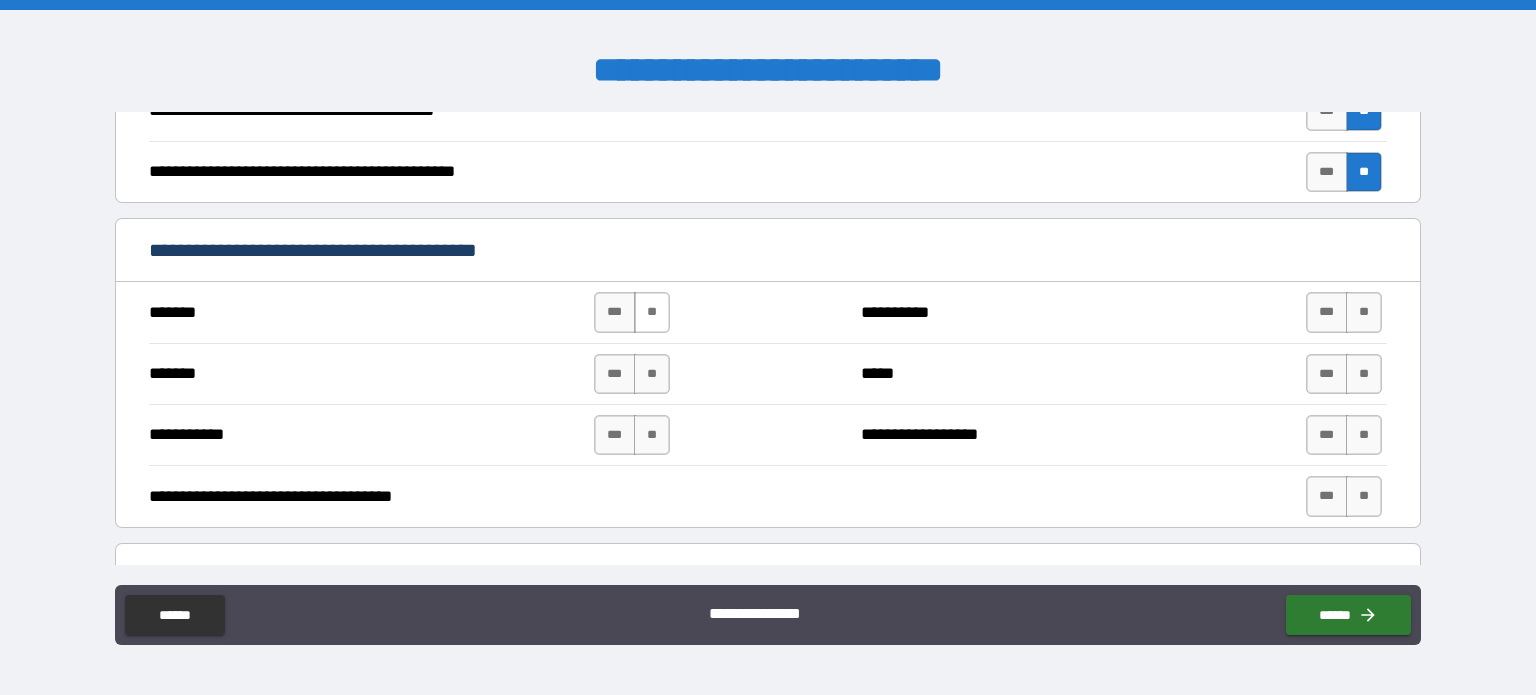 click on "**" at bounding box center [652, 312] 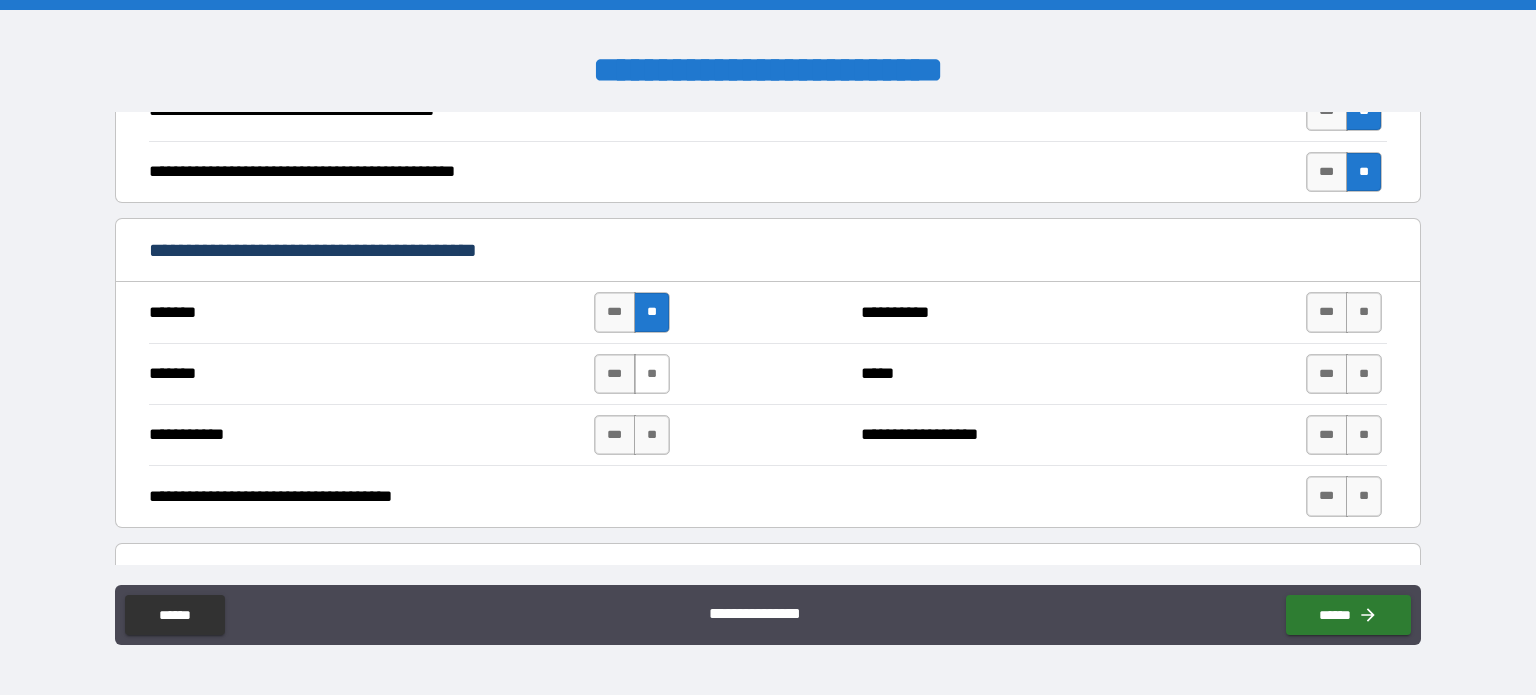 click on "**" at bounding box center (652, 374) 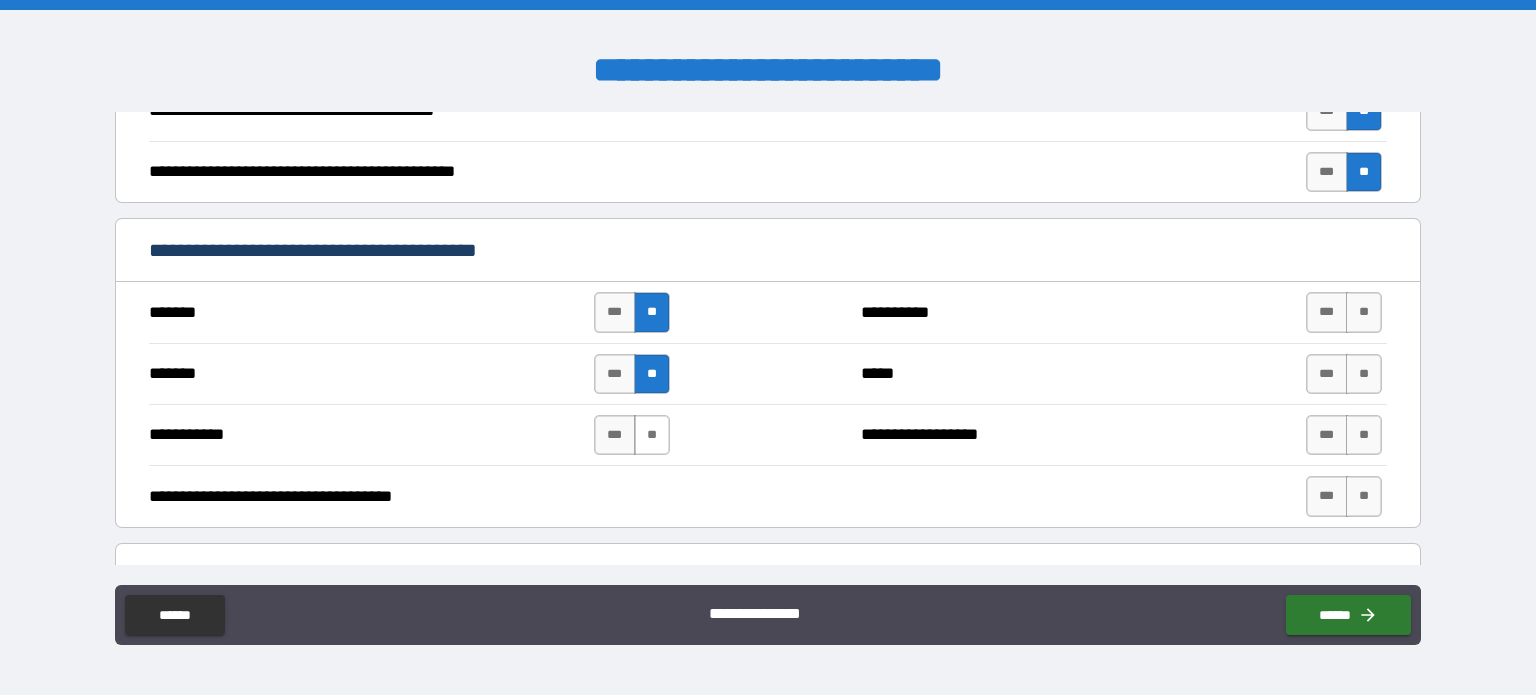click on "**" at bounding box center (652, 435) 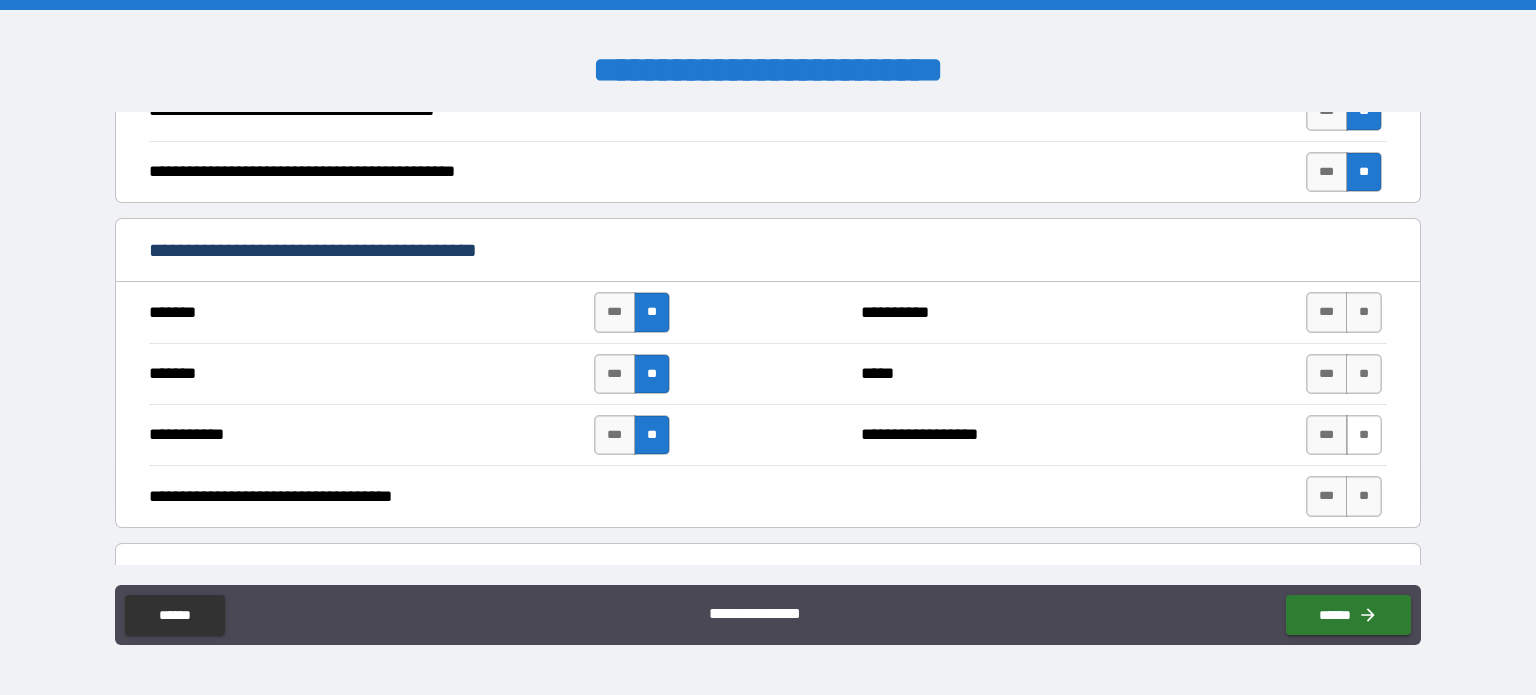 click on "**" at bounding box center [1364, 435] 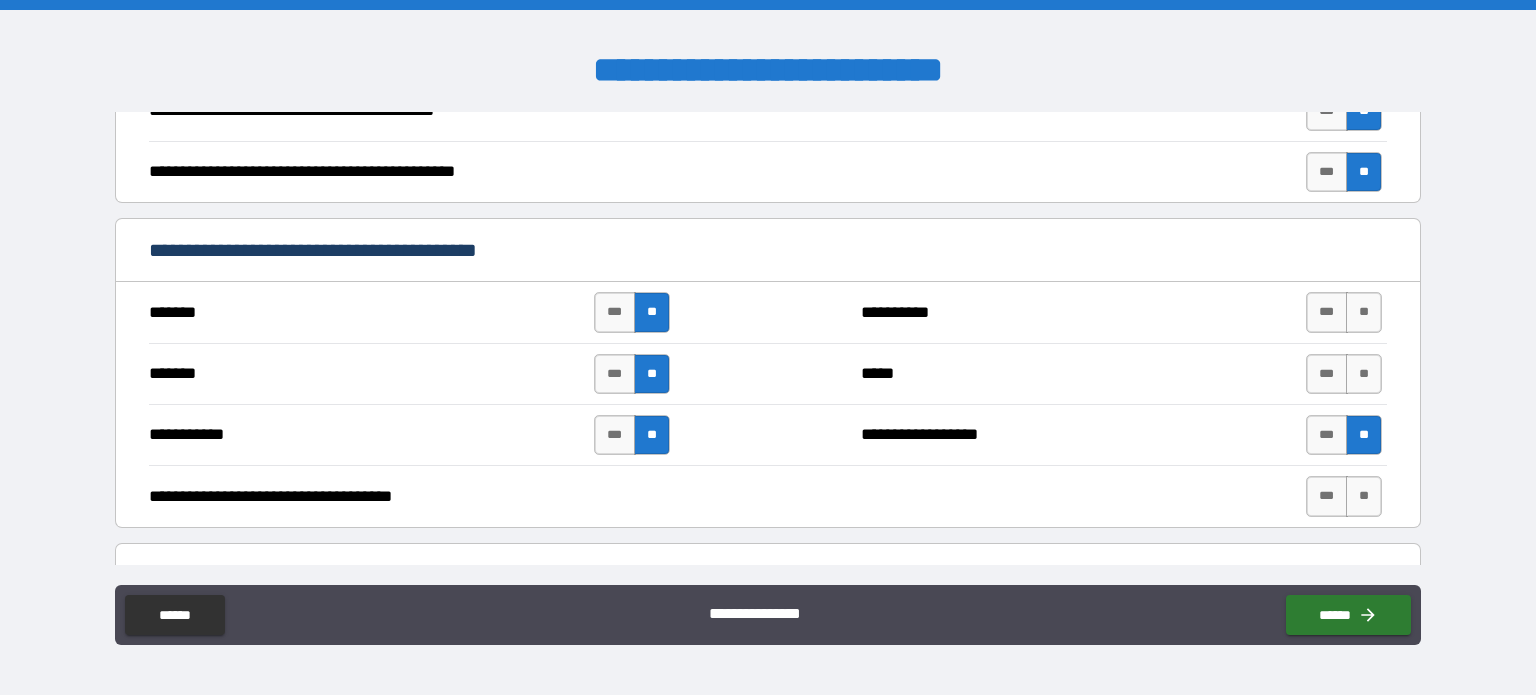 drag, startPoint x: 1349, startPoint y: 367, endPoint x: 1349, endPoint y: 337, distance: 30 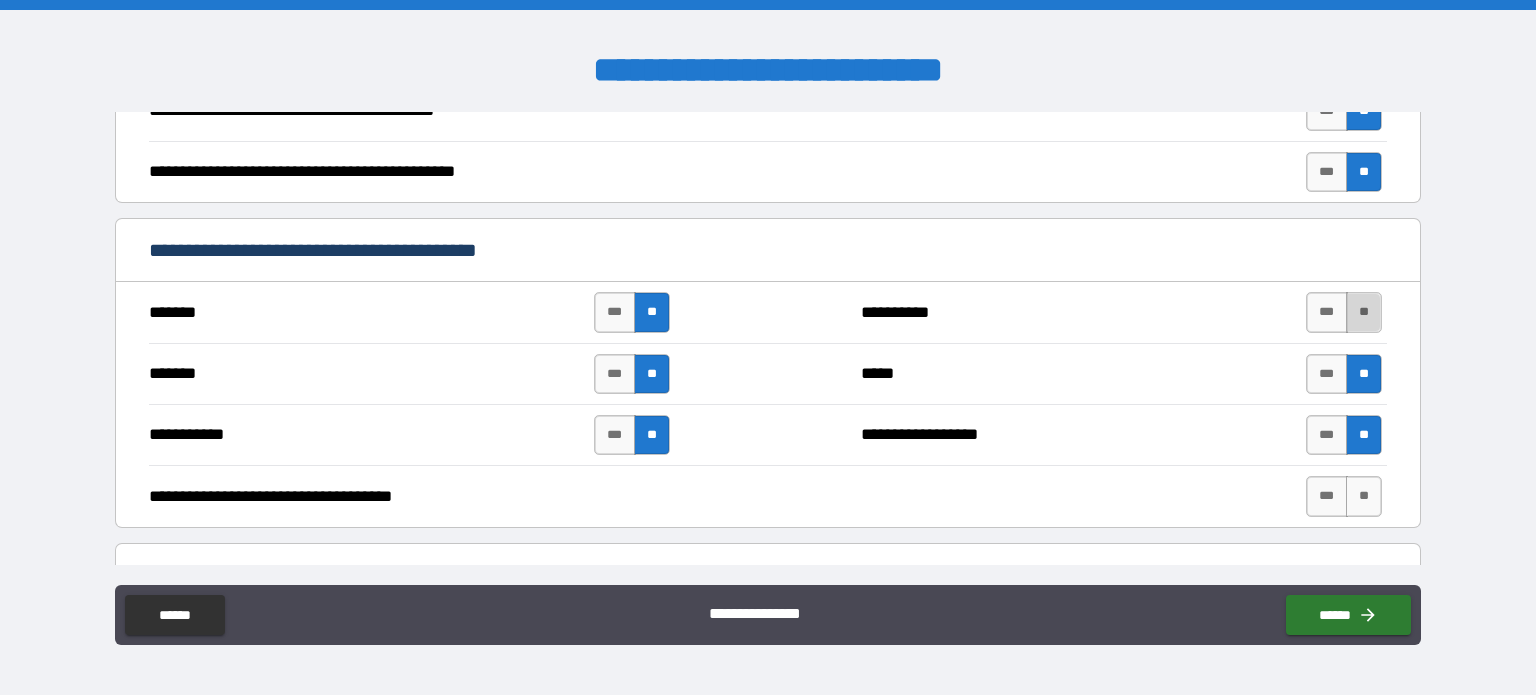 click on "**" at bounding box center (1364, 312) 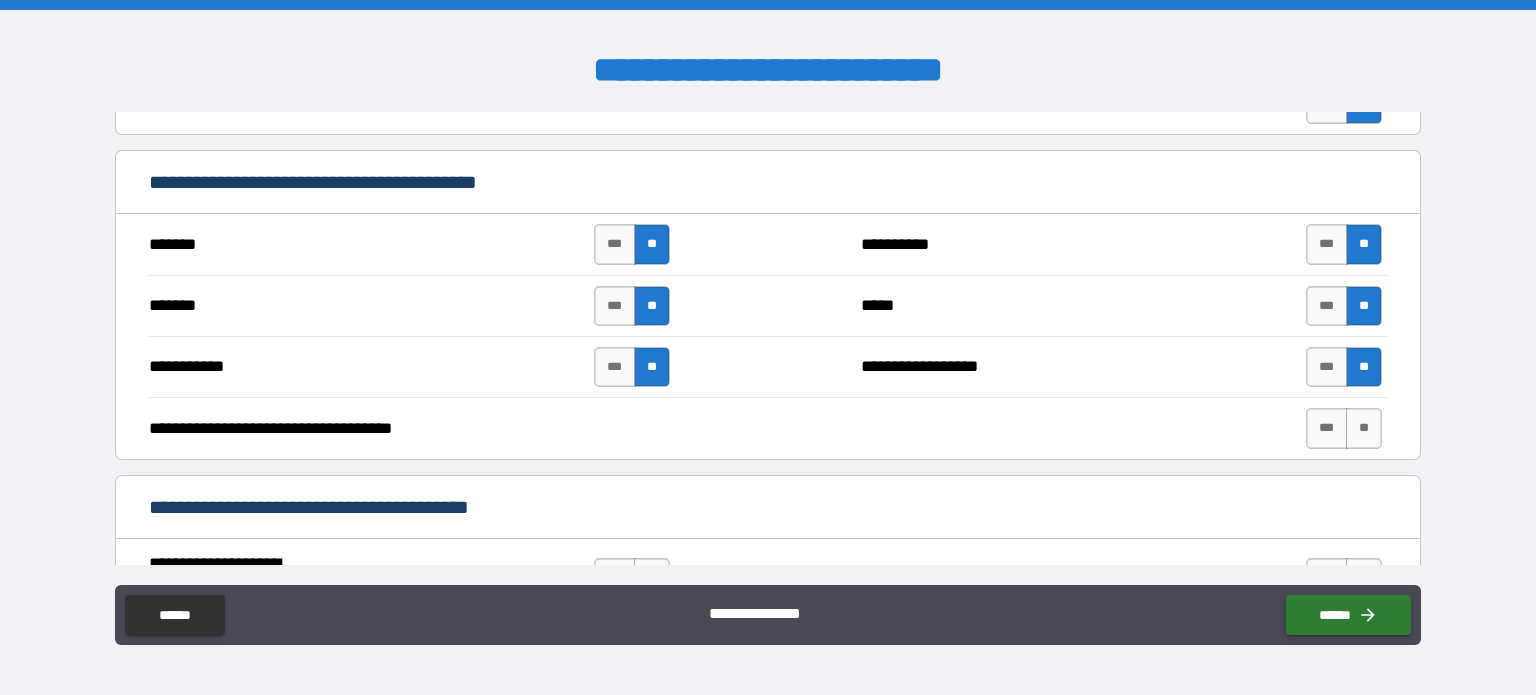 scroll, scrollTop: 1000, scrollLeft: 0, axis: vertical 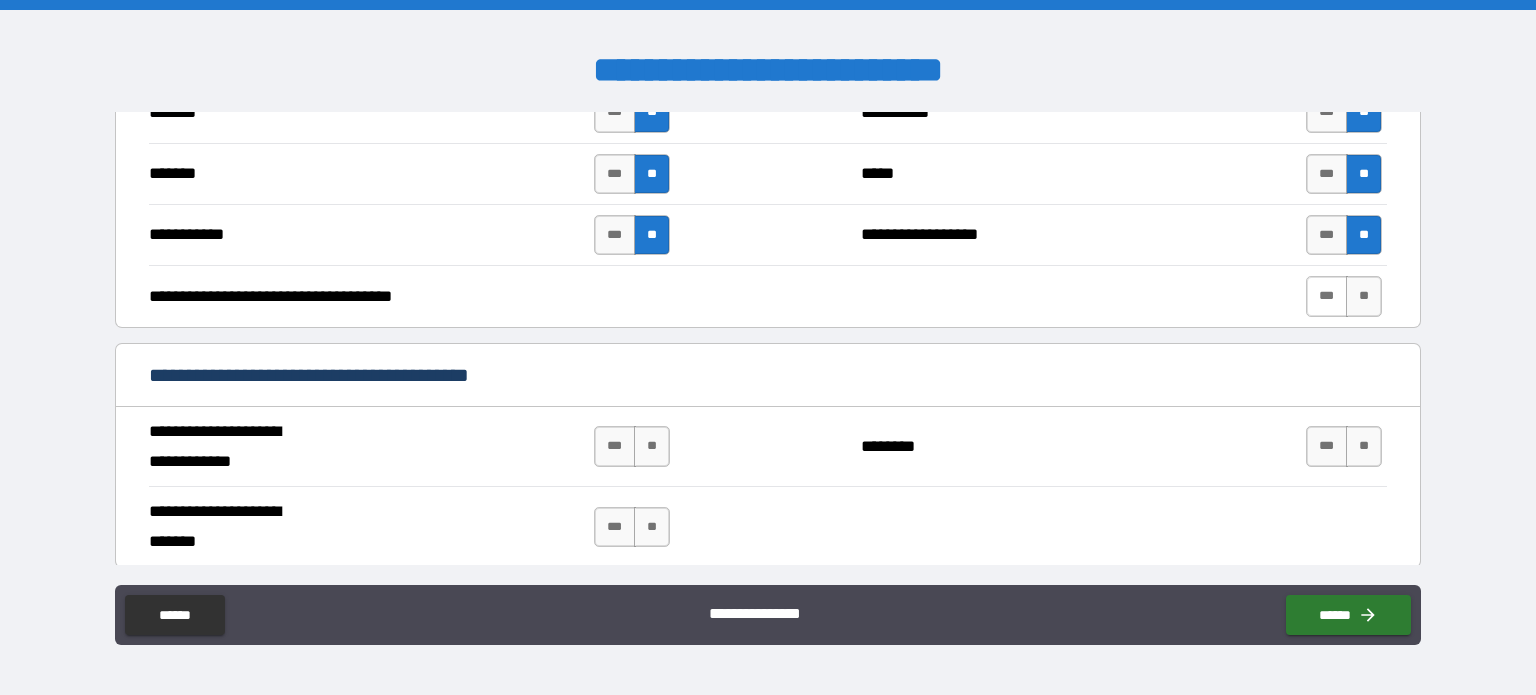 click on "***" at bounding box center (1327, 296) 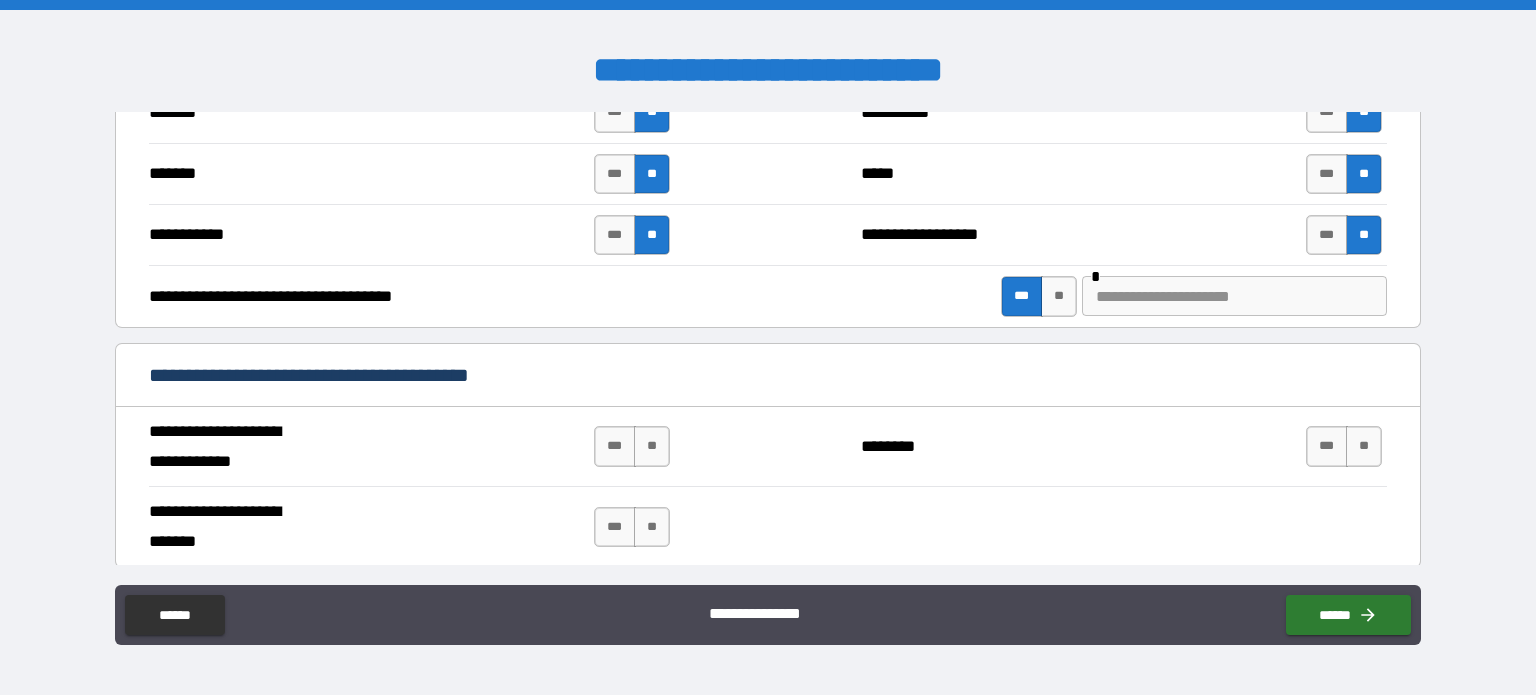 click at bounding box center (1234, 296) 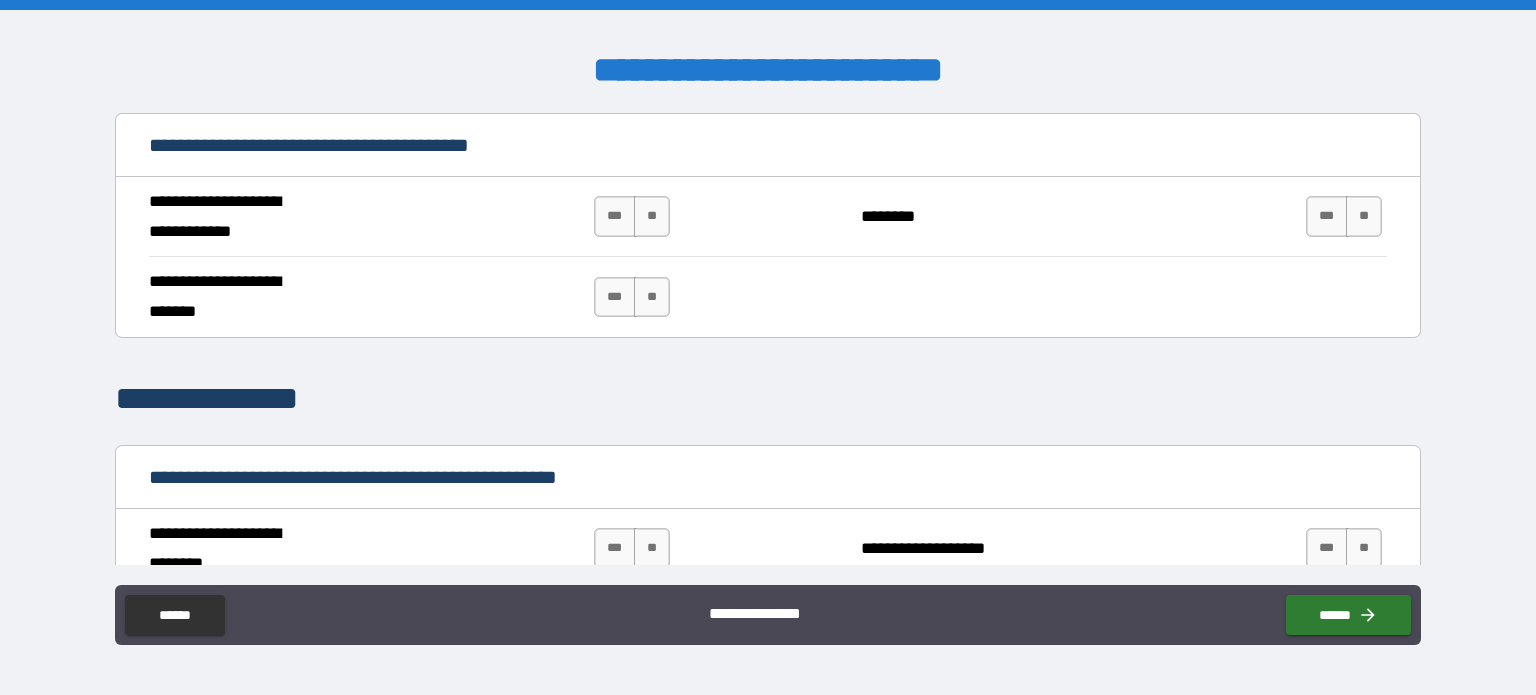 scroll, scrollTop: 1200, scrollLeft: 0, axis: vertical 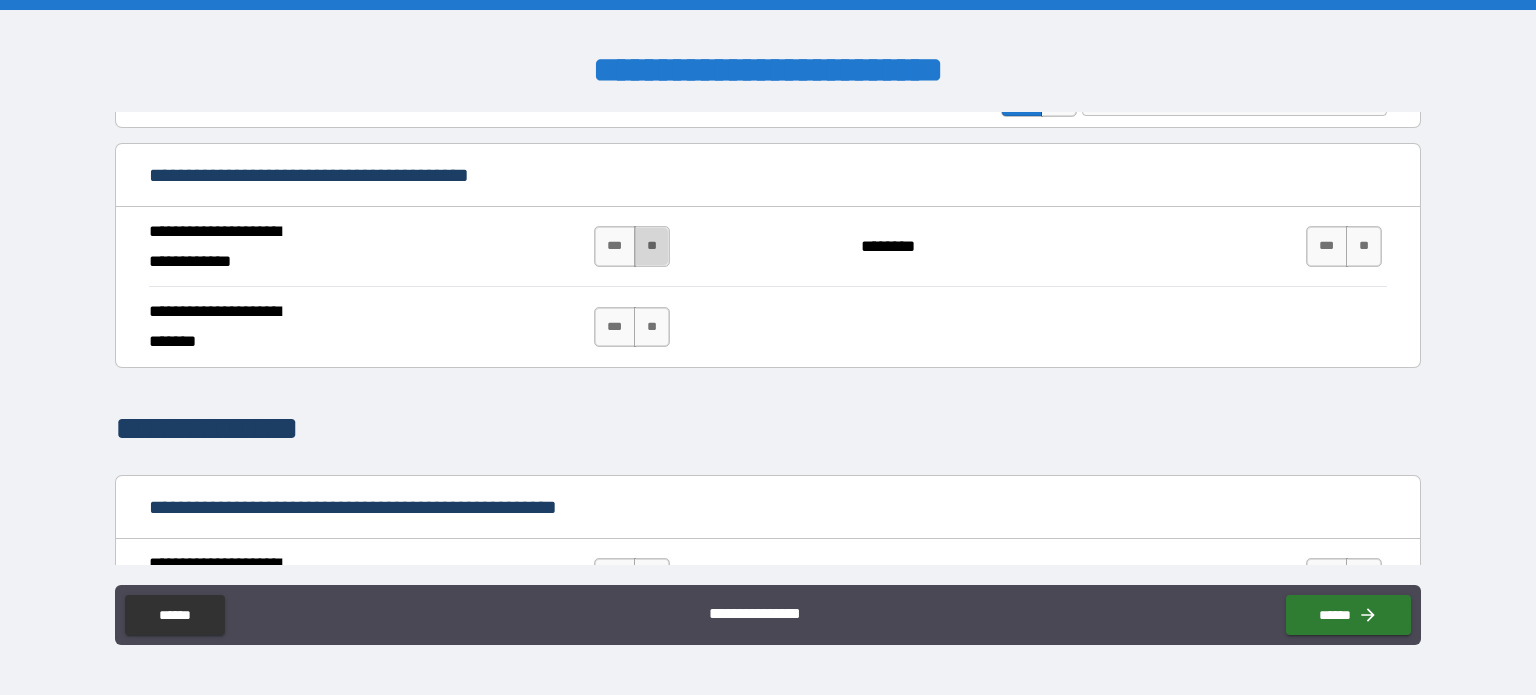 click on "**" at bounding box center [652, 246] 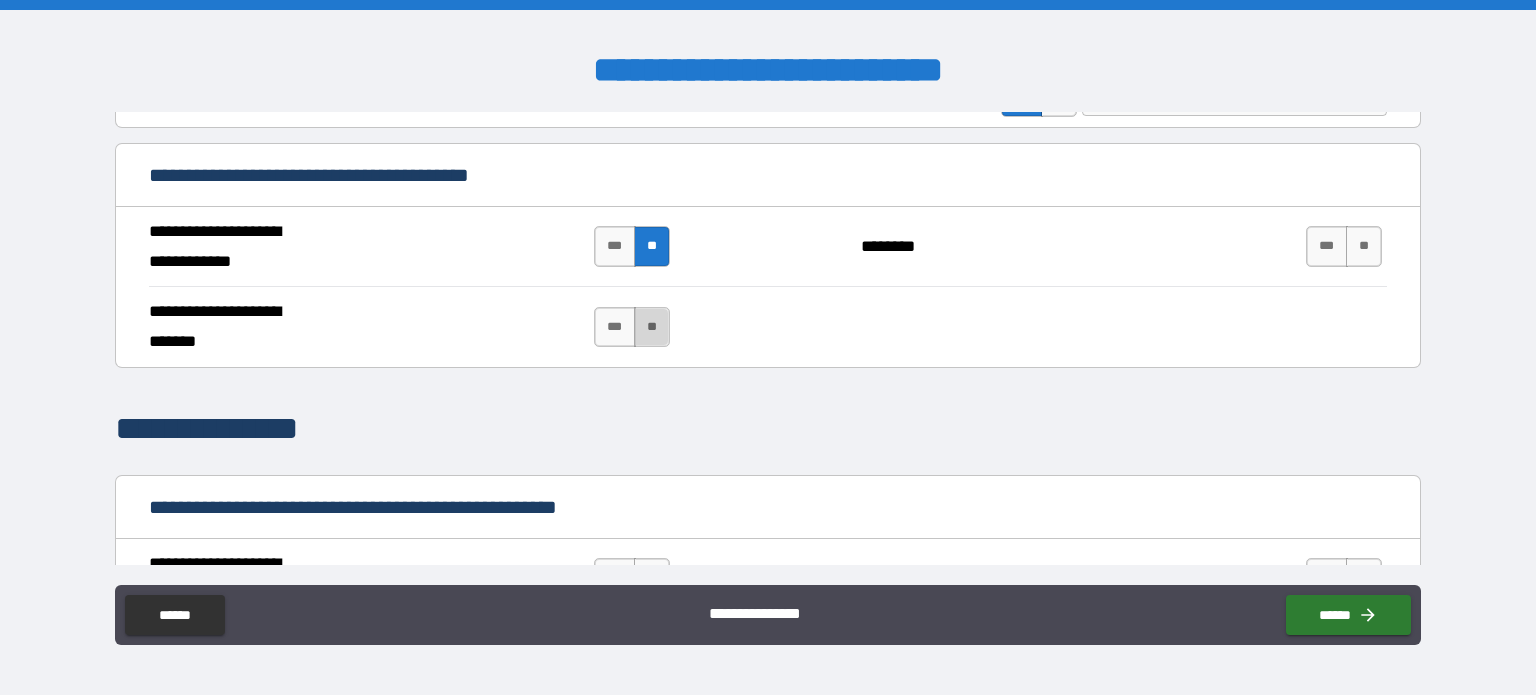 click on "**" at bounding box center (652, 327) 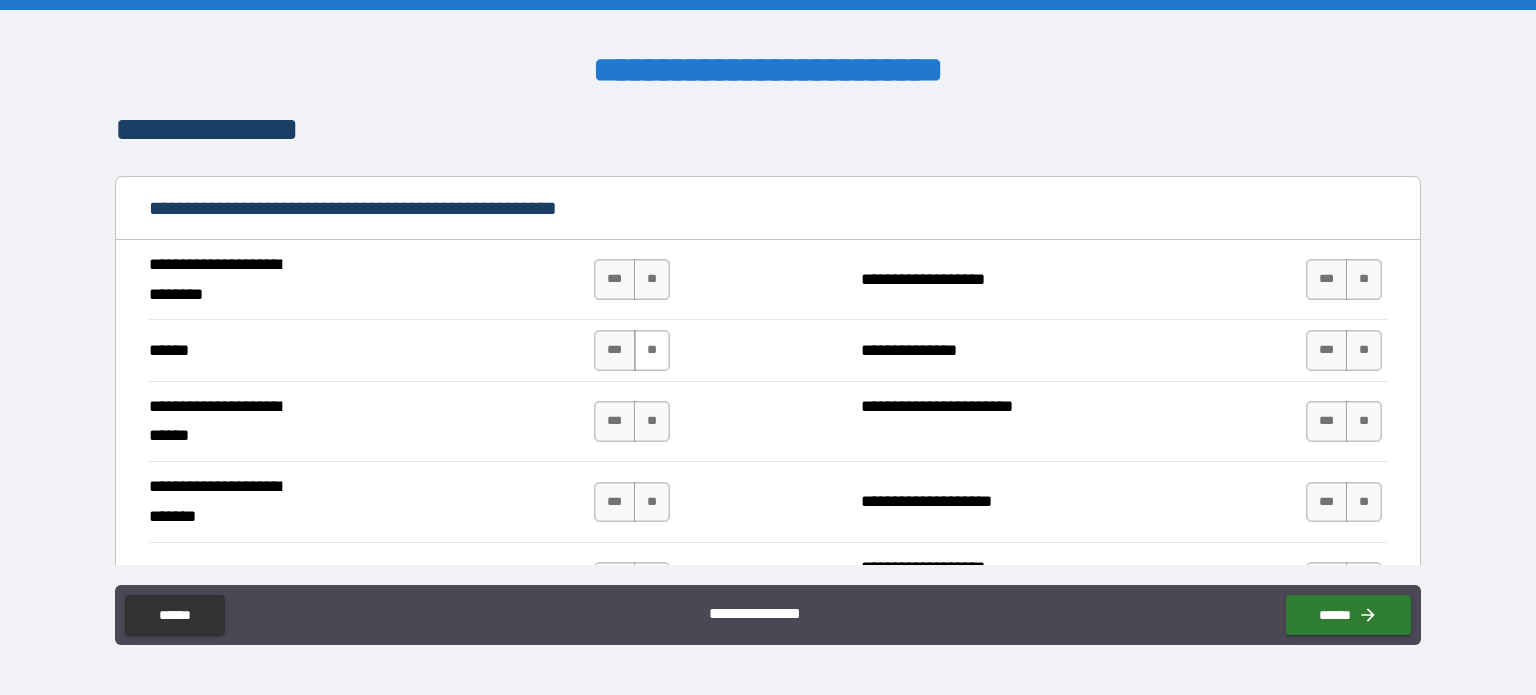 scroll, scrollTop: 1500, scrollLeft: 0, axis: vertical 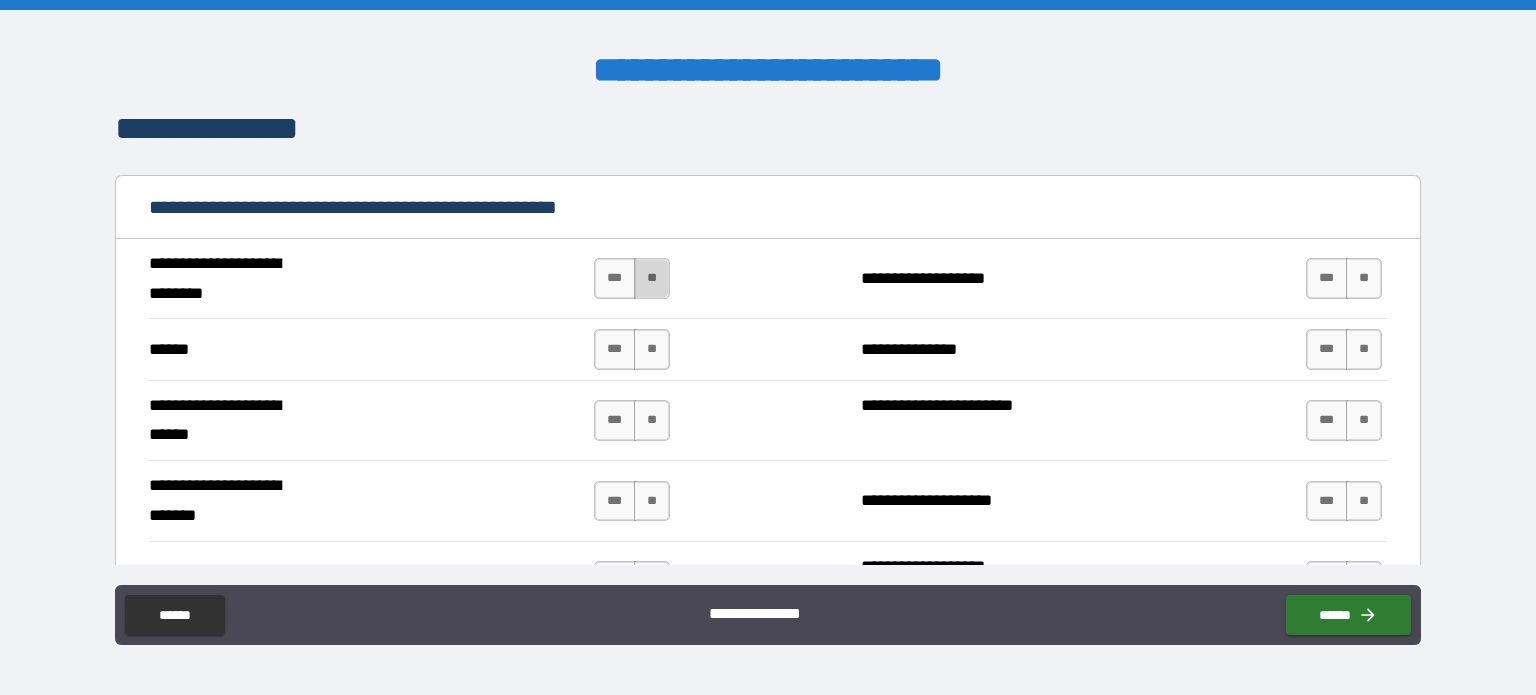 click on "**" at bounding box center [652, 278] 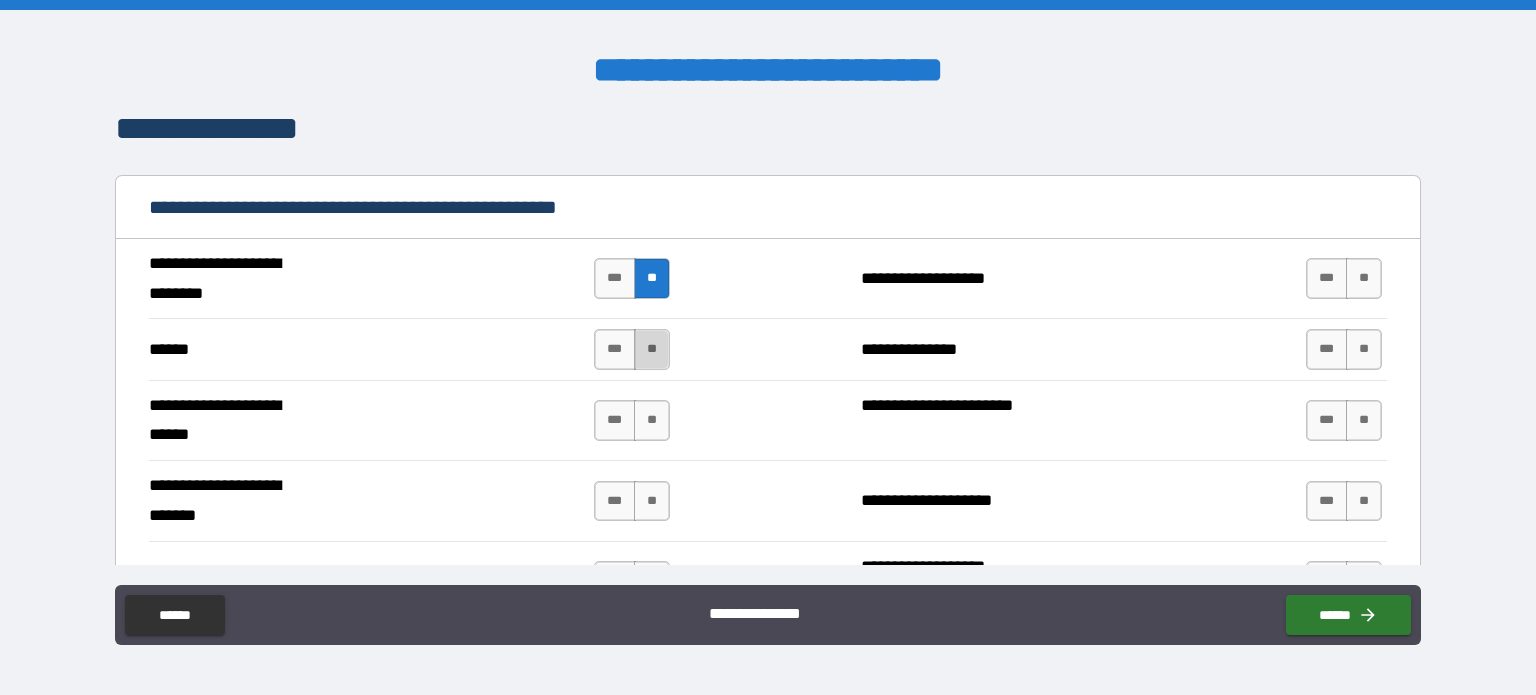 click on "**" at bounding box center [652, 349] 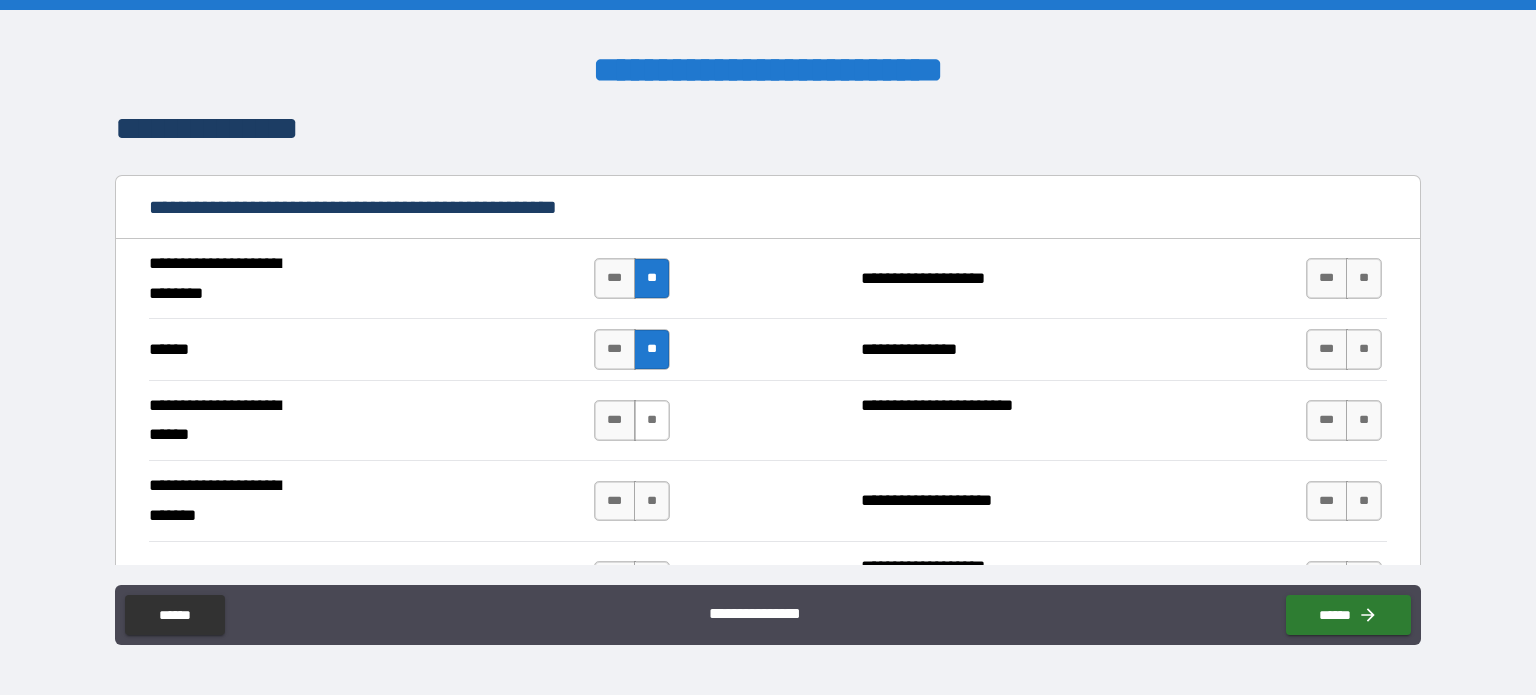 click on "**" at bounding box center (652, 420) 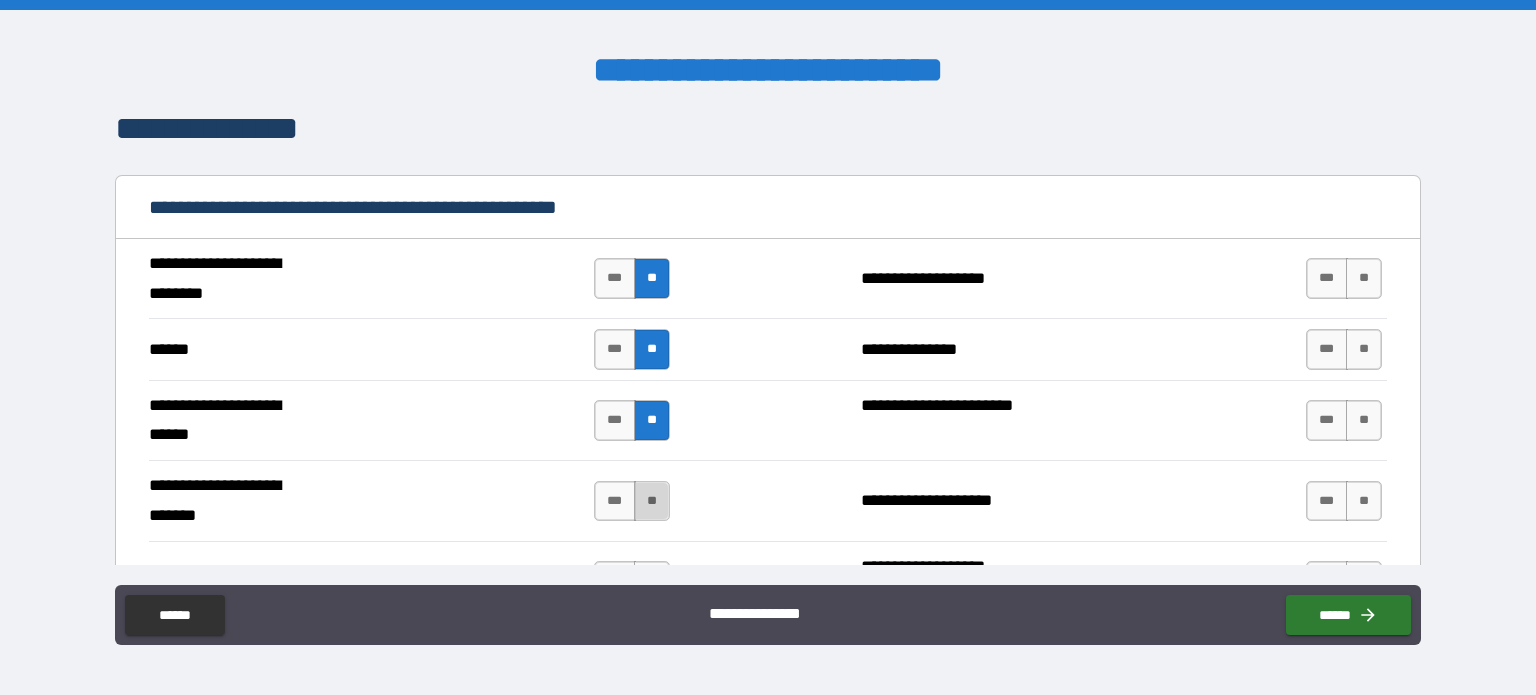 click on "**" at bounding box center [652, 501] 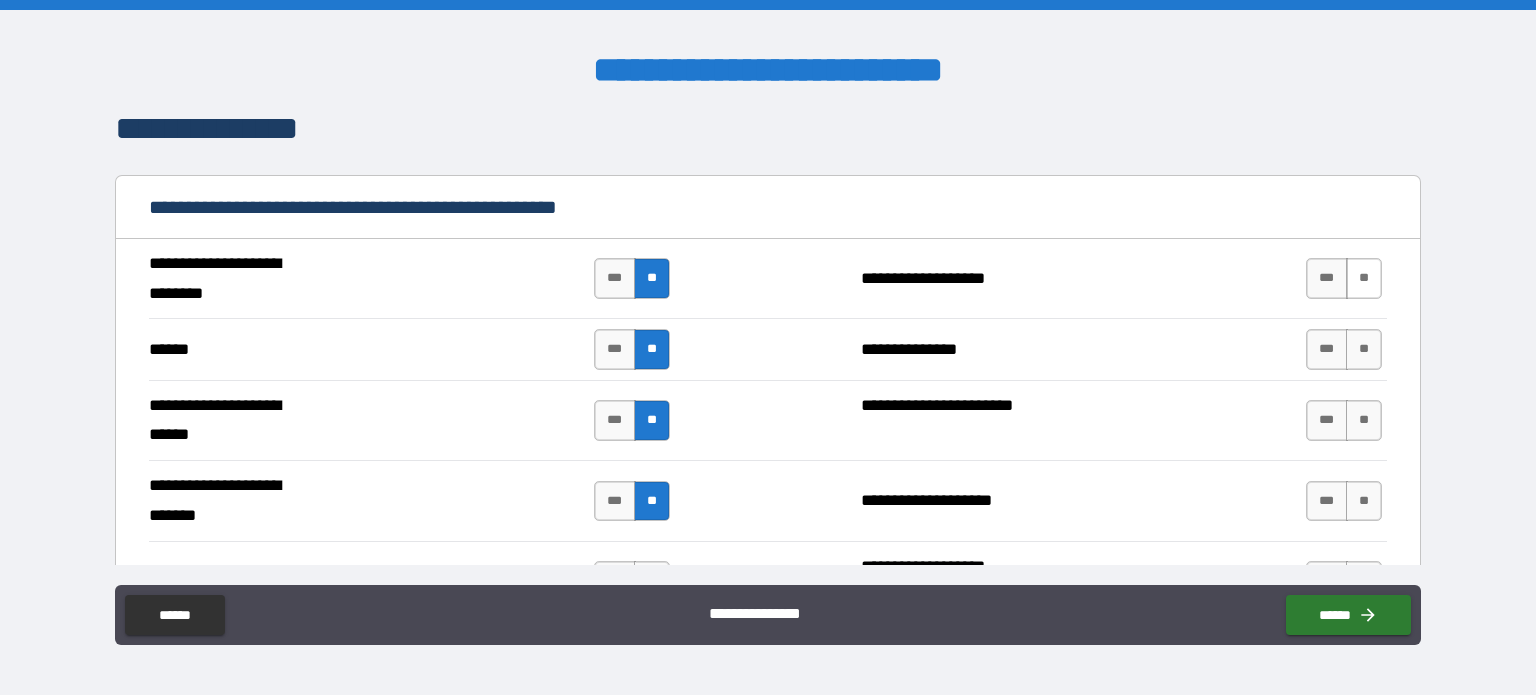 click on "**" at bounding box center (1364, 278) 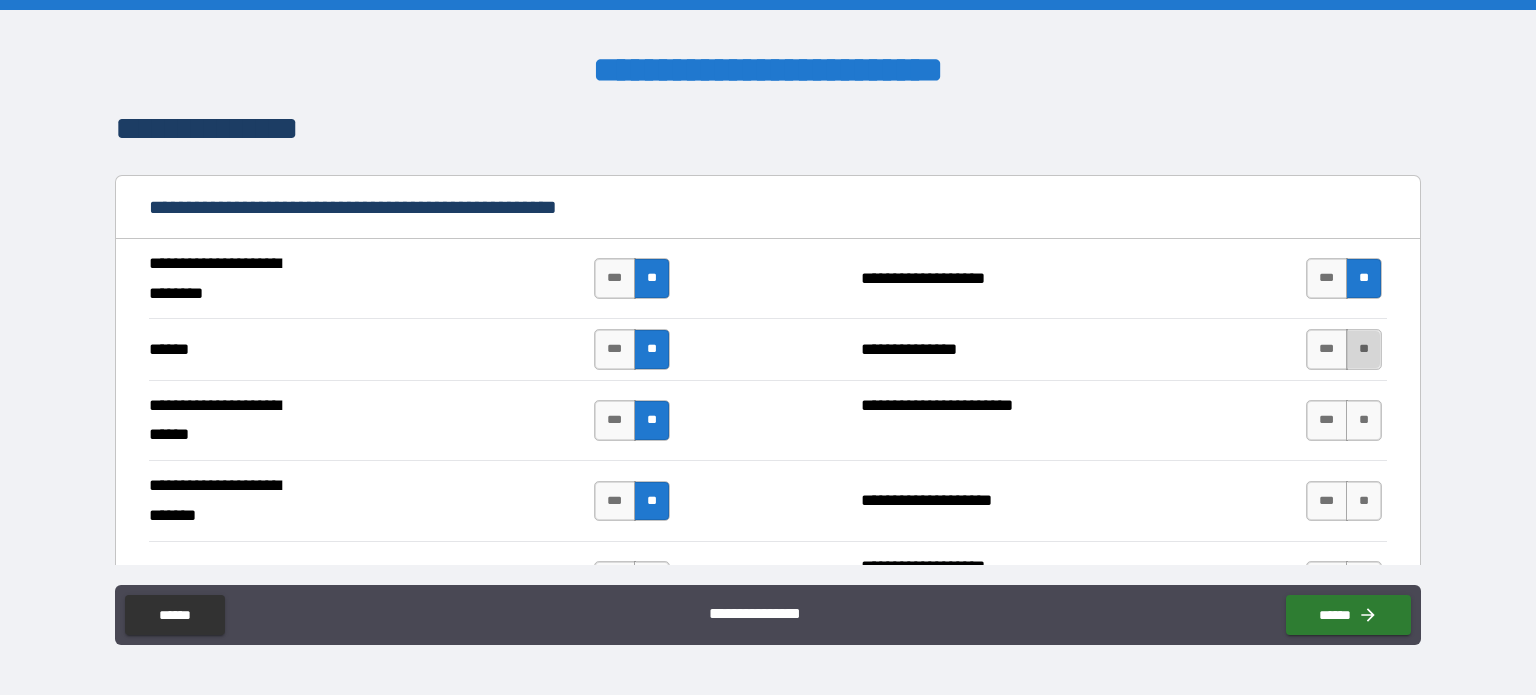 click on "**" at bounding box center [1364, 349] 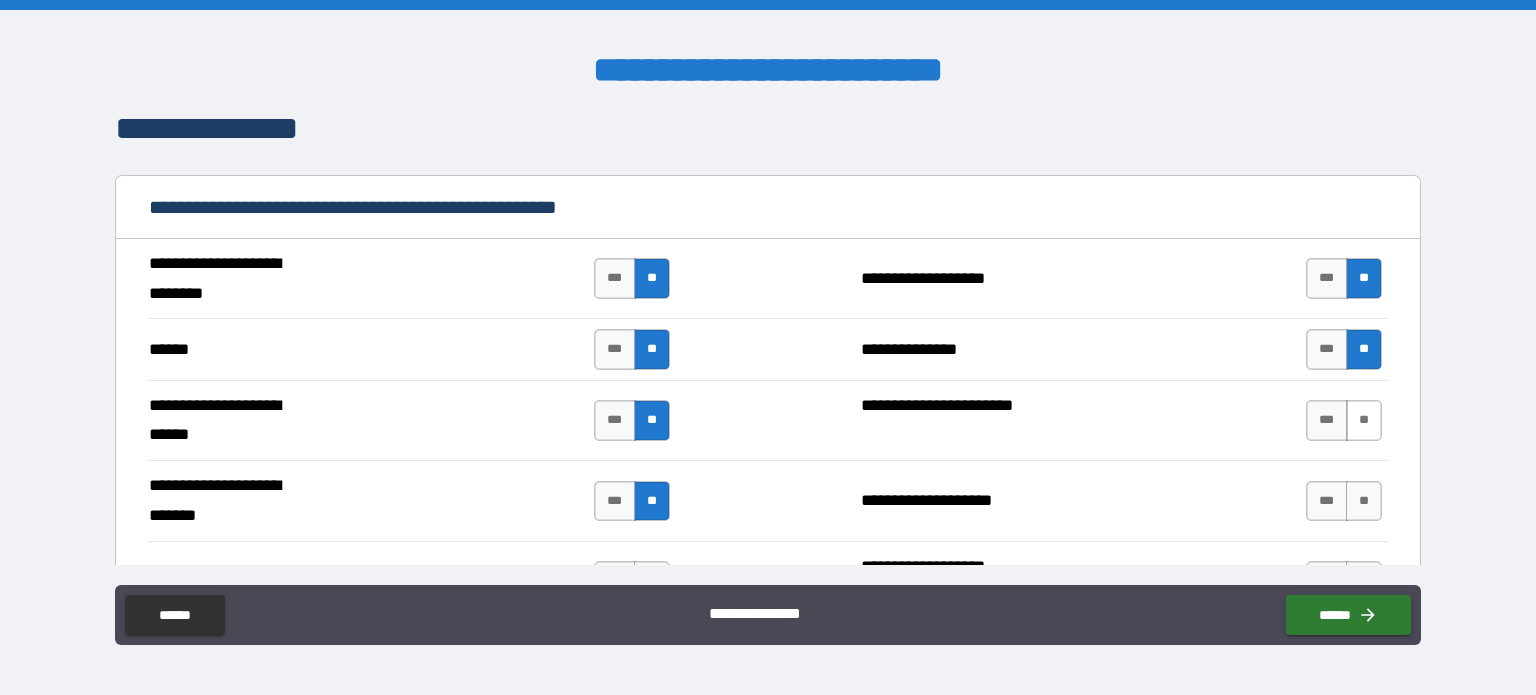 click on "**" at bounding box center (1364, 420) 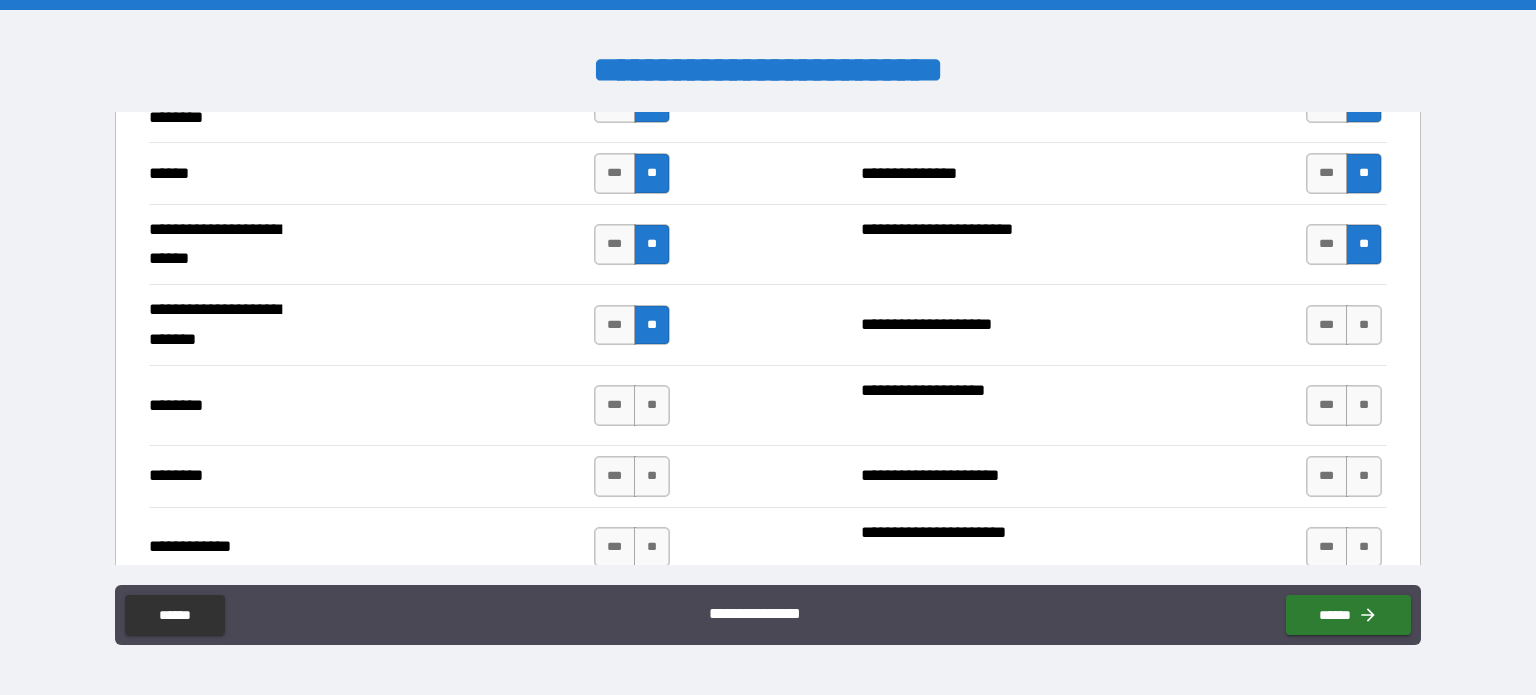 scroll, scrollTop: 1700, scrollLeft: 0, axis: vertical 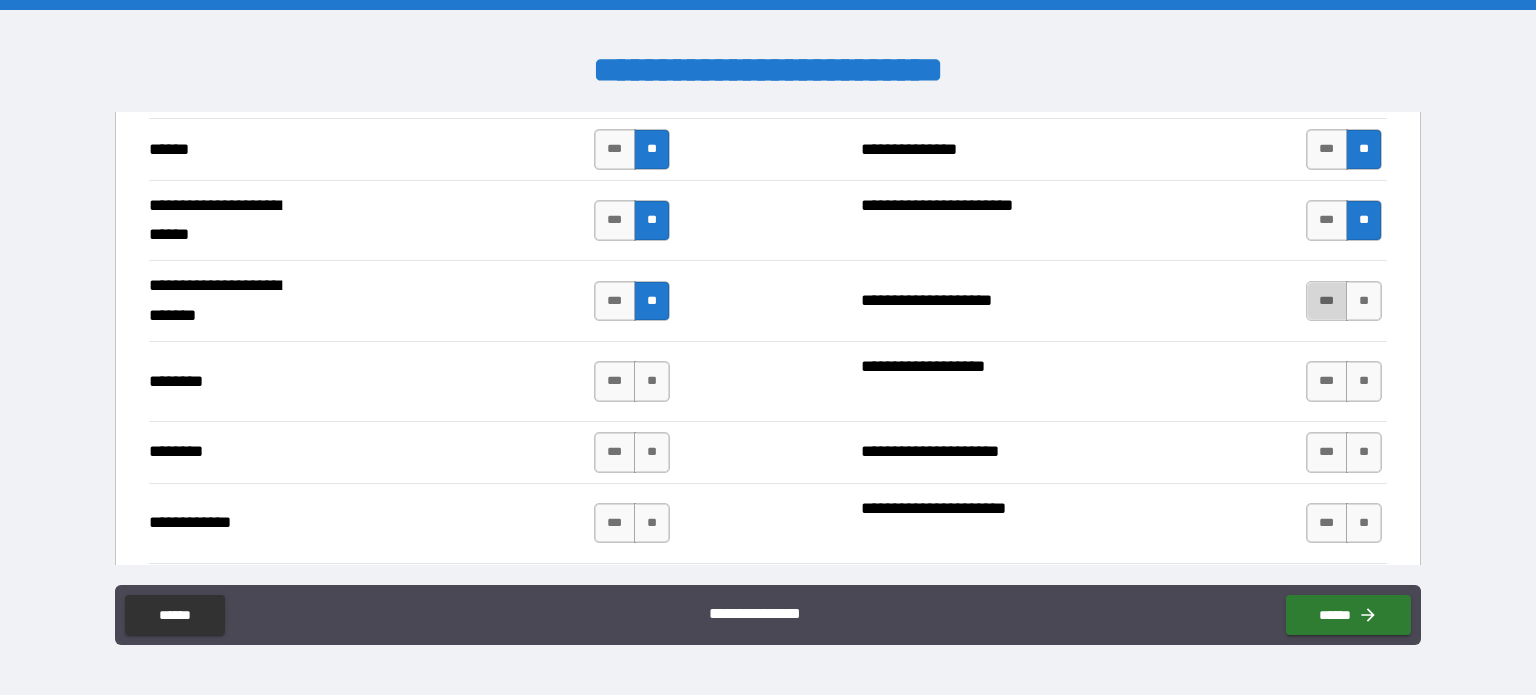 drag, startPoint x: 1331, startPoint y: 295, endPoint x: 1329, endPoint y: 335, distance: 40.04997 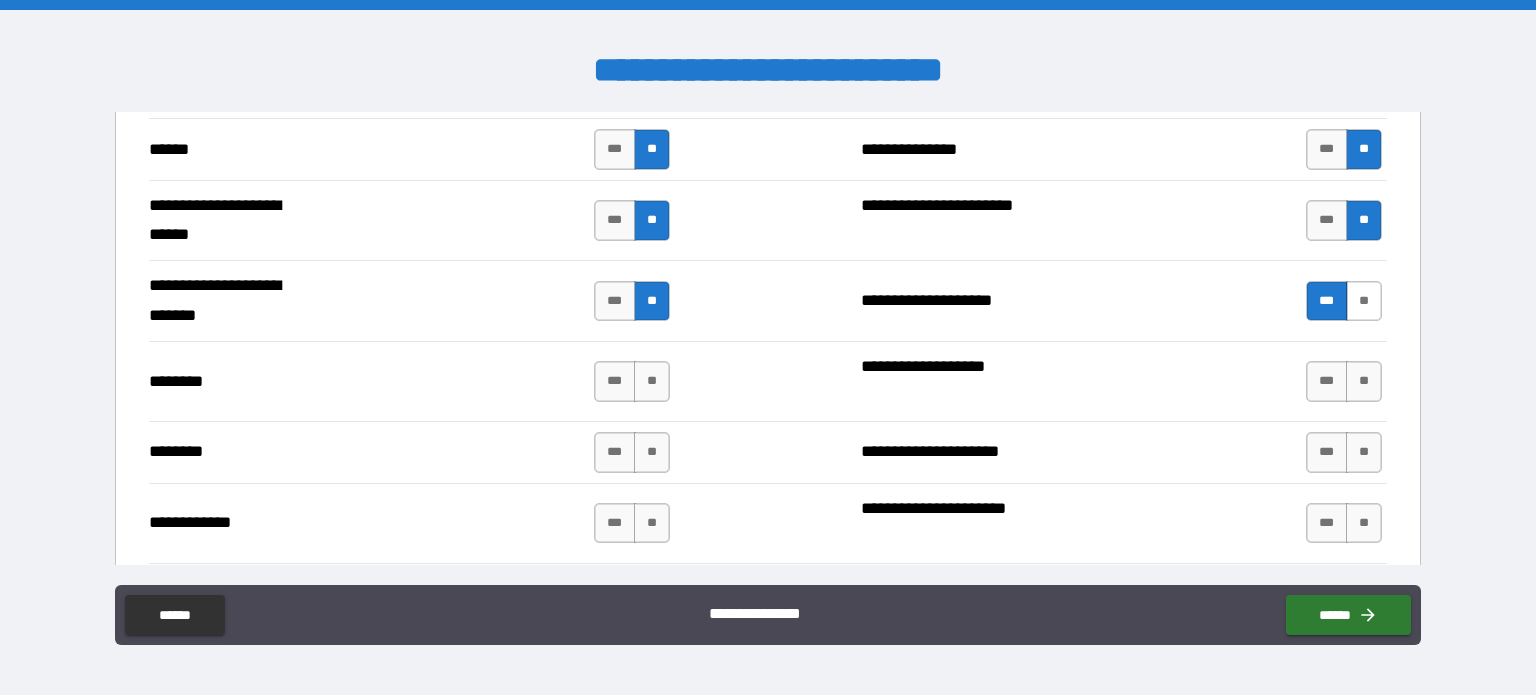 click on "**" at bounding box center (1364, 301) 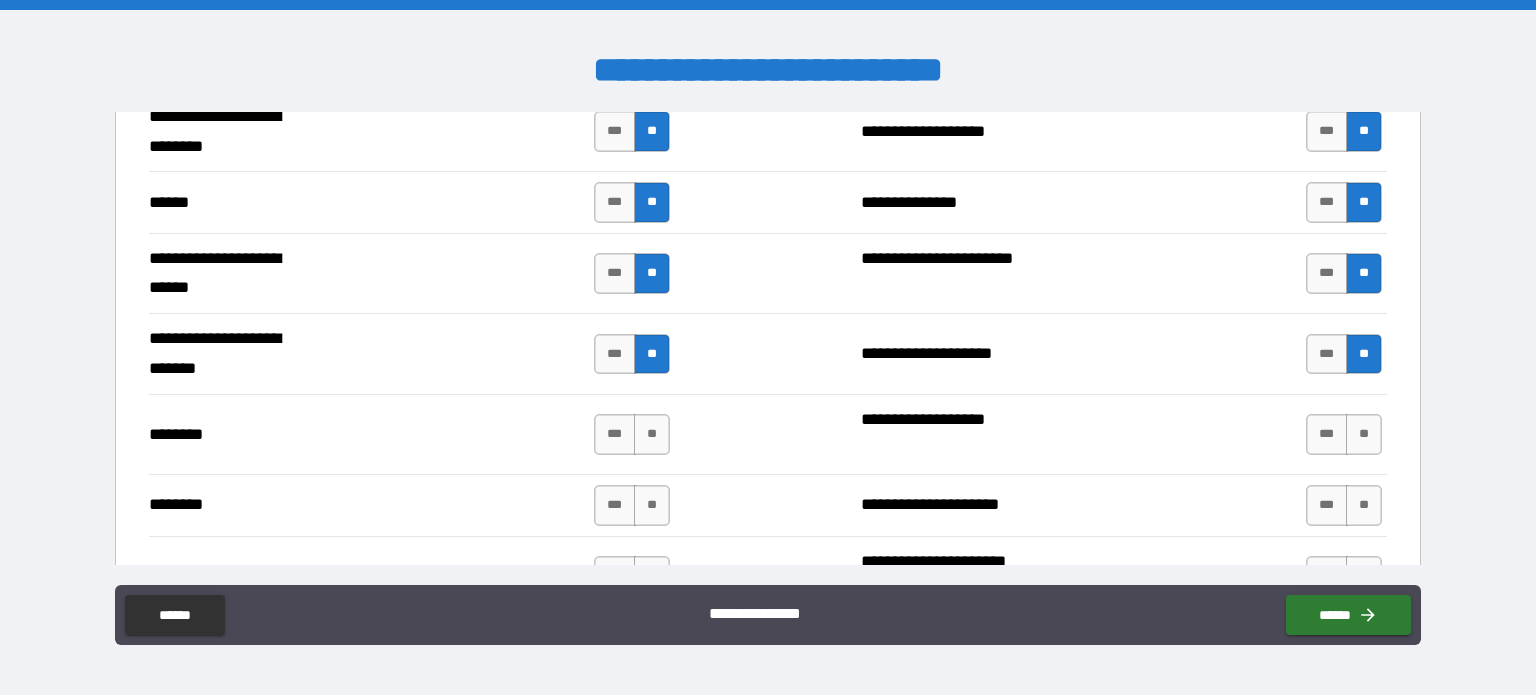 scroll, scrollTop: 1600, scrollLeft: 0, axis: vertical 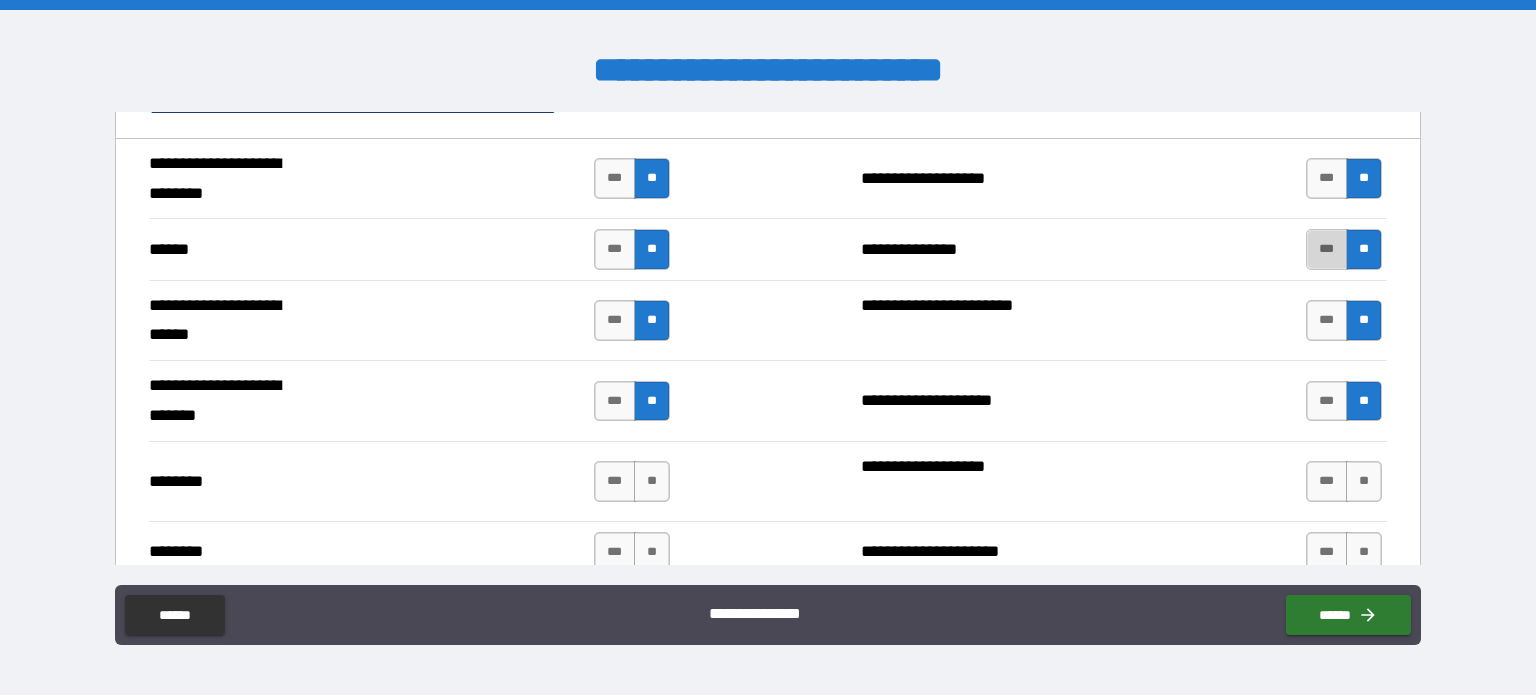 click on "***" at bounding box center (1327, 249) 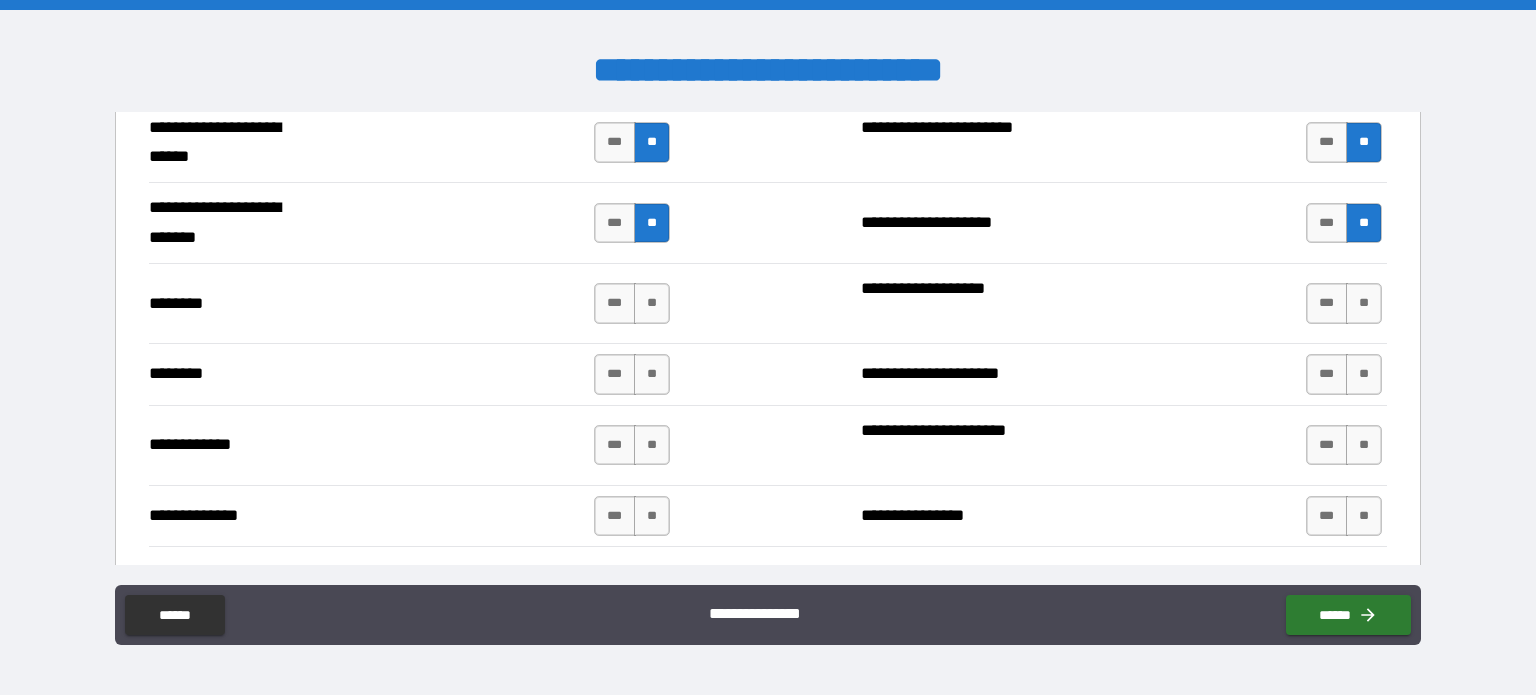 scroll, scrollTop: 1800, scrollLeft: 0, axis: vertical 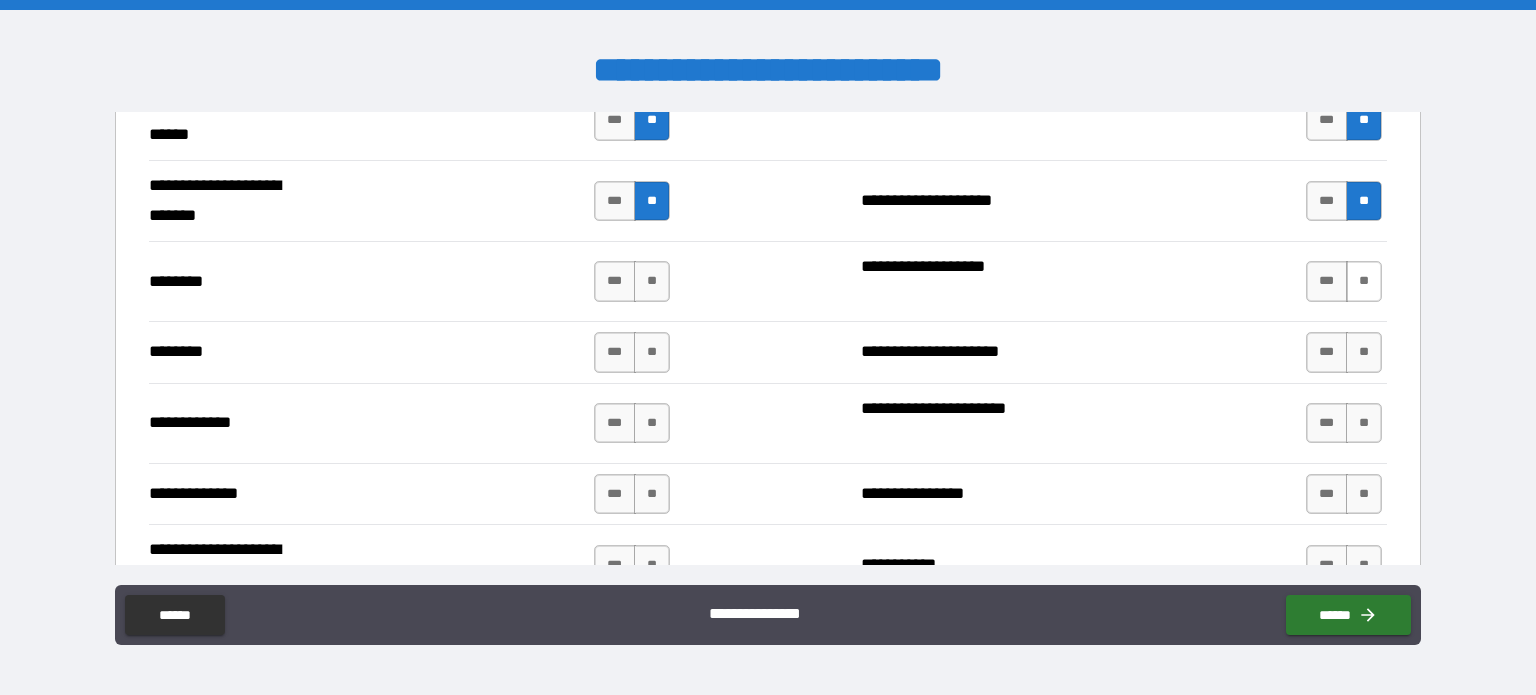 click on "**" at bounding box center (1364, 281) 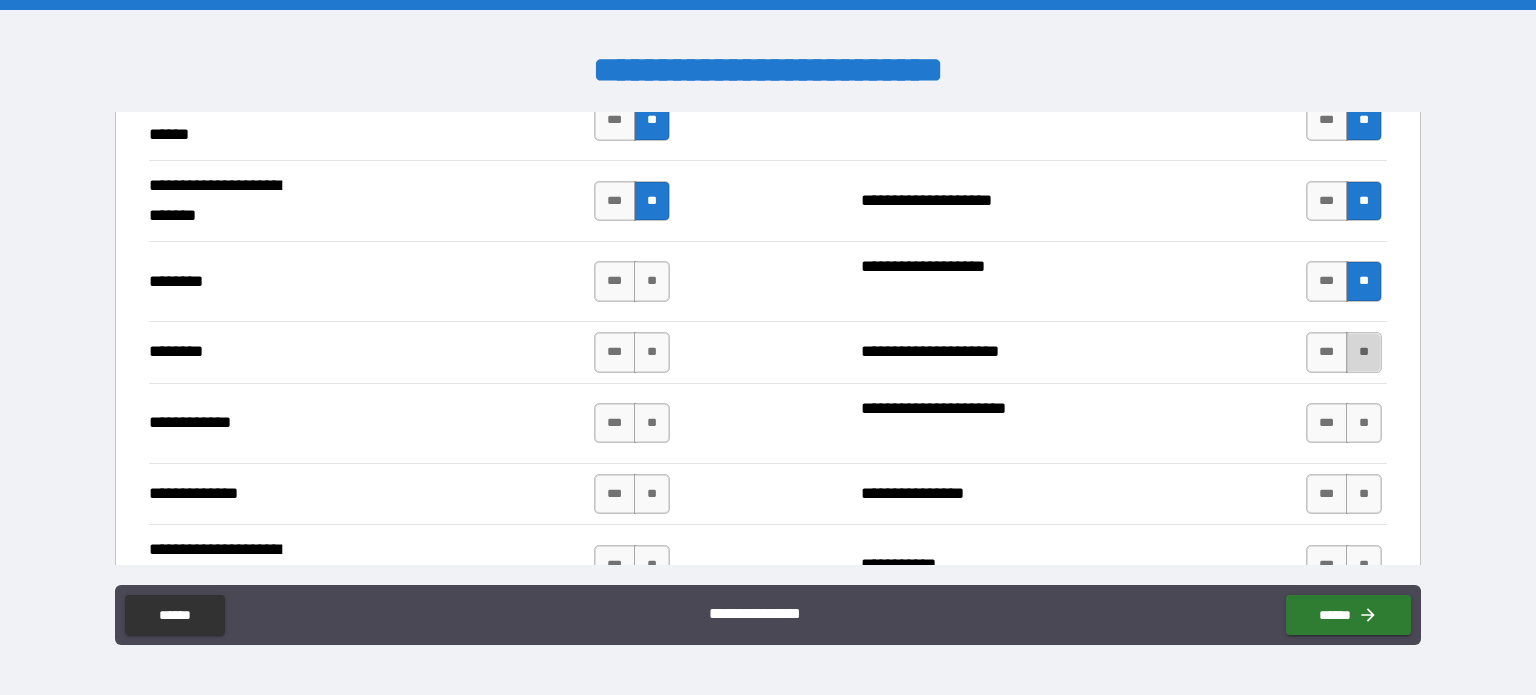 click on "**" at bounding box center [1364, 352] 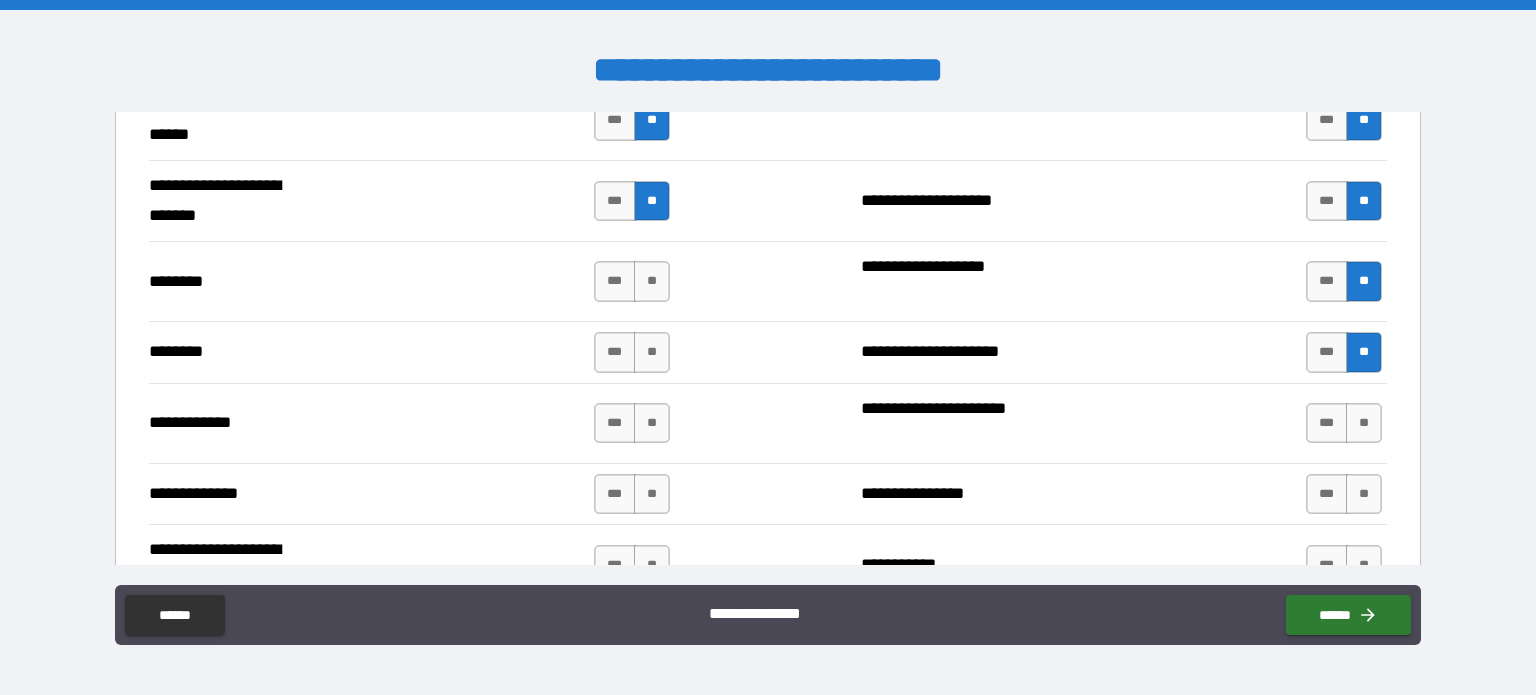 drag, startPoint x: 1354, startPoint y: 411, endPoint x: 1348, endPoint y: 457, distance: 46.389652 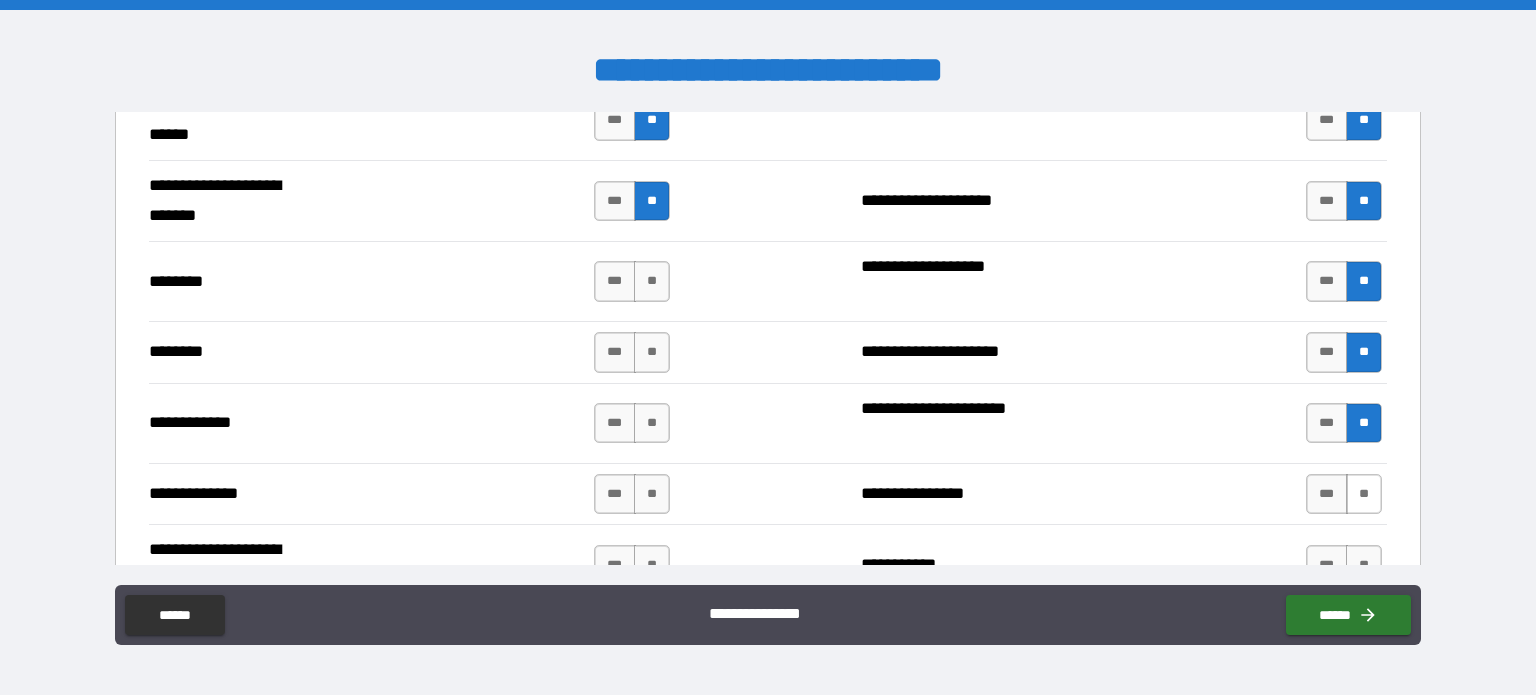 click on "**" at bounding box center (1364, 494) 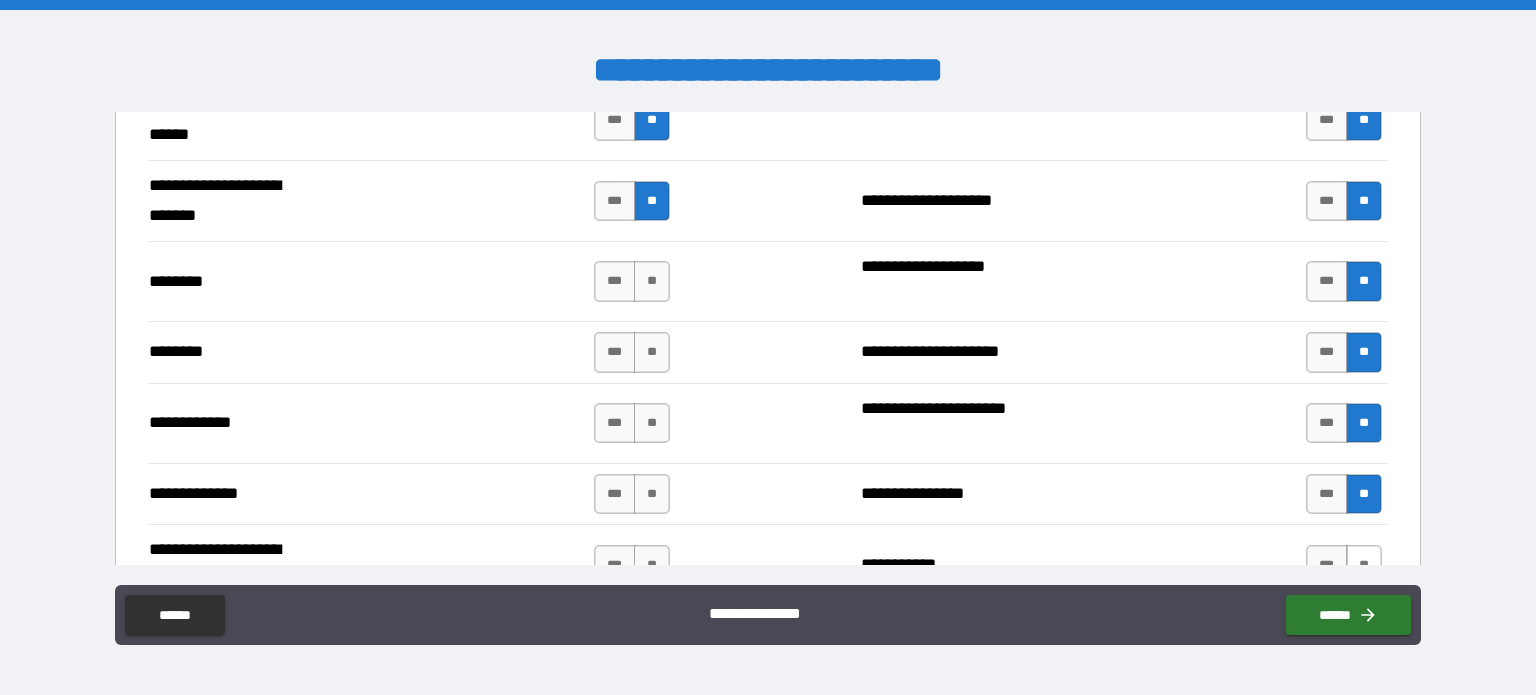 click on "**" at bounding box center [1364, 565] 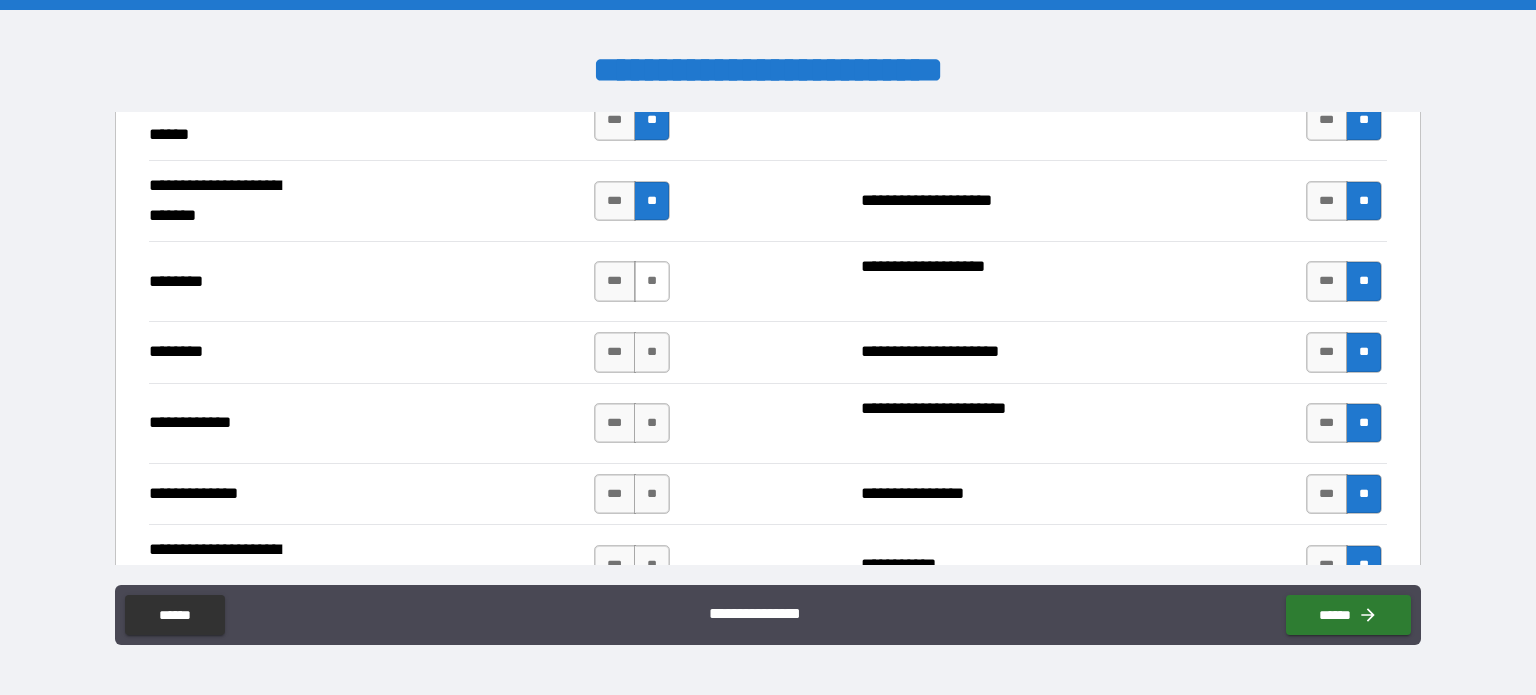 click on "**" at bounding box center (652, 281) 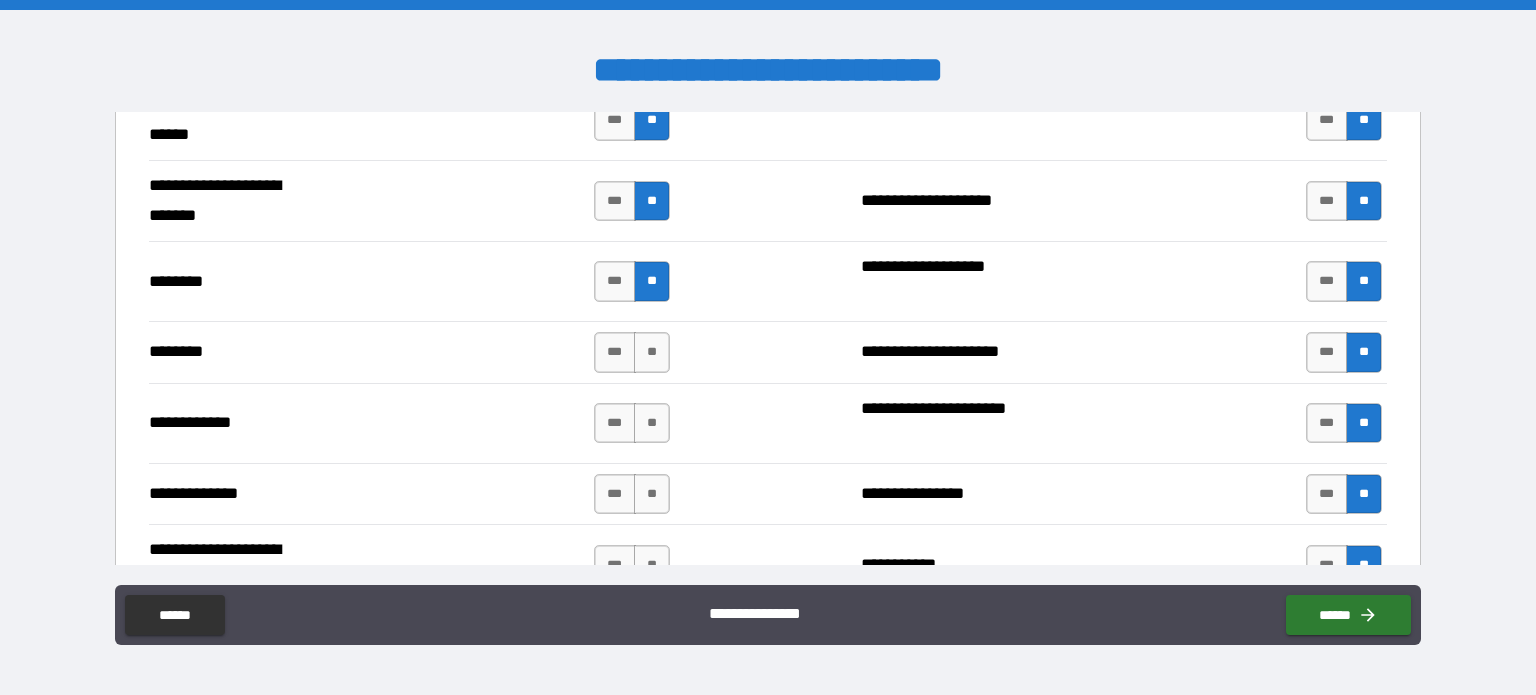 drag, startPoint x: 634, startPoint y: 348, endPoint x: 648, endPoint y: 375, distance: 30.413813 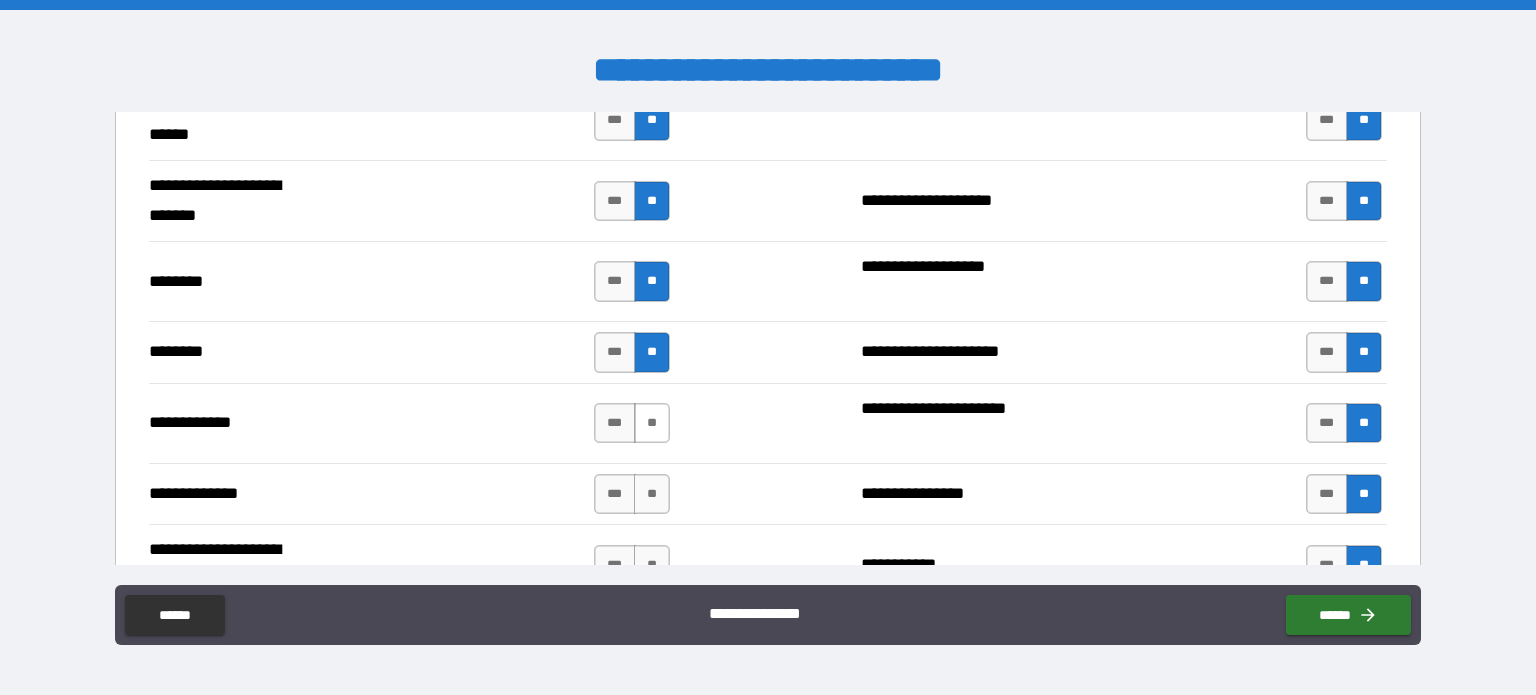 drag, startPoint x: 647, startPoint y: 419, endPoint x: 641, endPoint y: 444, distance: 25.70992 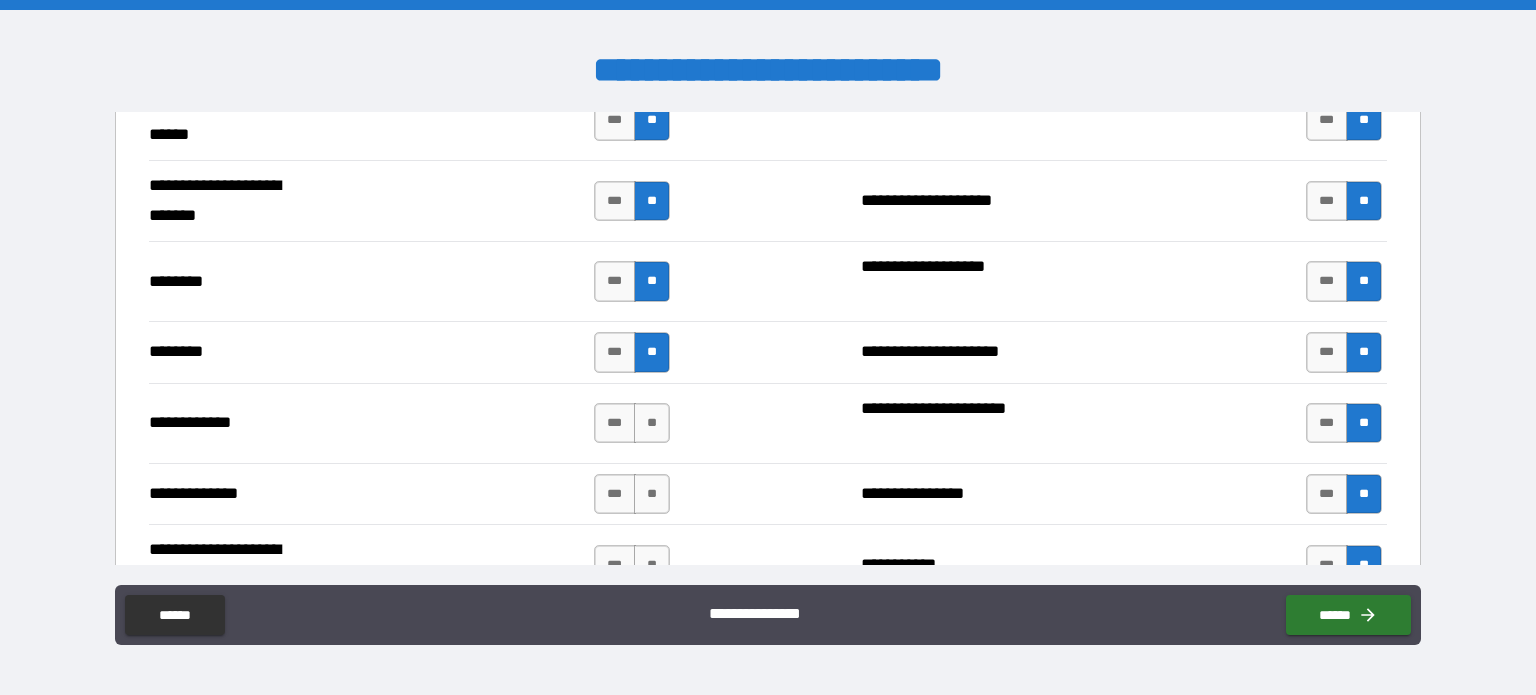 click on "**" at bounding box center (652, 423) 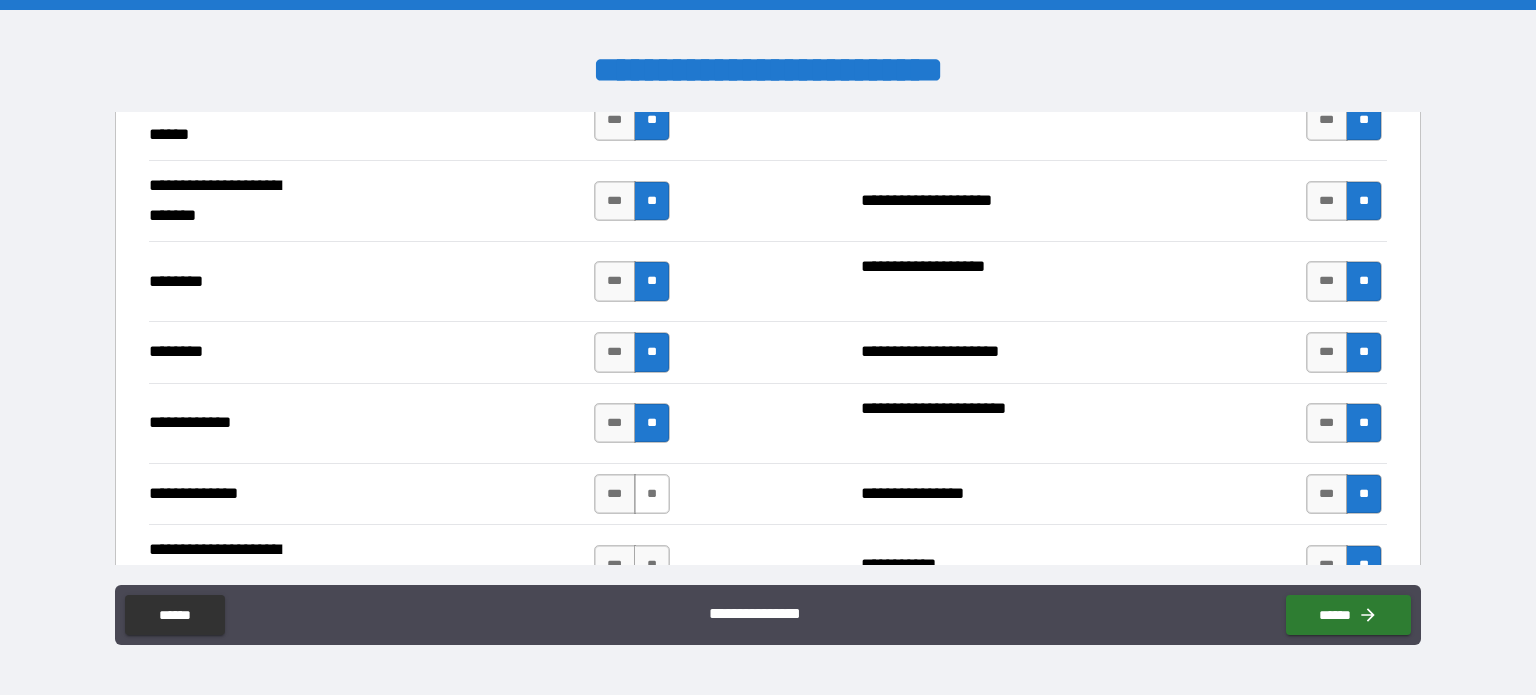 drag, startPoint x: 646, startPoint y: 487, endPoint x: 646, endPoint y: 504, distance: 17 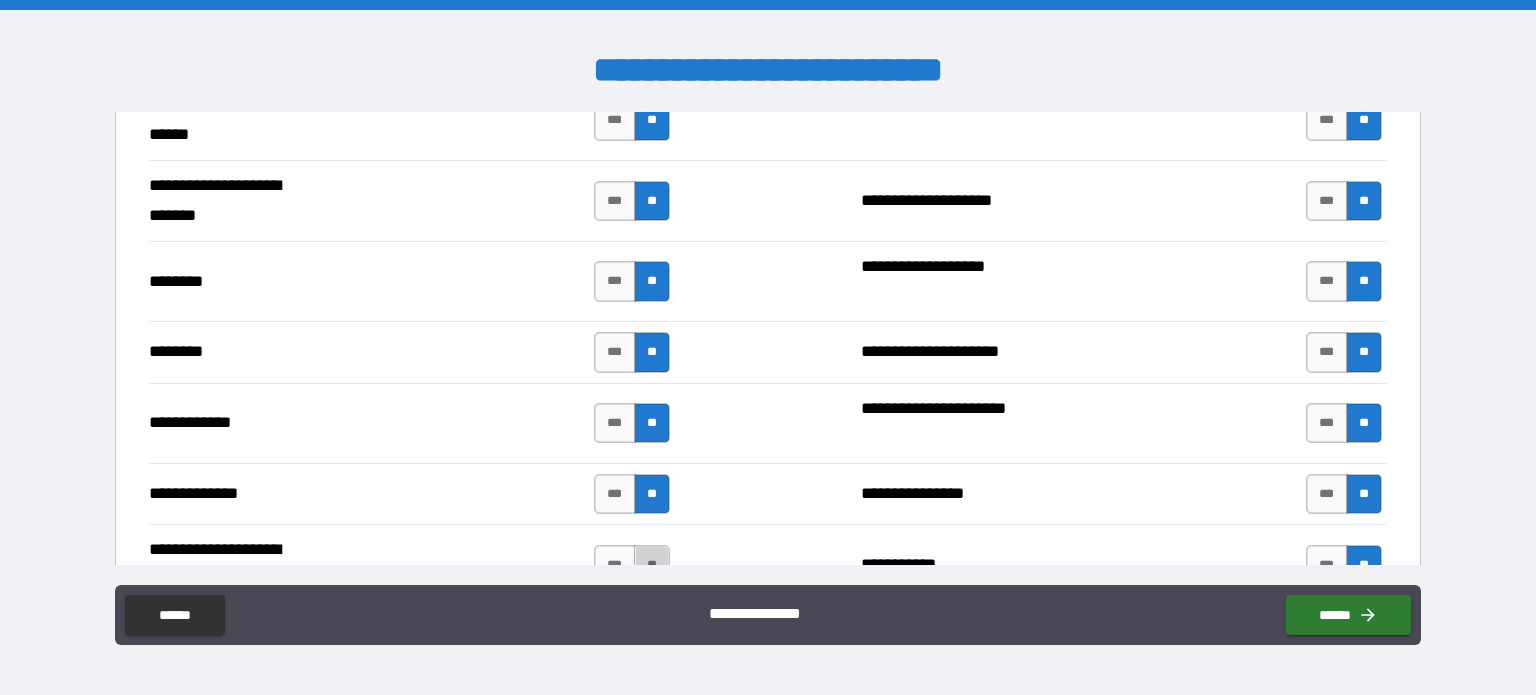 drag, startPoint x: 640, startPoint y: 551, endPoint x: 673, endPoint y: 532, distance: 38.078865 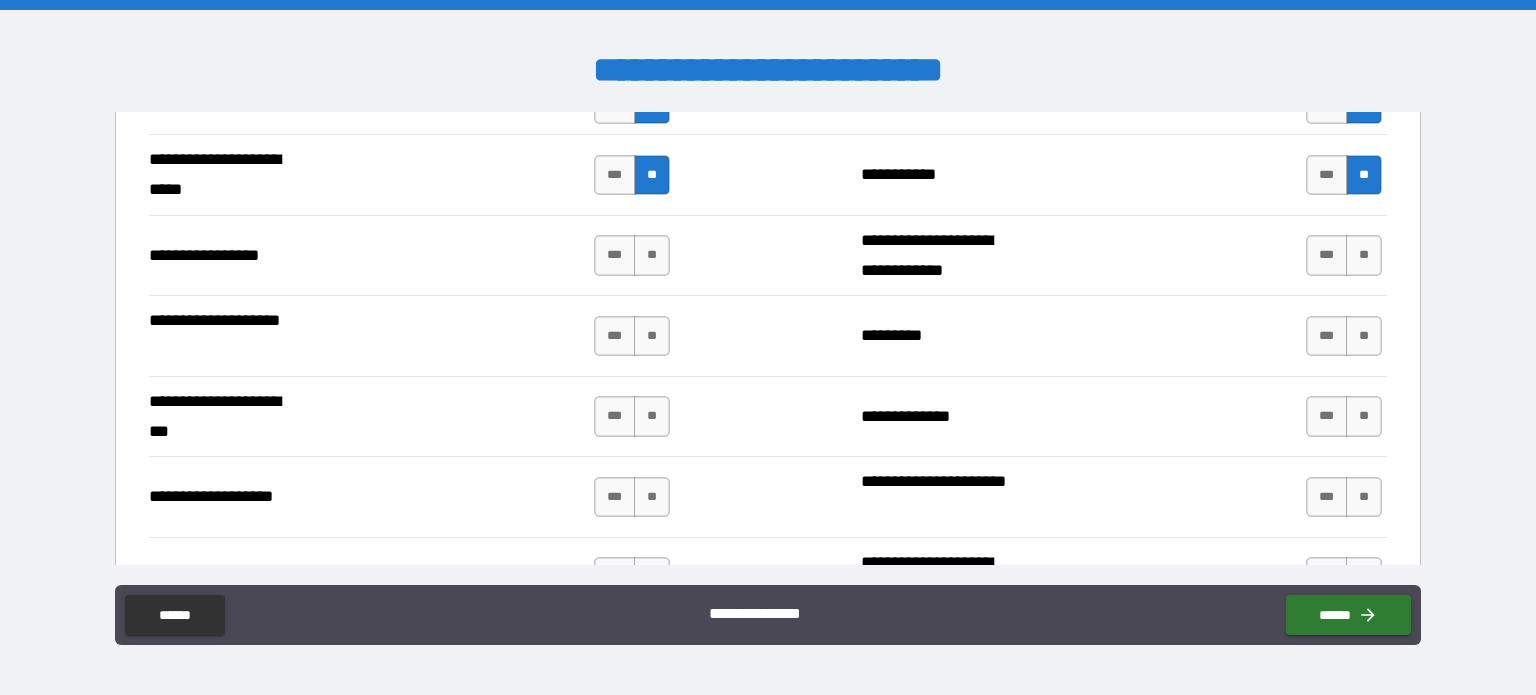 scroll, scrollTop: 2200, scrollLeft: 0, axis: vertical 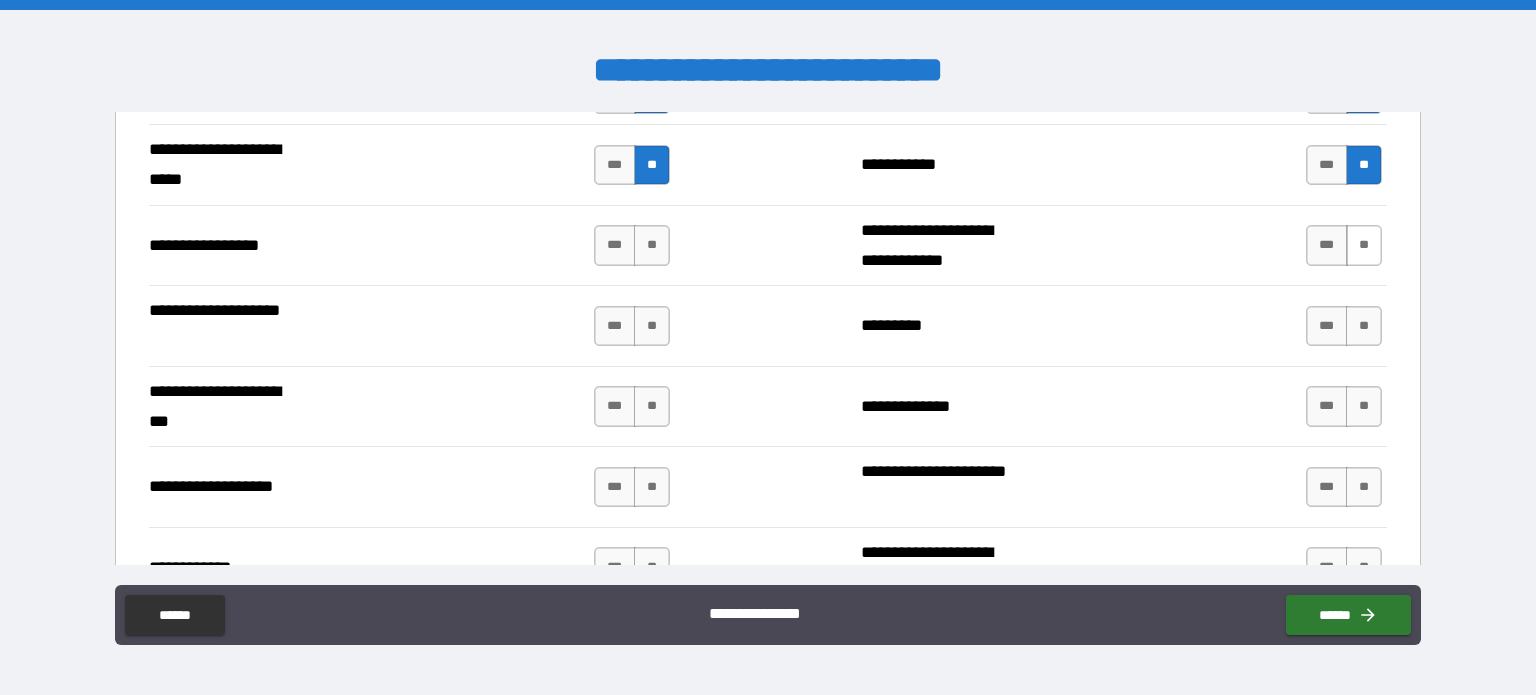 click on "**" at bounding box center [1364, 245] 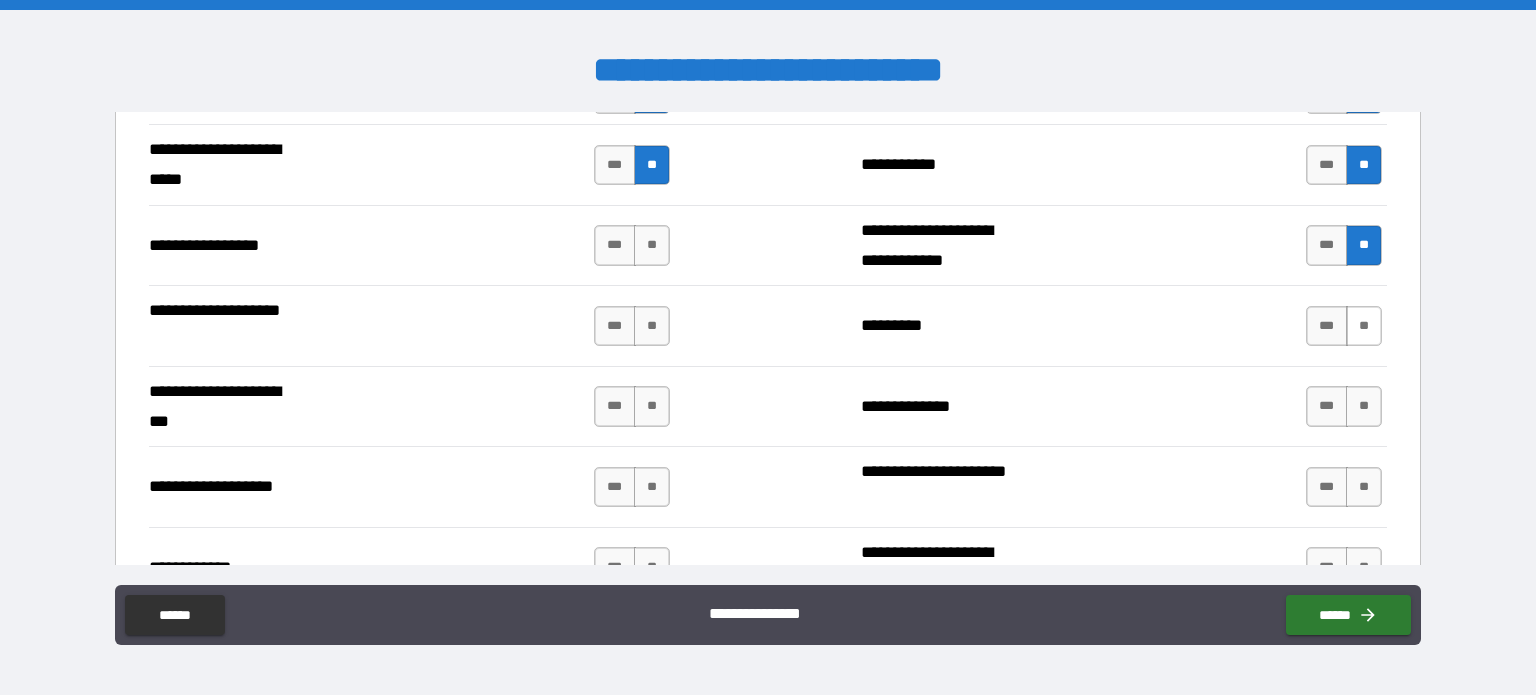 click on "**" at bounding box center [1364, 326] 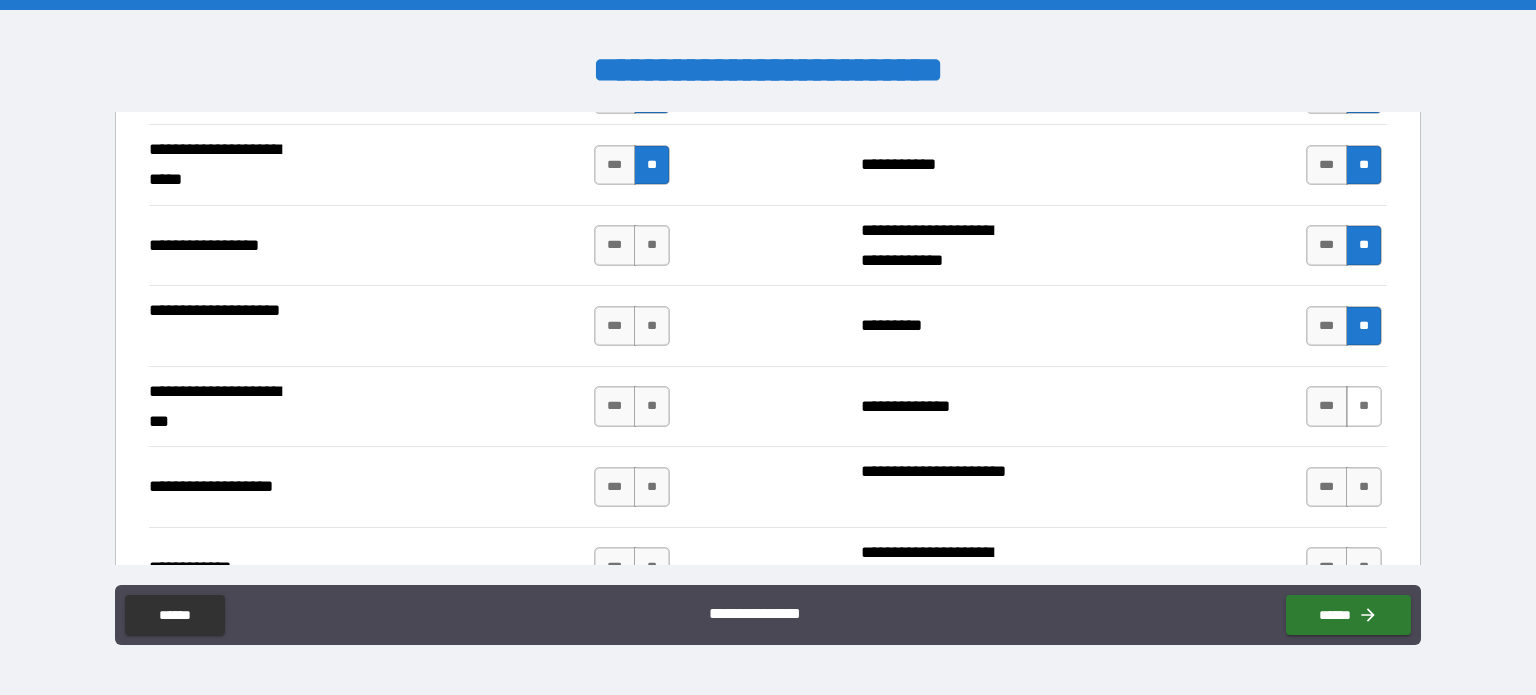drag, startPoint x: 1354, startPoint y: 401, endPoint x: 1356, endPoint y: 416, distance: 15.132746 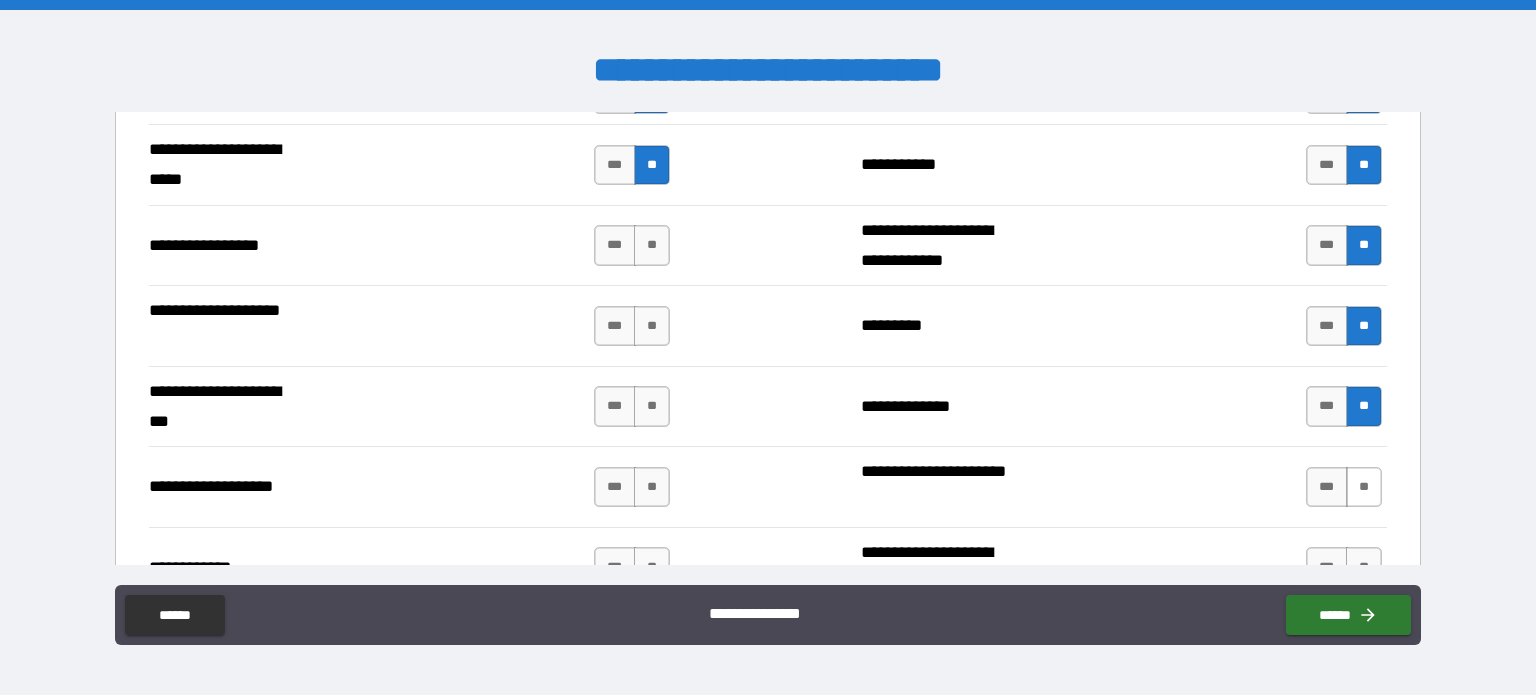 click on "**" at bounding box center [1364, 487] 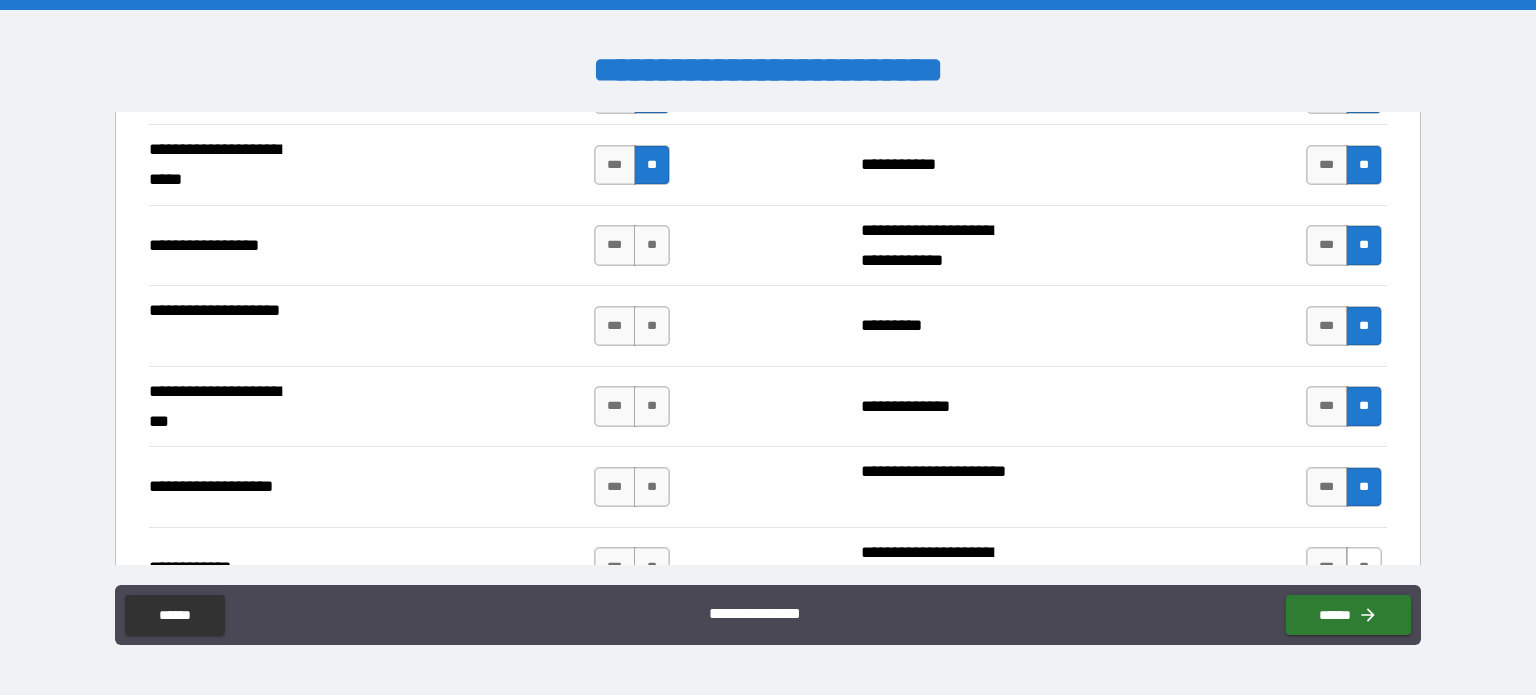 click on "**" at bounding box center [1364, 567] 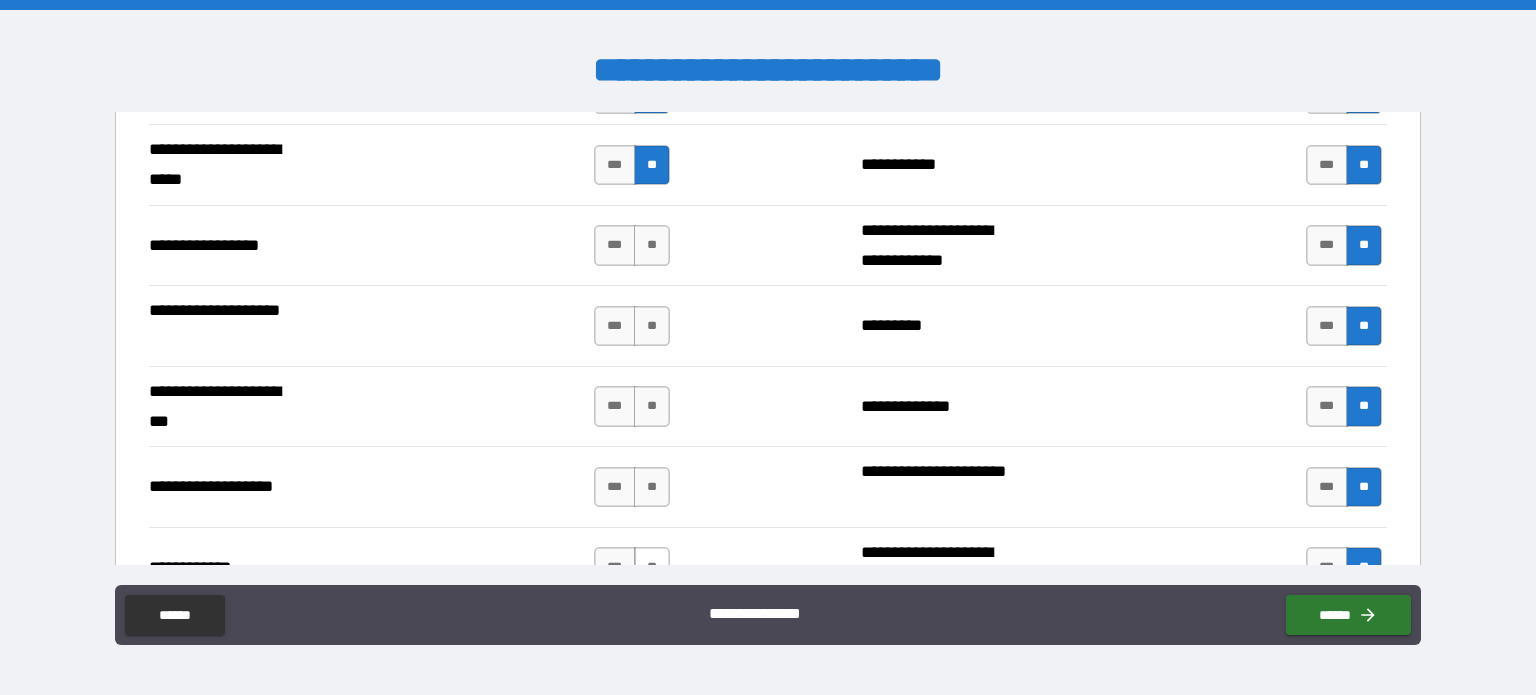 click on "**" at bounding box center [652, 567] 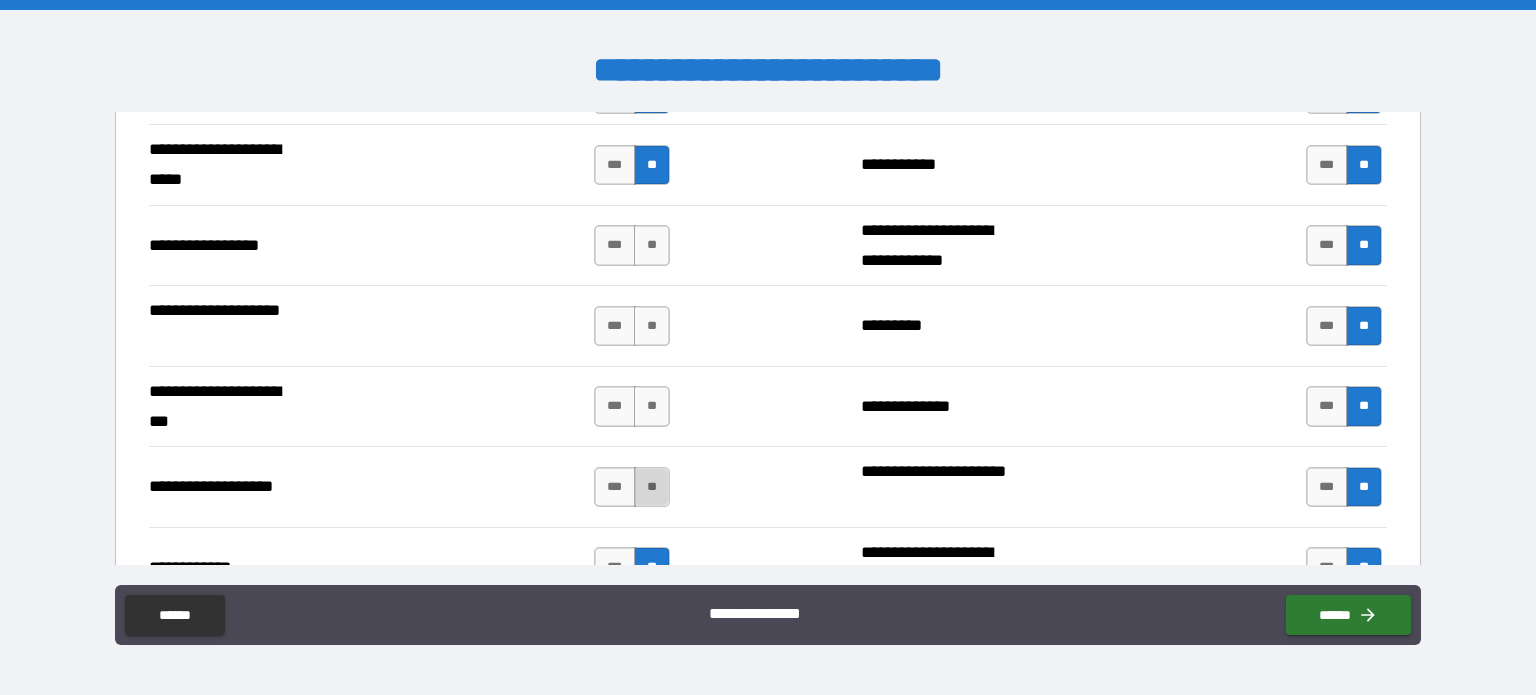 click on "**" at bounding box center [652, 487] 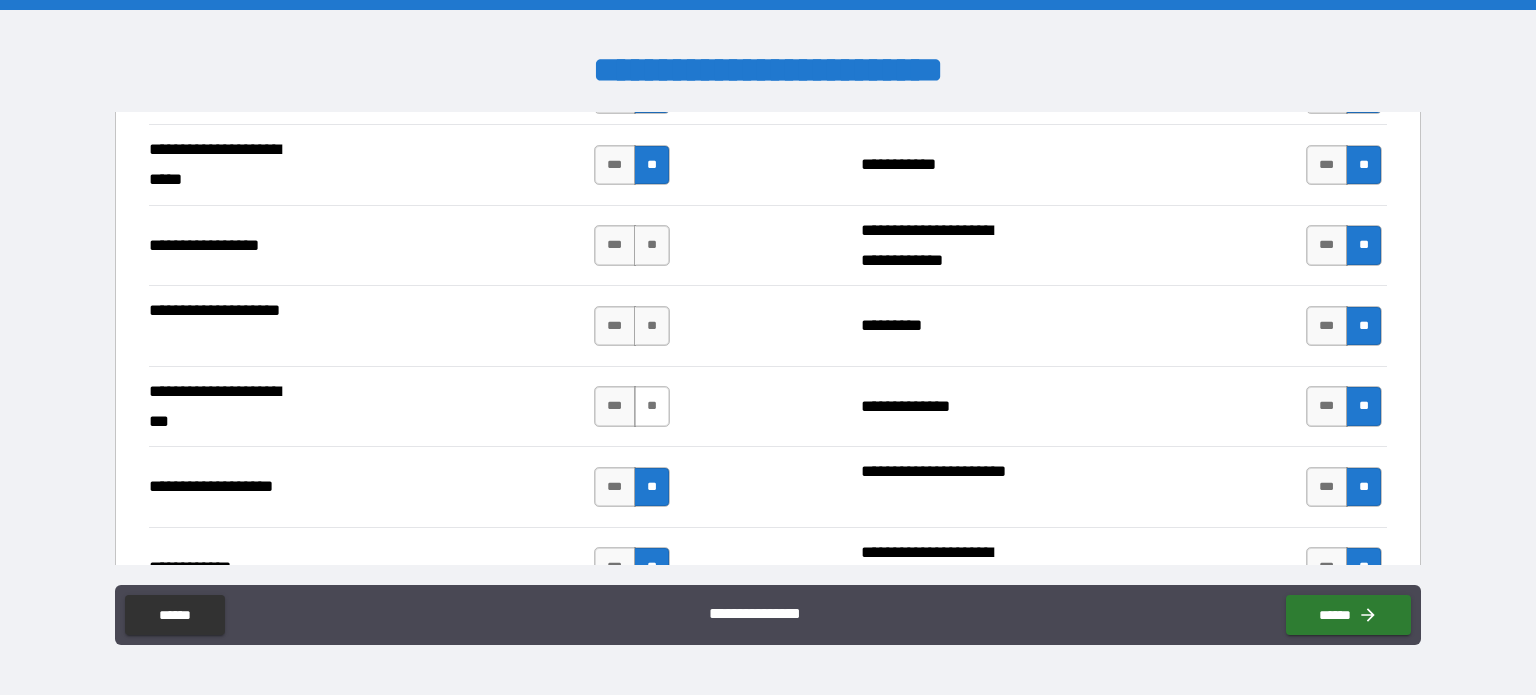 click on "**" at bounding box center [652, 406] 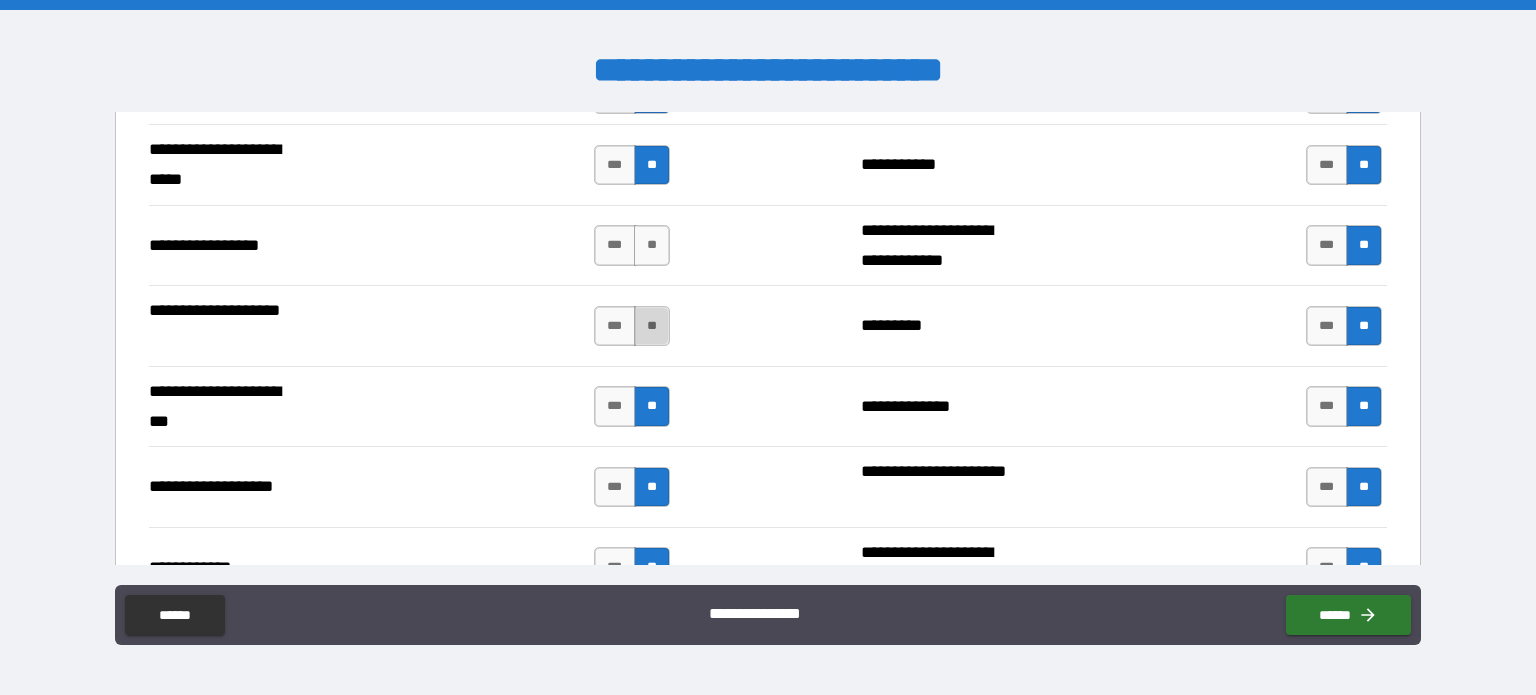 click on "**" at bounding box center (652, 326) 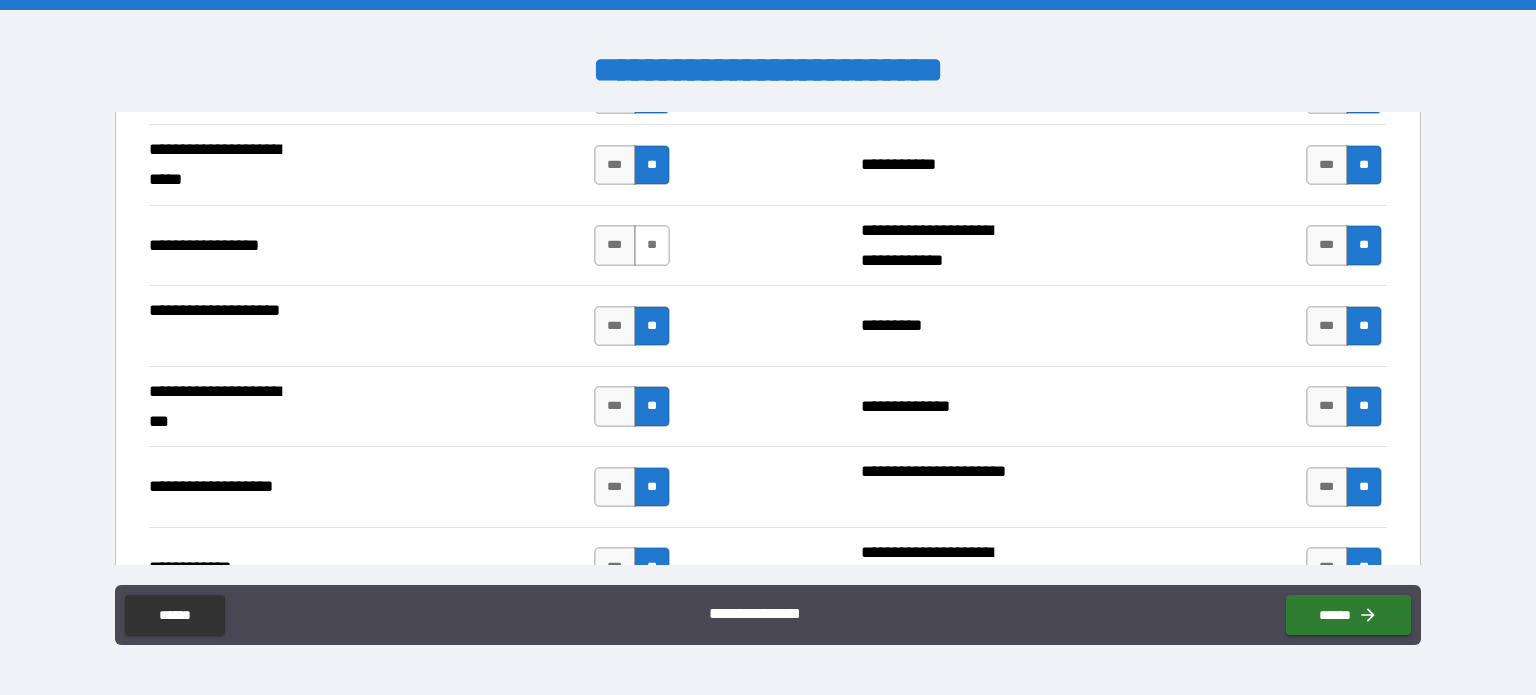 click on "**" at bounding box center [652, 245] 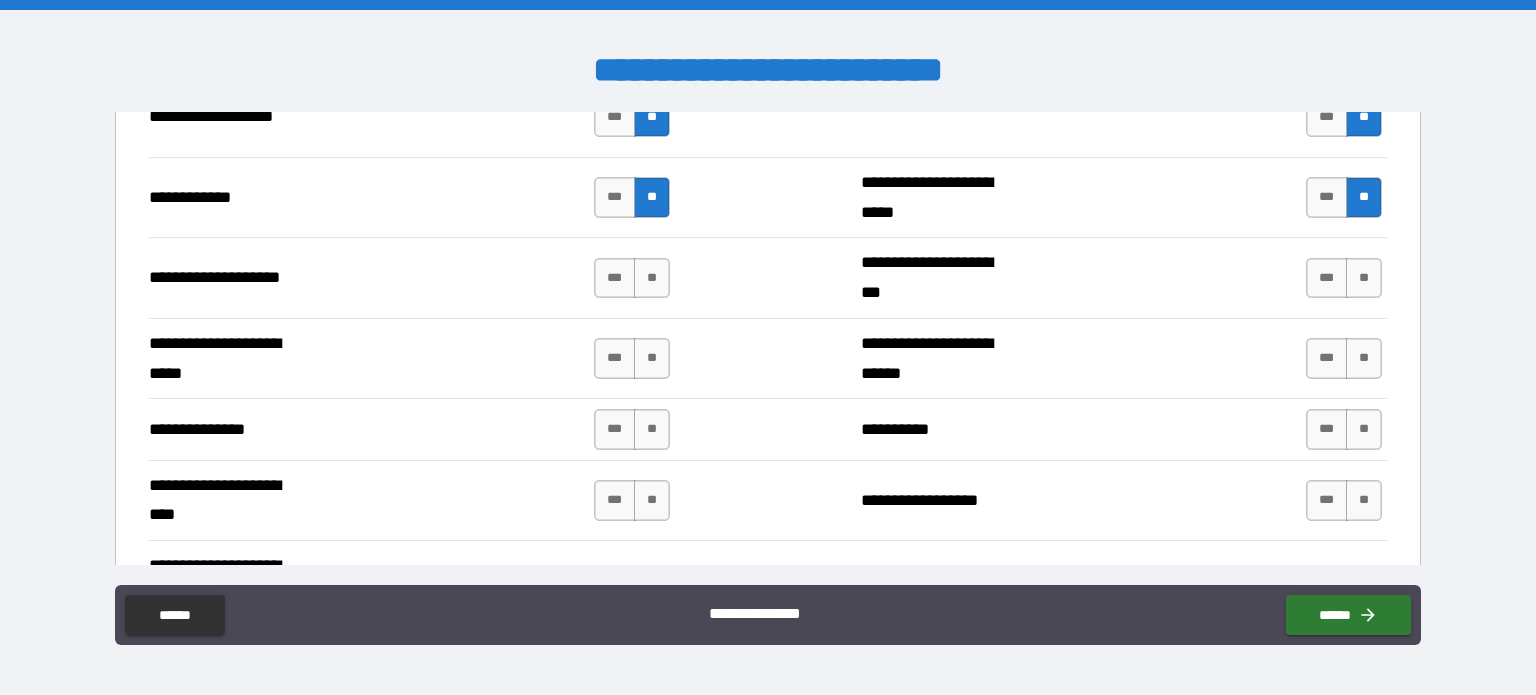 scroll, scrollTop: 2600, scrollLeft: 0, axis: vertical 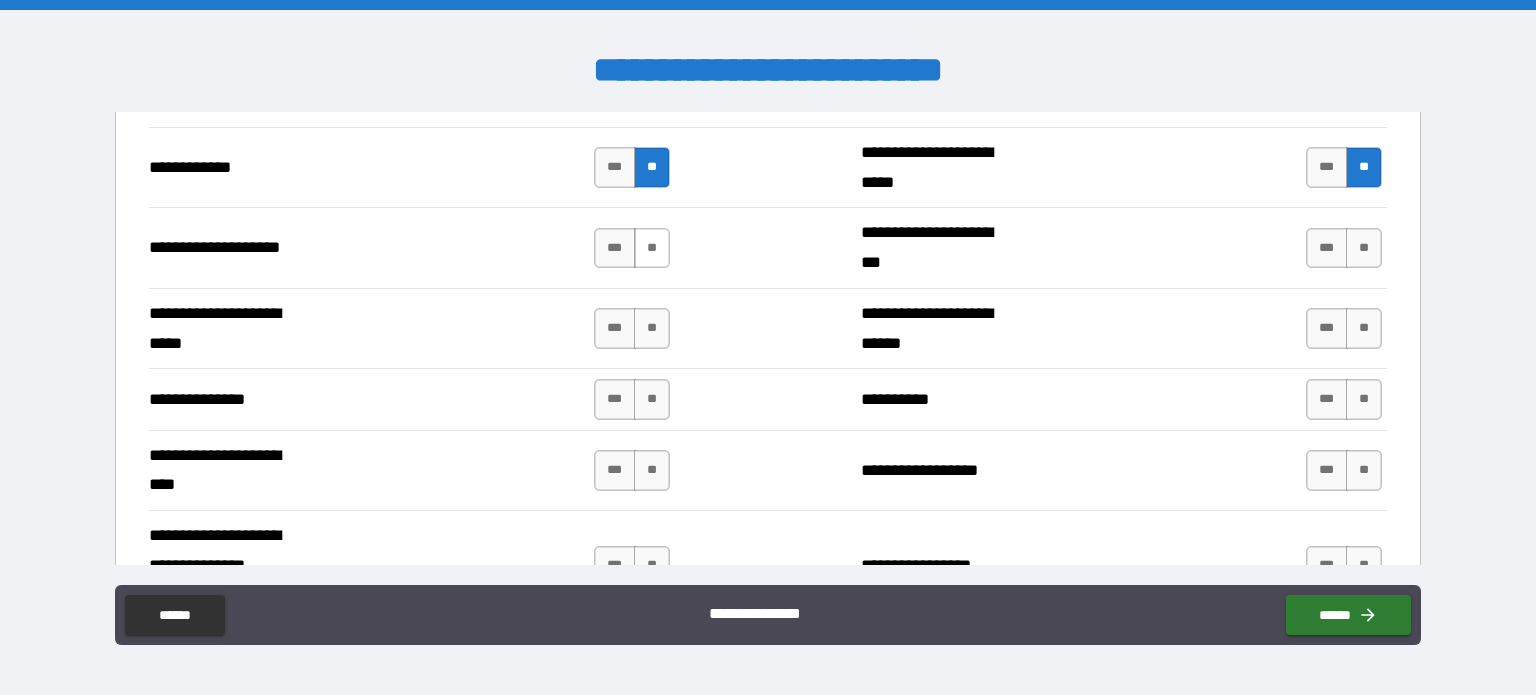 click on "**" at bounding box center [652, 248] 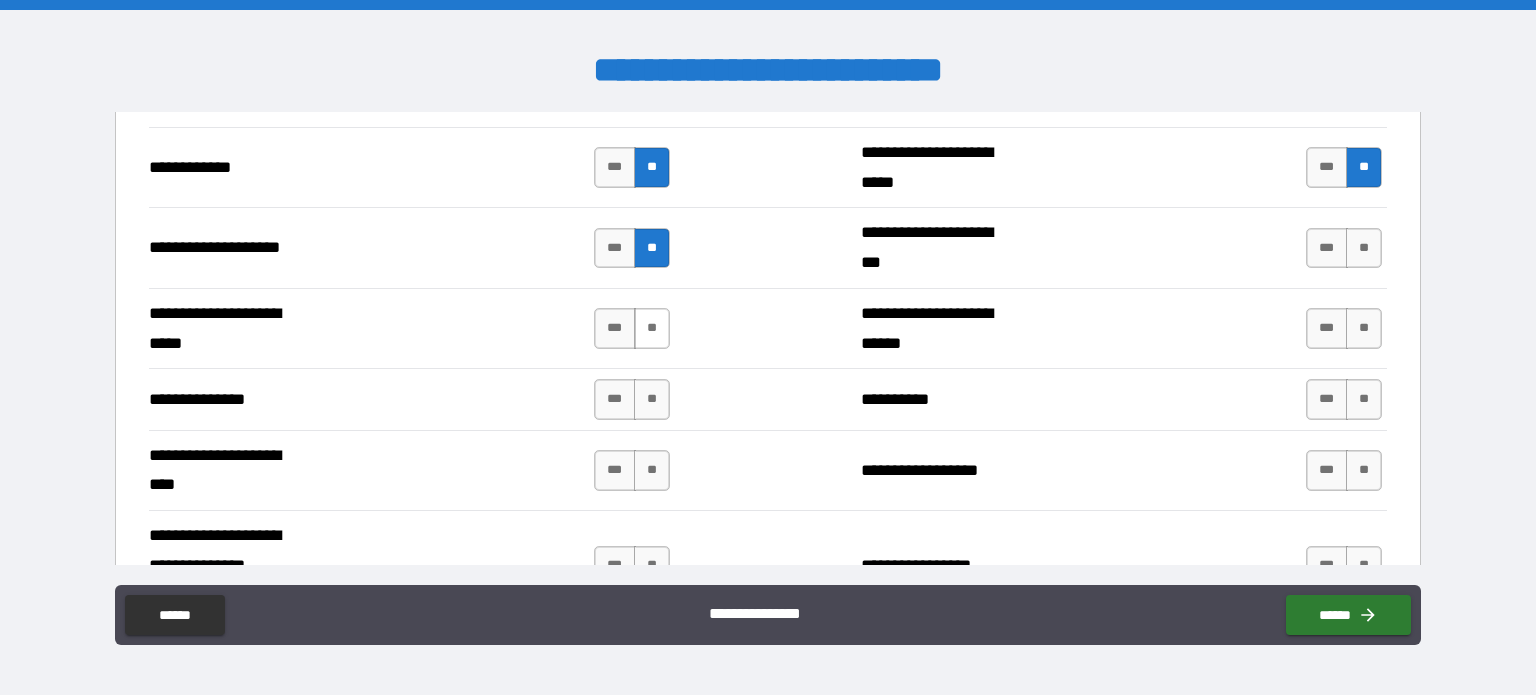 drag, startPoint x: 656, startPoint y: 315, endPoint x: 658, endPoint y: 325, distance: 10.198039 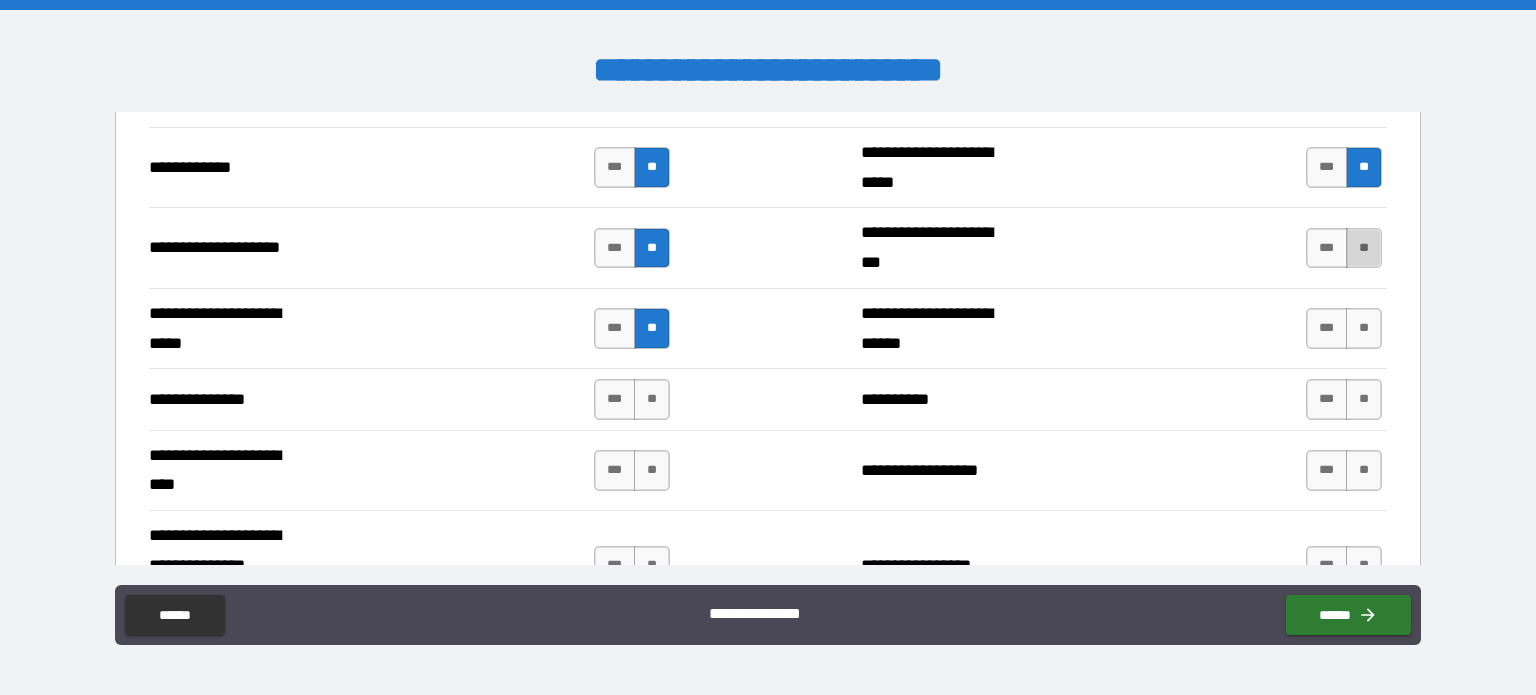 click on "**" at bounding box center (1364, 248) 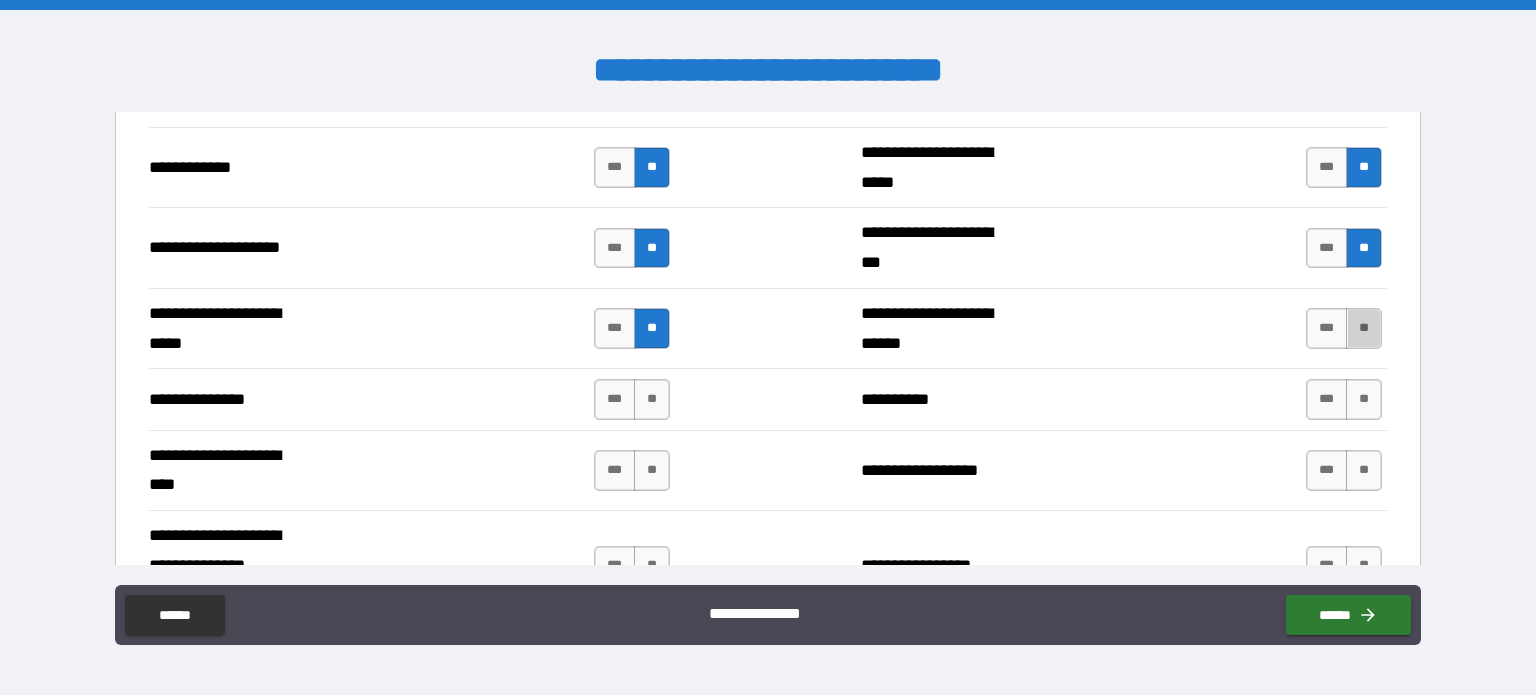 drag, startPoint x: 1356, startPoint y: 324, endPoint x: 1360, endPoint y: 348, distance: 24.33105 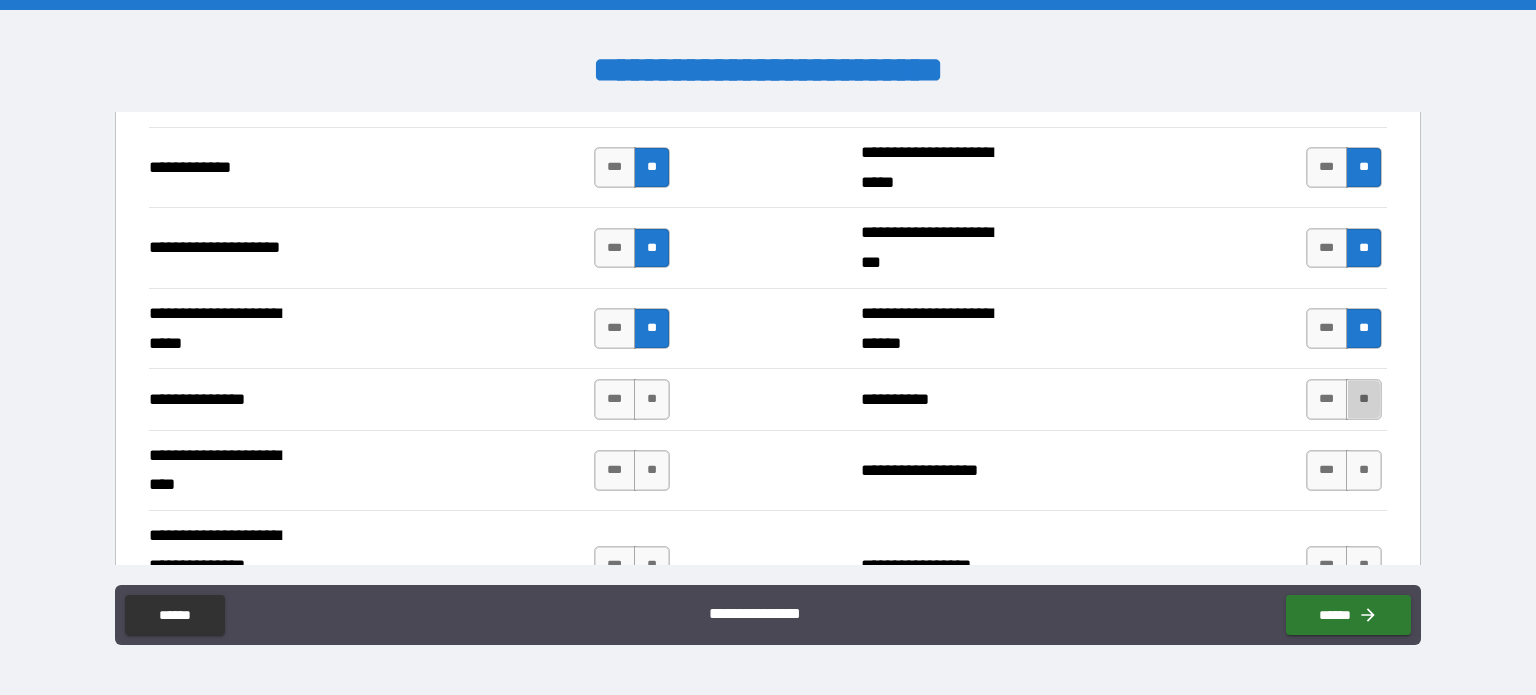drag, startPoint x: 1348, startPoint y: 386, endPoint x: 1341, endPoint y: 420, distance: 34.713108 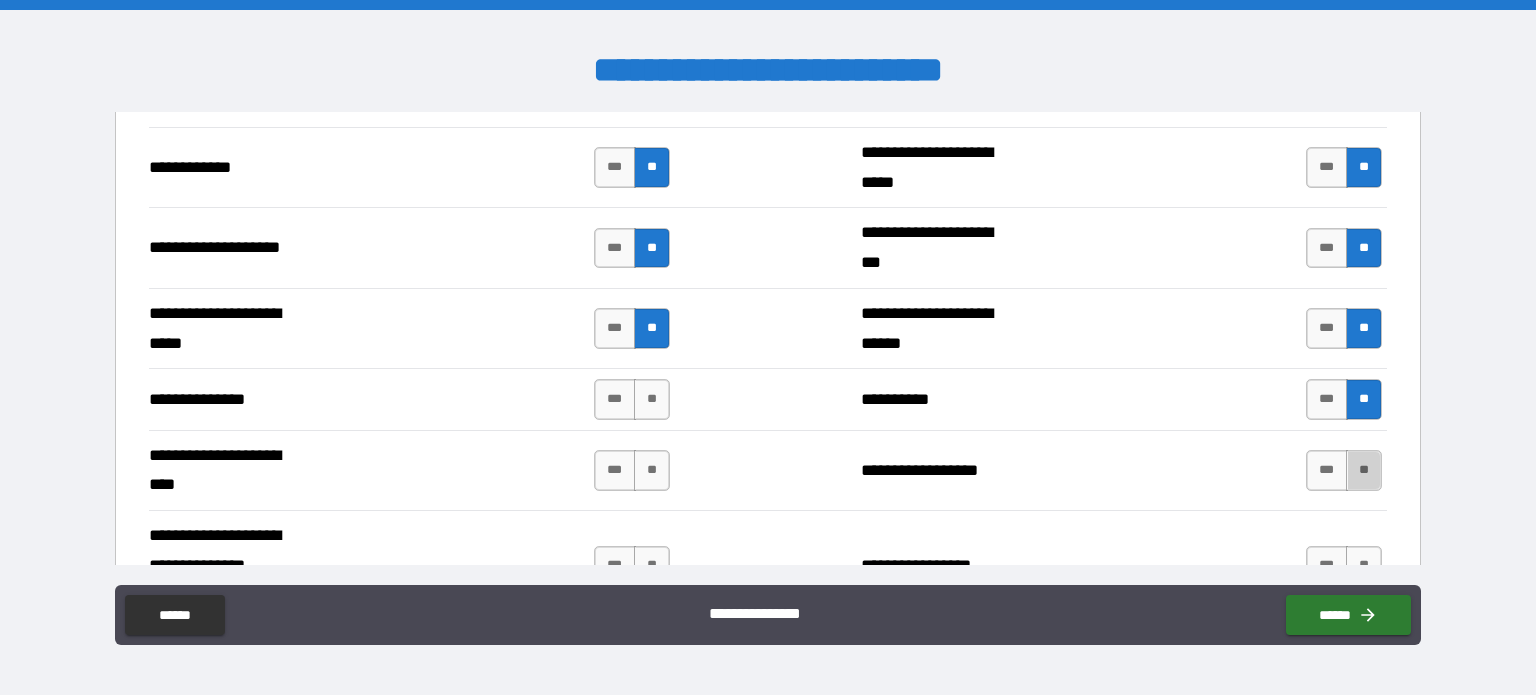 drag, startPoint x: 1348, startPoint y: 459, endPoint x: 1345, endPoint y: 517, distance: 58.077534 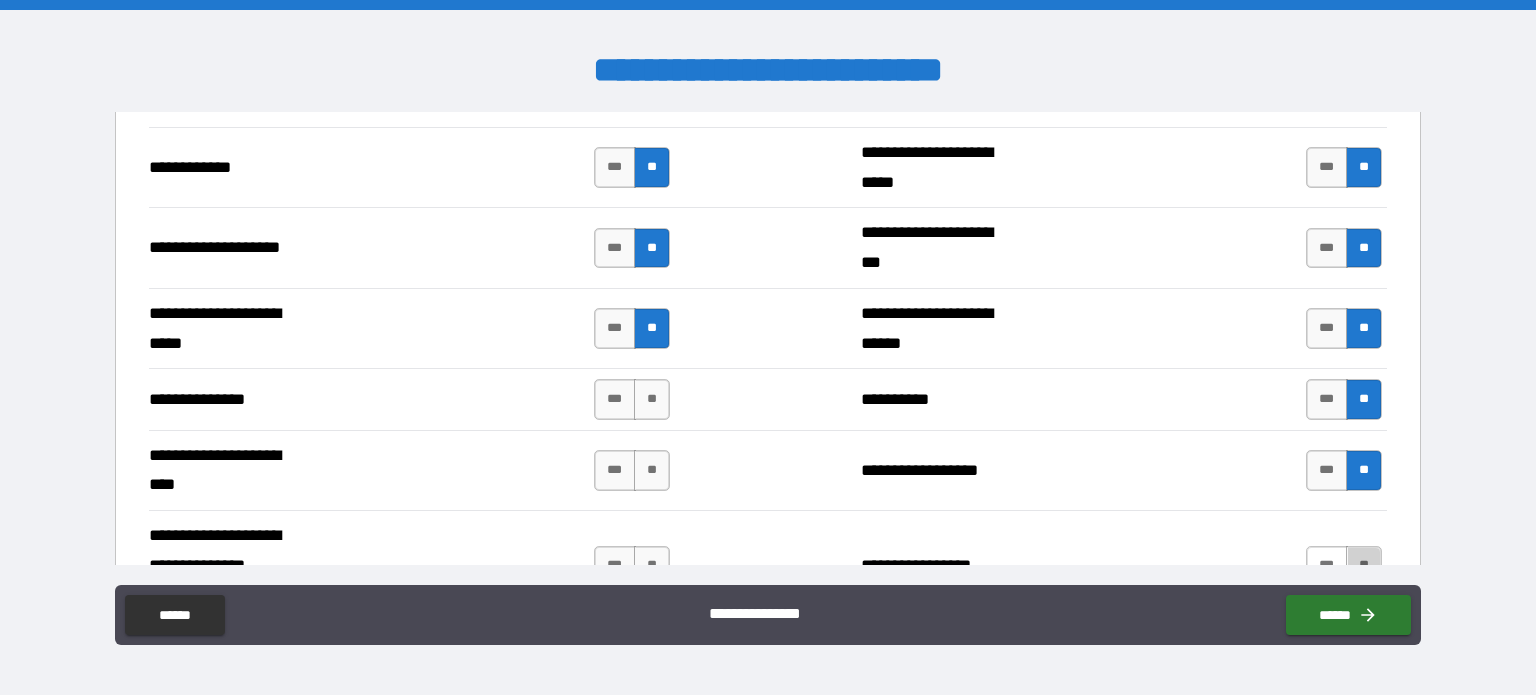 drag, startPoint x: 1348, startPoint y: 549, endPoint x: 1324, endPoint y: 555, distance: 24.738634 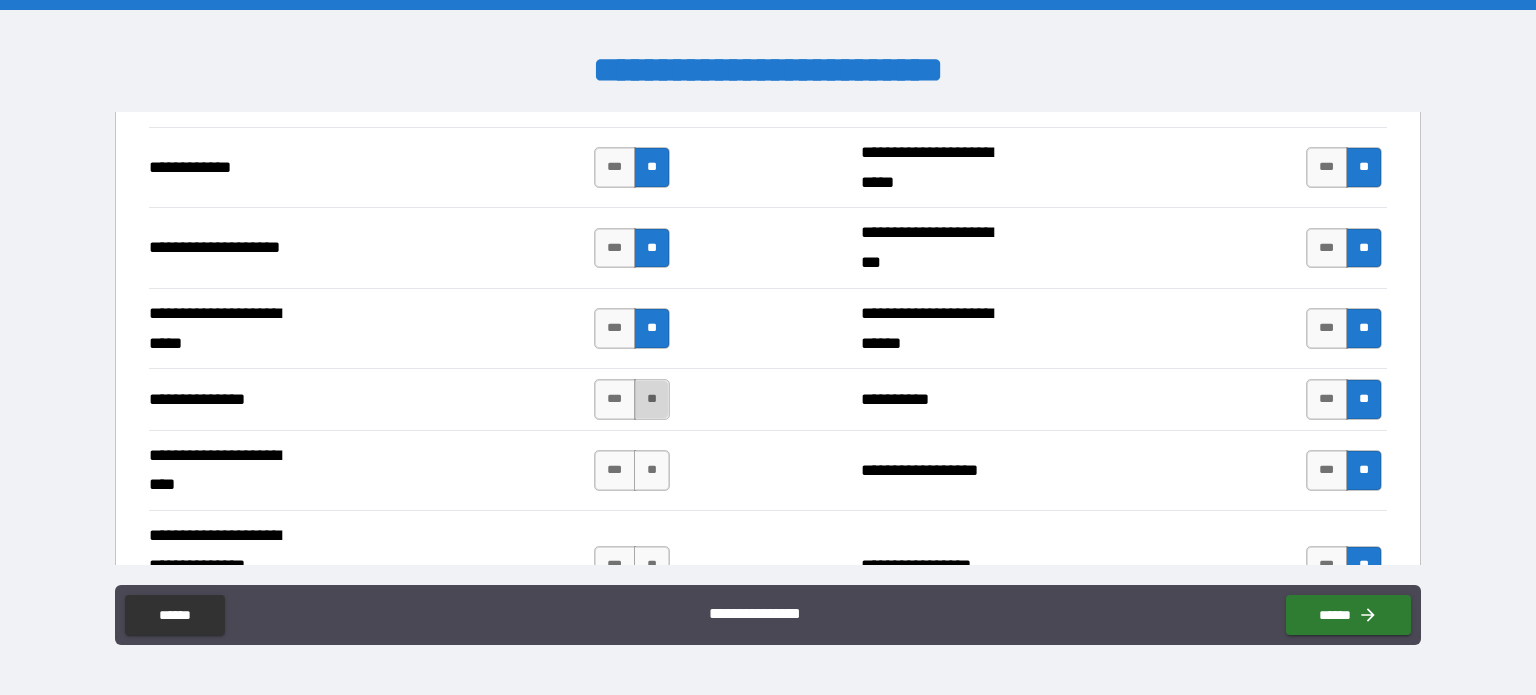 click on "**" at bounding box center [652, 399] 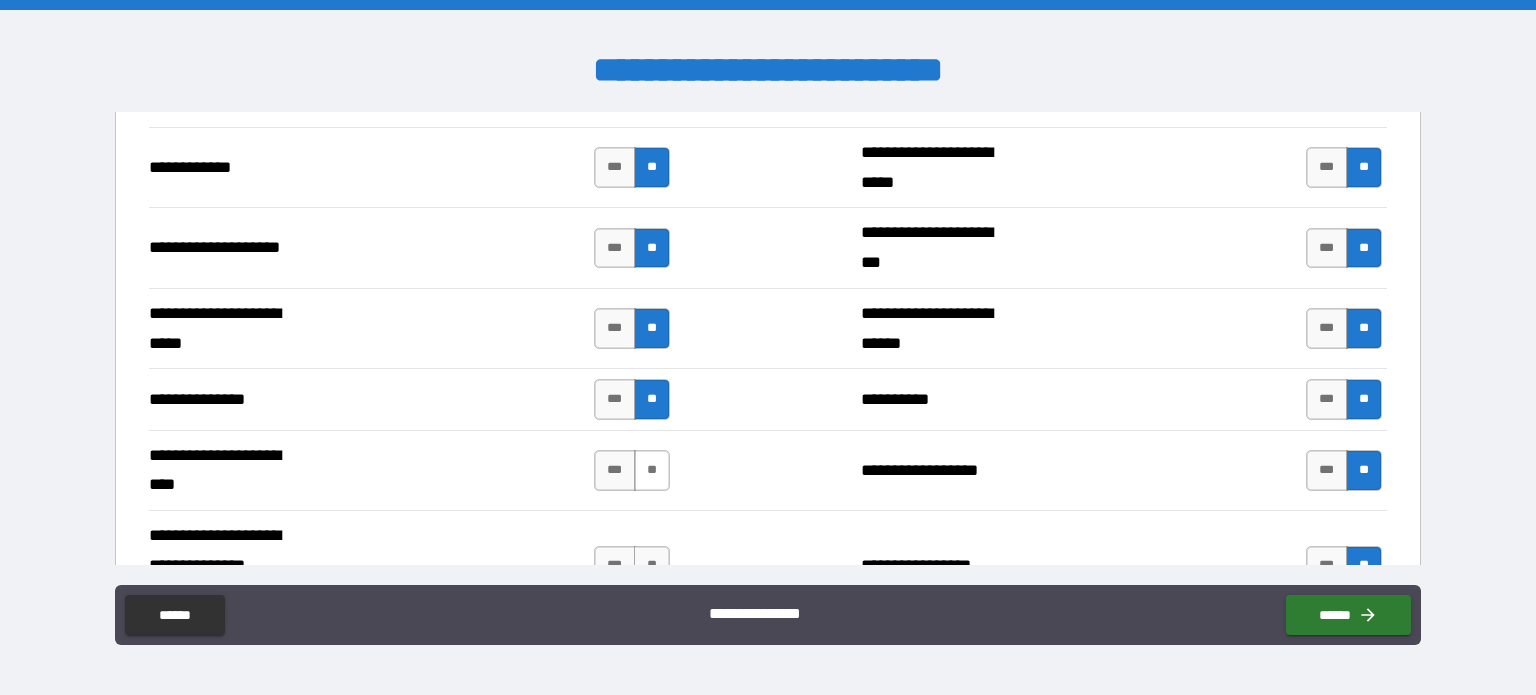 click on "**" at bounding box center (652, 470) 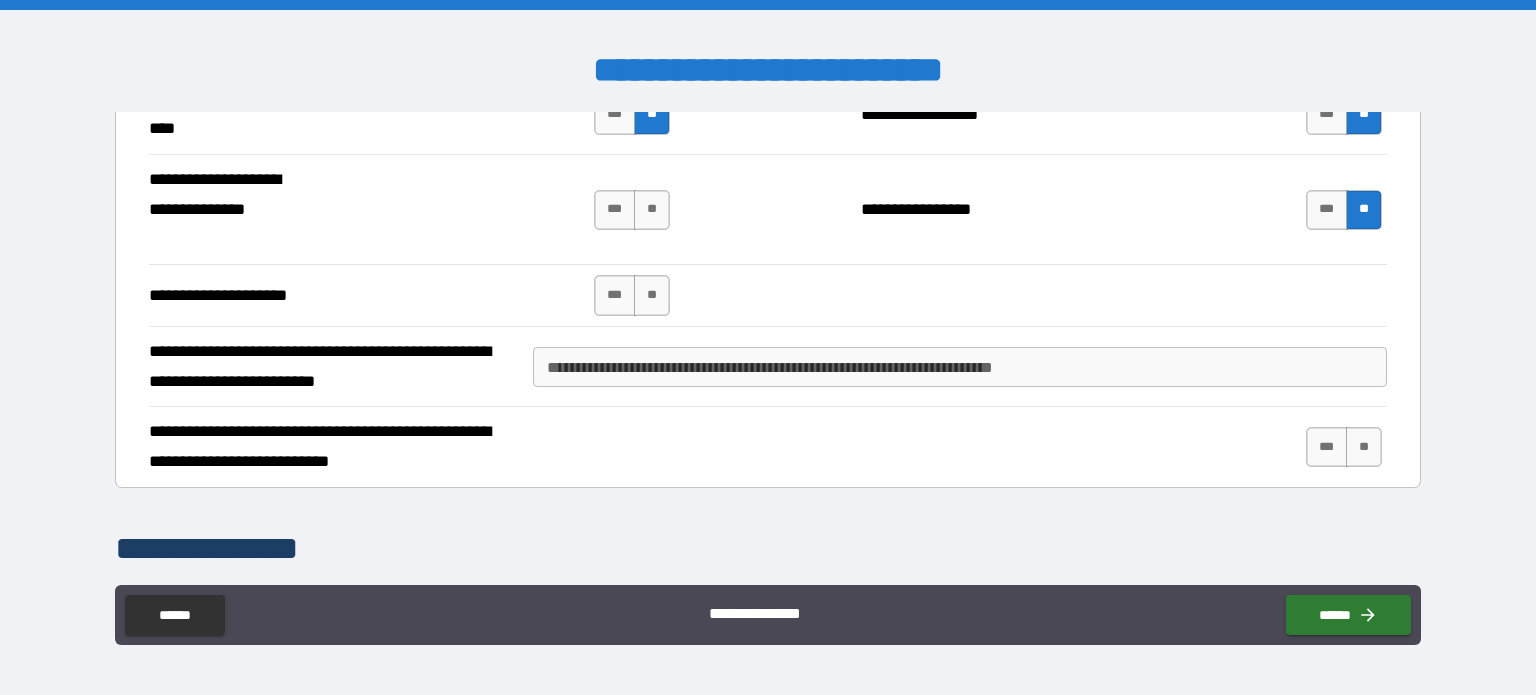 scroll, scrollTop: 3000, scrollLeft: 0, axis: vertical 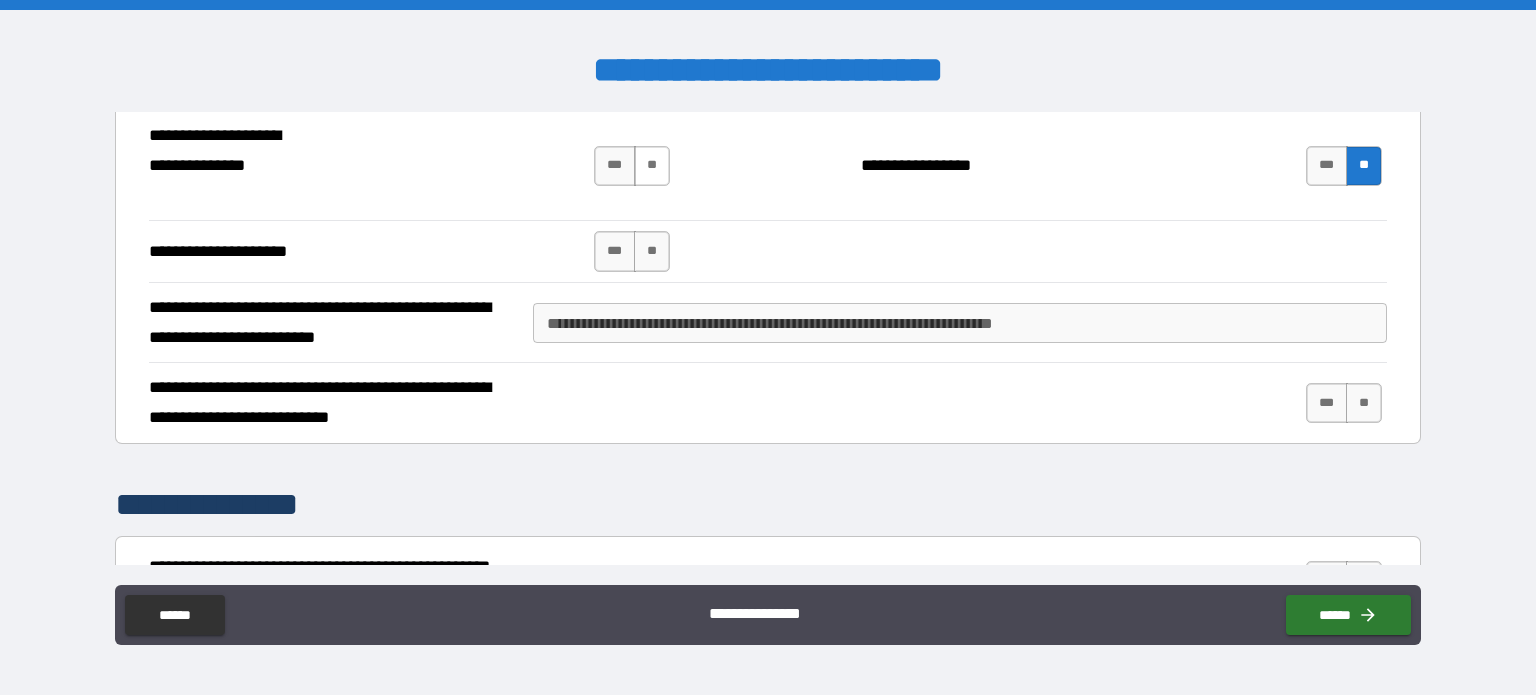 click on "**" at bounding box center [652, 166] 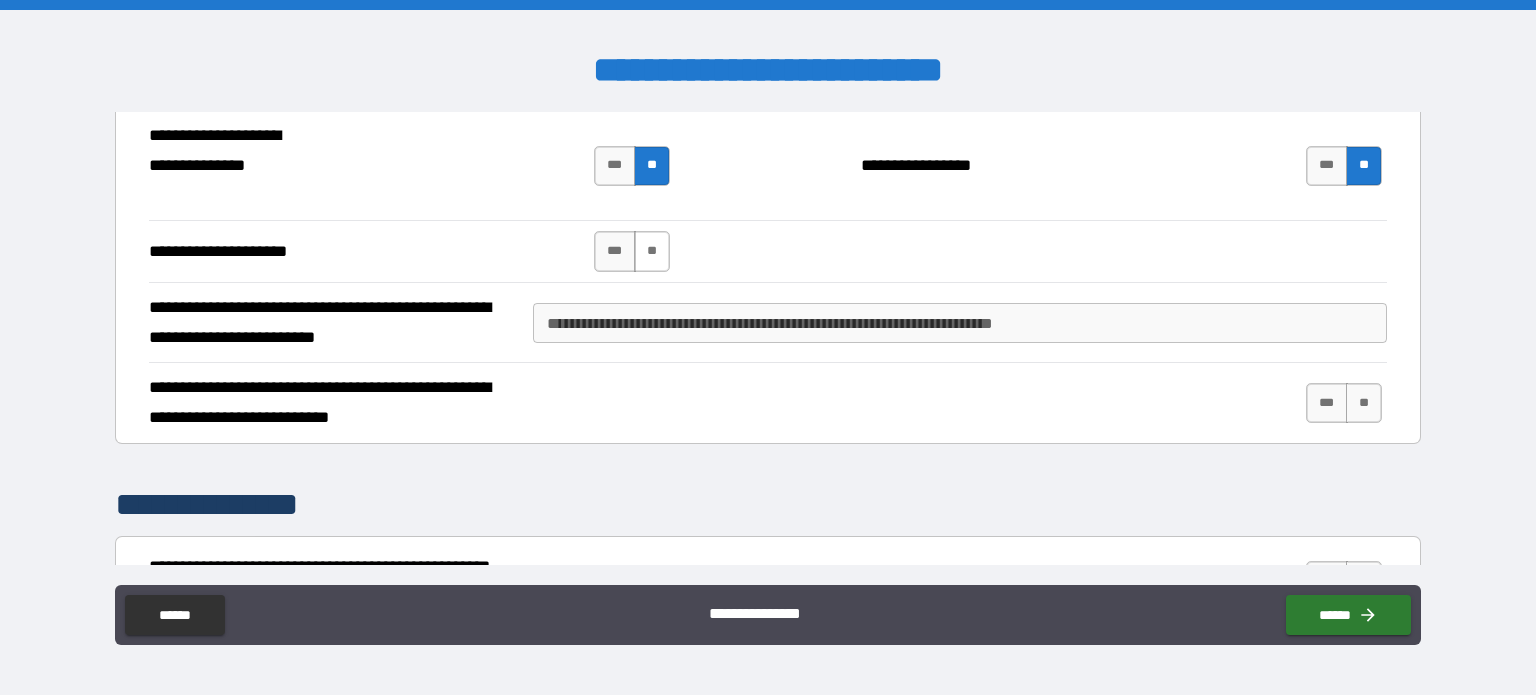click on "**" at bounding box center (652, 251) 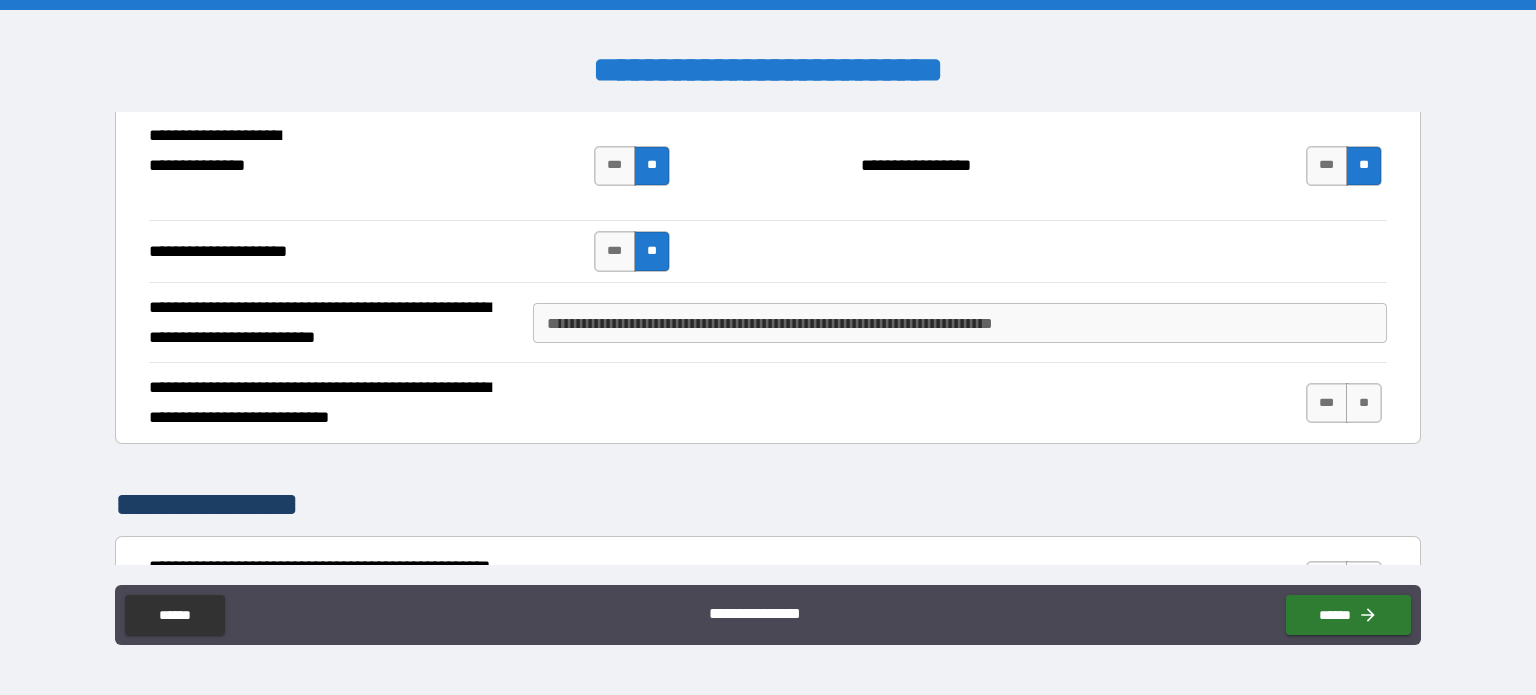 drag, startPoint x: 610, startPoint y: 321, endPoint x: 620, endPoint y: 326, distance: 11.18034 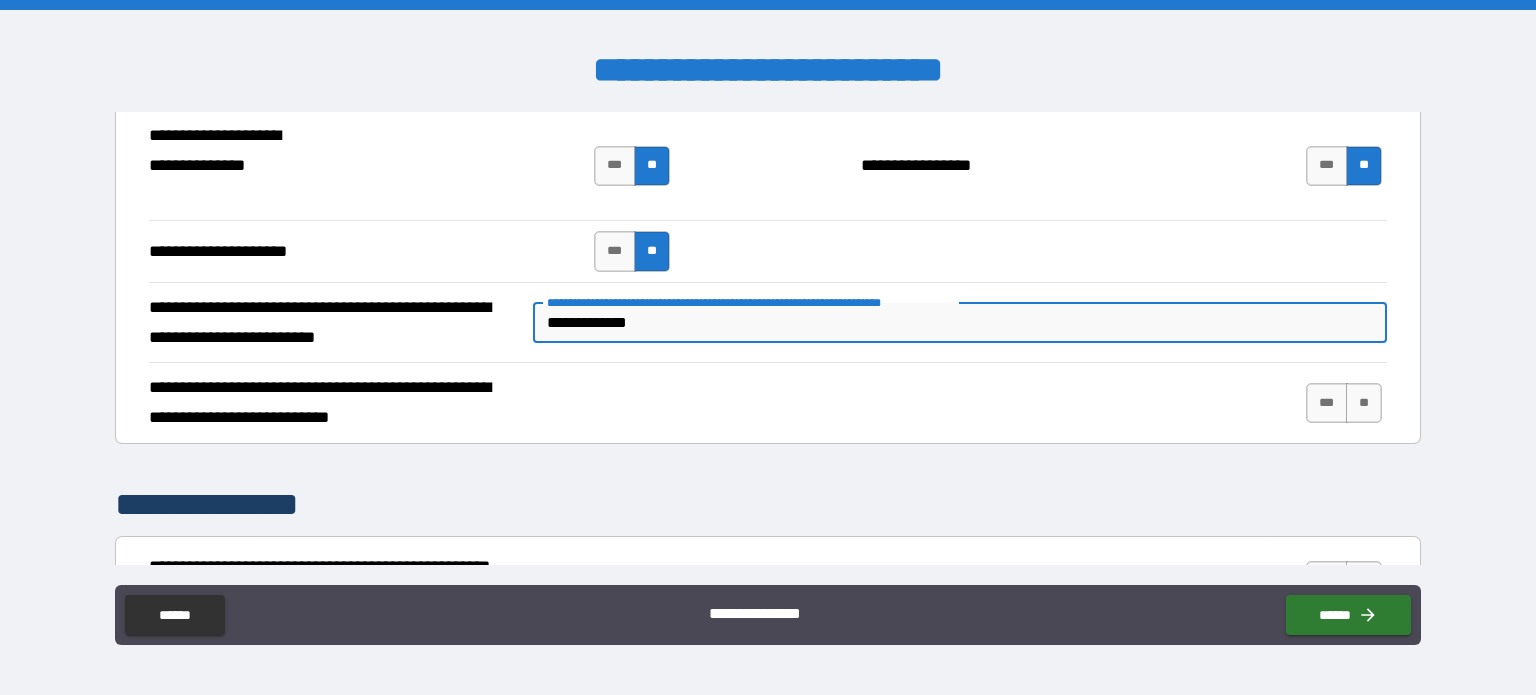 click on "**********" at bounding box center (960, 323) 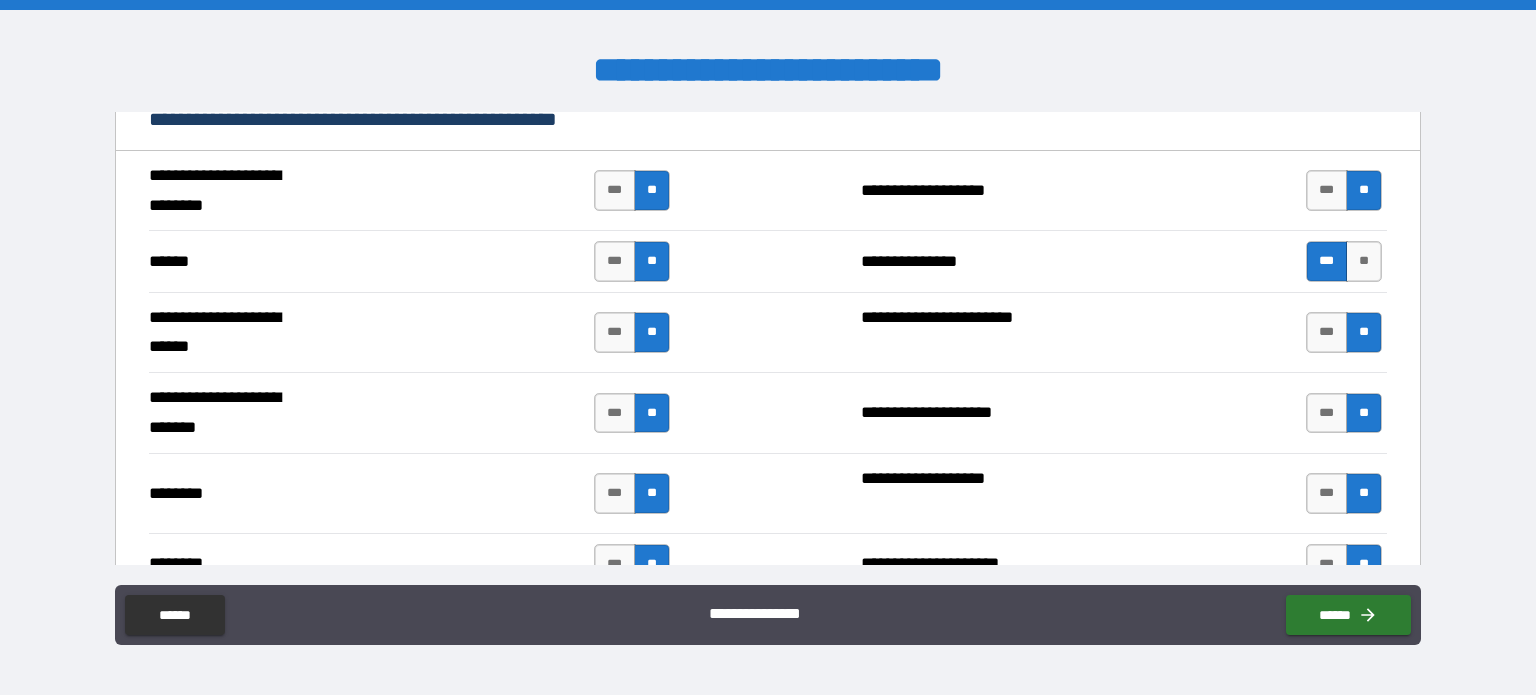 scroll, scrollTop: 1600, scrollLeft: 0, axis: vertical 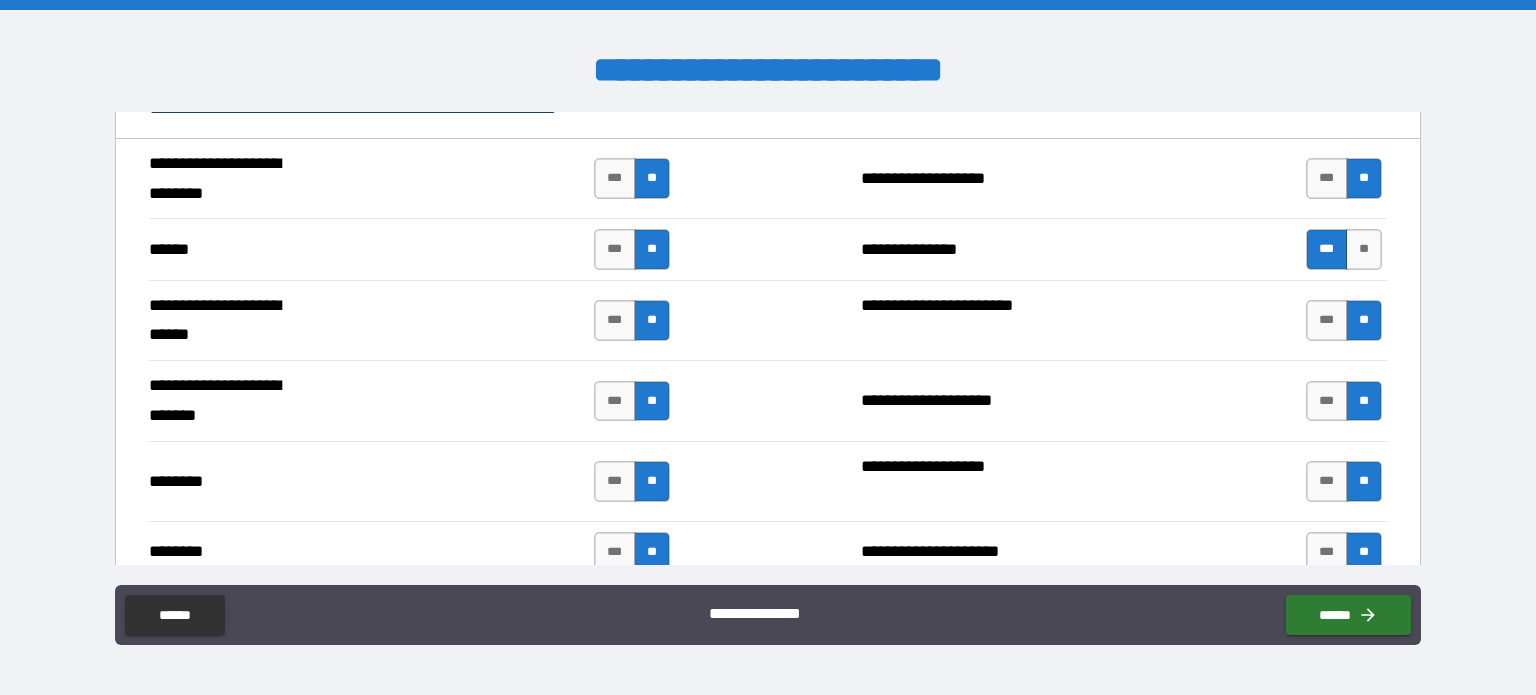 drag, startPoint x: 1356, startPoint y: 247, endPoint x: 1321, endPoint y: 254, distance: 35.69314 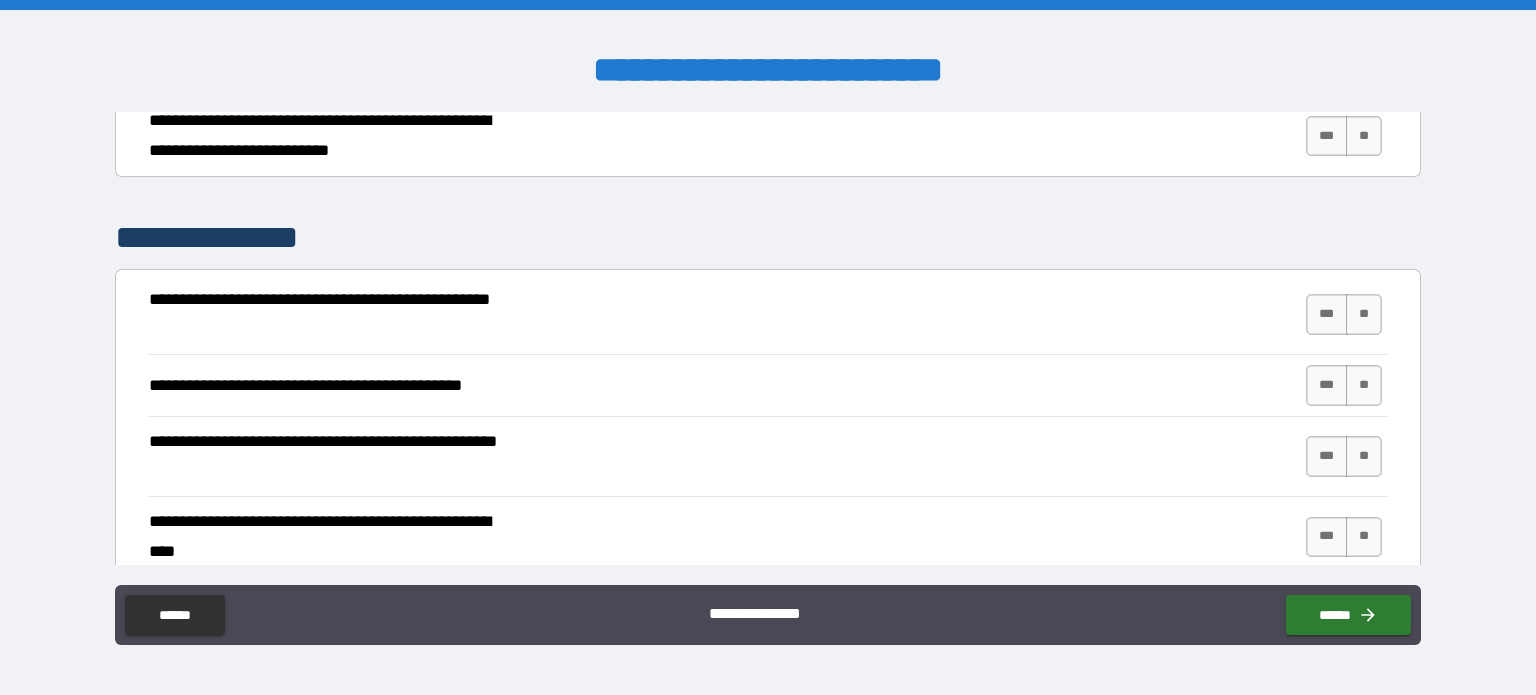 scroll, scrollTop: 3300, scrollLeft: 0, axis: vertical 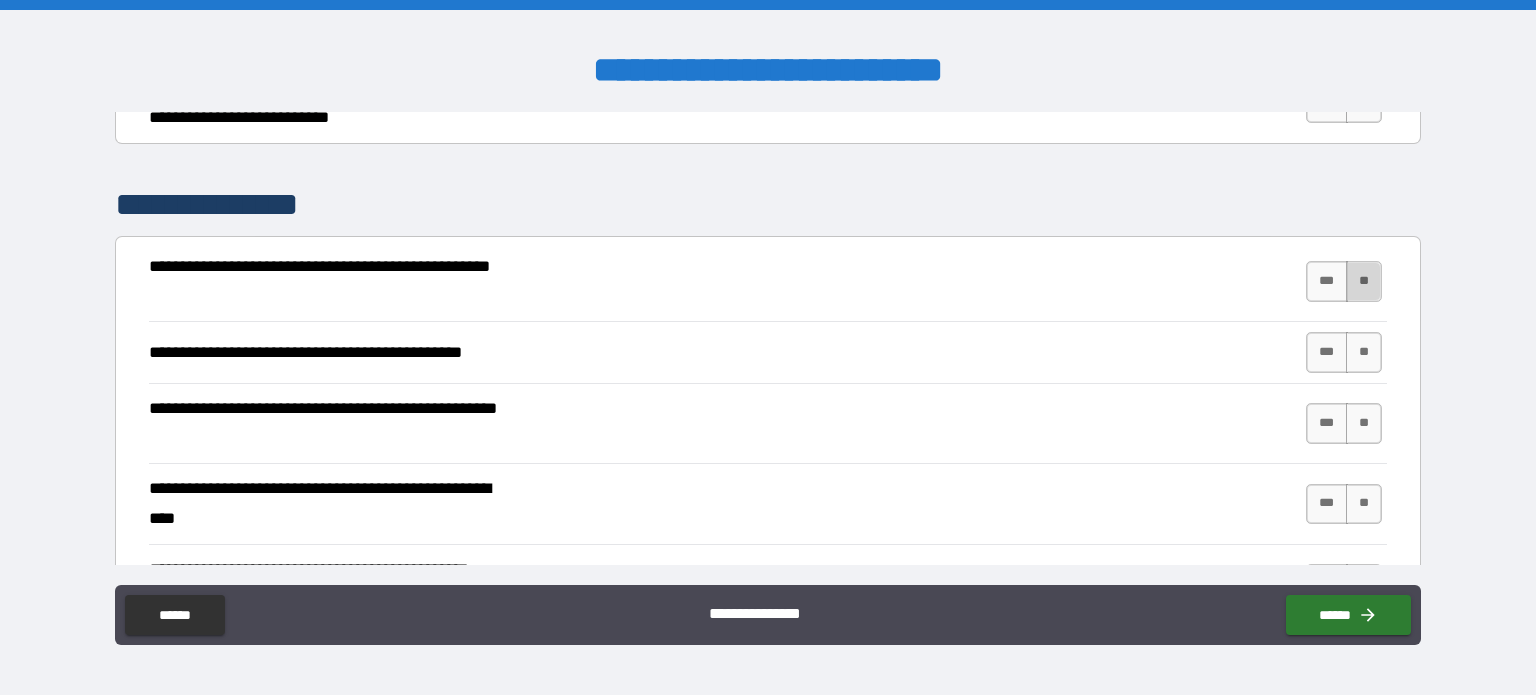drag, startPoint x: 1350, startPoint y: 263, endPoint x: 1351, endPoint y: 295, distance: 32.01562 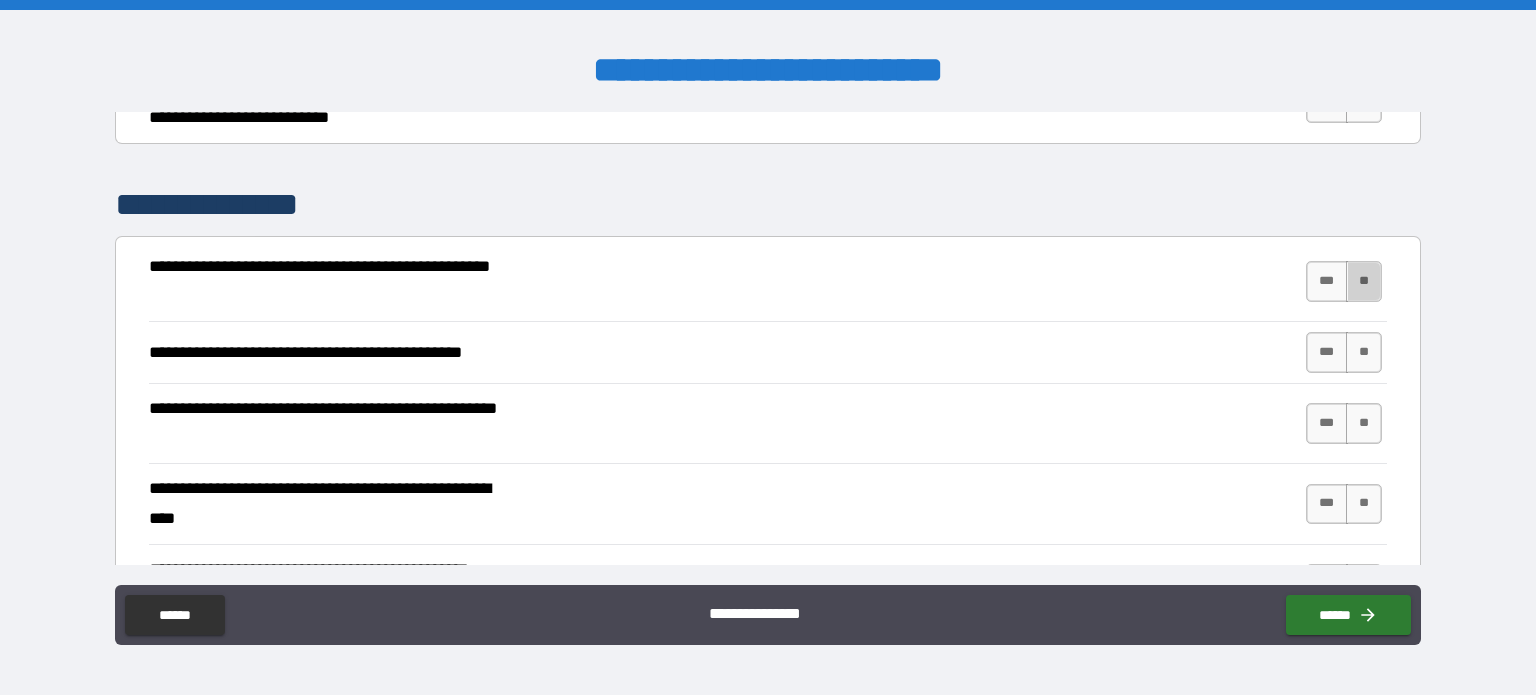 click on "**" at bounding box center (1364, 281) 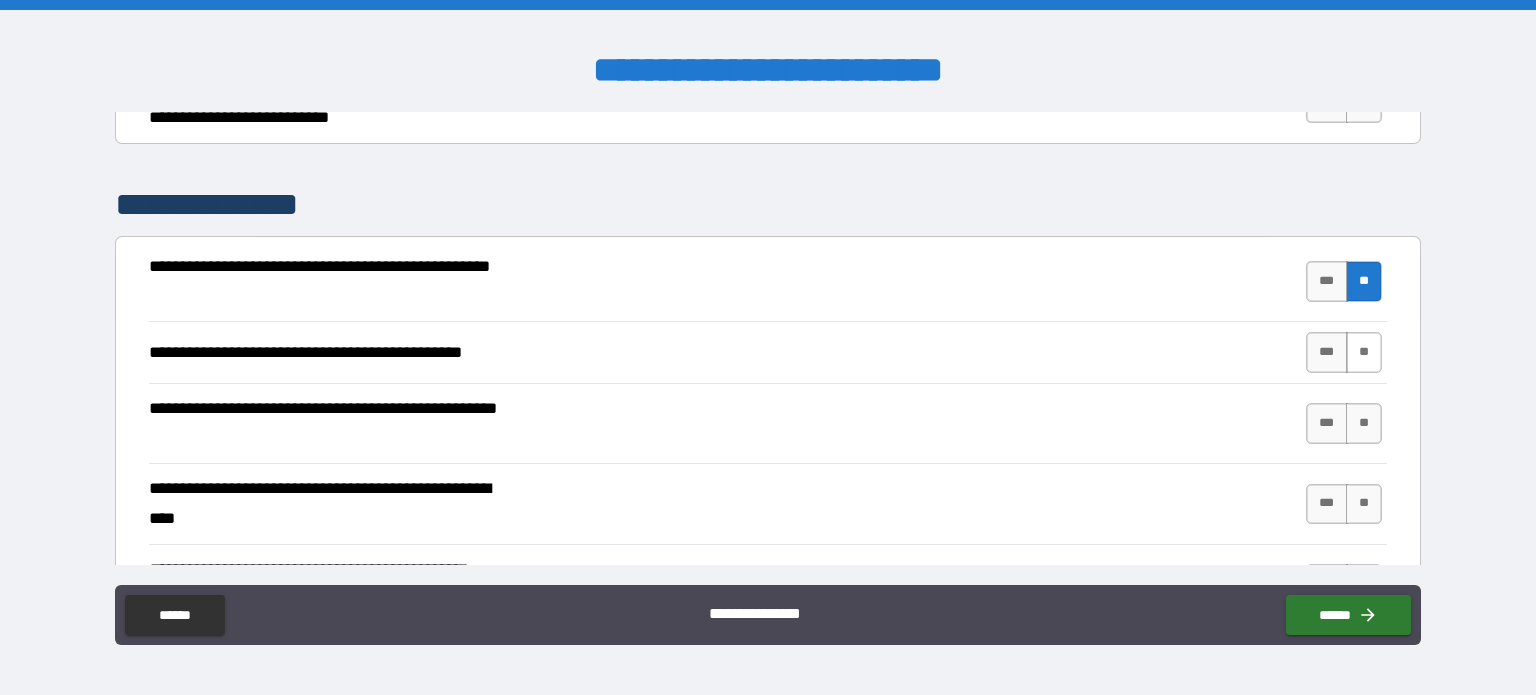 click on "**" at bounding box center [1364, 352] 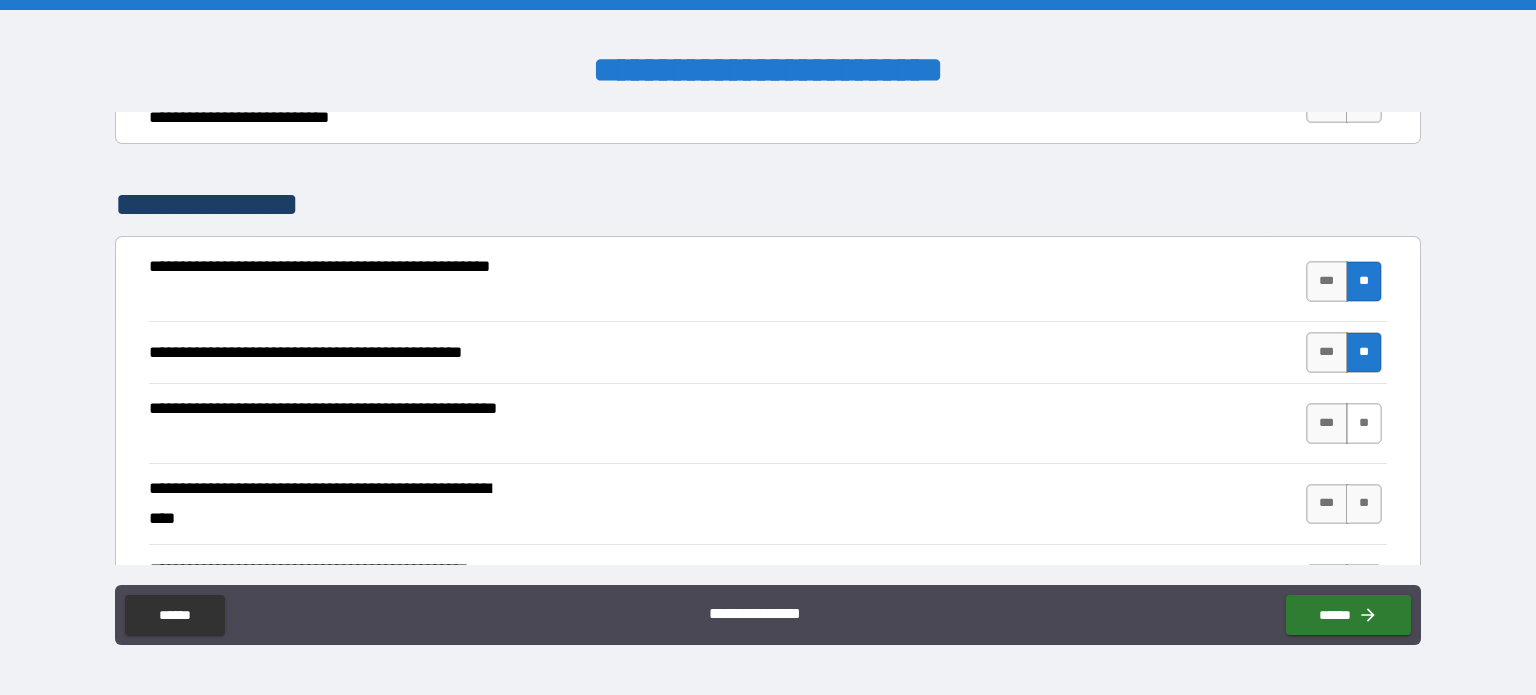 click on "**" at bounding box center [1364, 423] 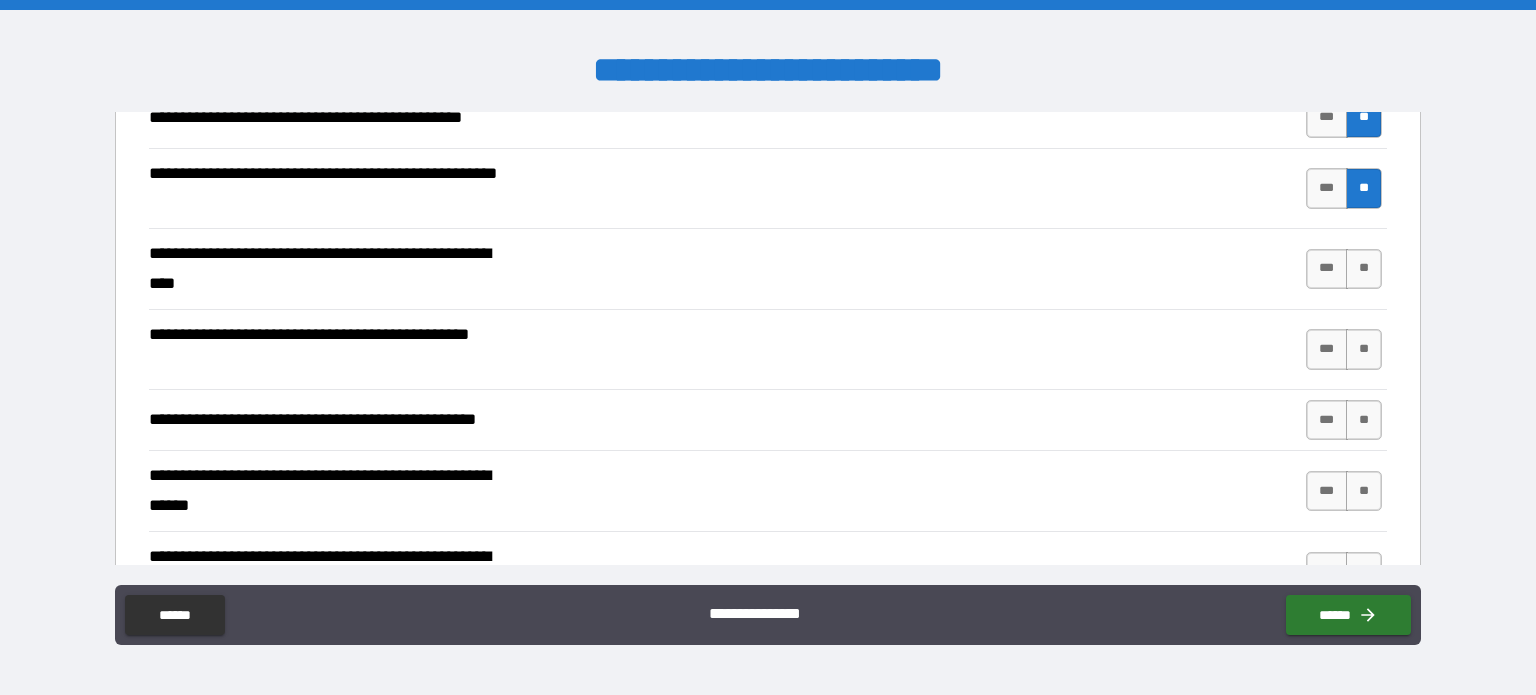 scroll, scrollTop: 3600, scrollLeft: 0, axis: vertical 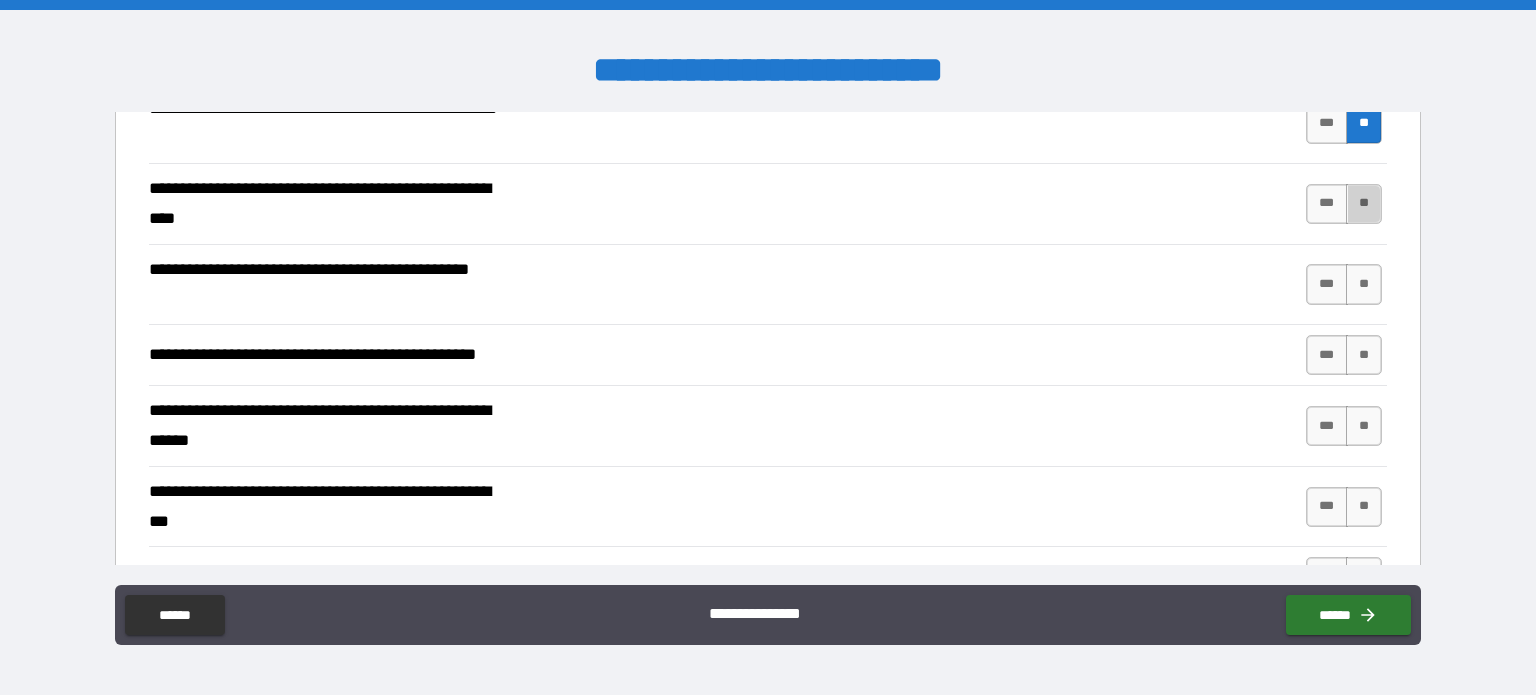 drag, startPoint x: 1341, startPoint y: 203, endPoint x: 1341, endPoint y: 220, distance: 17 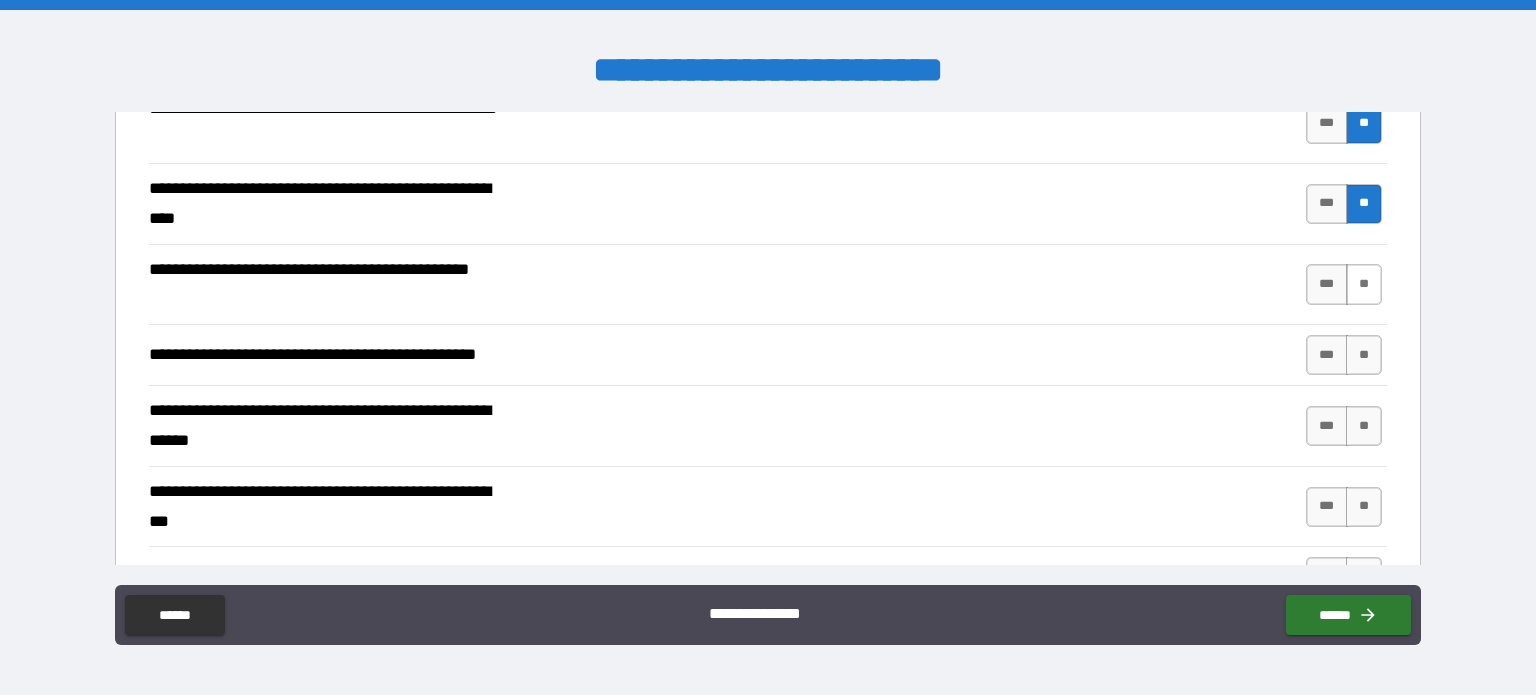 click on "**" at bounding box center [1364, 284] 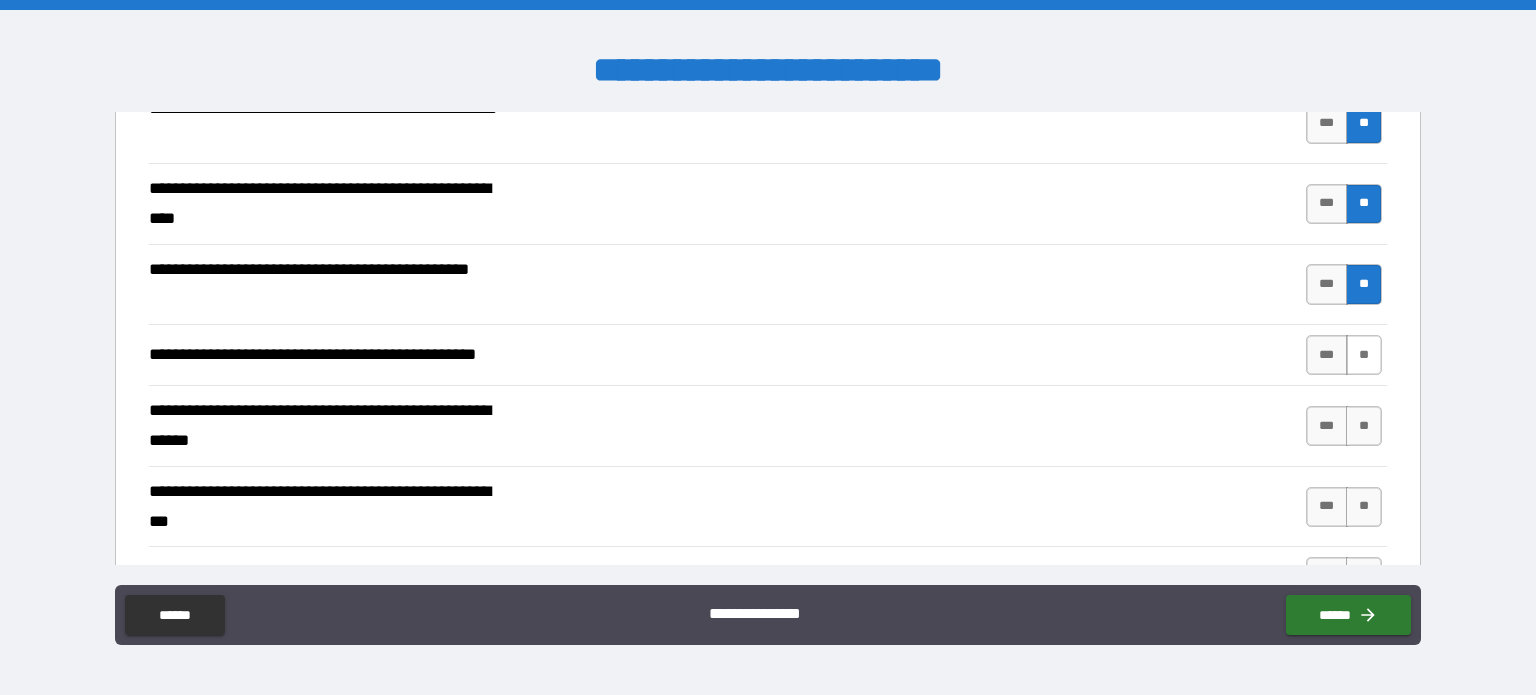 click on "**" at bounding box center [1364, 355] 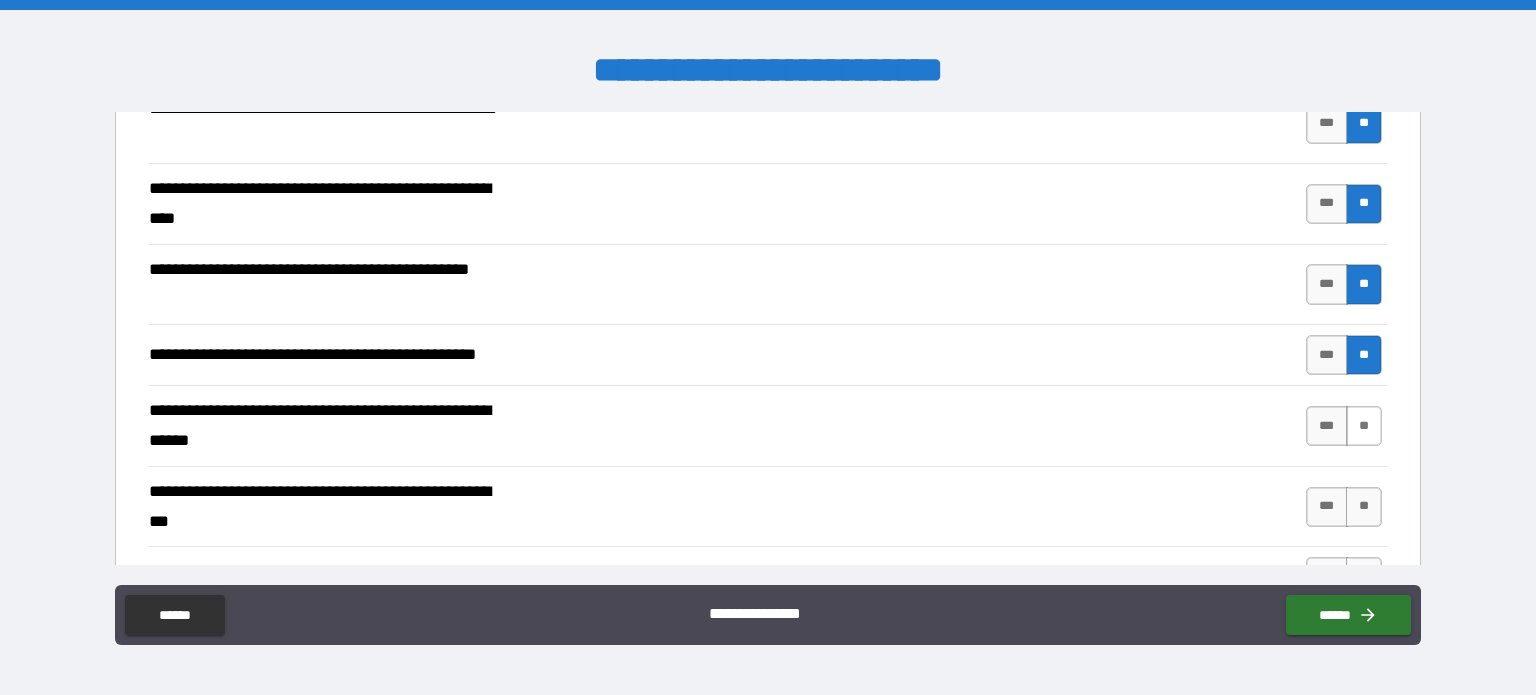 click on "**" at bounding box center [1364, 426] 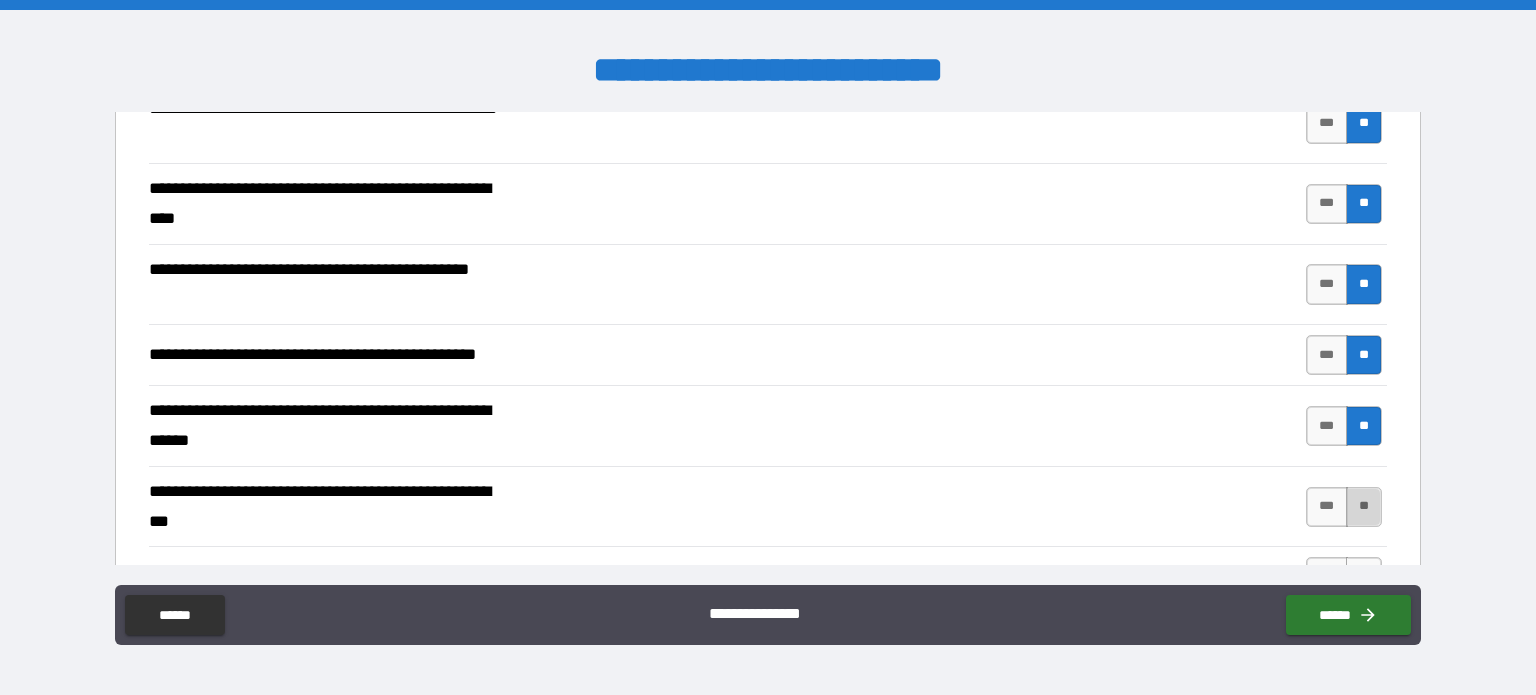 click on "**" at bounding box center (1364, 507) 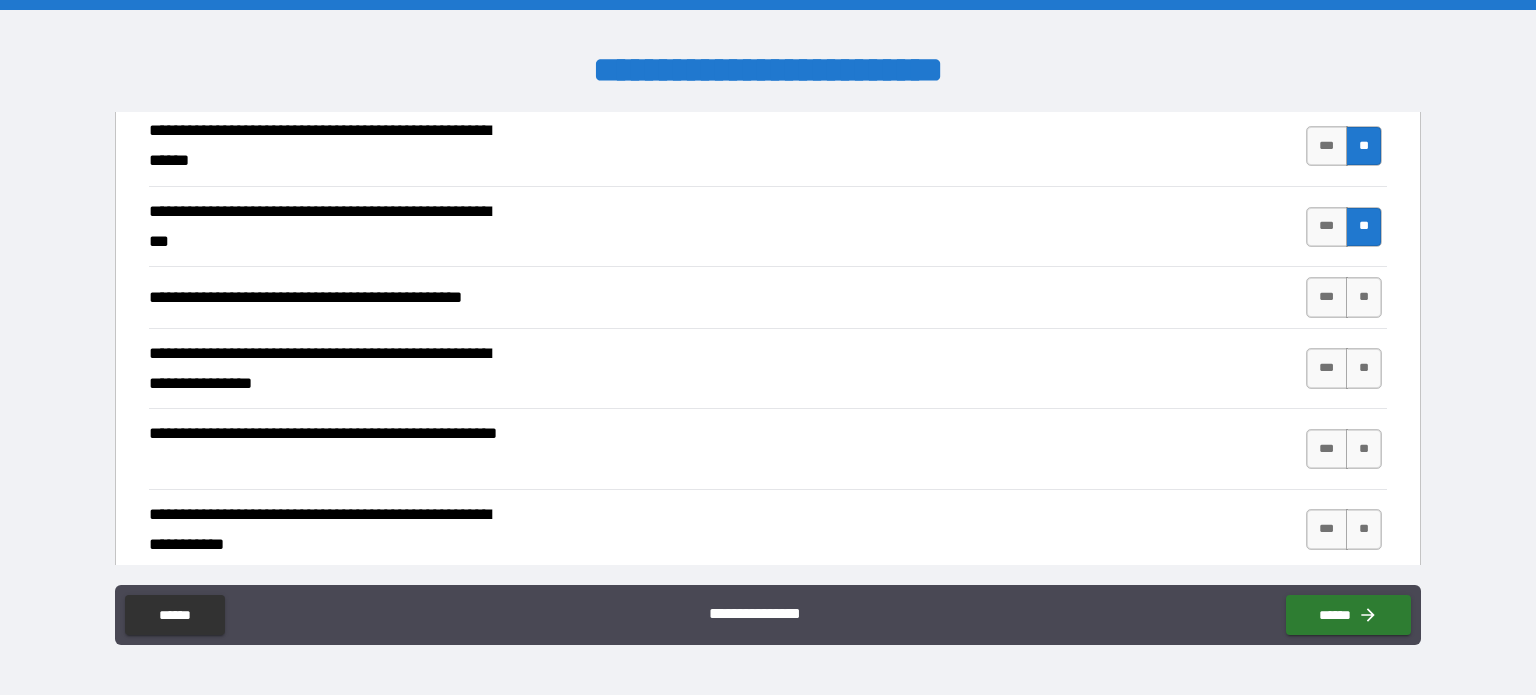 scroll, scrollTop: 4000, scrollLeft: 0, axis: vertical 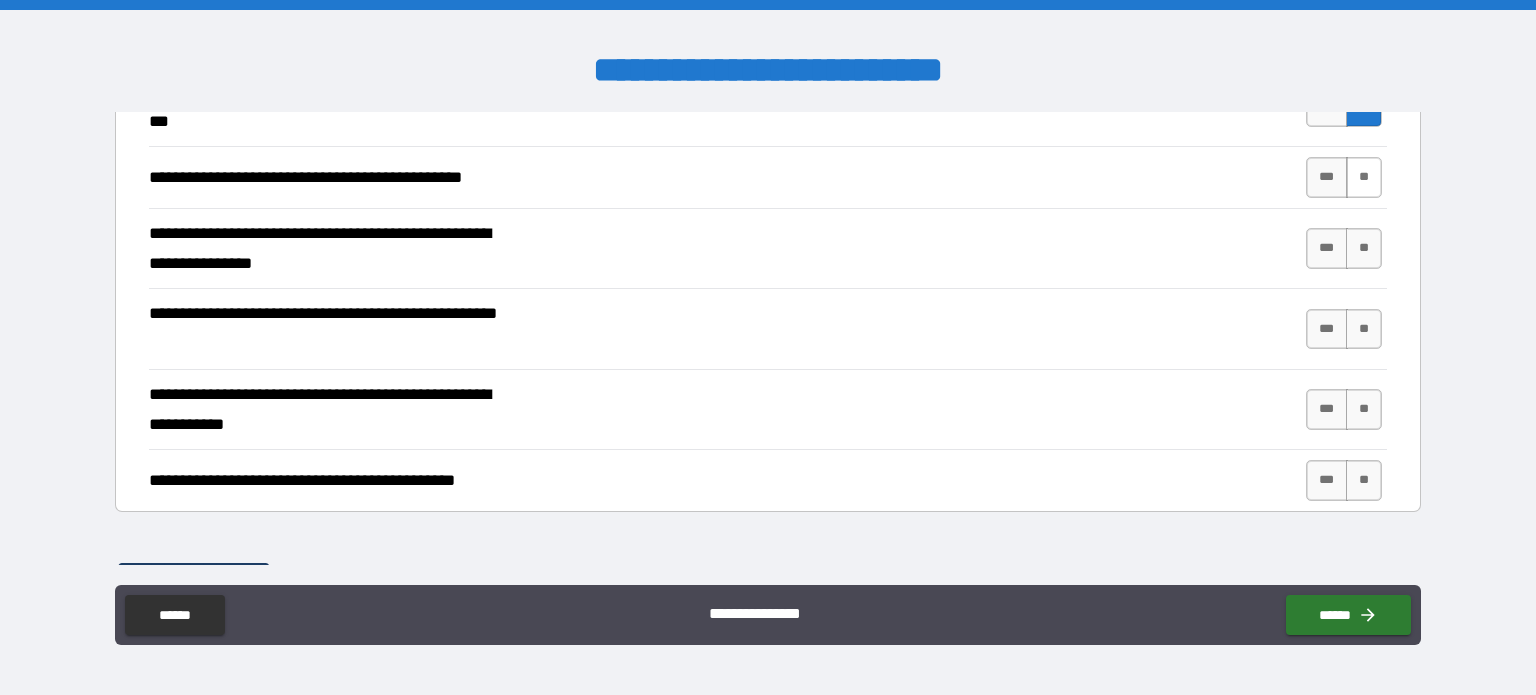 click on "**" at bounding box center [1364, 177] 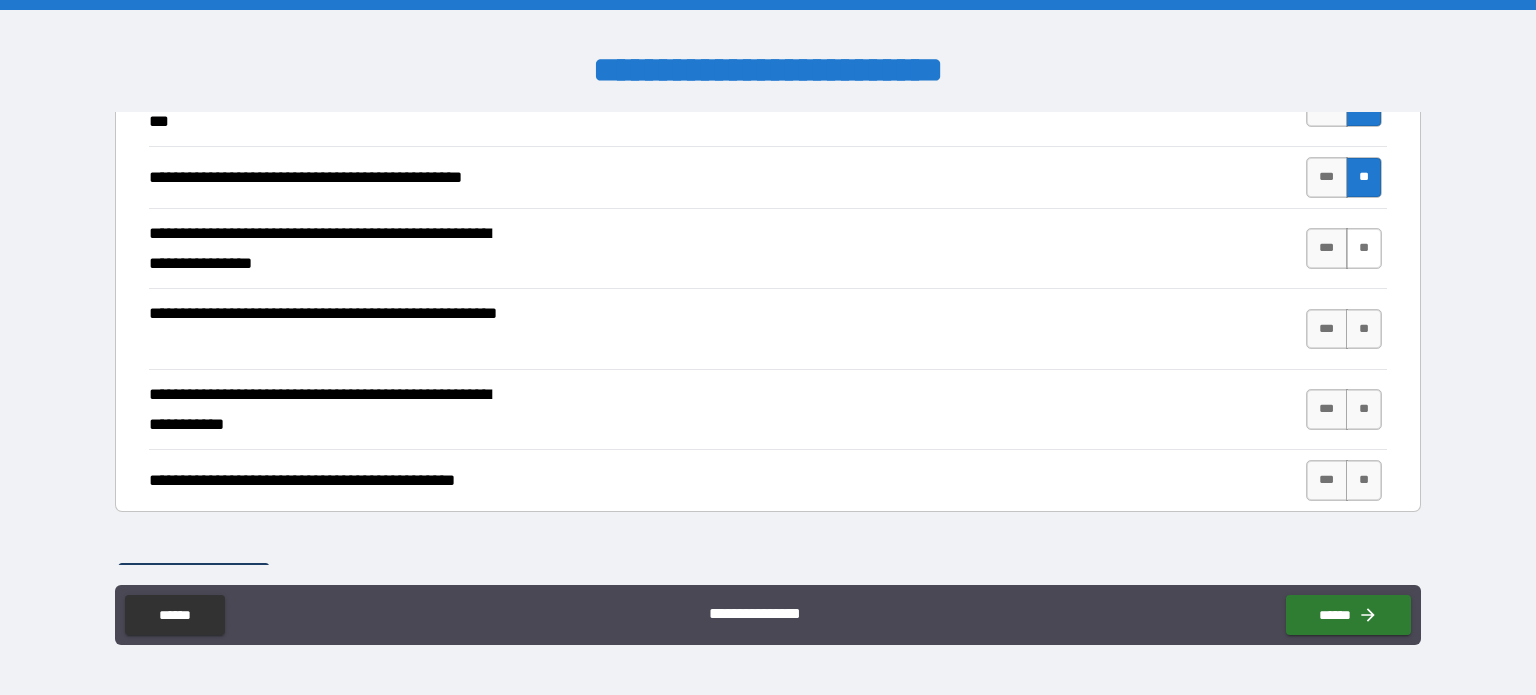 click on "**" at bounding box center (1364, 248) 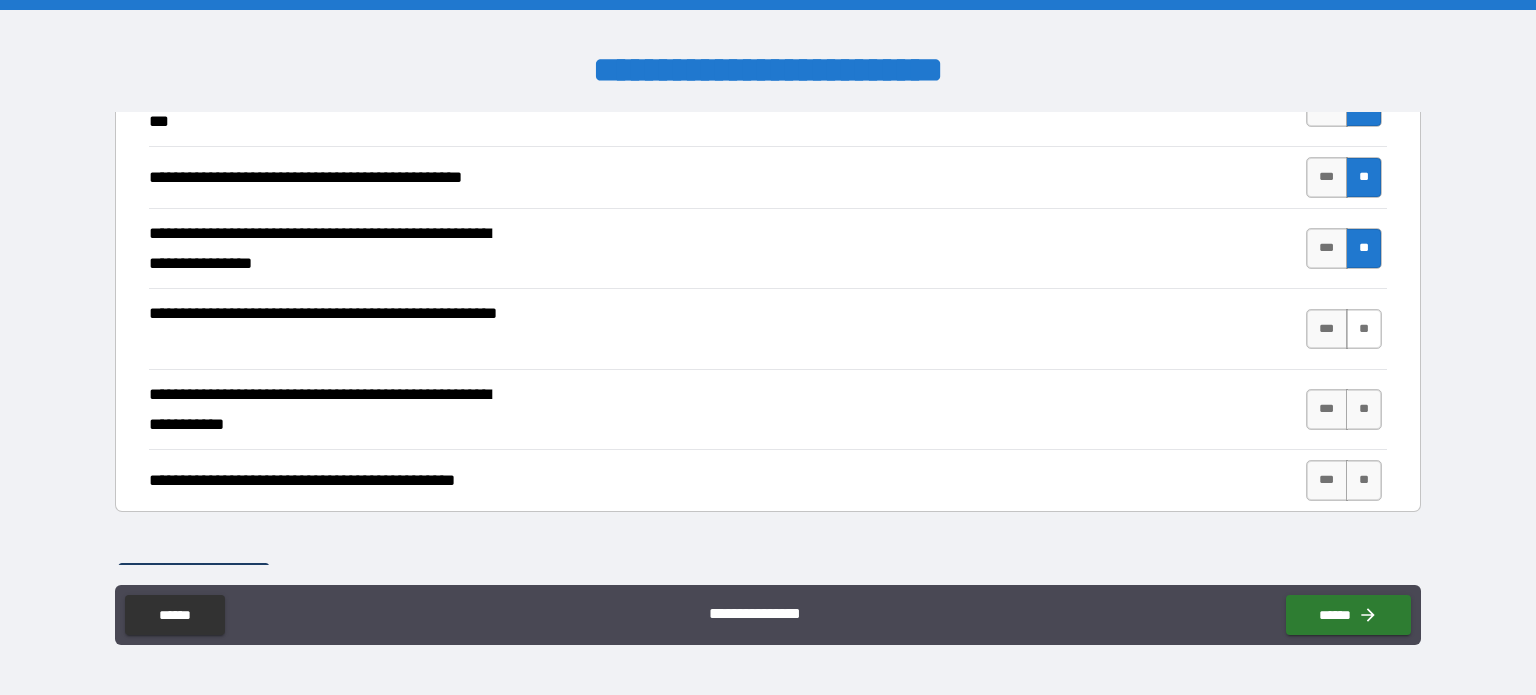 click on "**" at bounding box center (1364, 329) 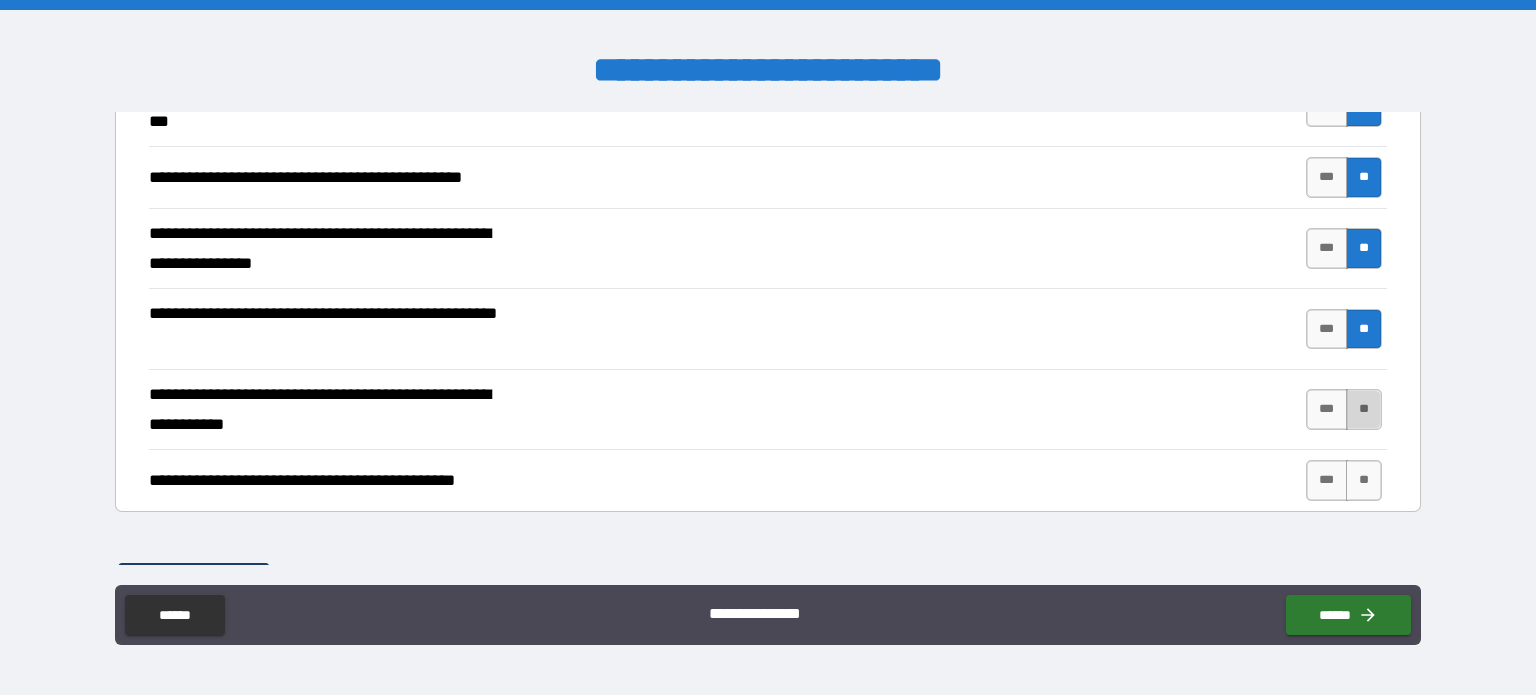 click on "**" at bounding box center (1364, 409) 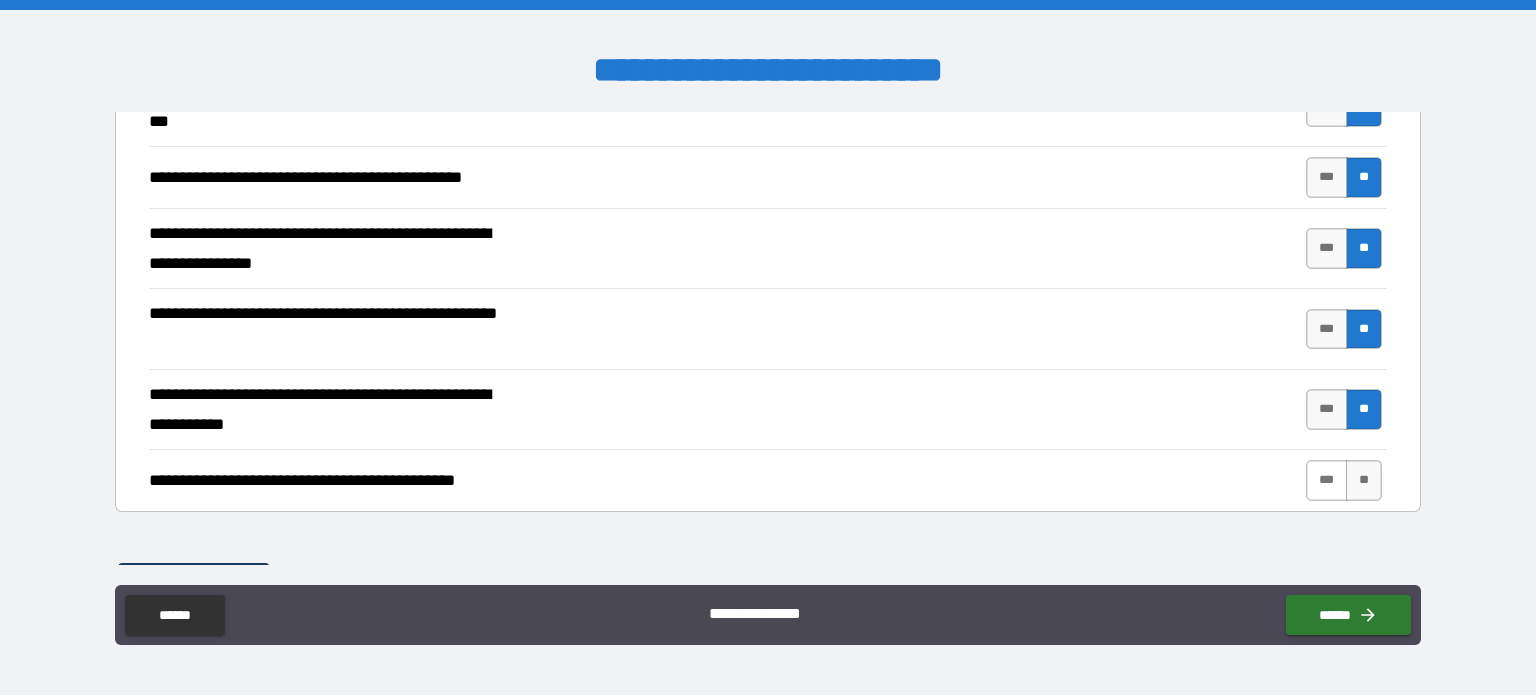 click on "***" at bounding box center (1327, 480) 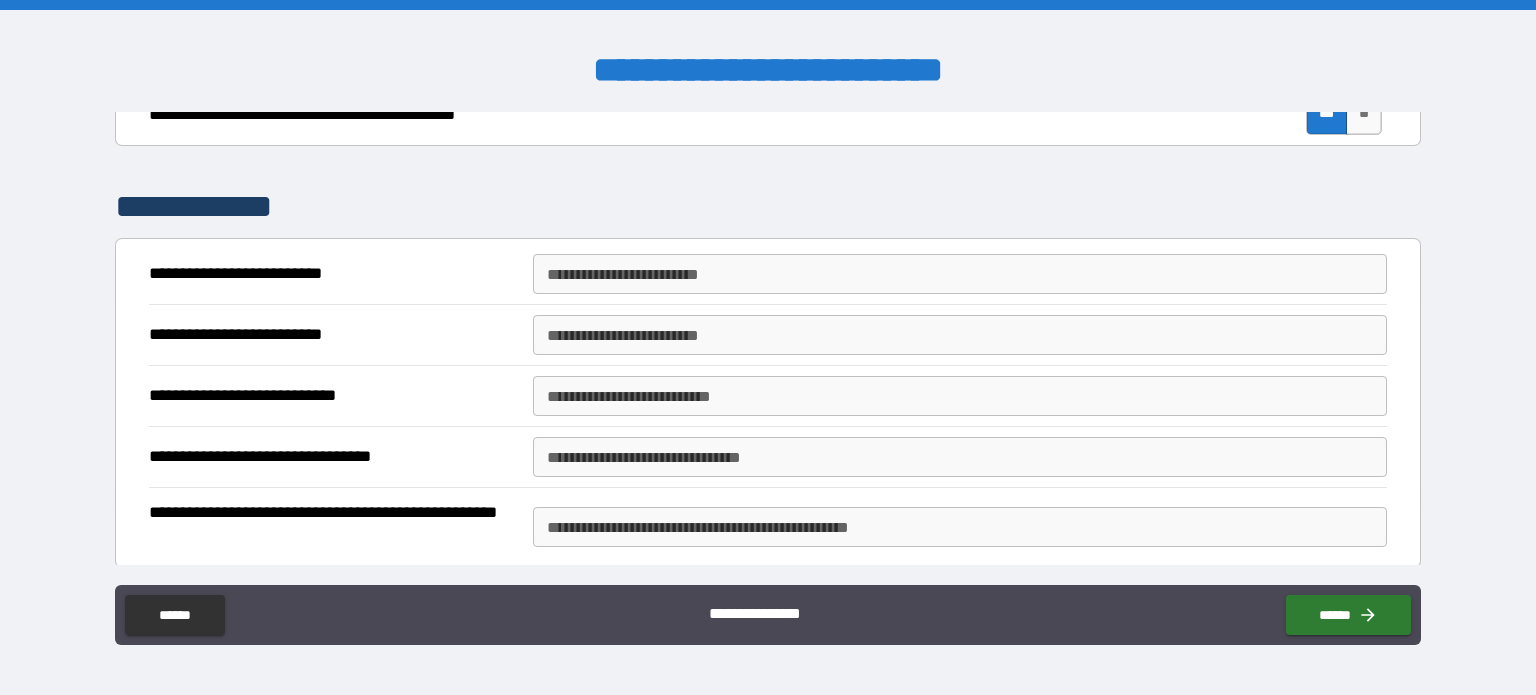 scroll, scrollTop: 4400, scrollLeft: 0, axis: vertical 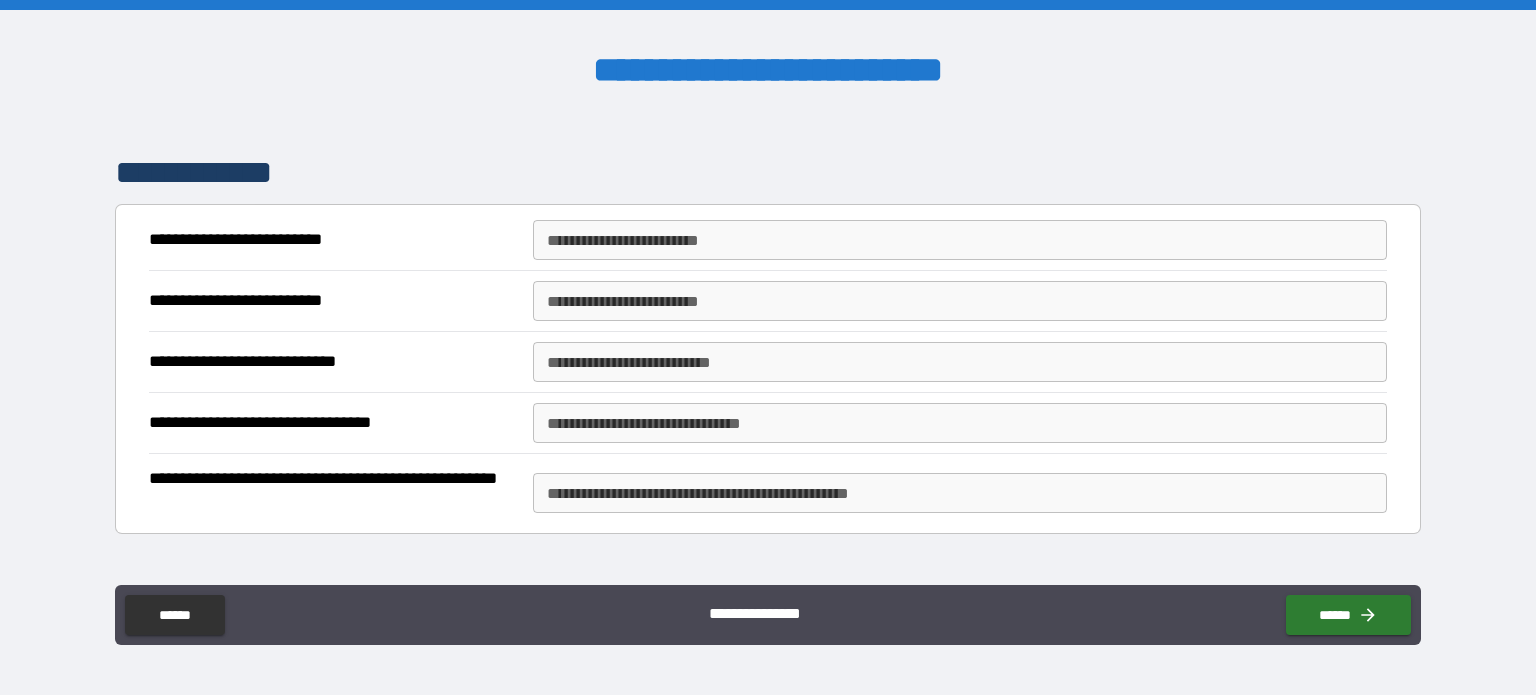 click on "**********" at bounding box center [960, 240] 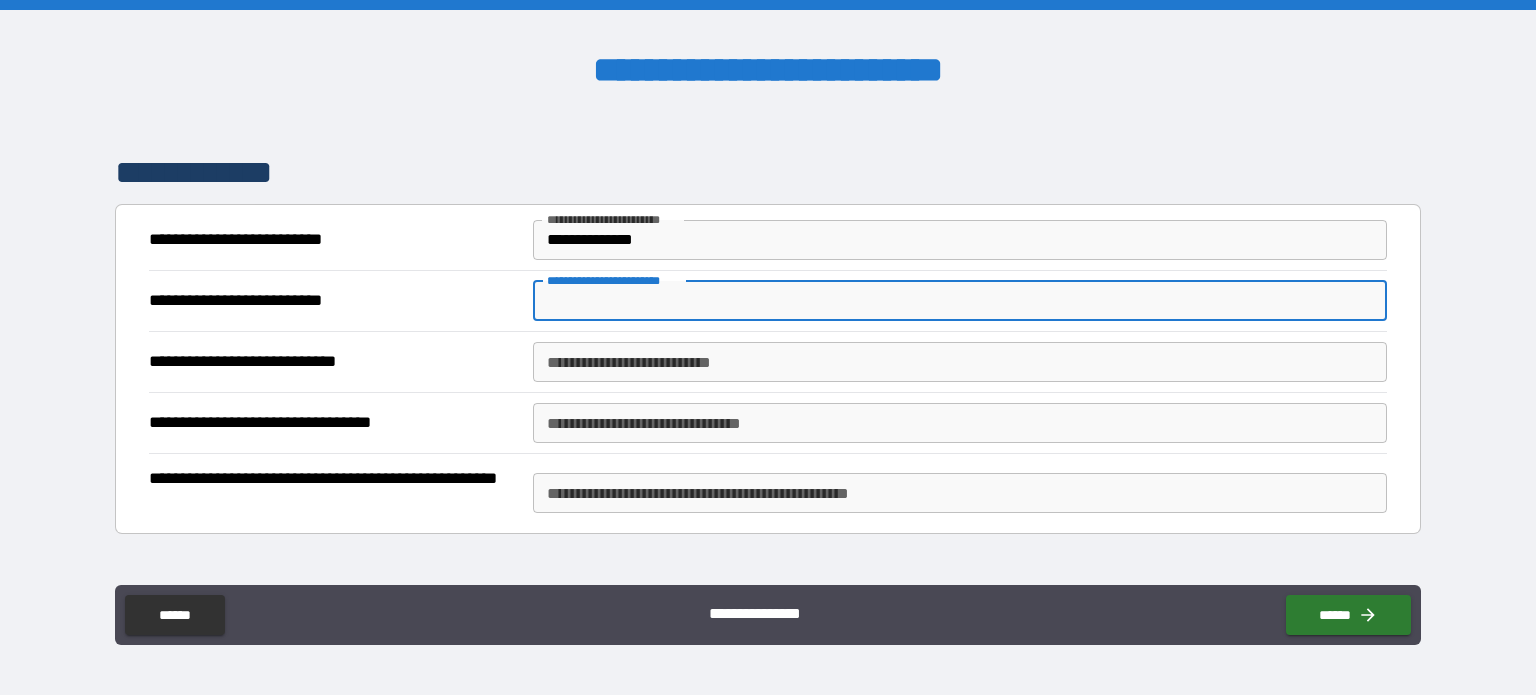 click on "**********" at bounding box center (960, 301) 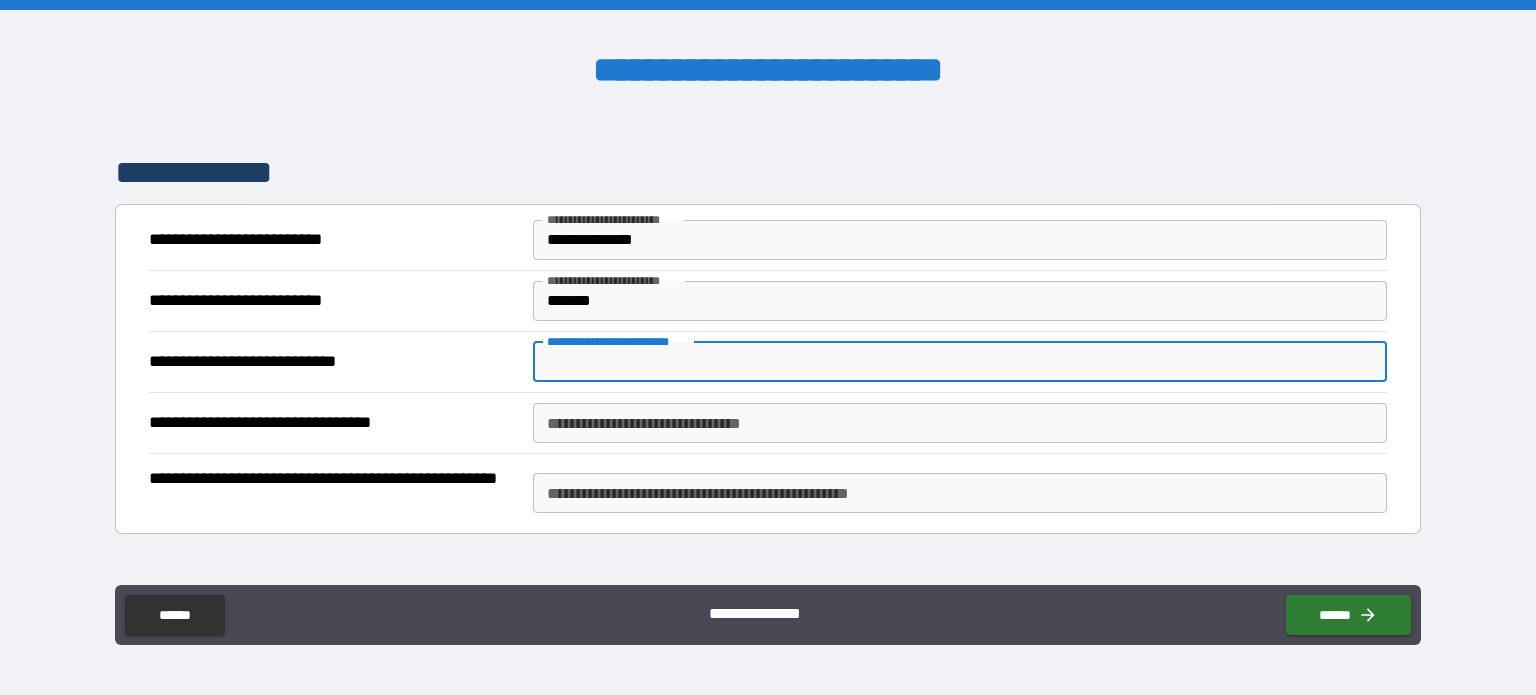 click on "**********" at bounding box center (960, 362) 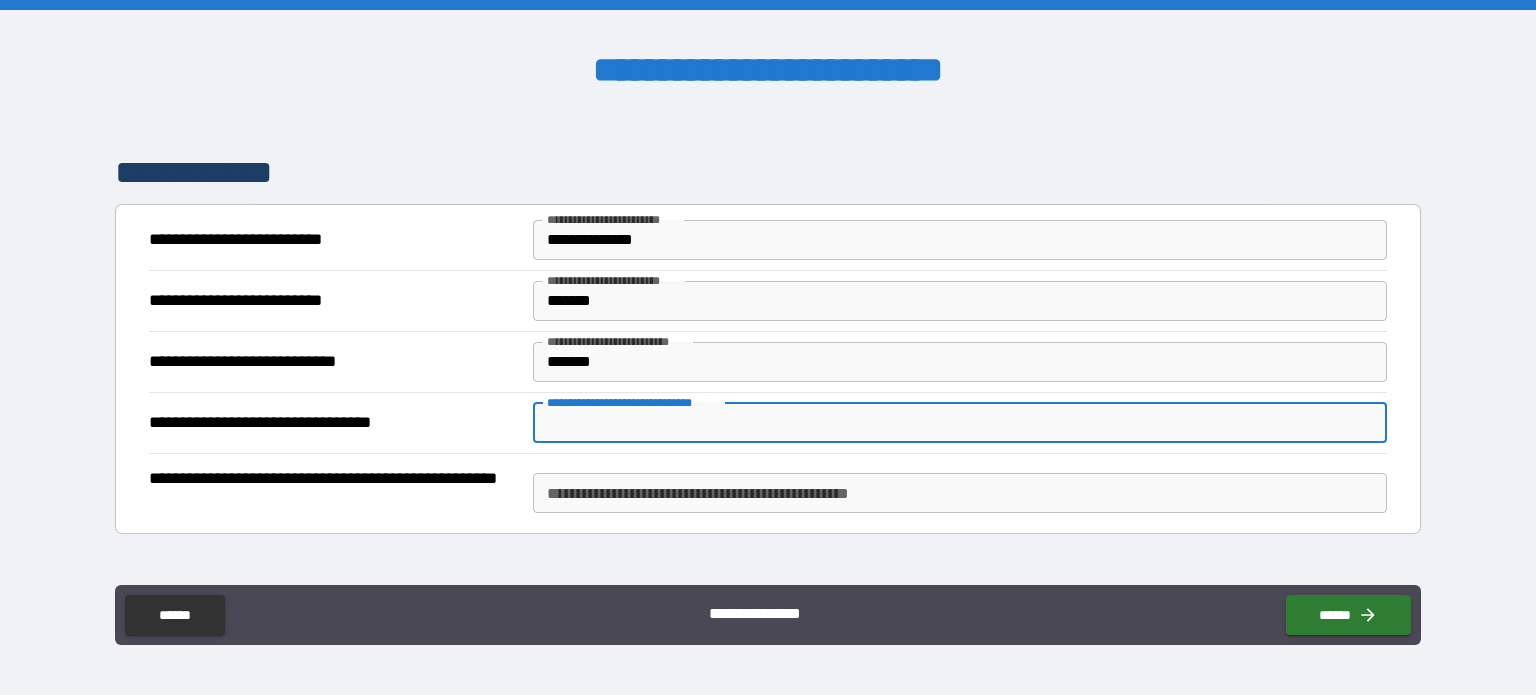 click on "**********" at bounding box center (960, 423) 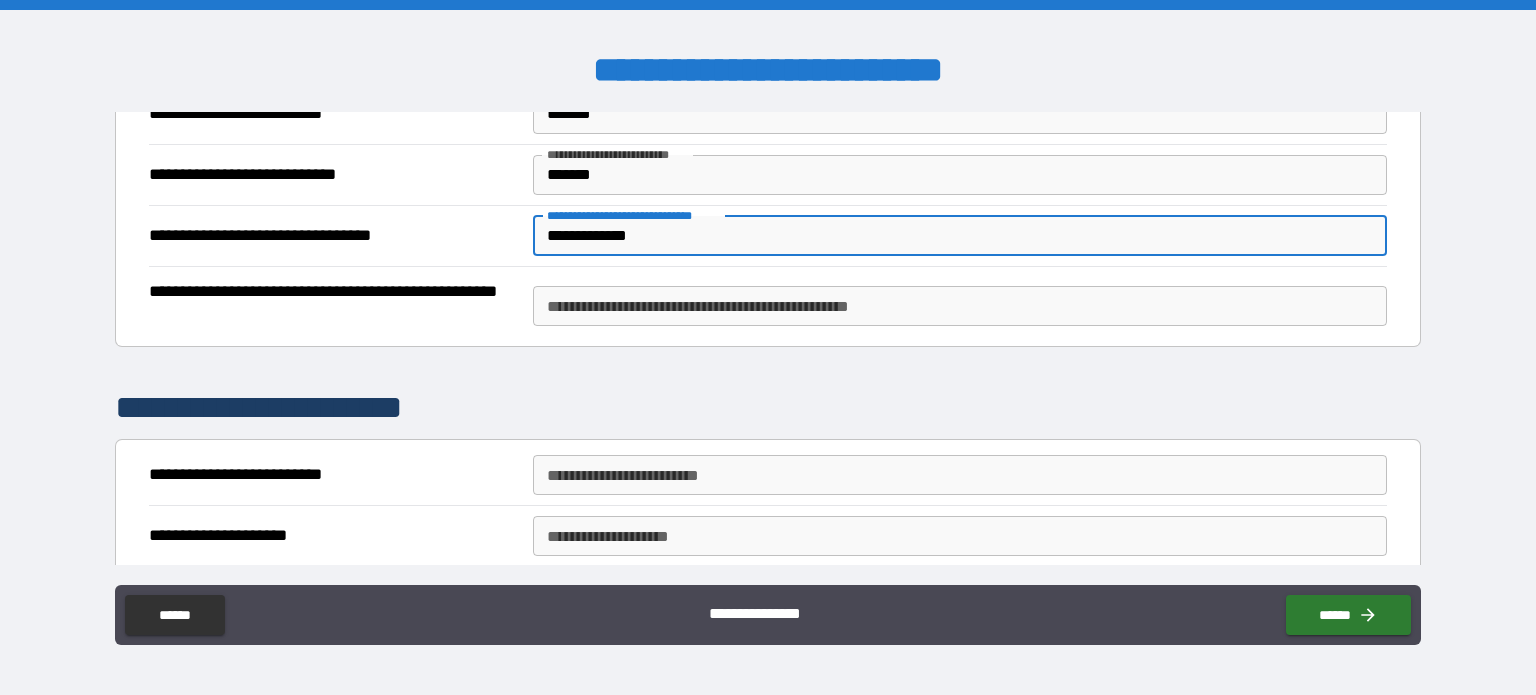 scroll, scrollTop: 4700, scrollLeft: 0, axis: vertical 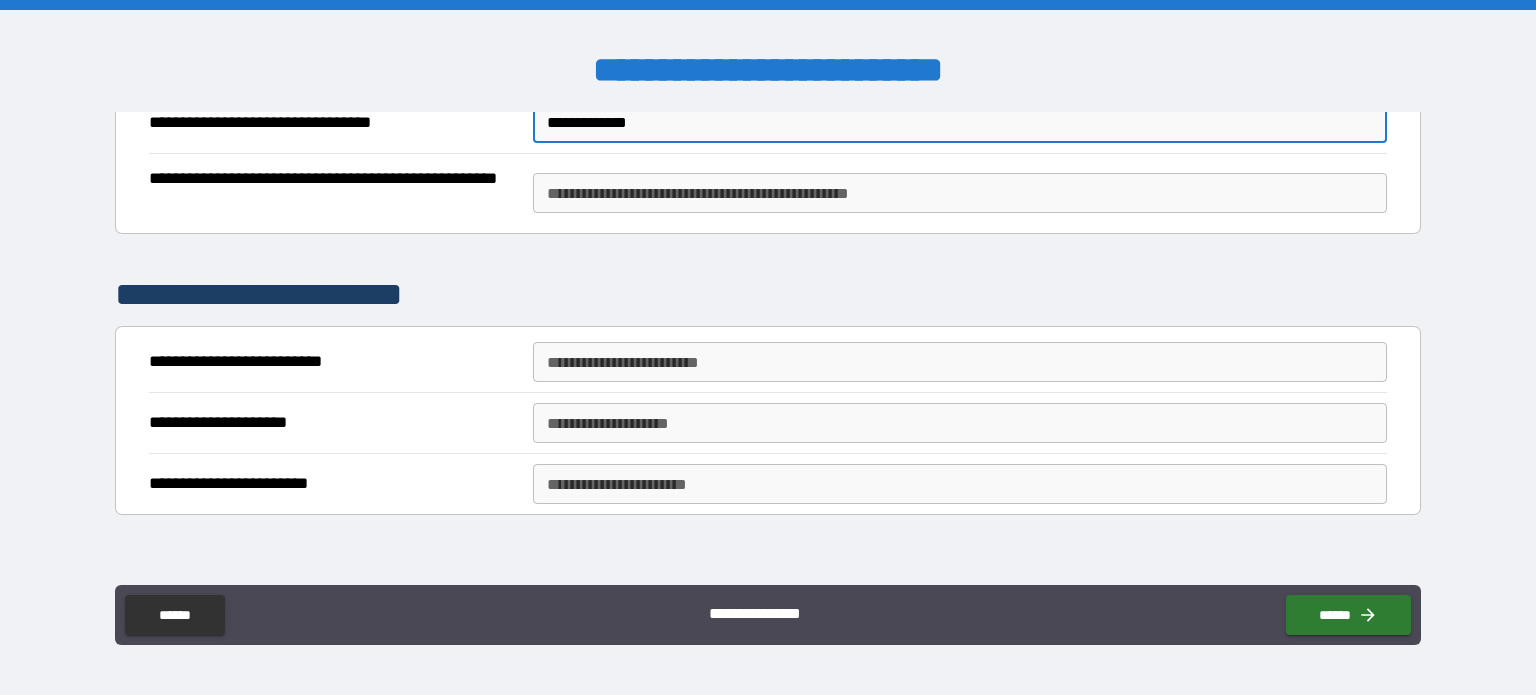click on "**********" at bounding box center (960, 362) 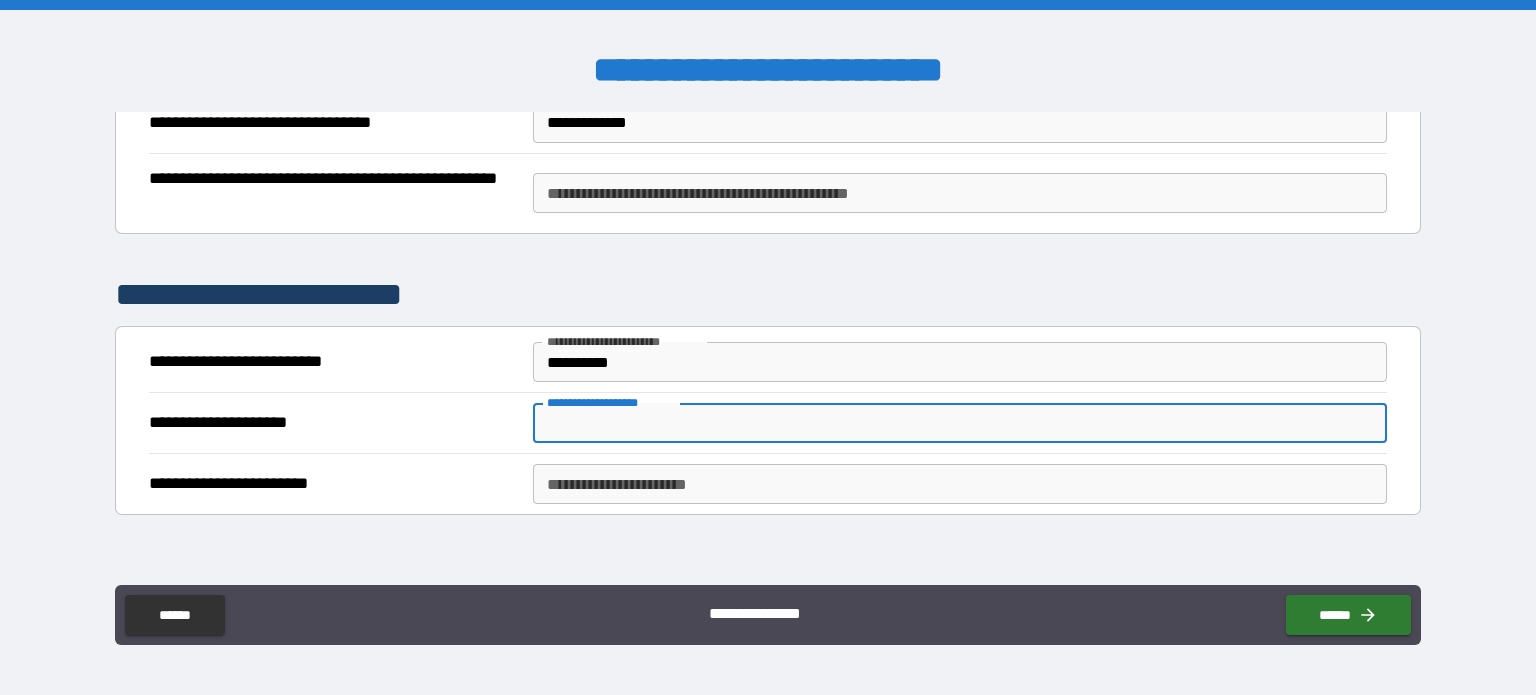click on "**********" at bounding box center [960, 423] 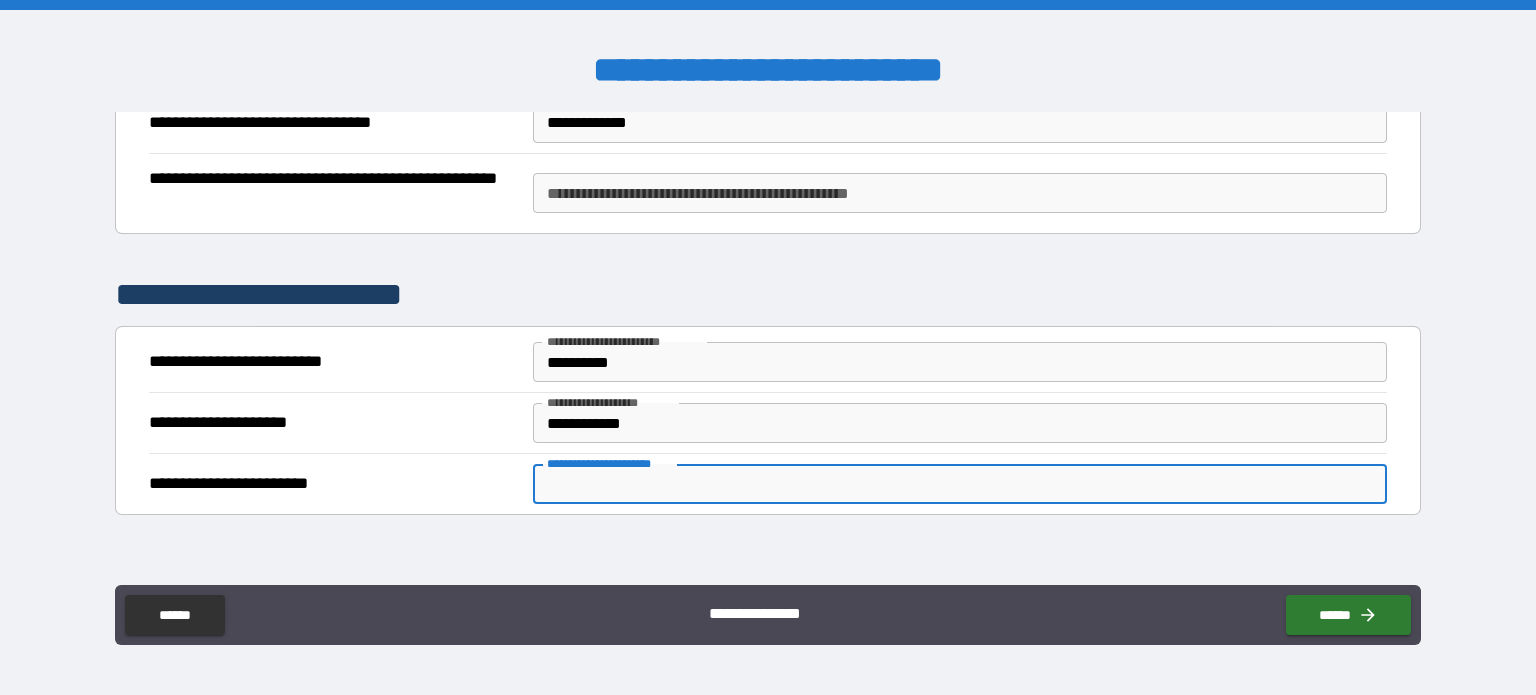 click on "**********" at bounding box center (960, 484) 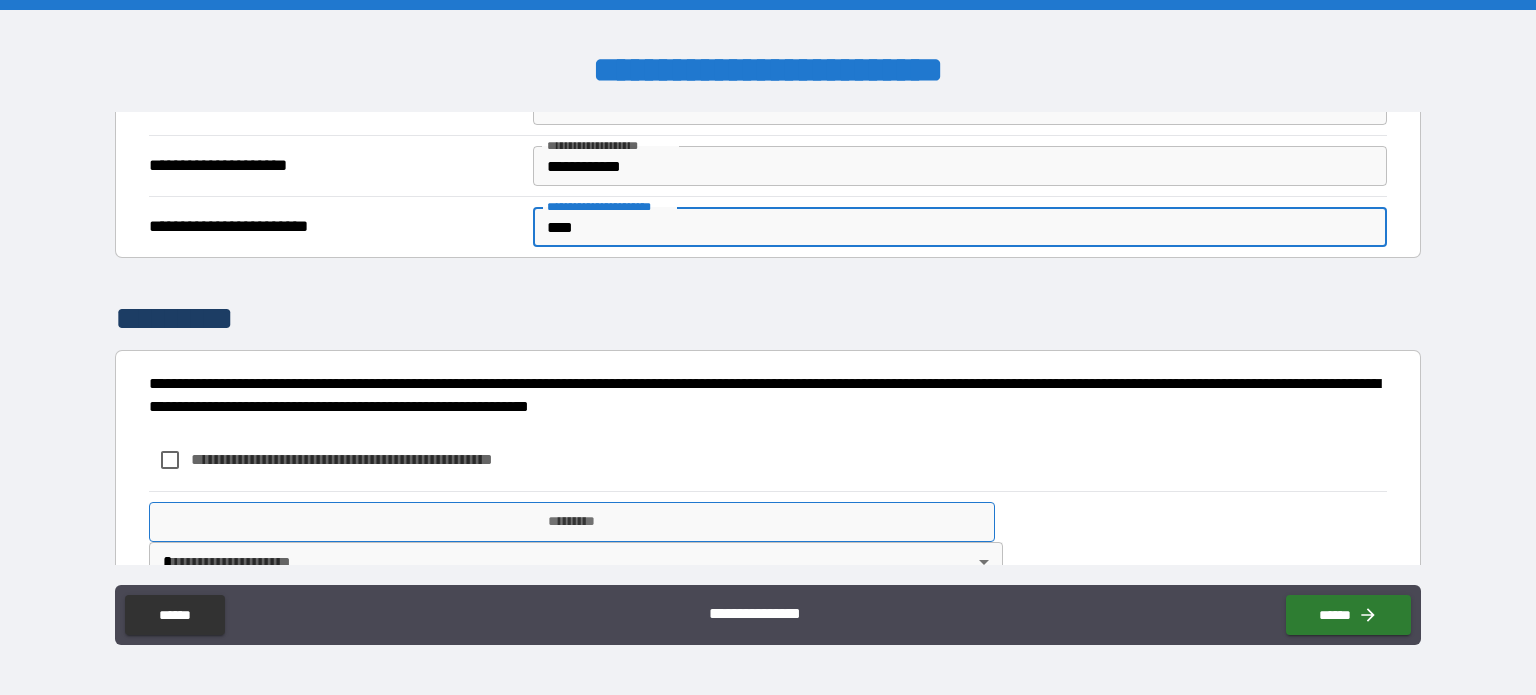 scroll, scrollTop: 4990, scrollLeft: 0, axis: vertical 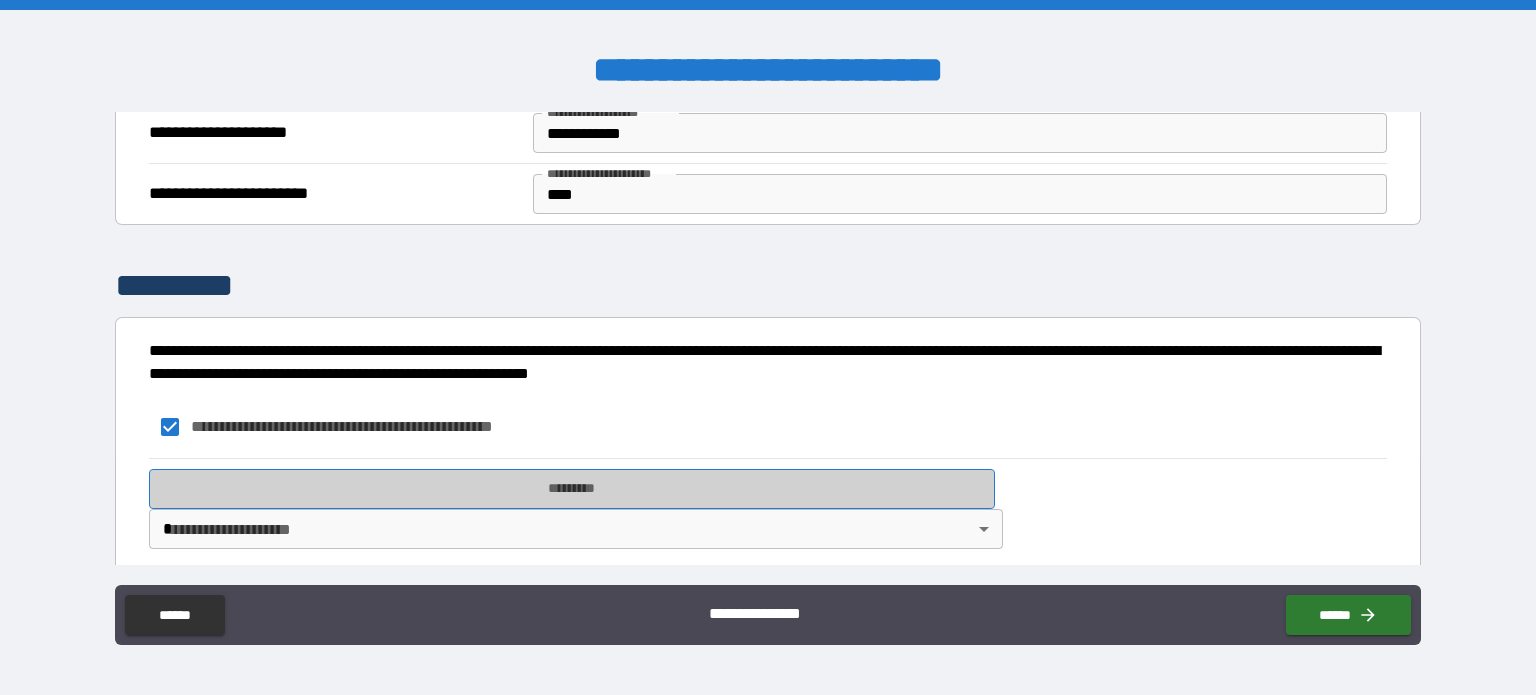 click on "*********" at bounding box center (572, 489) 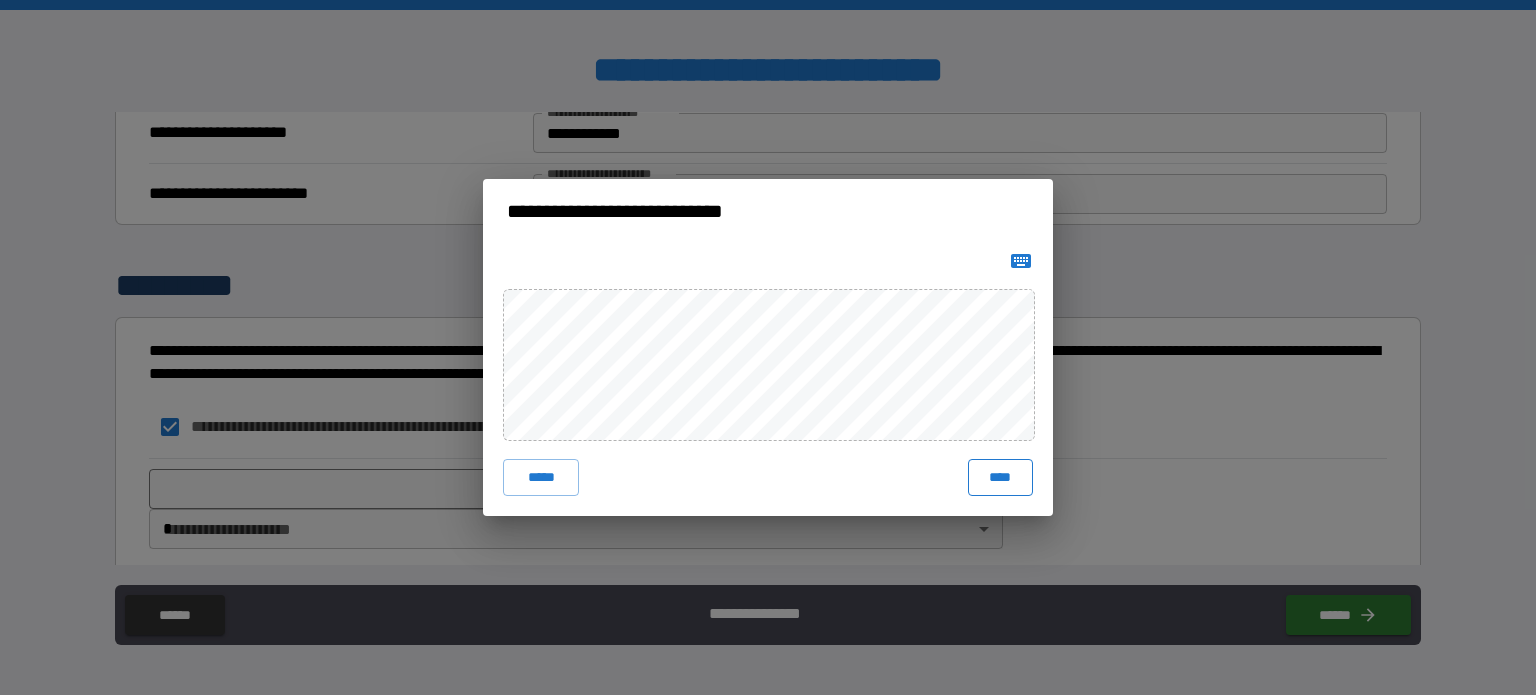 click on "****" at bounding box center [1000, 477] 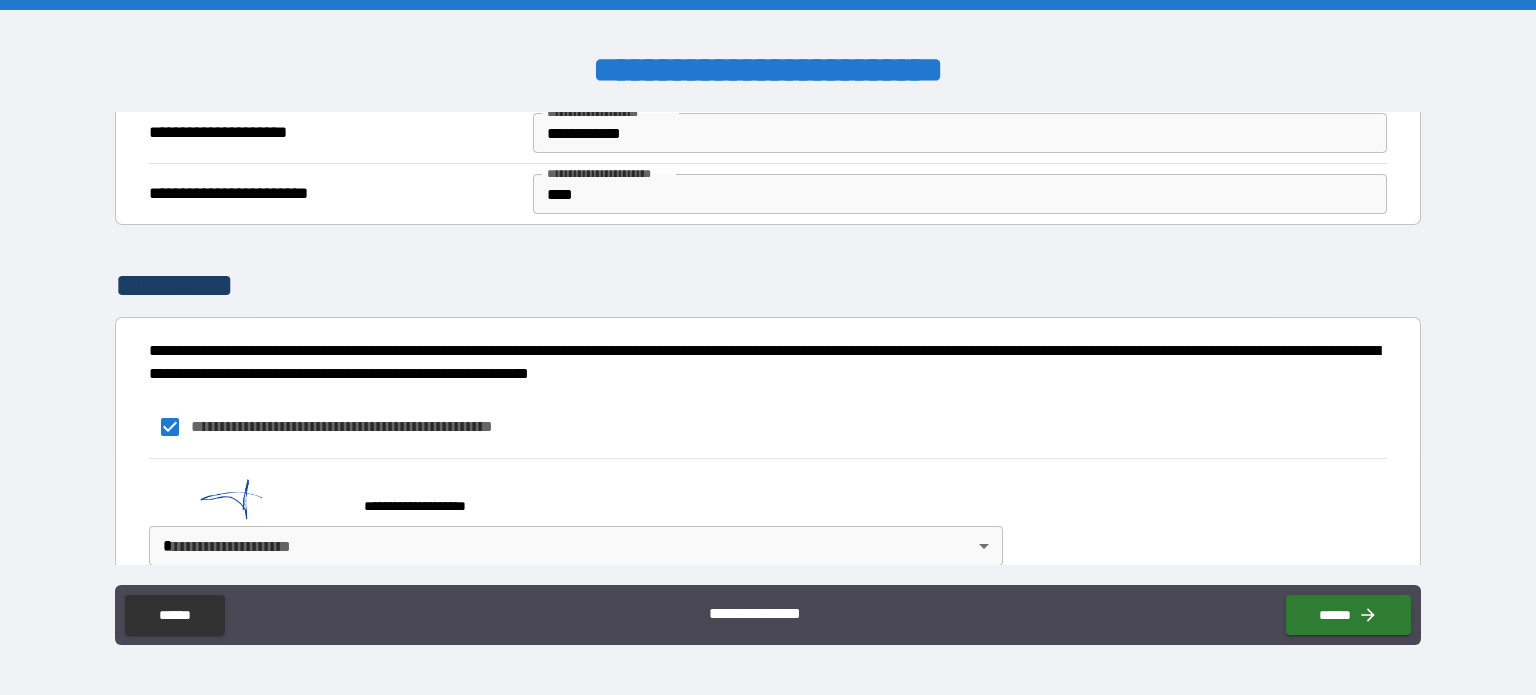 click on "**********" at bounding box center (768, 347) 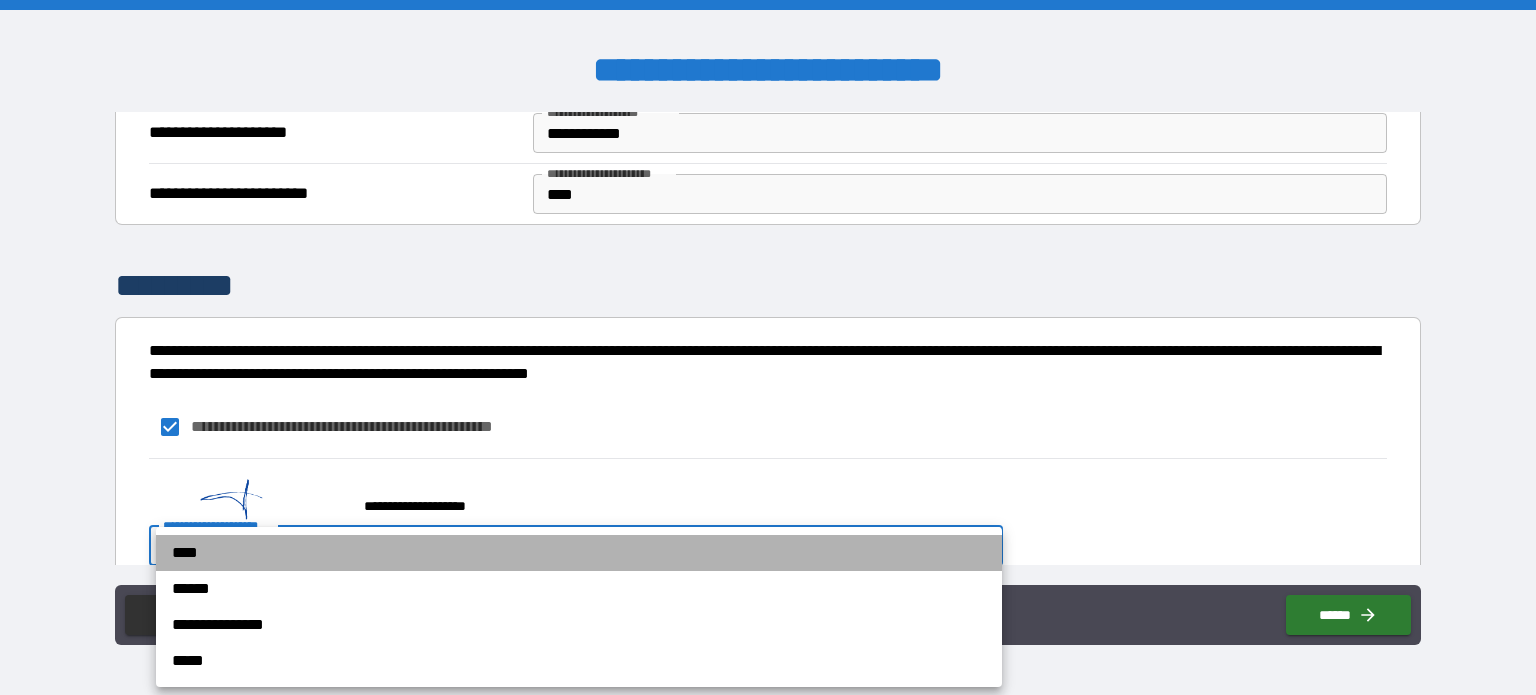 click on "****" at bounding box center [579, 553] 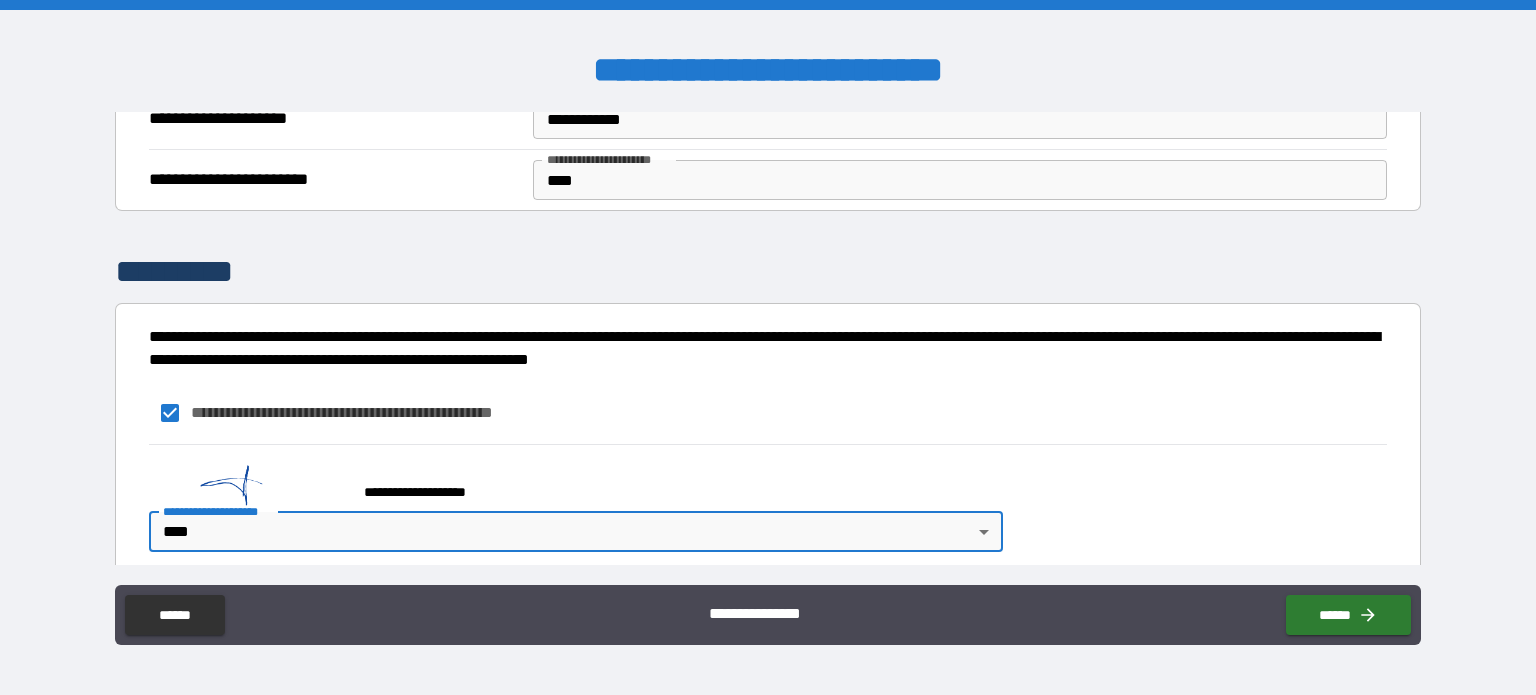scroll, scrollTop: 5007, scrollLeft: 0, axis: vertical 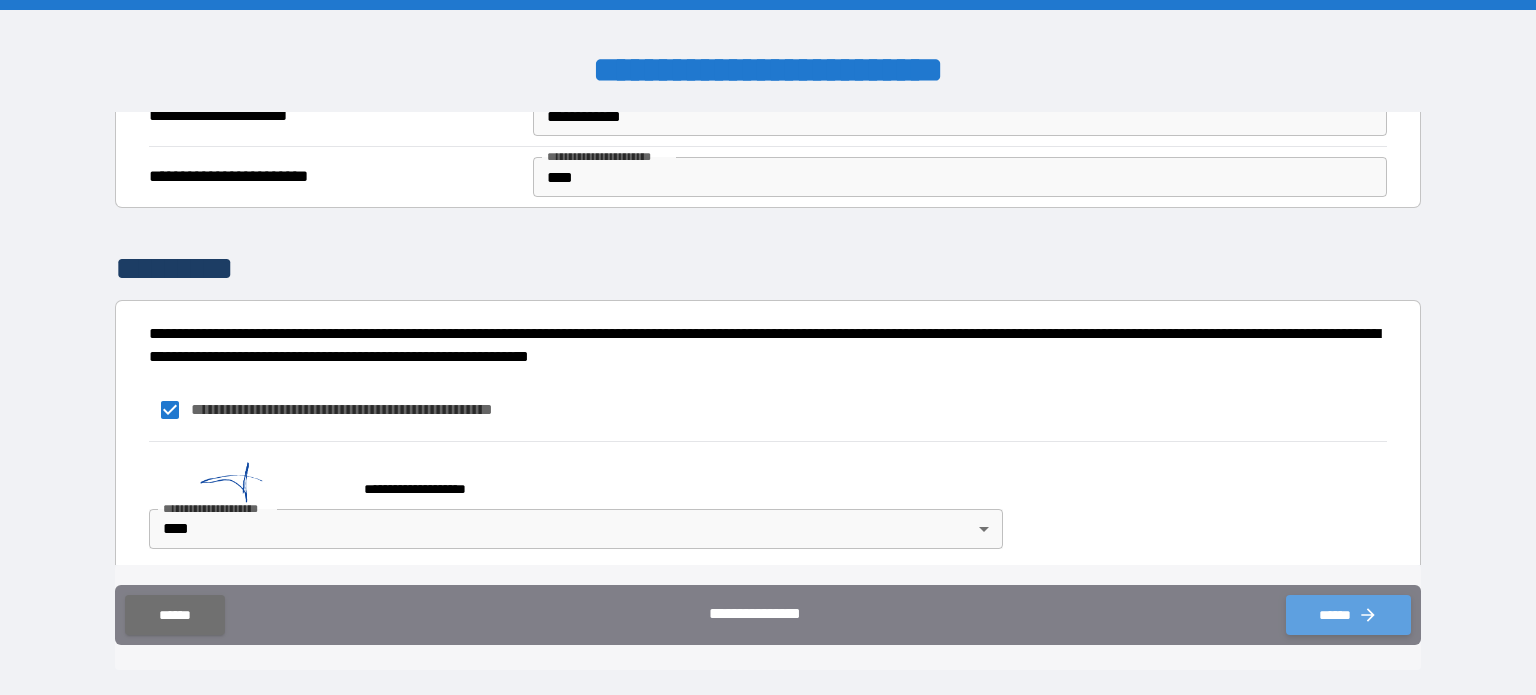 click on "******" at bounding box center (1348, 615) 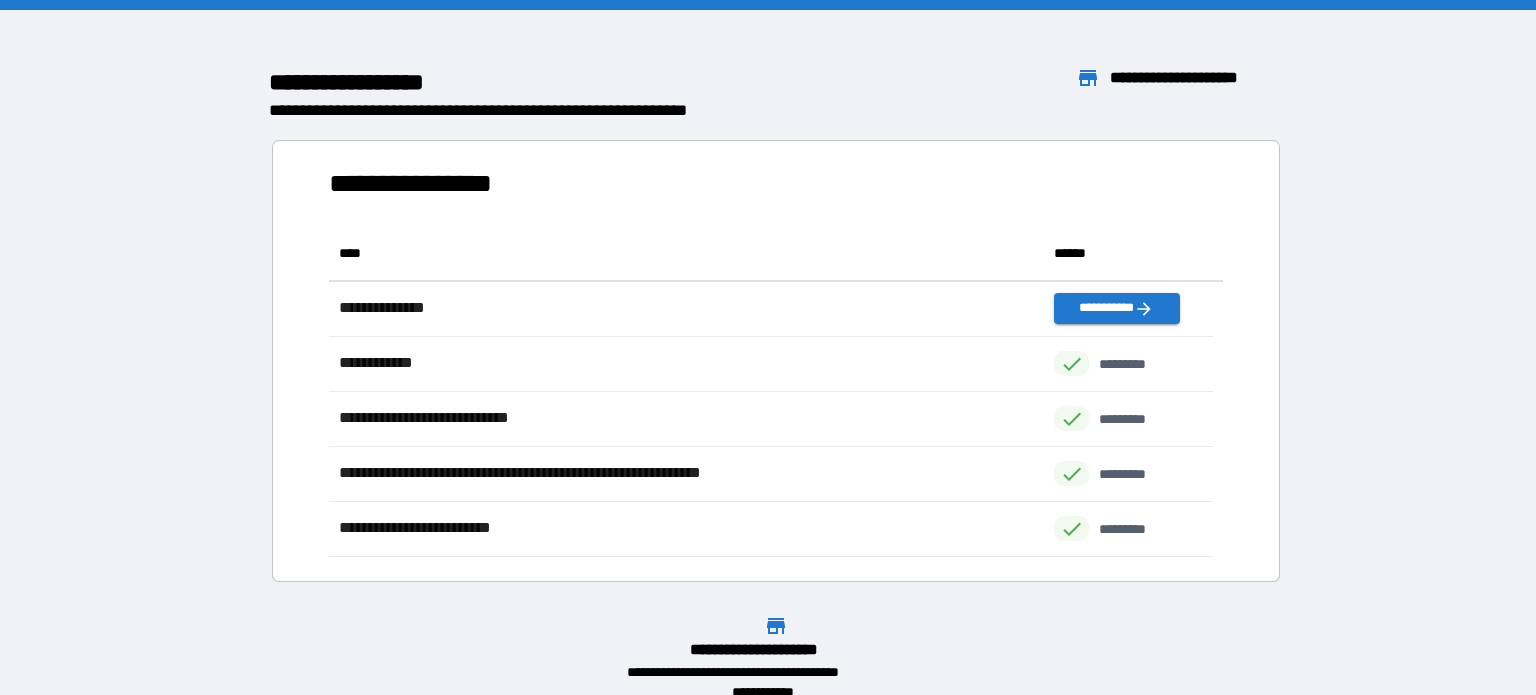 scroll, scrollTop: 16, scrollLeft: 16, axis: both 